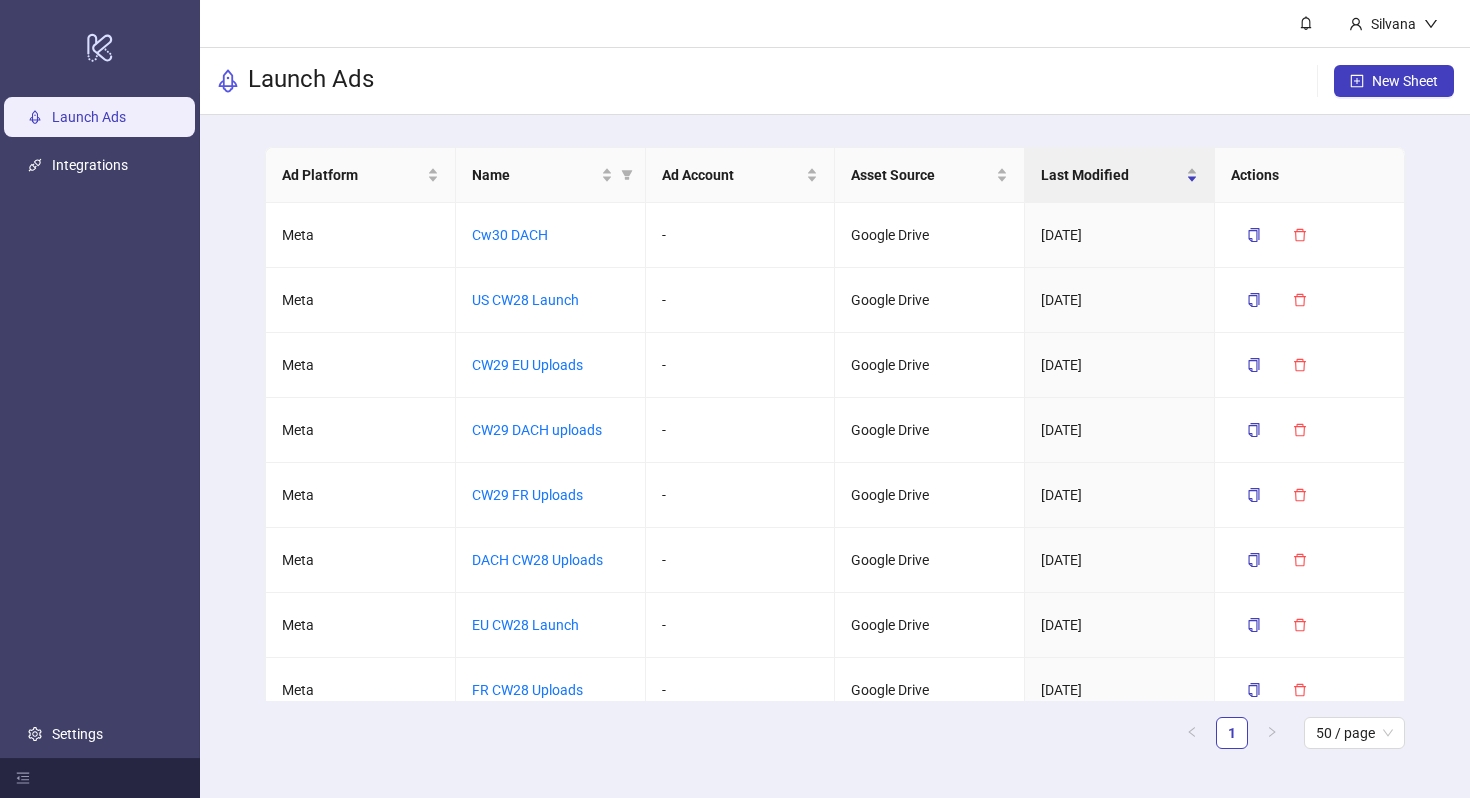 scroll, scrollTop: 0, scrollLeft: 0, axis: both 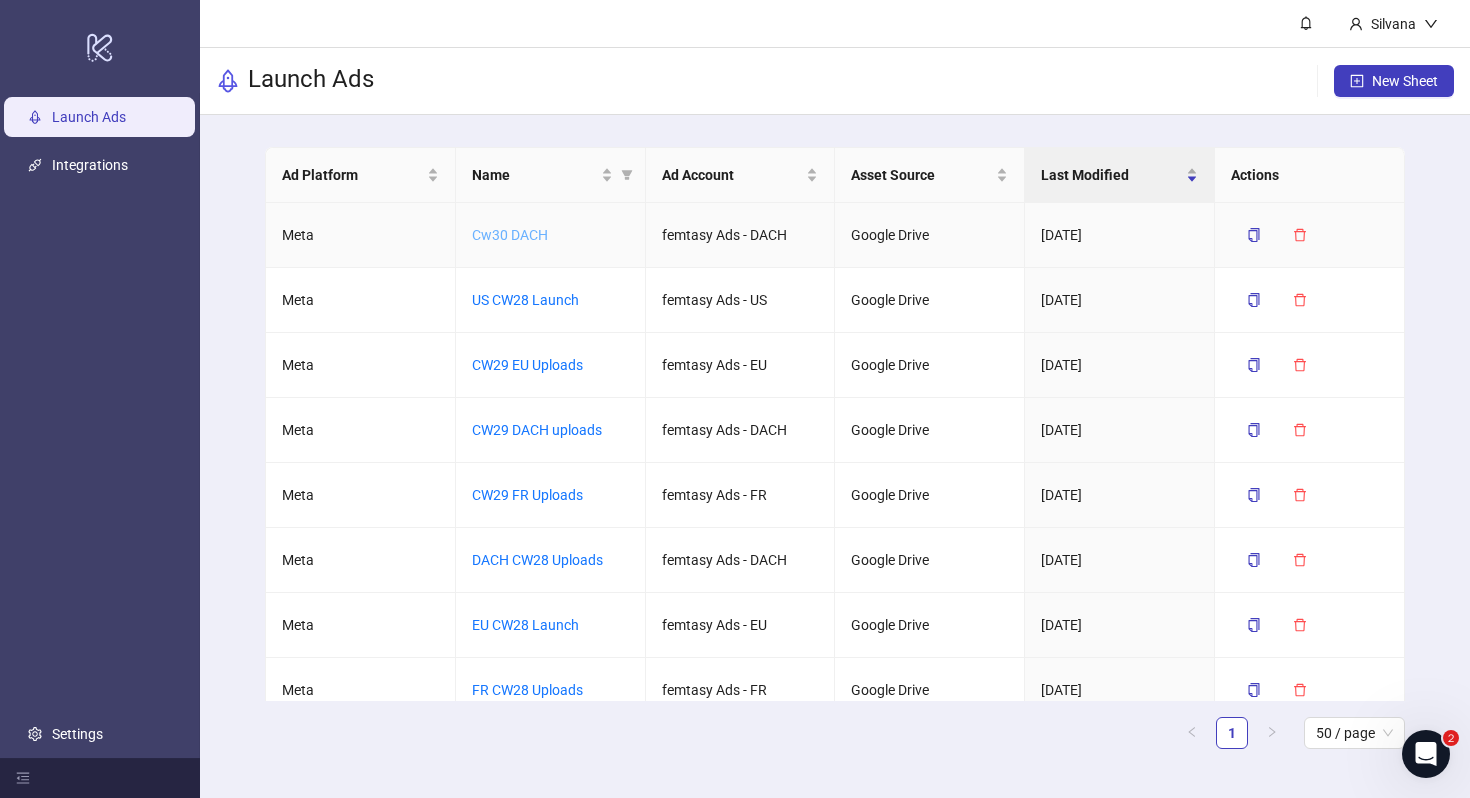 click on "Cw30 DACH" at bounding box center (510, 235) 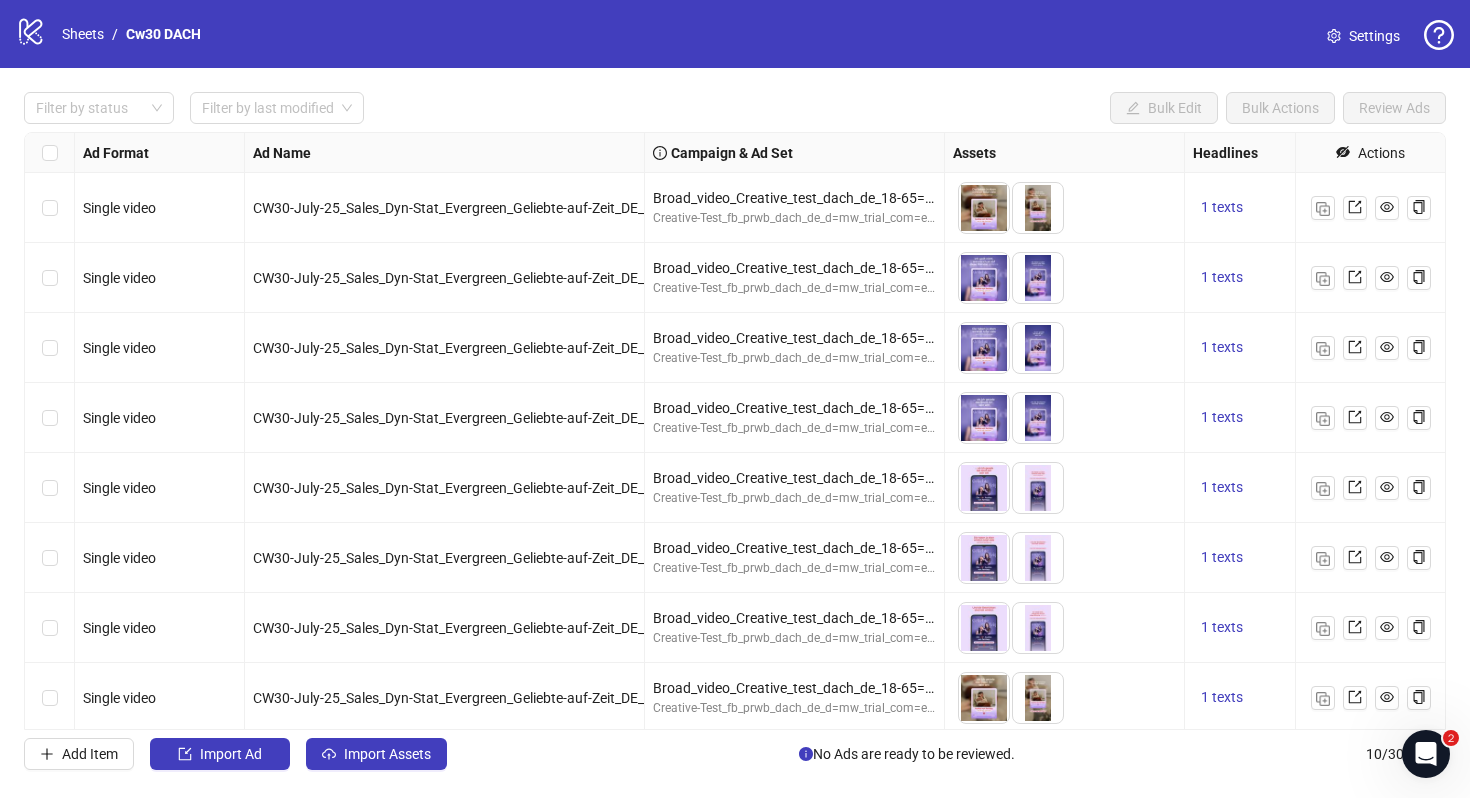 click on "Settings" at bounding box center (1363, 36) 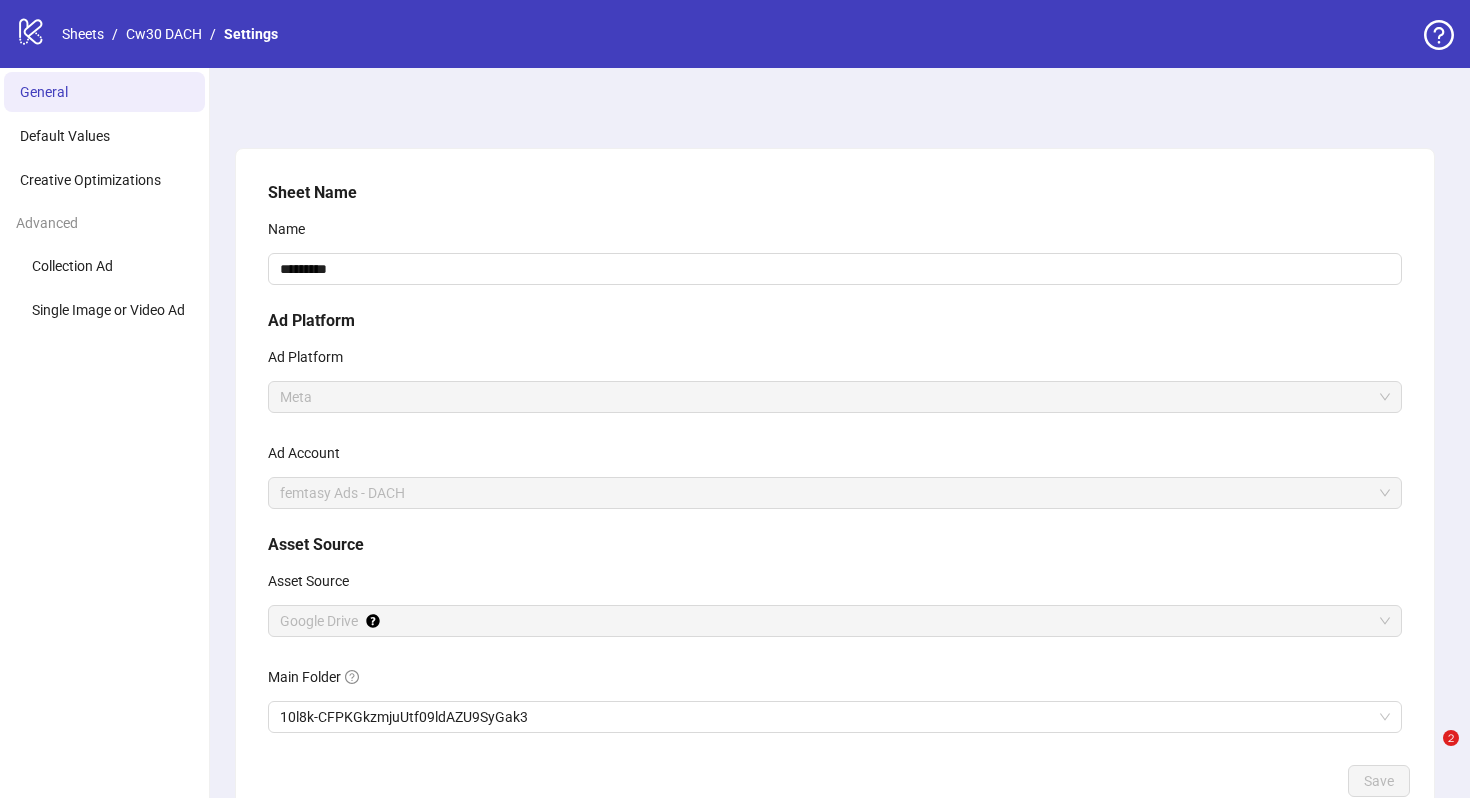 scroll, scrollTop: 128, scrollLeft: 0, axis: vertical 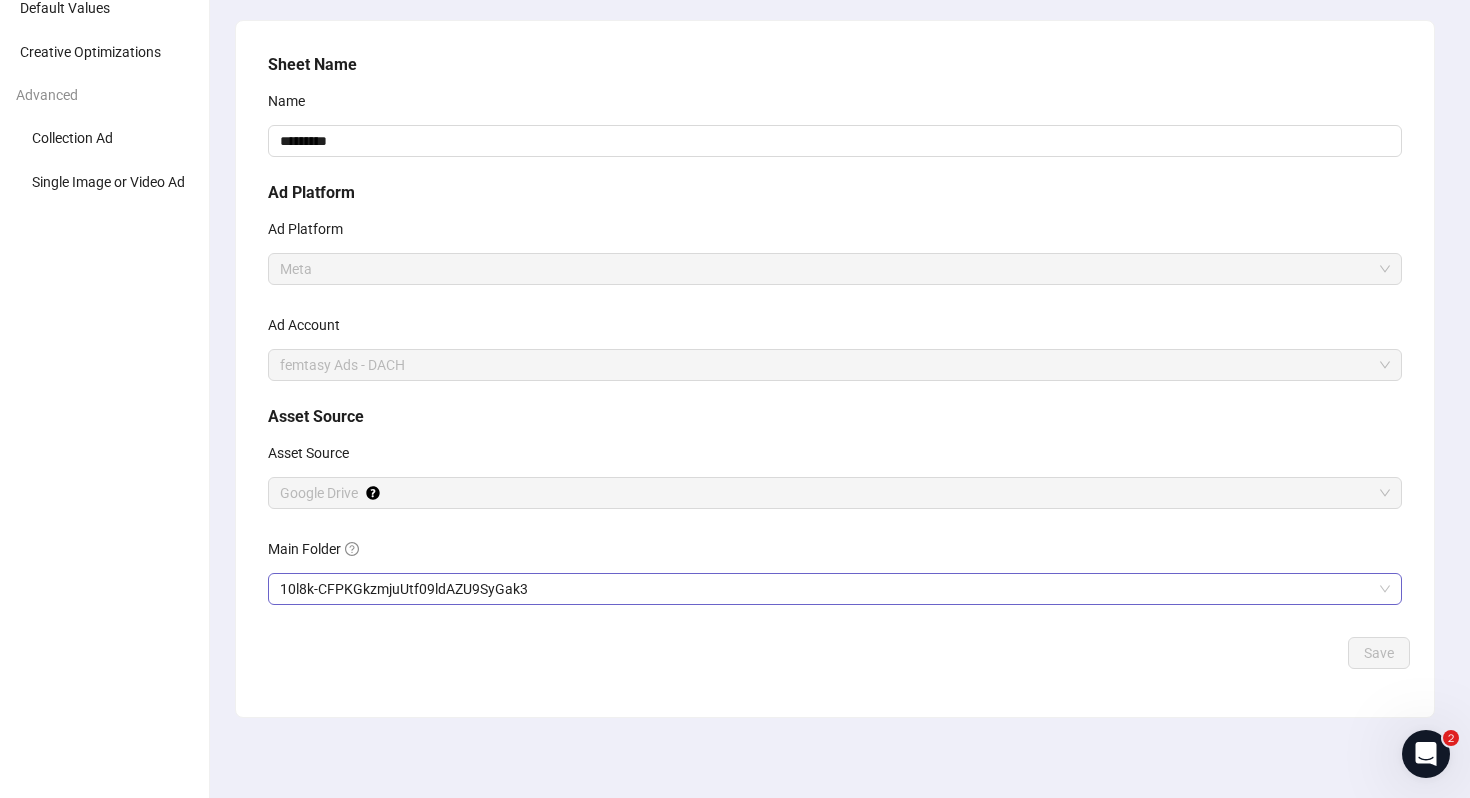 click on "10l8k-CFPKGkzmjuUtf09ldAZU9SyGak3" at bounding box center (835, 589) 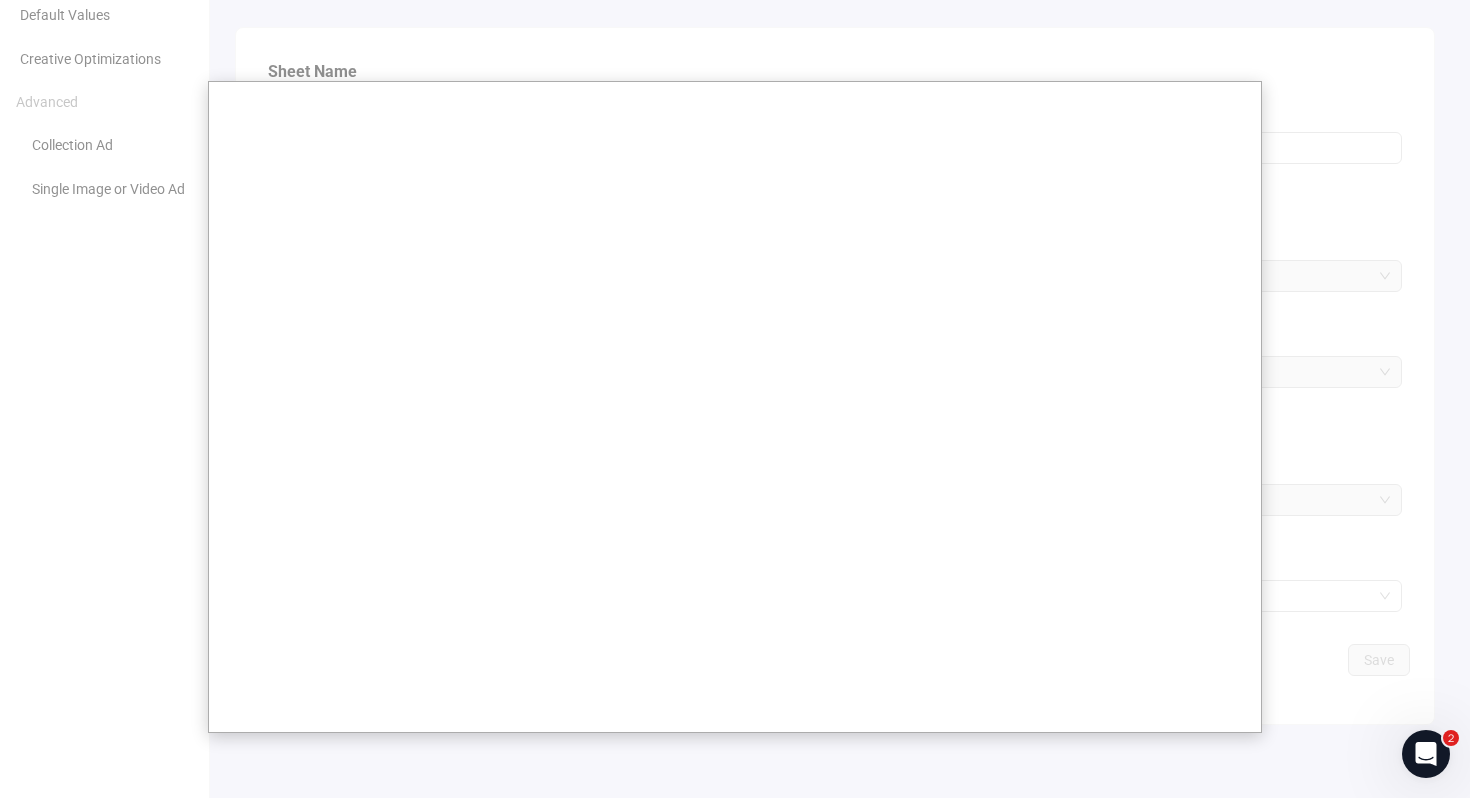 scroll, scrollTop: 129, scrollLeft: 0, axis: vertical 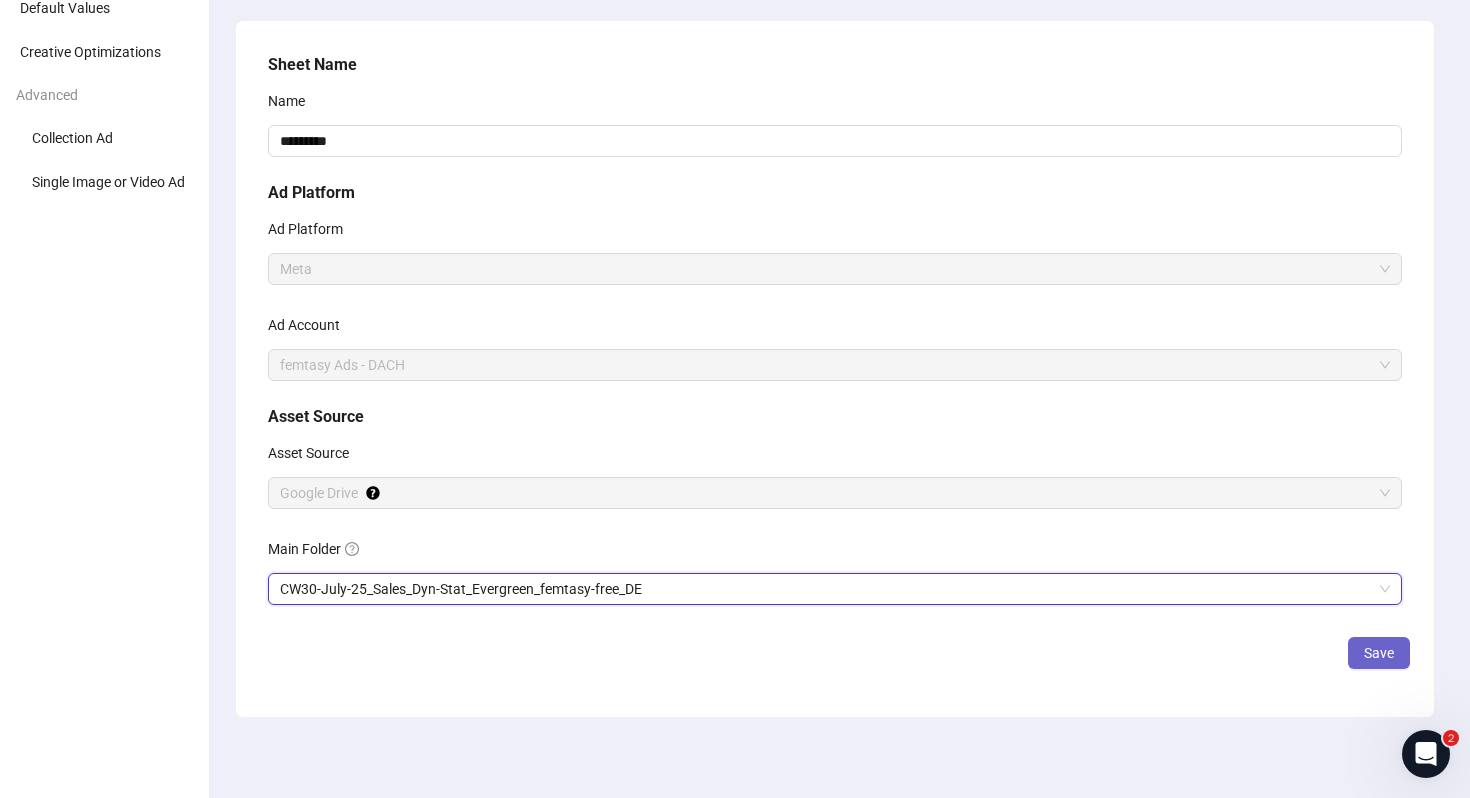 click on "Save" at bounding box center [1379, 653] 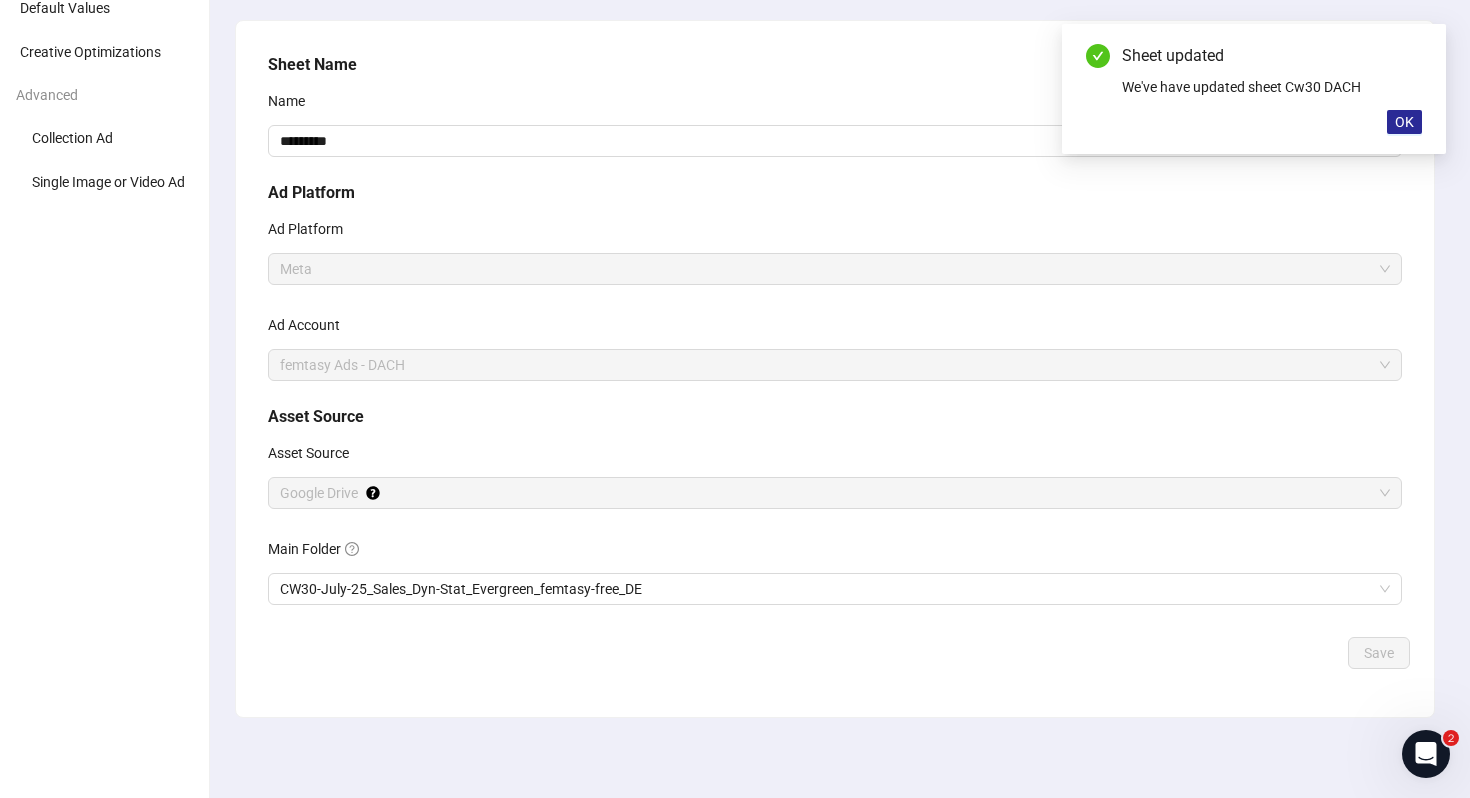 click on "OK" at bounding box center [1404, 122] 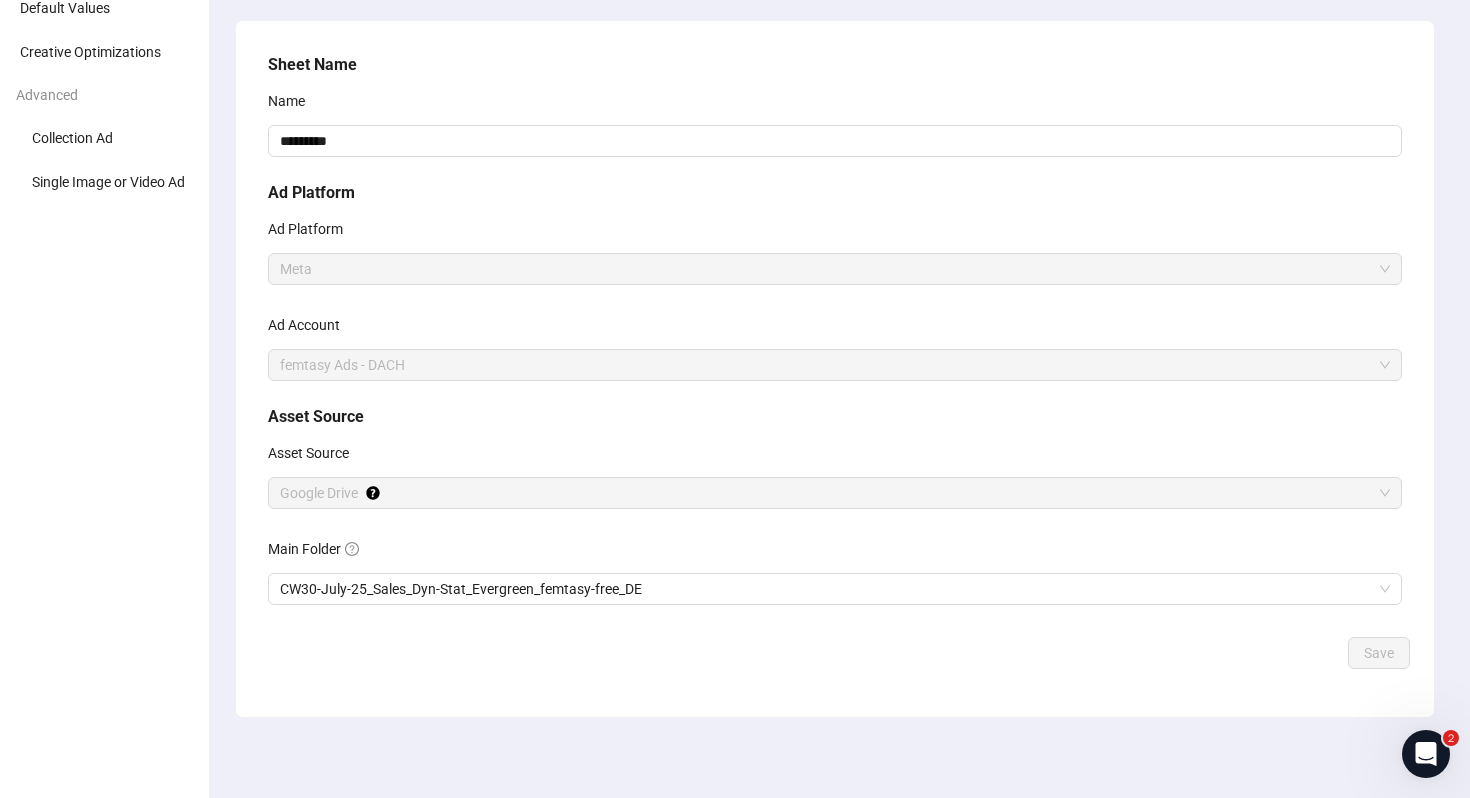 scroll, scrollTop: 0, scrollLeft: 0, axis: both 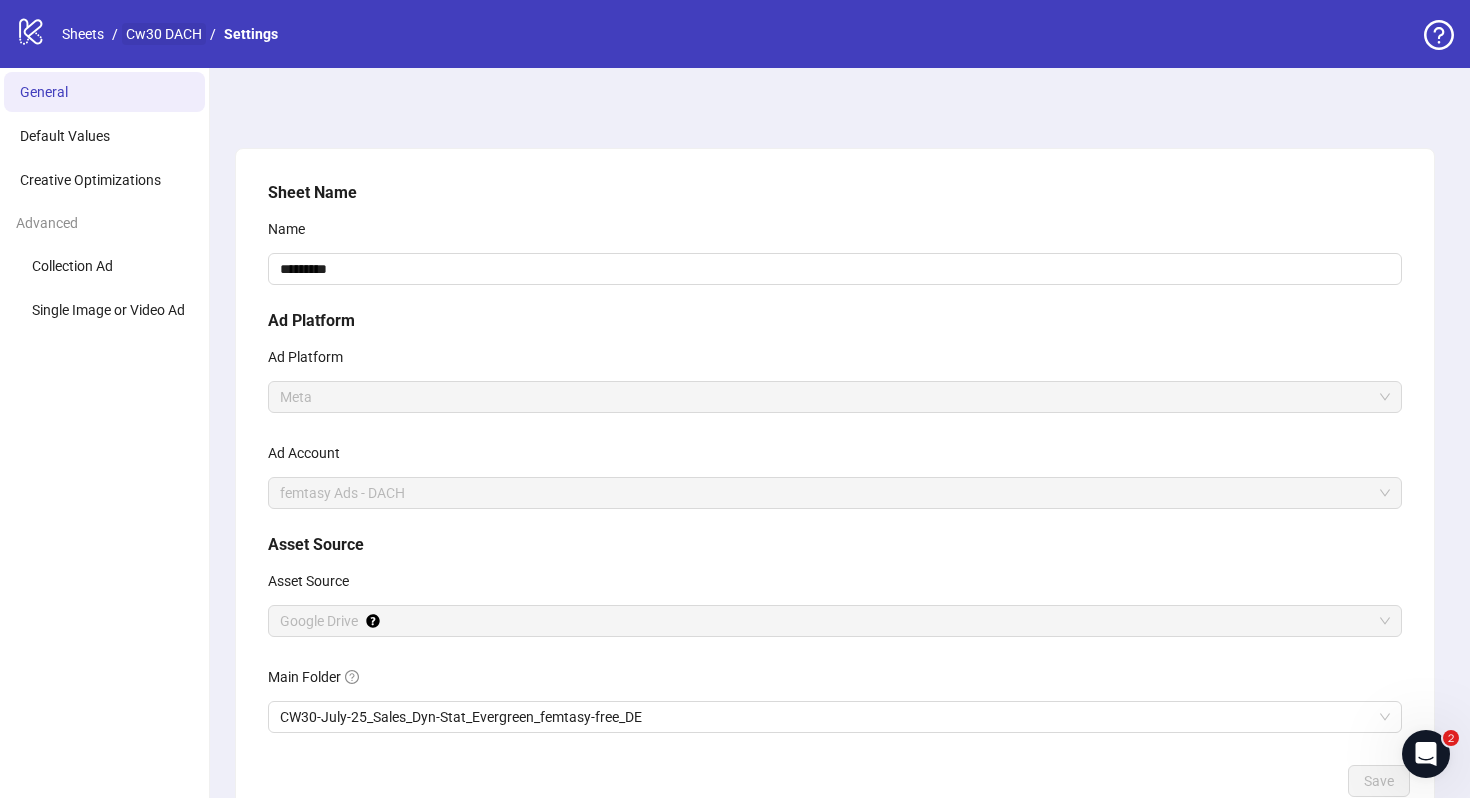 click on "Cw30 DACH" at bounding box center (164, 34) 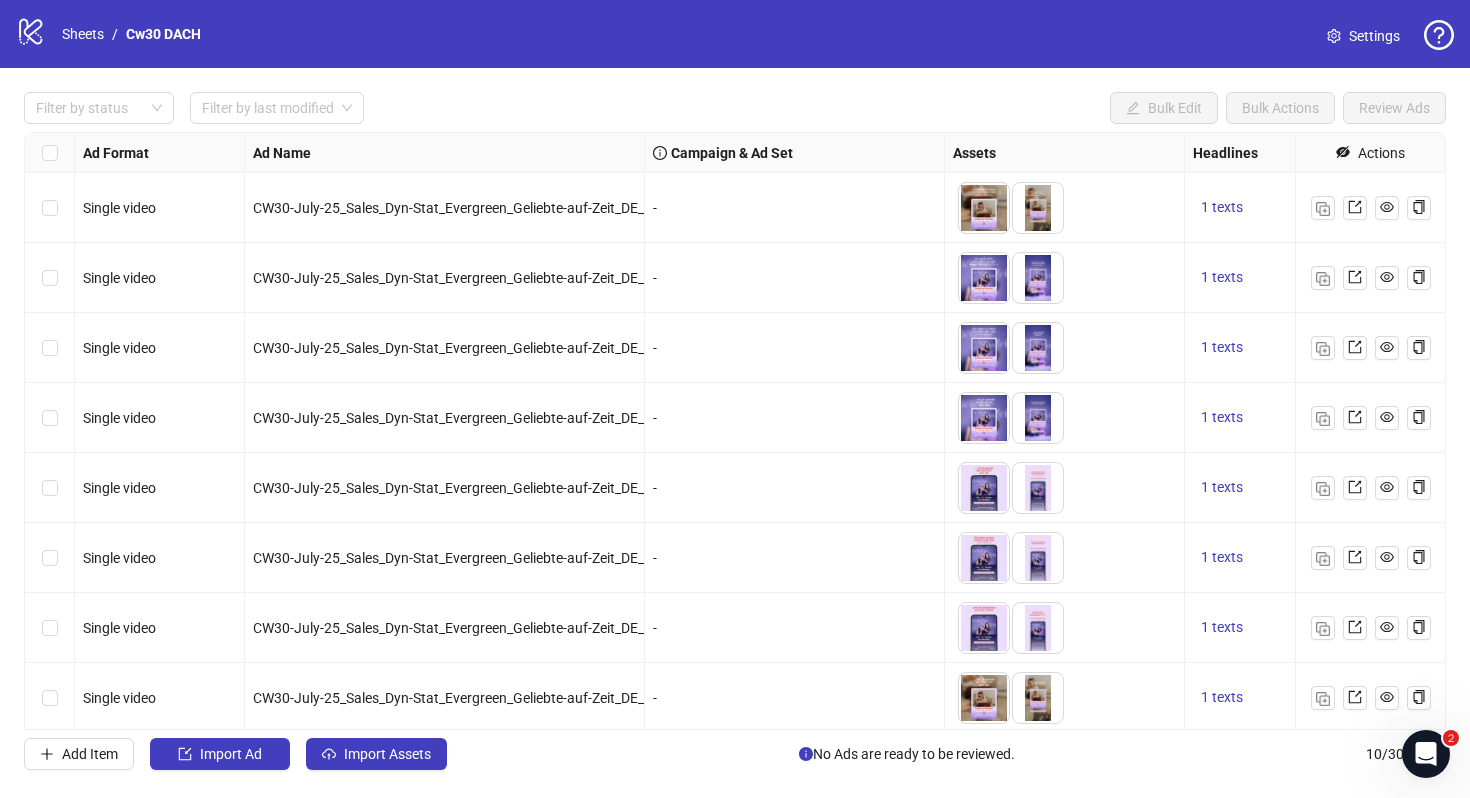 scroll, scrollTop: 144, scrollLeft: 0, axis: vertical 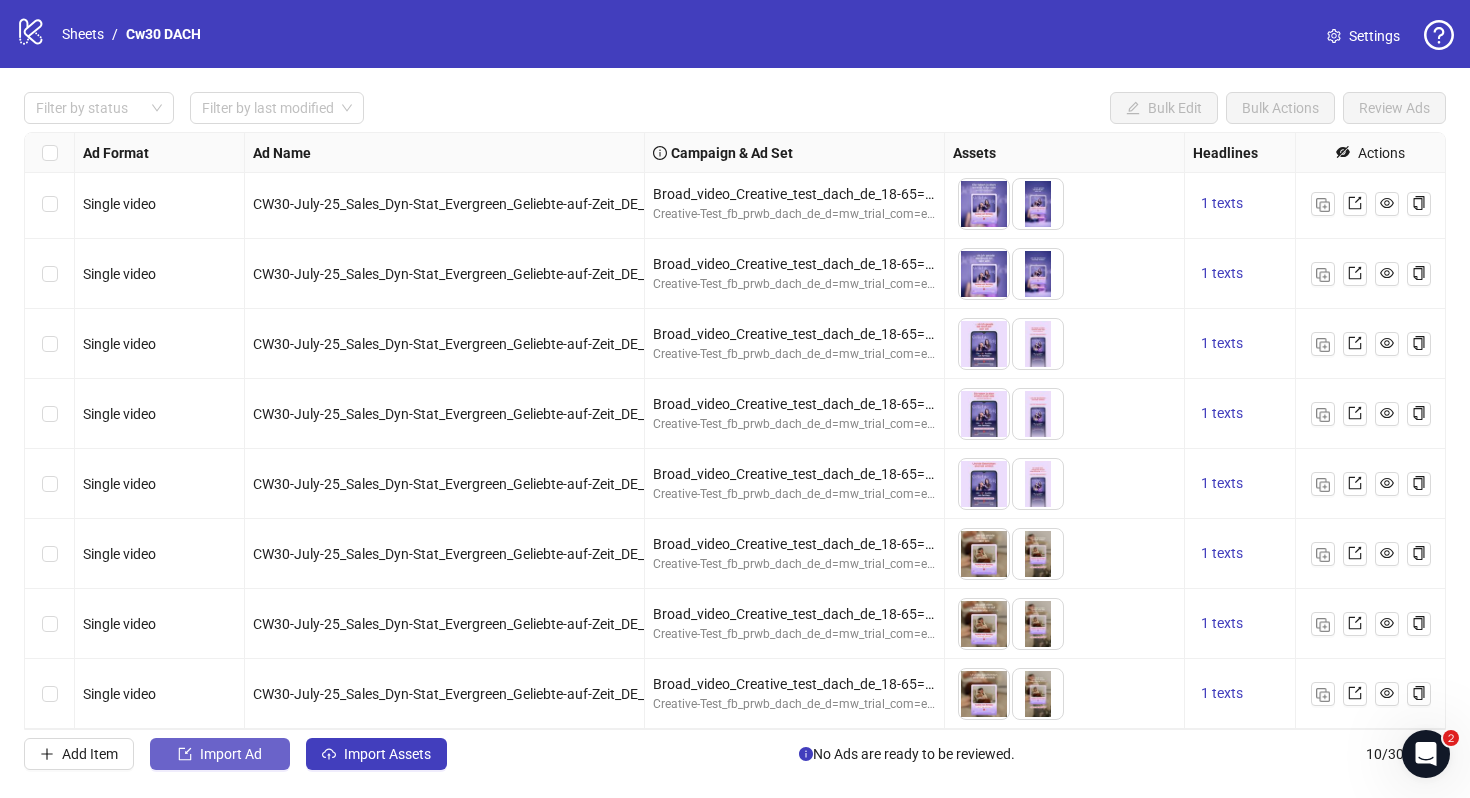 click on "Import Ad" at bounding box center [220, 754] 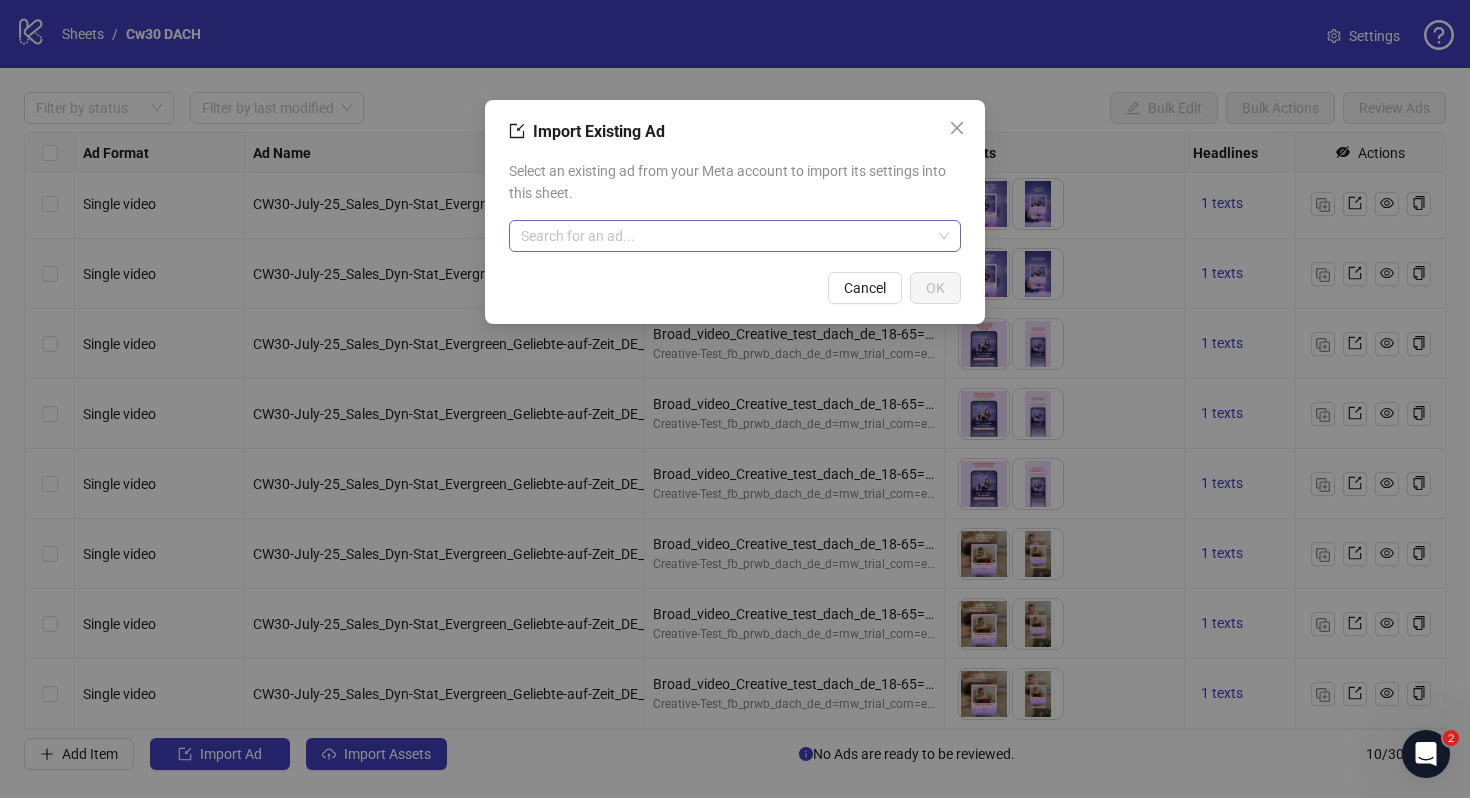 click at bounding box center (726, 236) 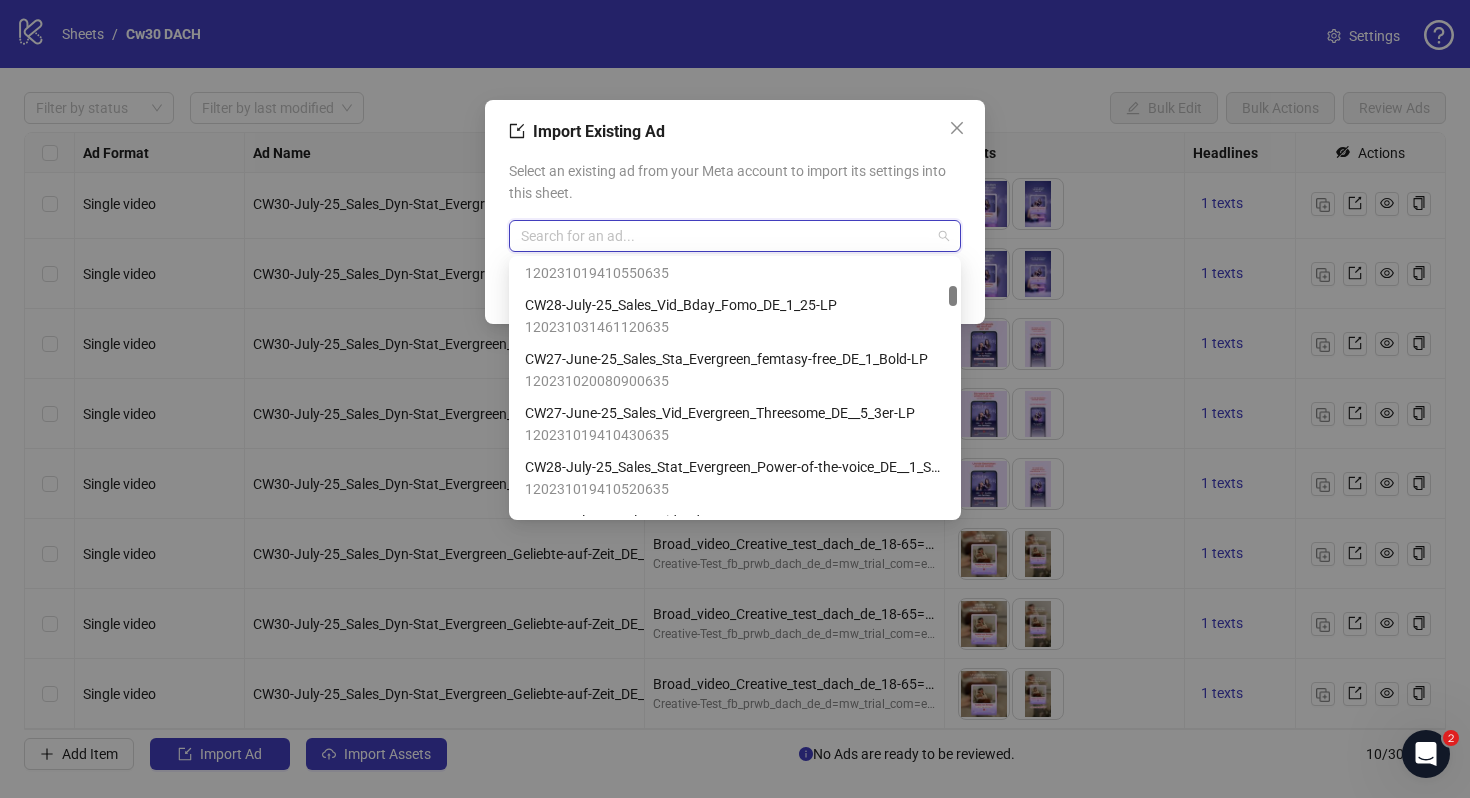 scroll, scrollTop: 1113, scrollLeft: 0, axis: vertical 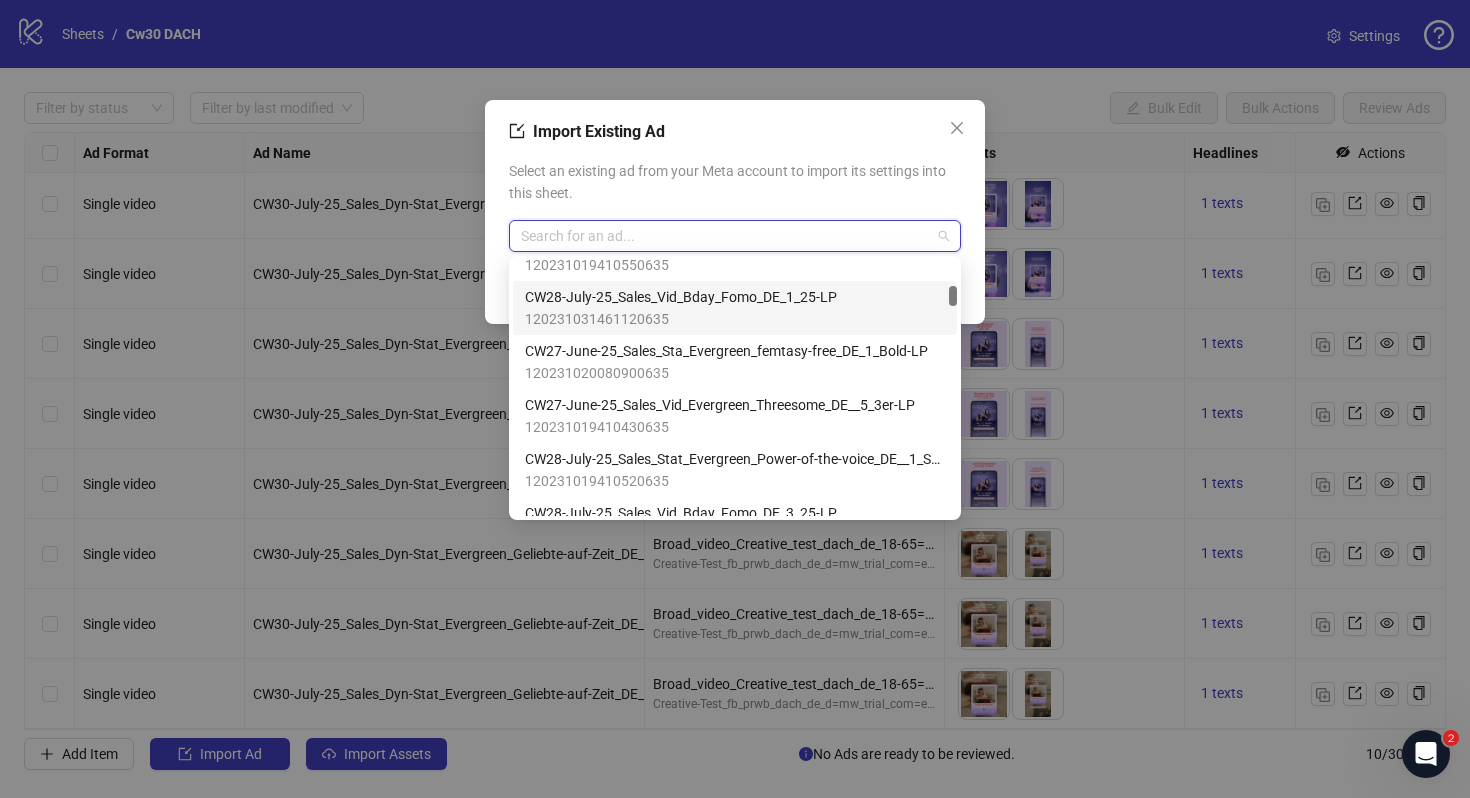 click on "120231031461120635" at bounding box center [681, 319] 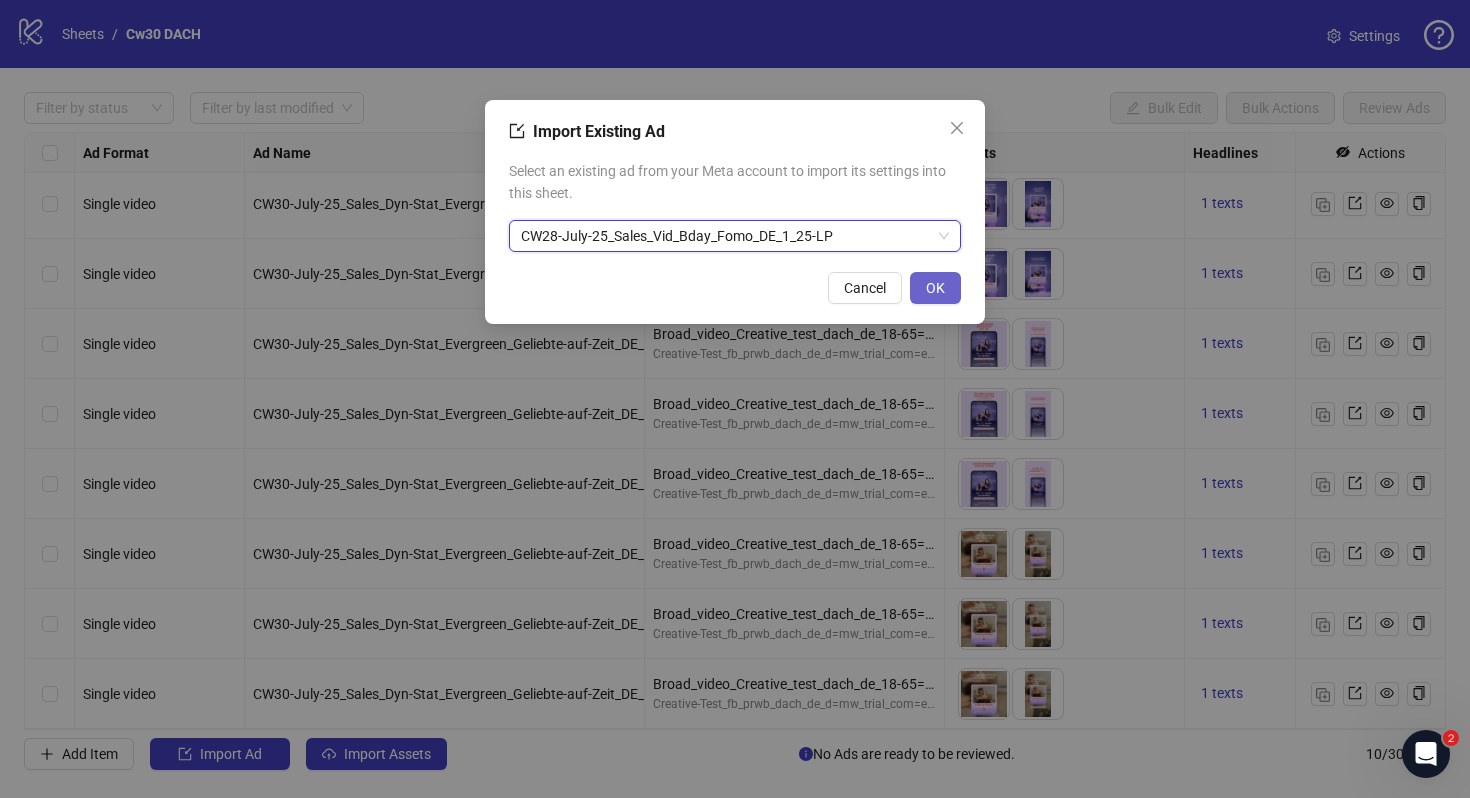 click on "OK" at bounding box center [935, 288] 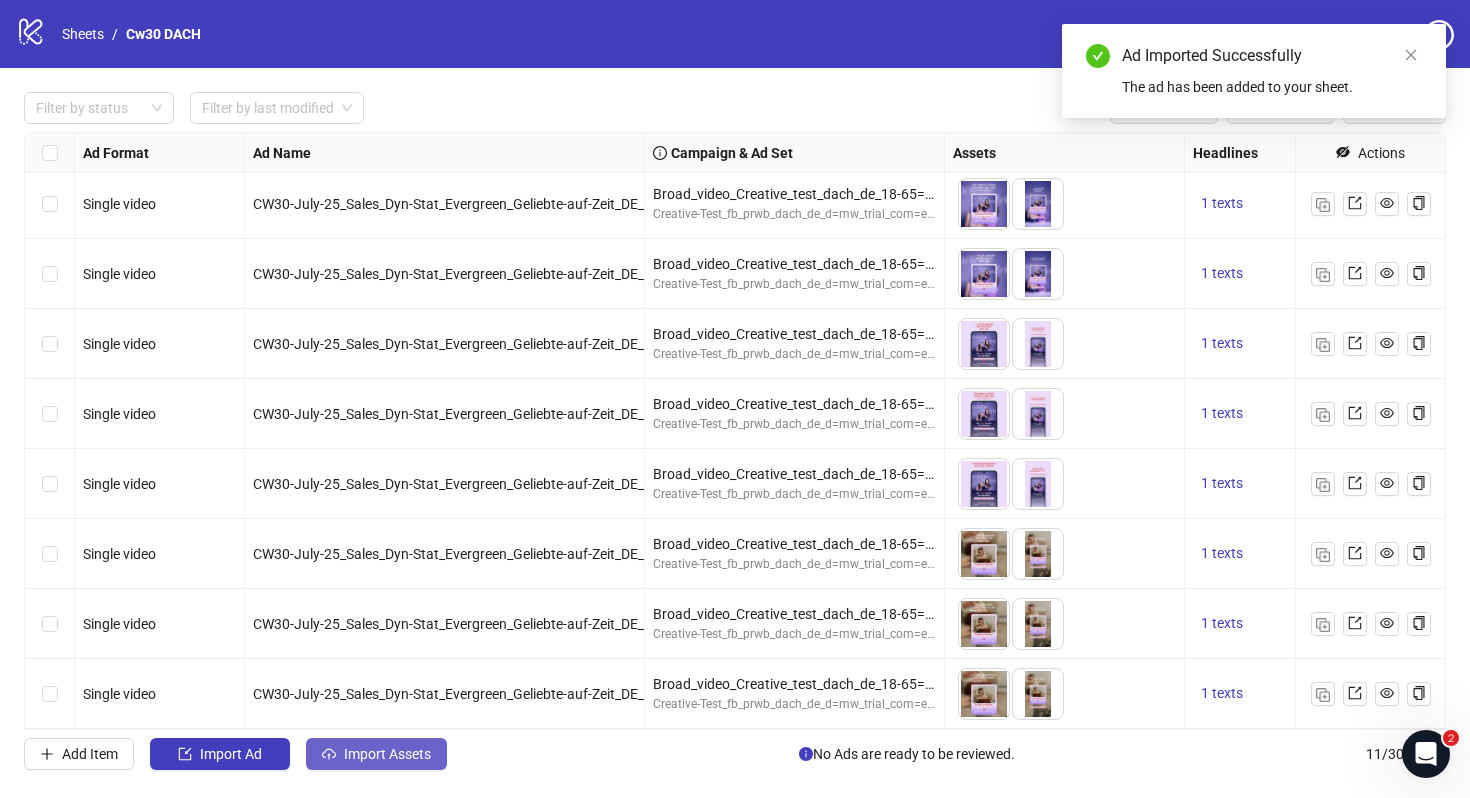 click on "Import Assets" at bounding box center [387, 754] 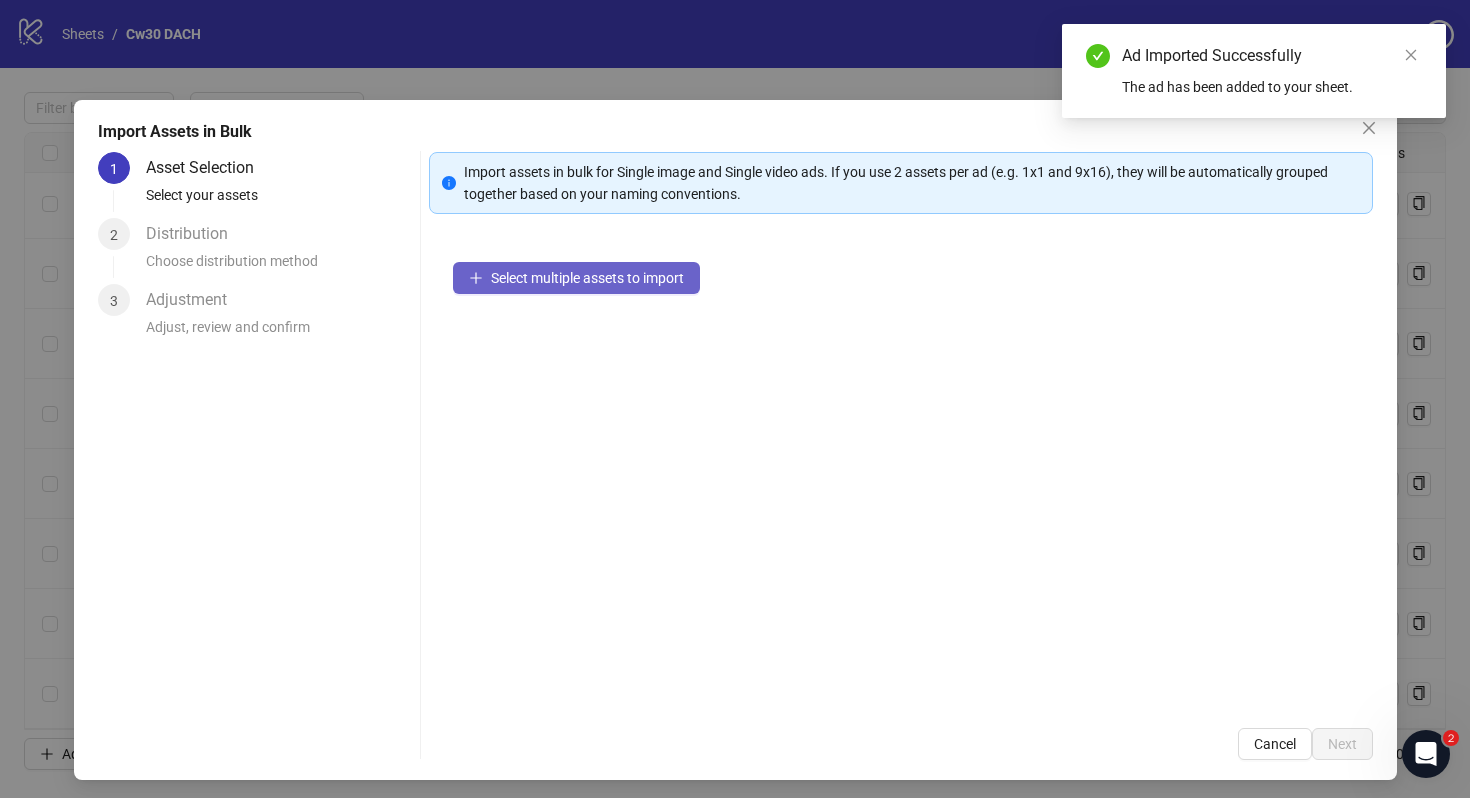click on "Select multiple assets to import" at bounding box center [587, 278] 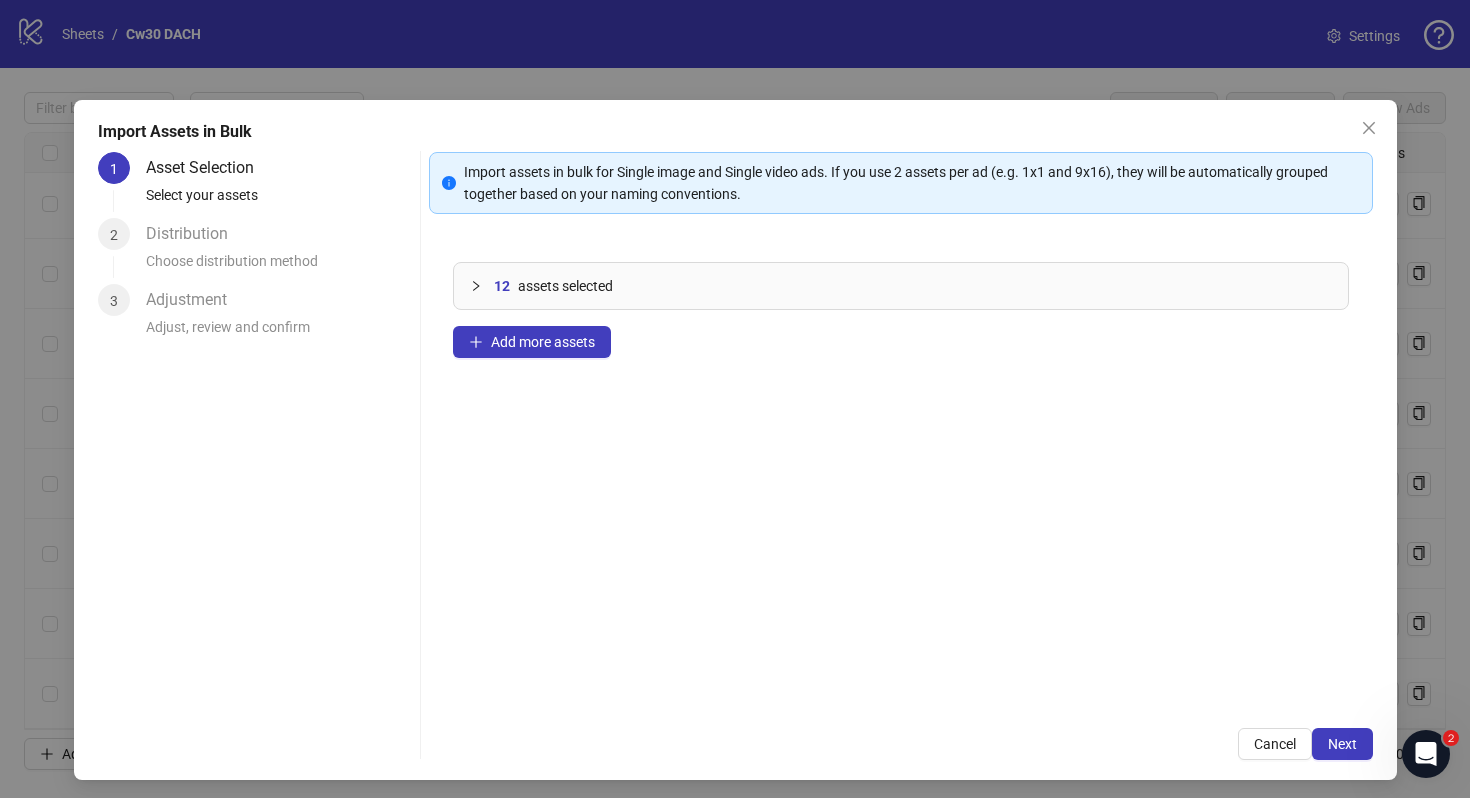 click on "Import assets in bulk for Single image and Single video ads. If you use 2 assets per ad (e.g. 1x1 and 9x16), they will be automatically grouped together based on your naming conventions. 12 assets selected Add more assets Cancel Next" at bounding box center (901, 456) 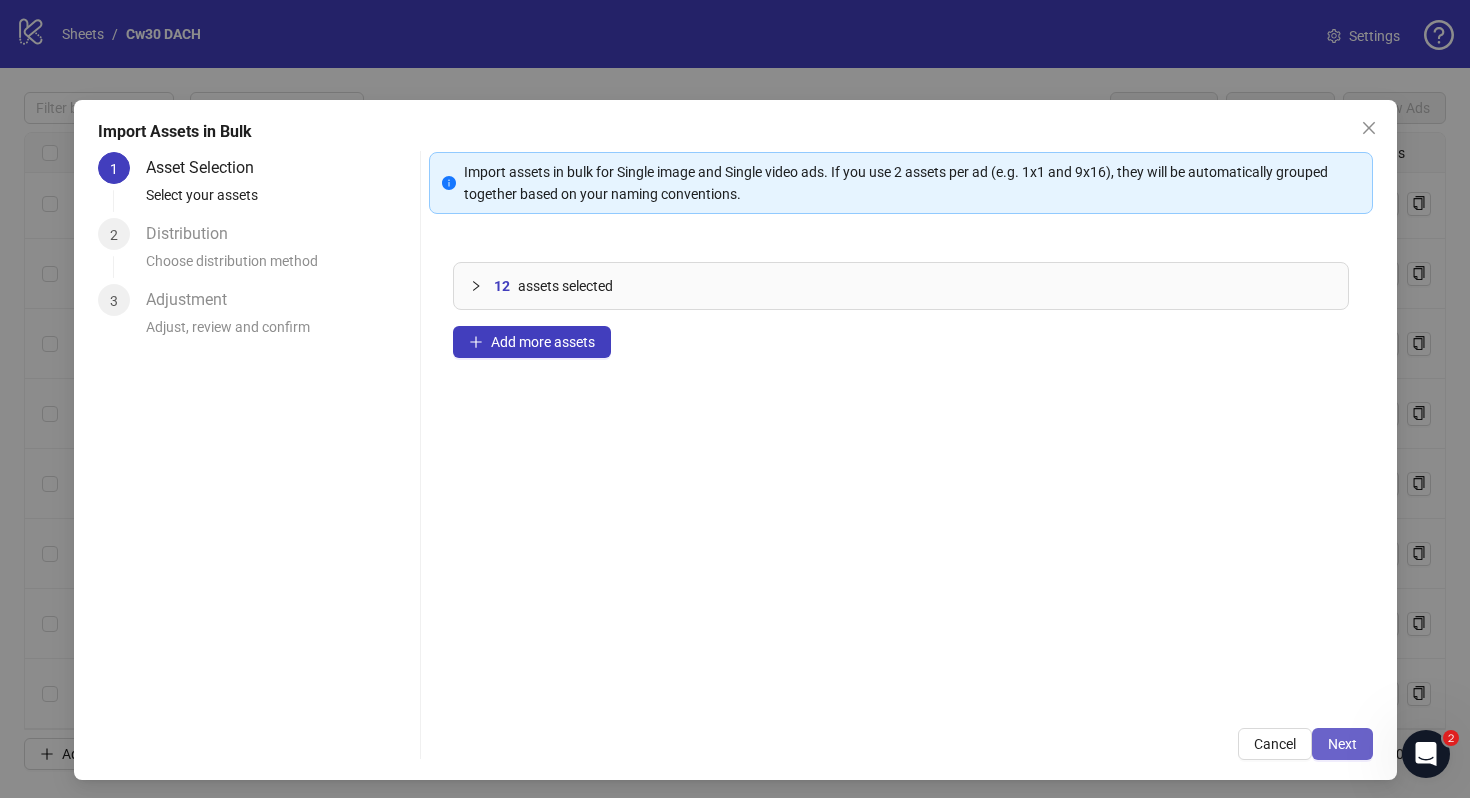 click on "Next" at bounding box center [1342, 744] 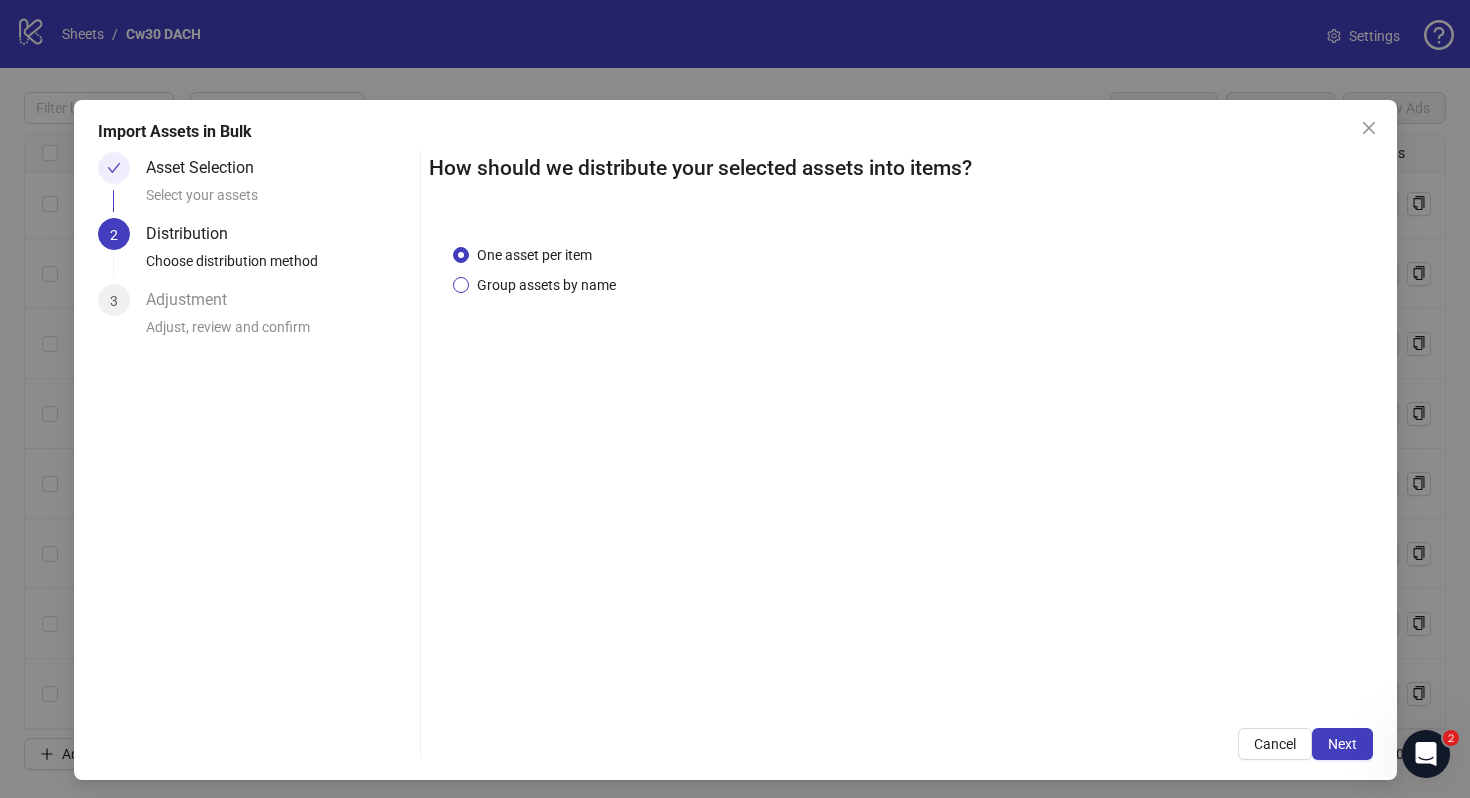click on "Group assets by name" at bounding box center [546, 285] 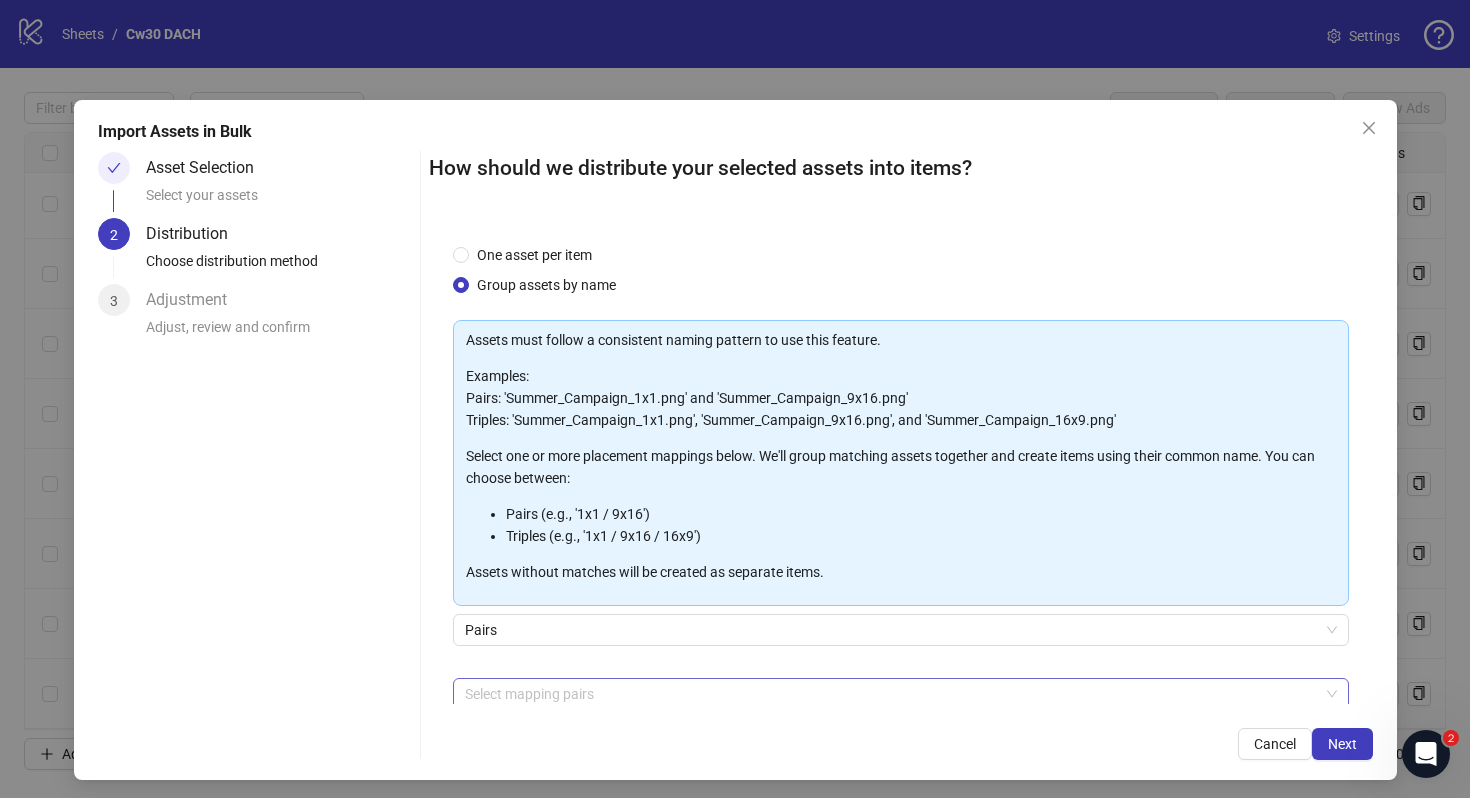 click at bounding box center (890, 694) 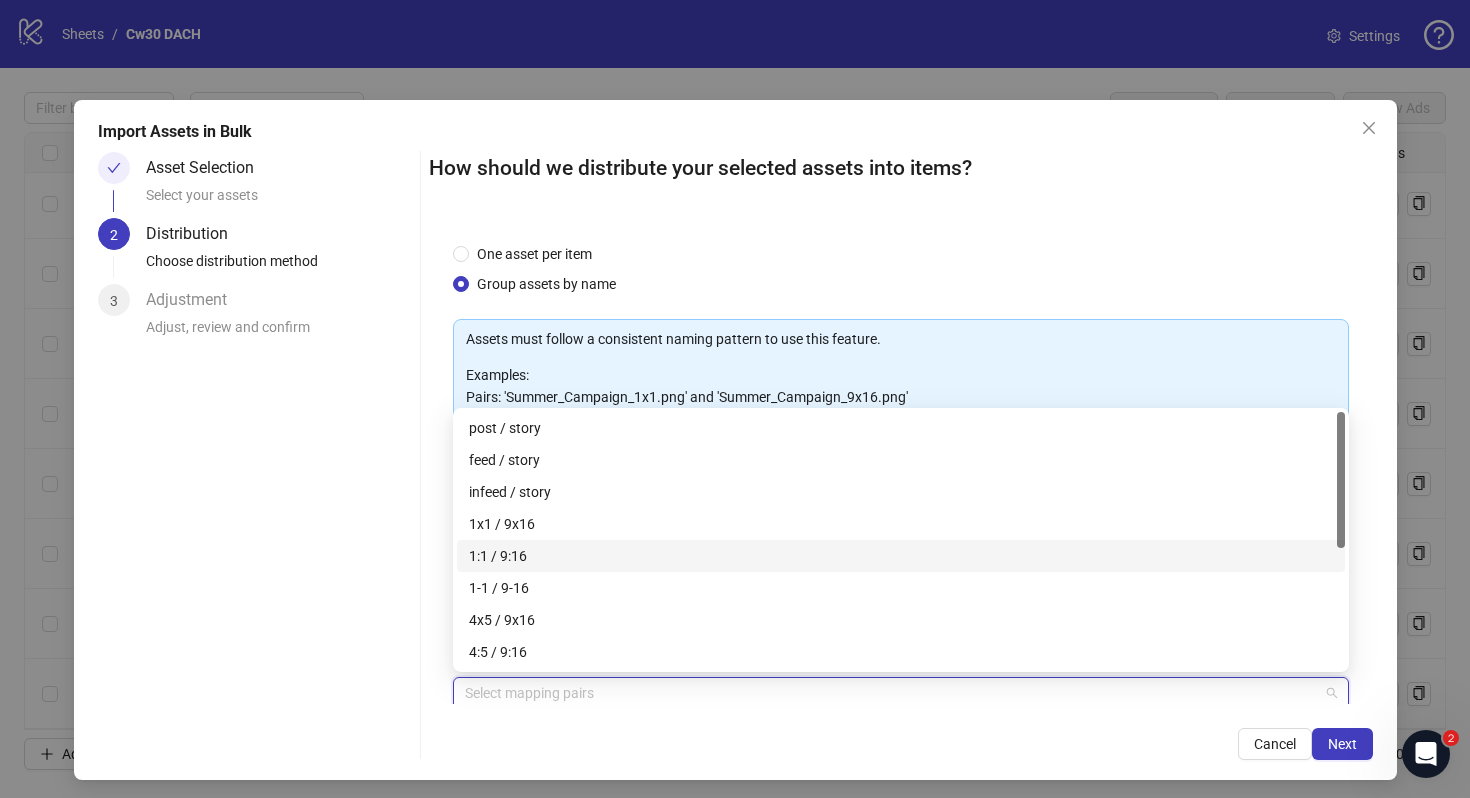 click on "1:1 / 9:16" at bounding box center (901, 556) 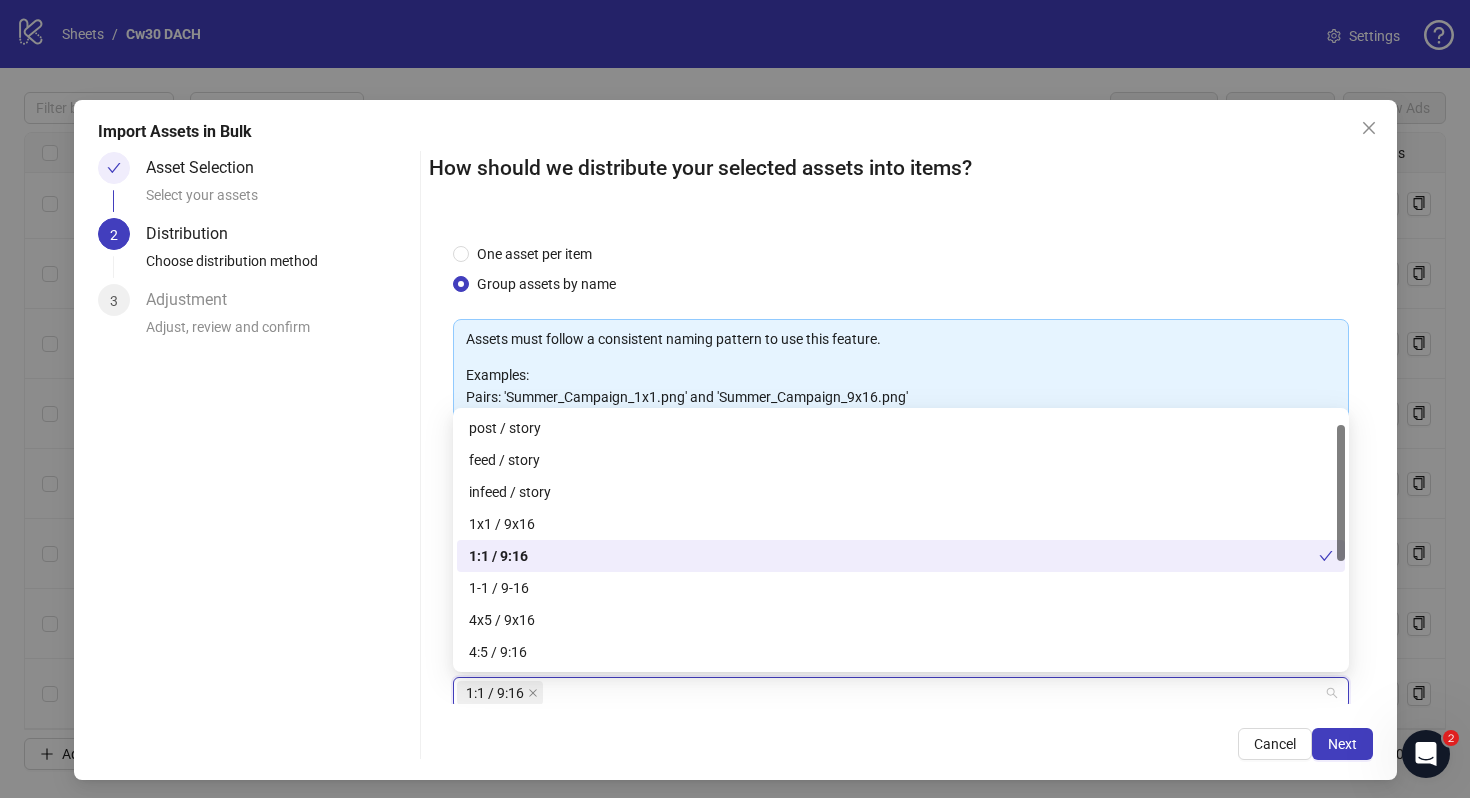 scroll, scrollTop: 29, scrollLeft: 0, axis: vertical 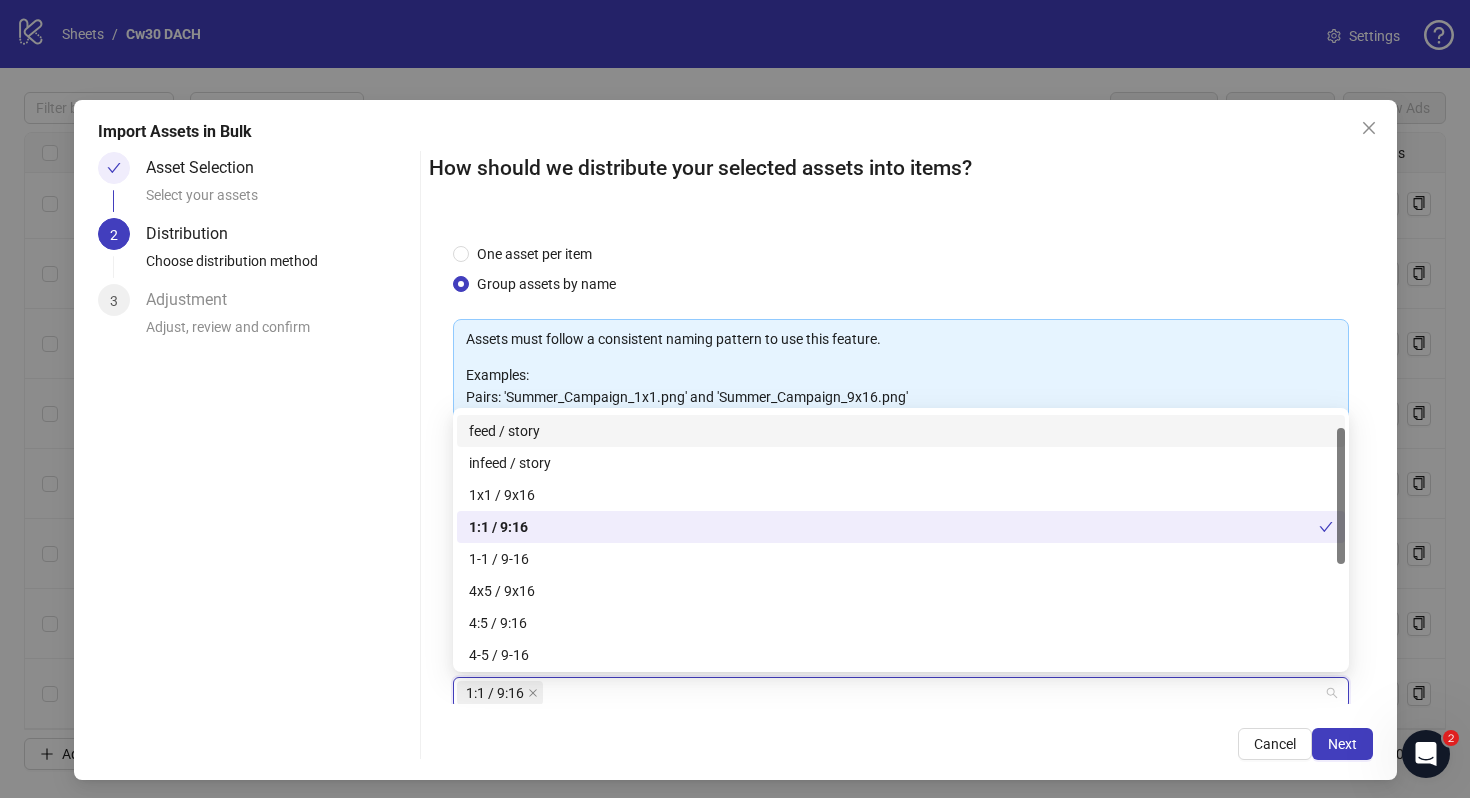 click on "How should we distribute your selected assets into items? One asset per item Group assets by name Assets must follow a consistent naming pattern to use this feature. Examples: Pairs: 'Summer_Campaign_1x1.png' and 'Summer_Campaign_9x16.png' Triples: 'Summer_Campaign_1x1.png', 'Summer_Campaign_9x16.png', and 'Summer_Campaign_16x9.png' Select one or more placement mappings below. We'll group matching assets together and create items using their common name. You can choose between: Pairs (e.g., '1x1 / 9x16') Triples (e.g., '1x1 / 9x16 / 16x9') Assets without matches will be created as separate items. Pairs 1:1 / 9:16   + Add Custom Pair Cancel Next" at bounding box center [901, 456] 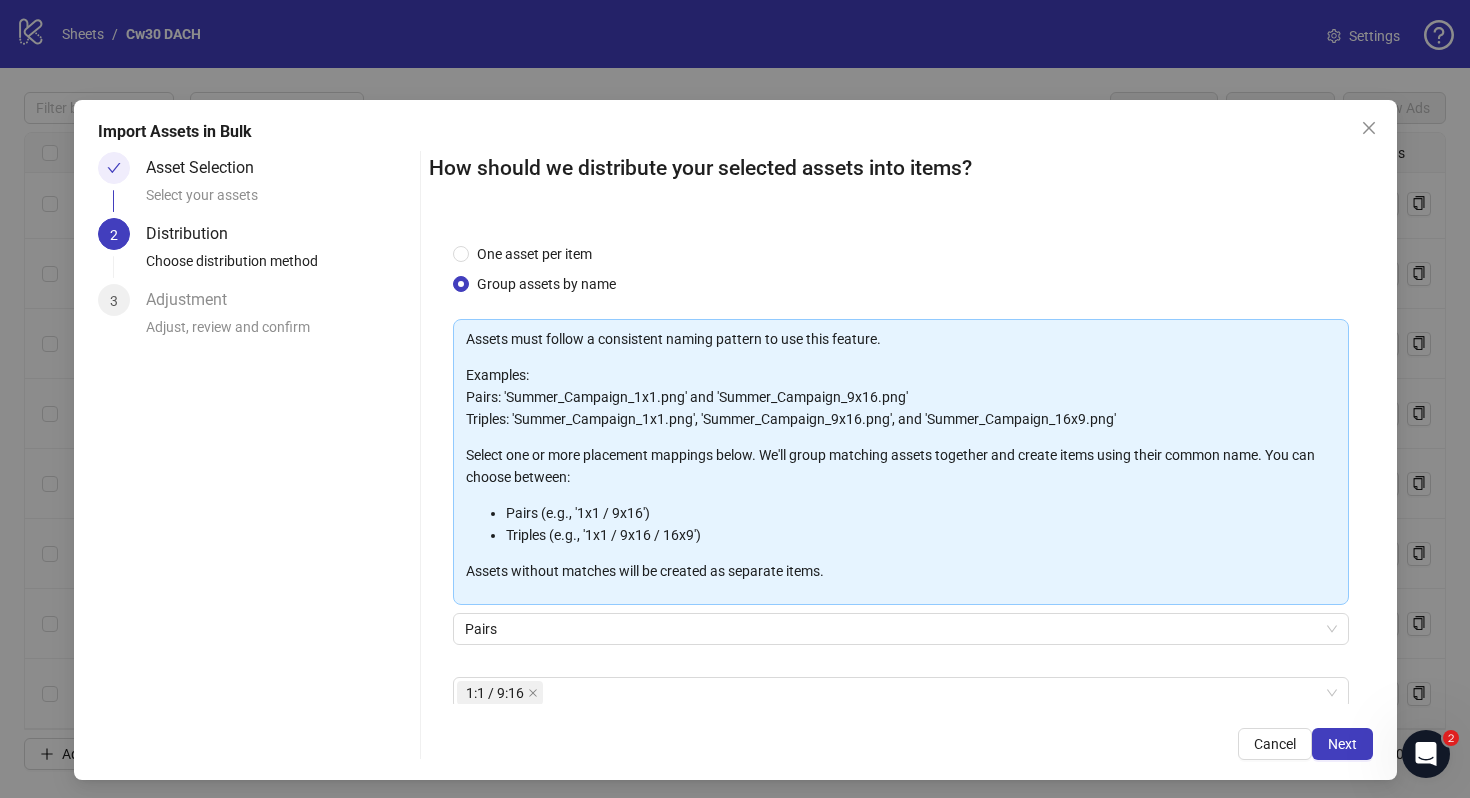 scroll, scrollTop: 6, scrollLeft: 0, axis: vertical 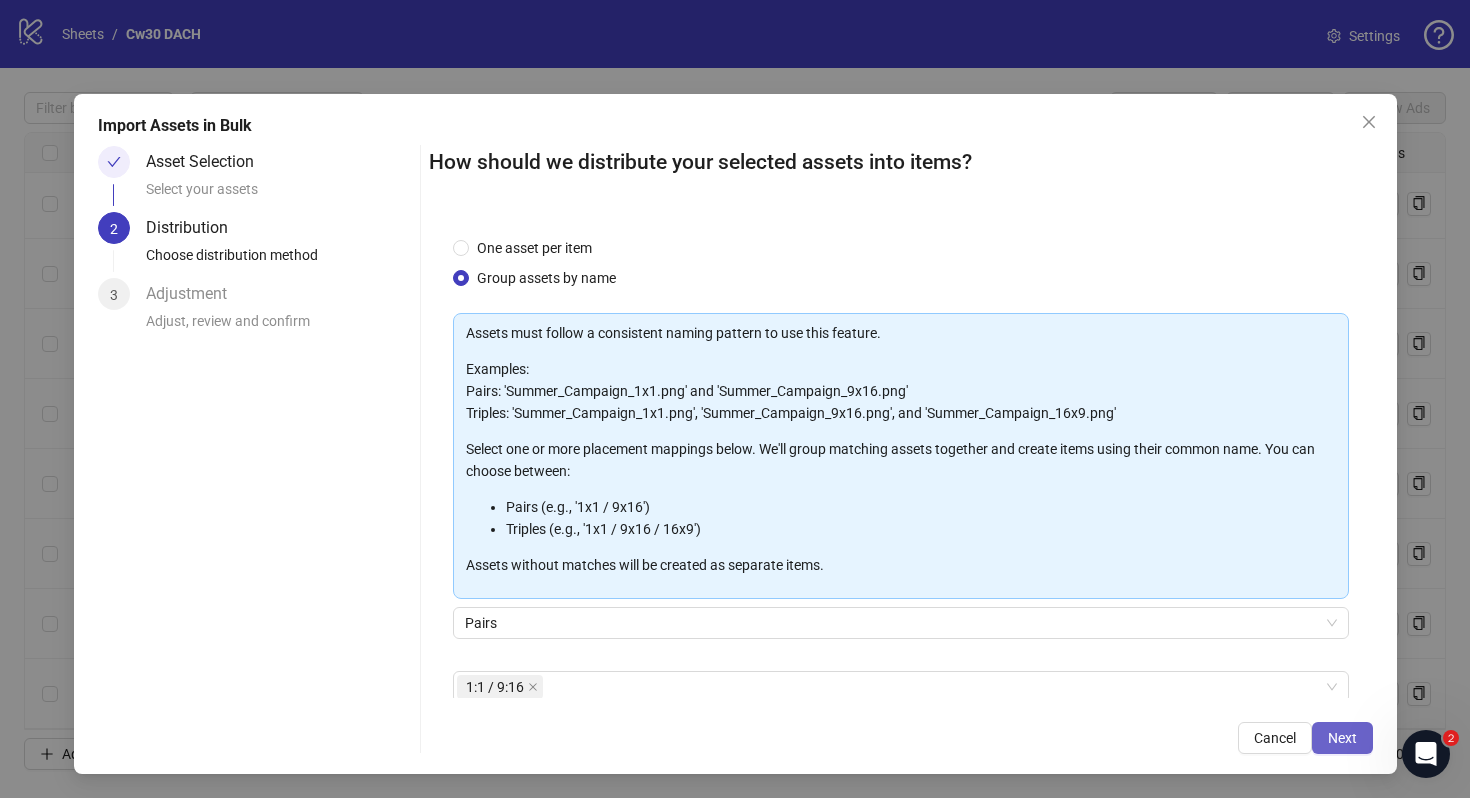 click on "Next" at bounding box center (1342, 738) 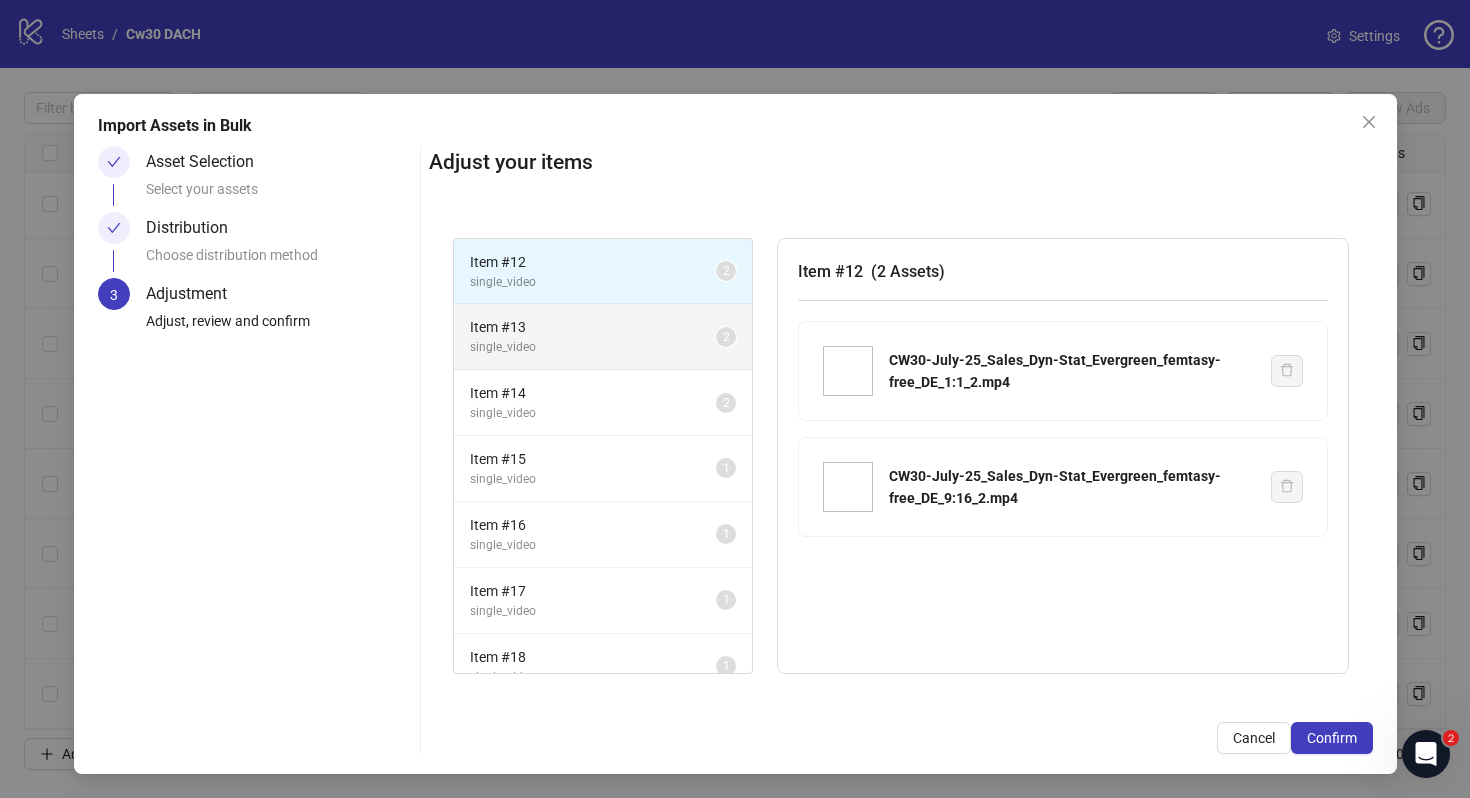 click on "Item # 13 single_video 2" at bounding box center (603, 337) 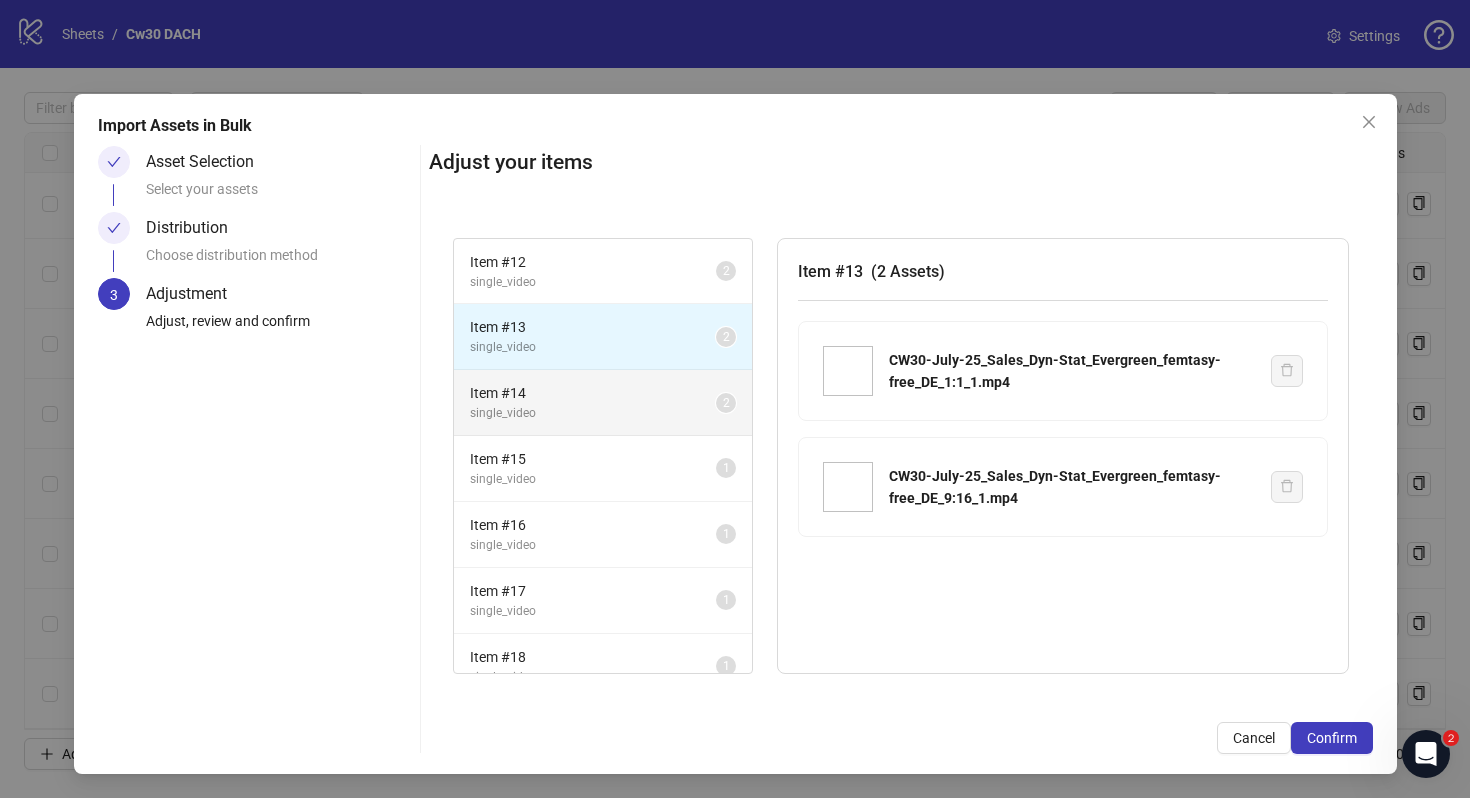 click on "Item # 14" at bounding box center (593, 393) 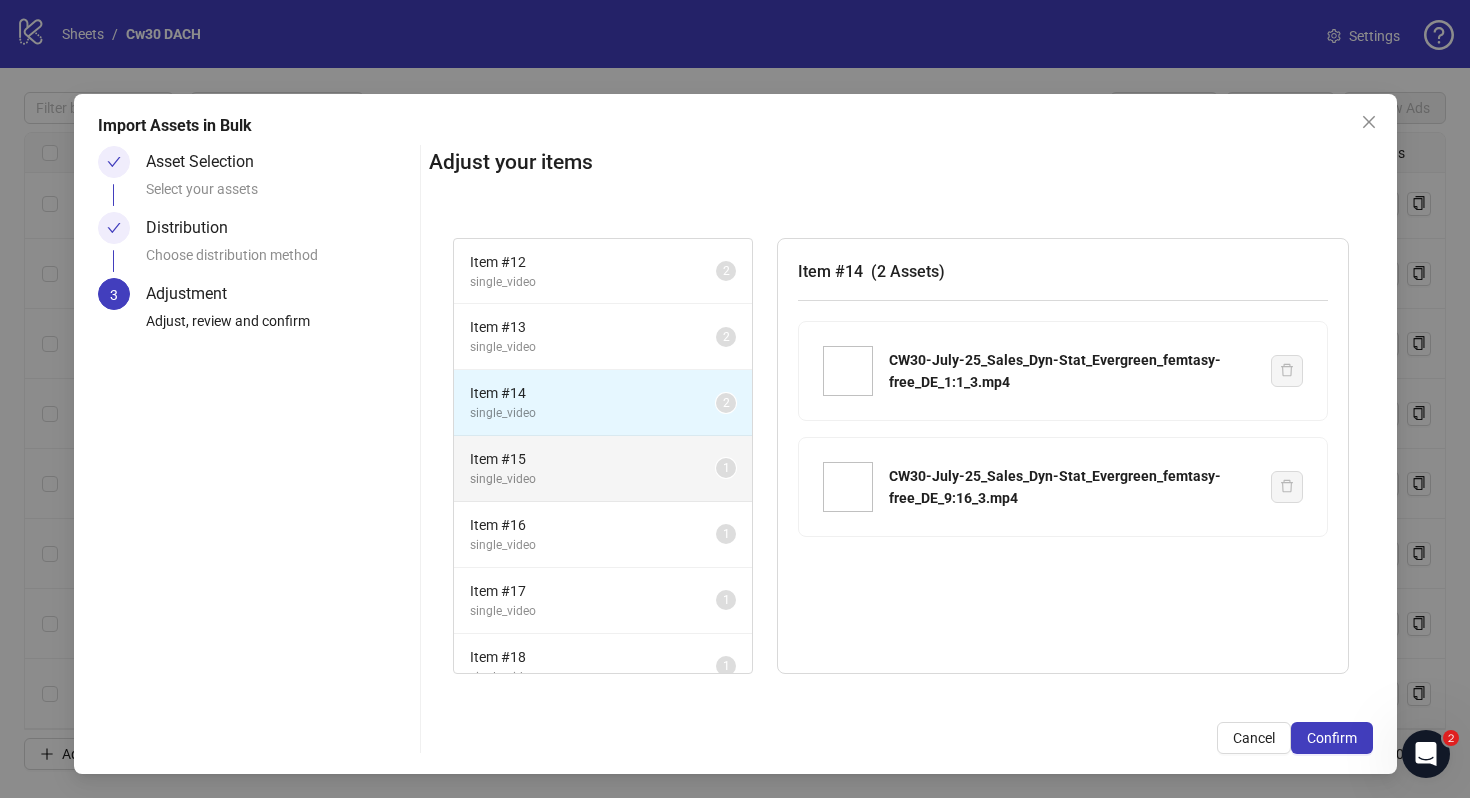 click on "Item # 15 single_video 1" at bounding box center (603, 469) 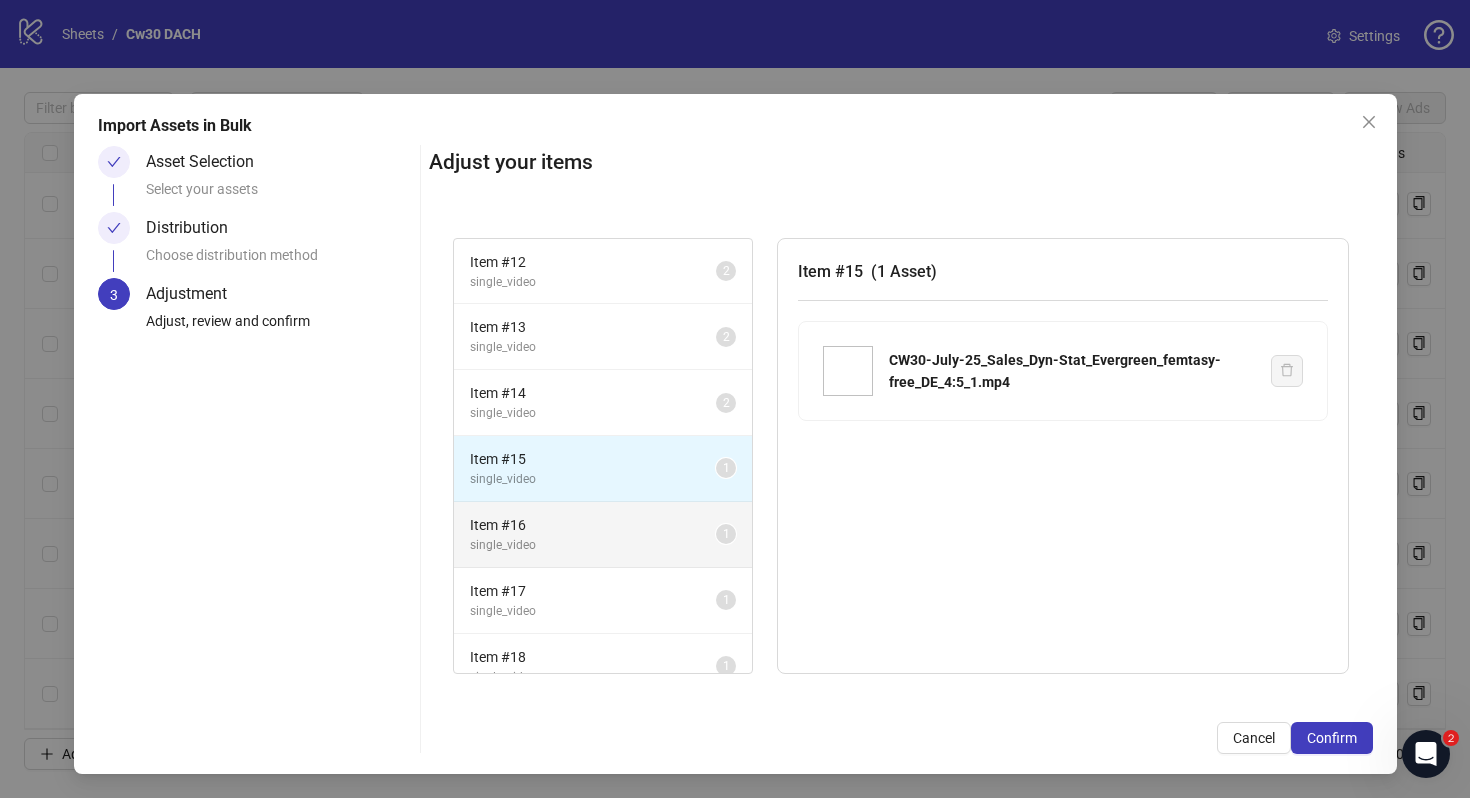 click on "Item # 16 single_video 1" at bounding box center [603, 535] 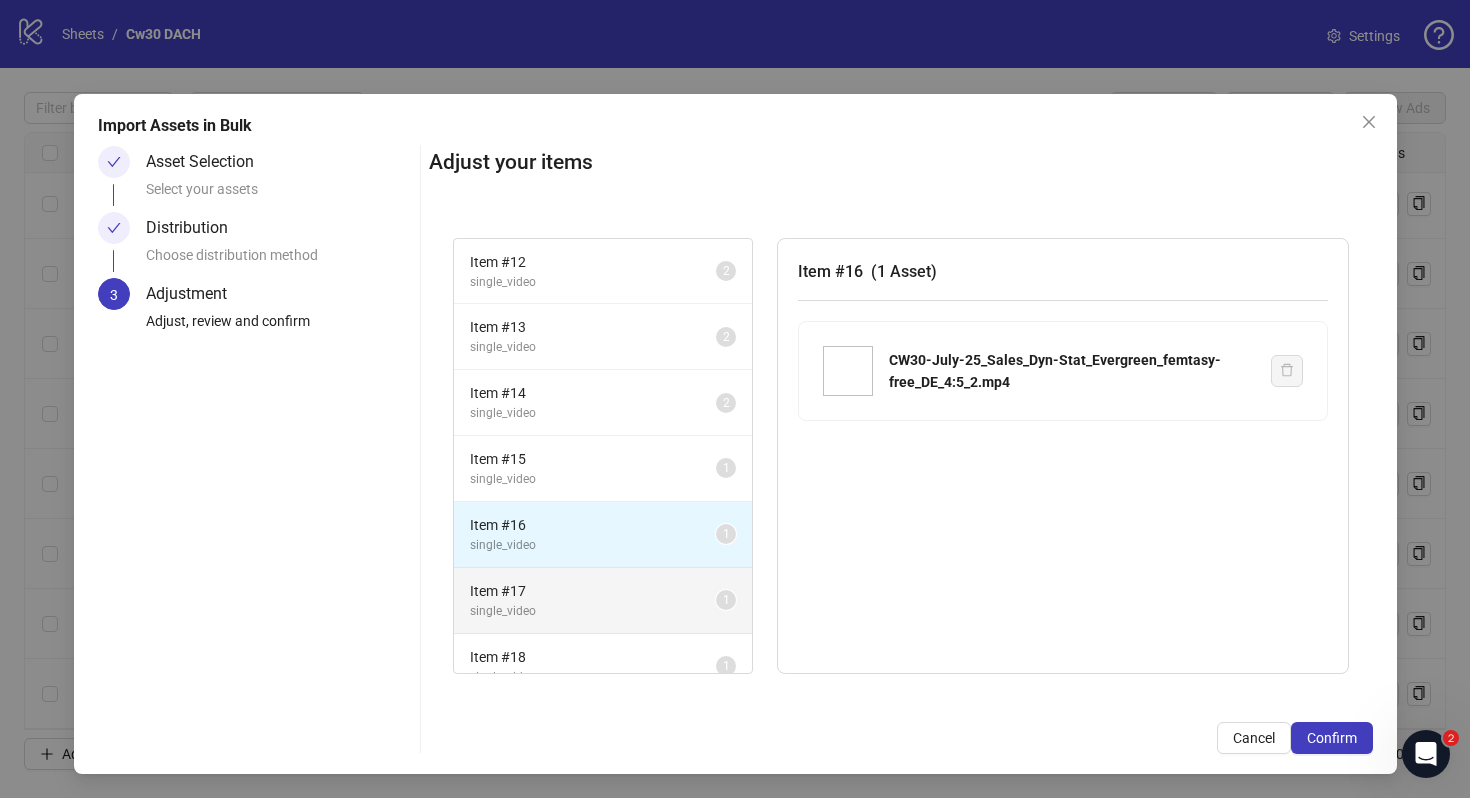click on "Item # 17 single_video 1" at bounding box center (603, 601) 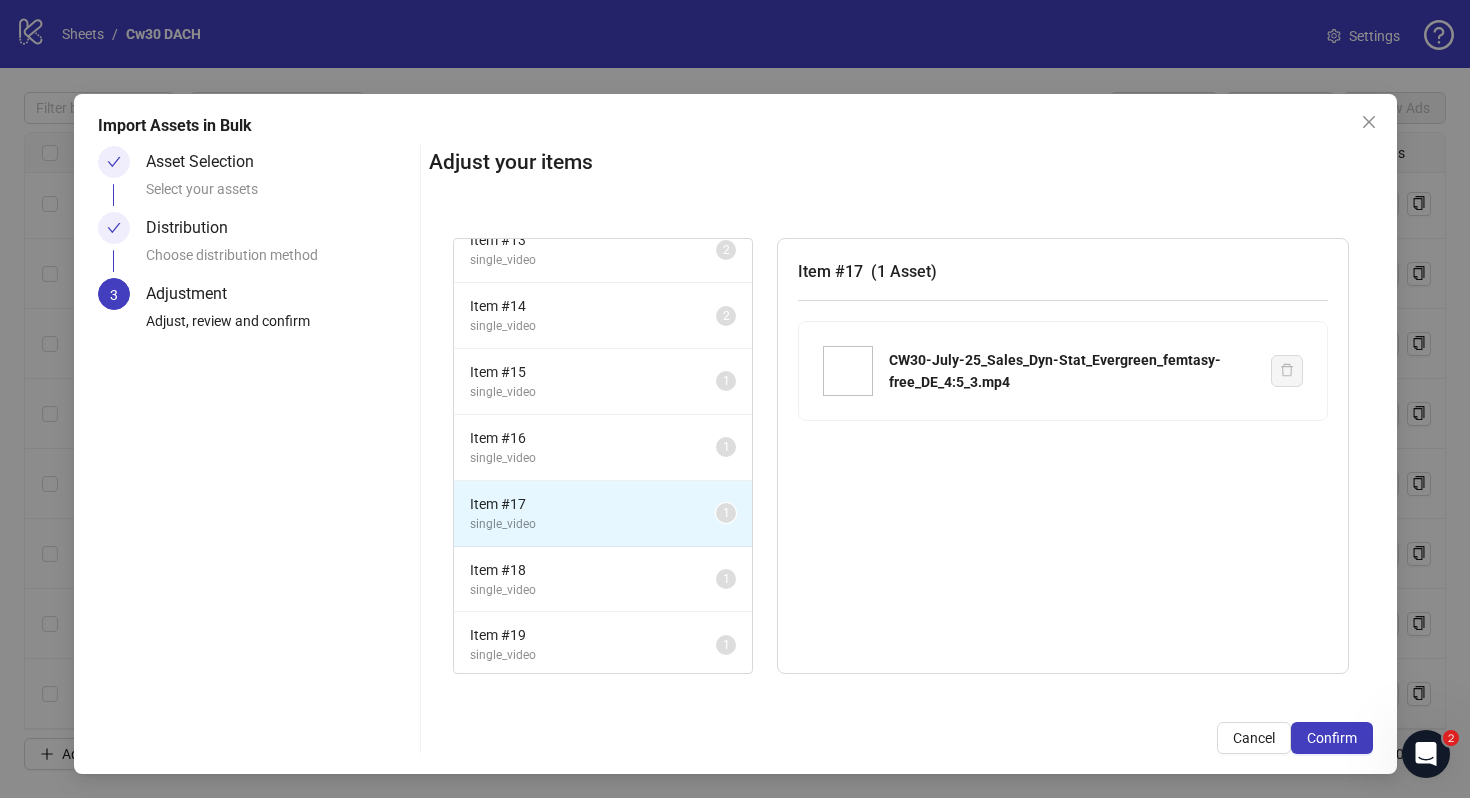 scroll, scrollTop: 157, scrollLeft: 0, axis: vertical 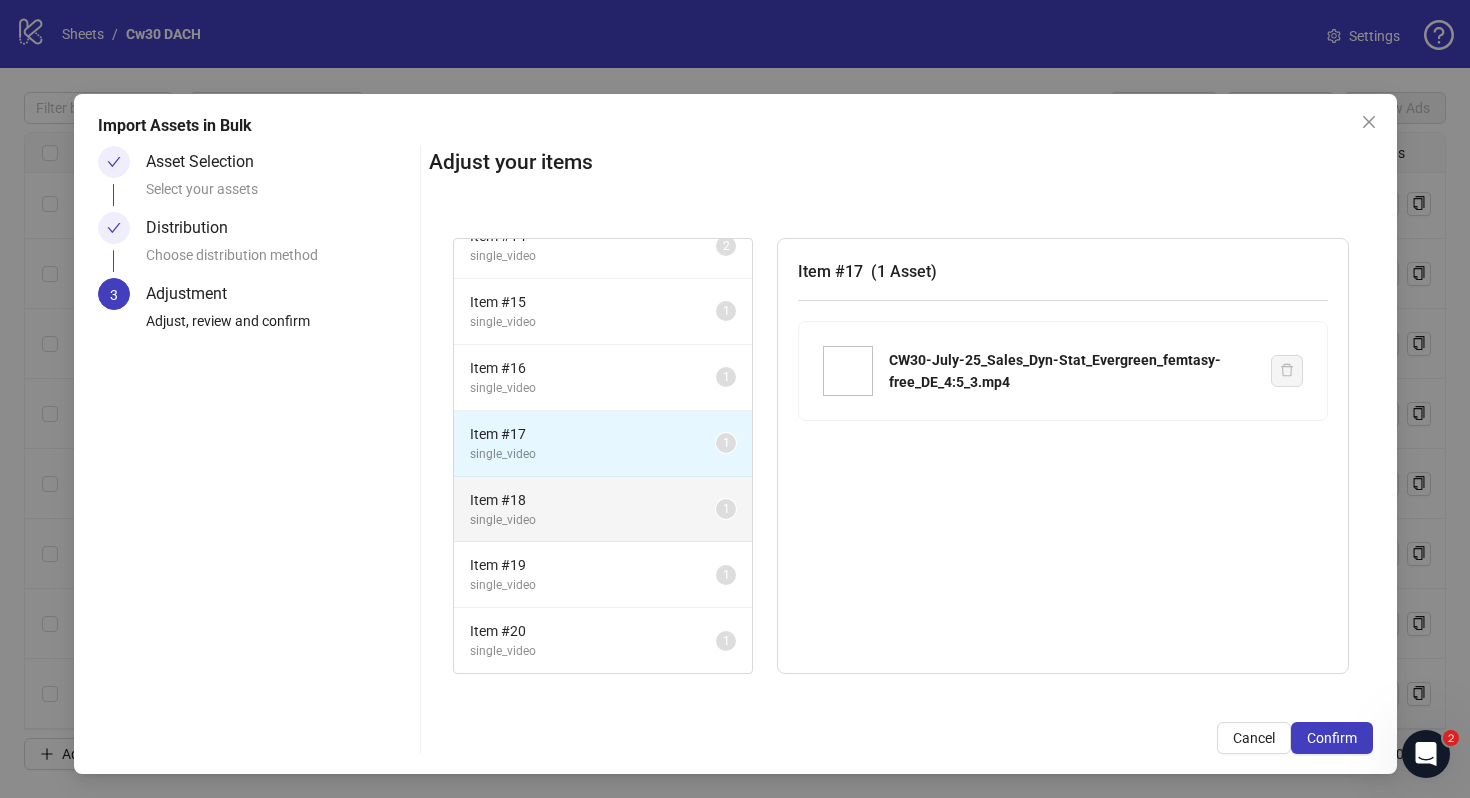 click on "Item # 18" at bounding box center (593, 500) 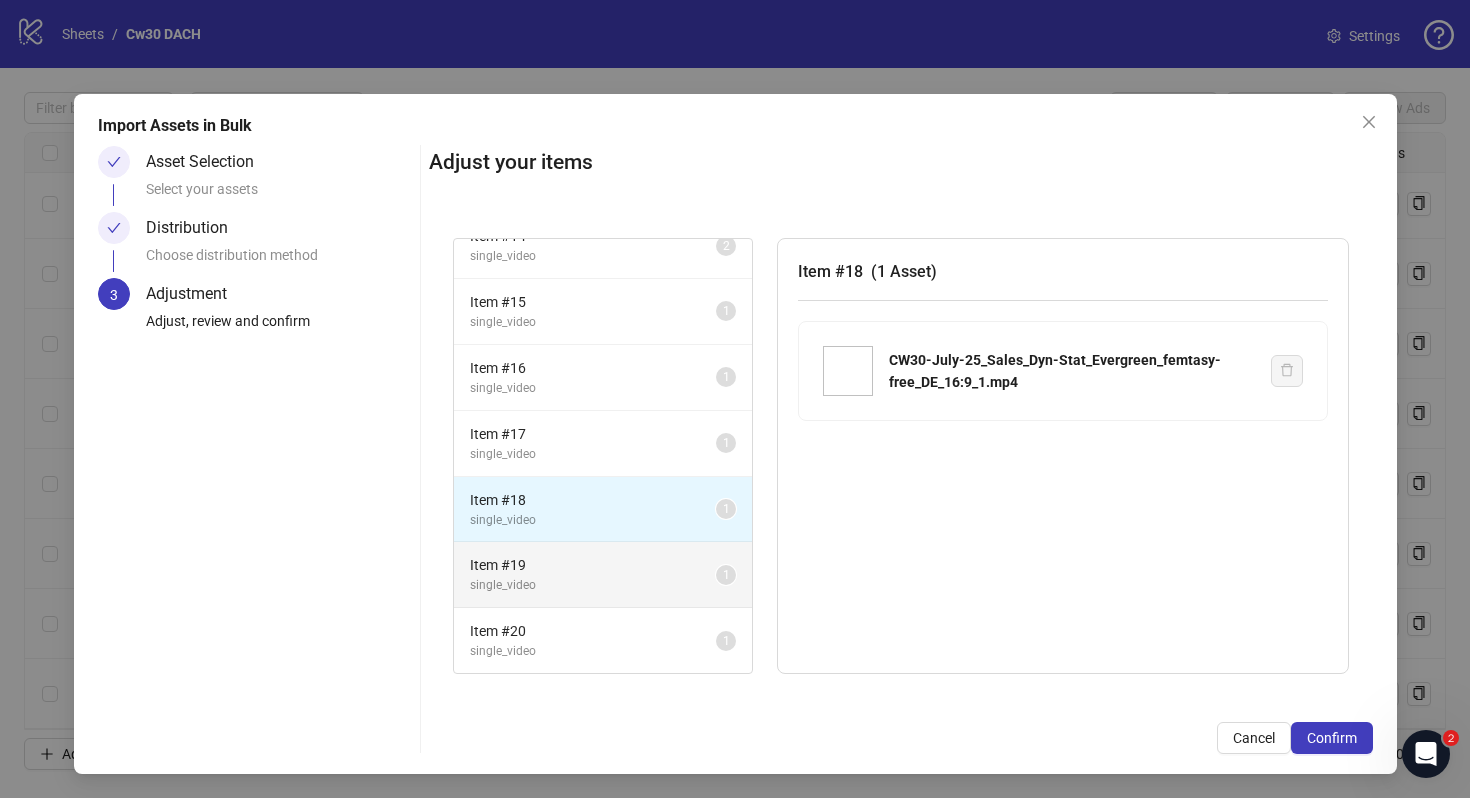 click on "Item # 19" at bounding box center [593, 565] 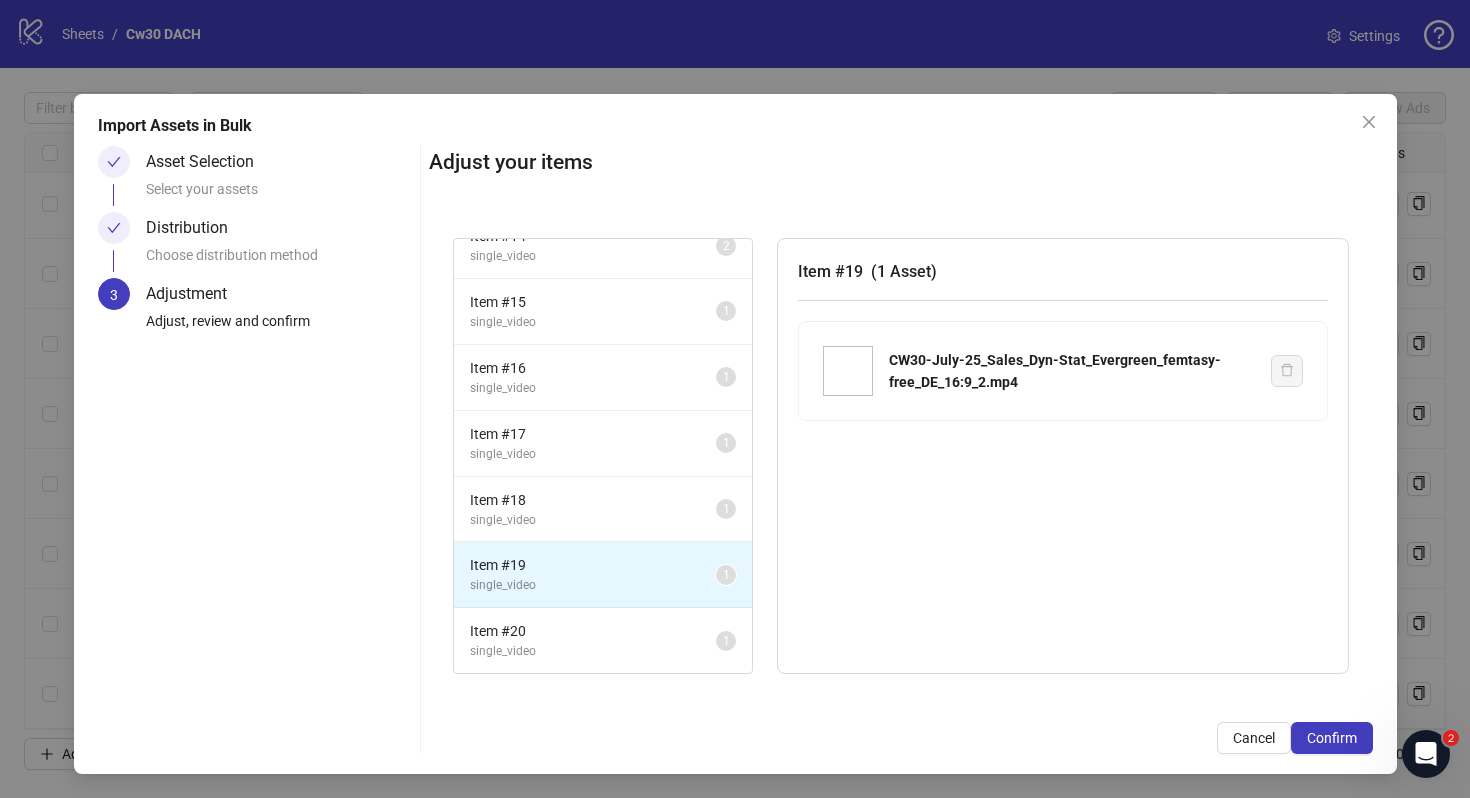 click on "Item # 19 single_video 1" at bounding box center (603, 575) 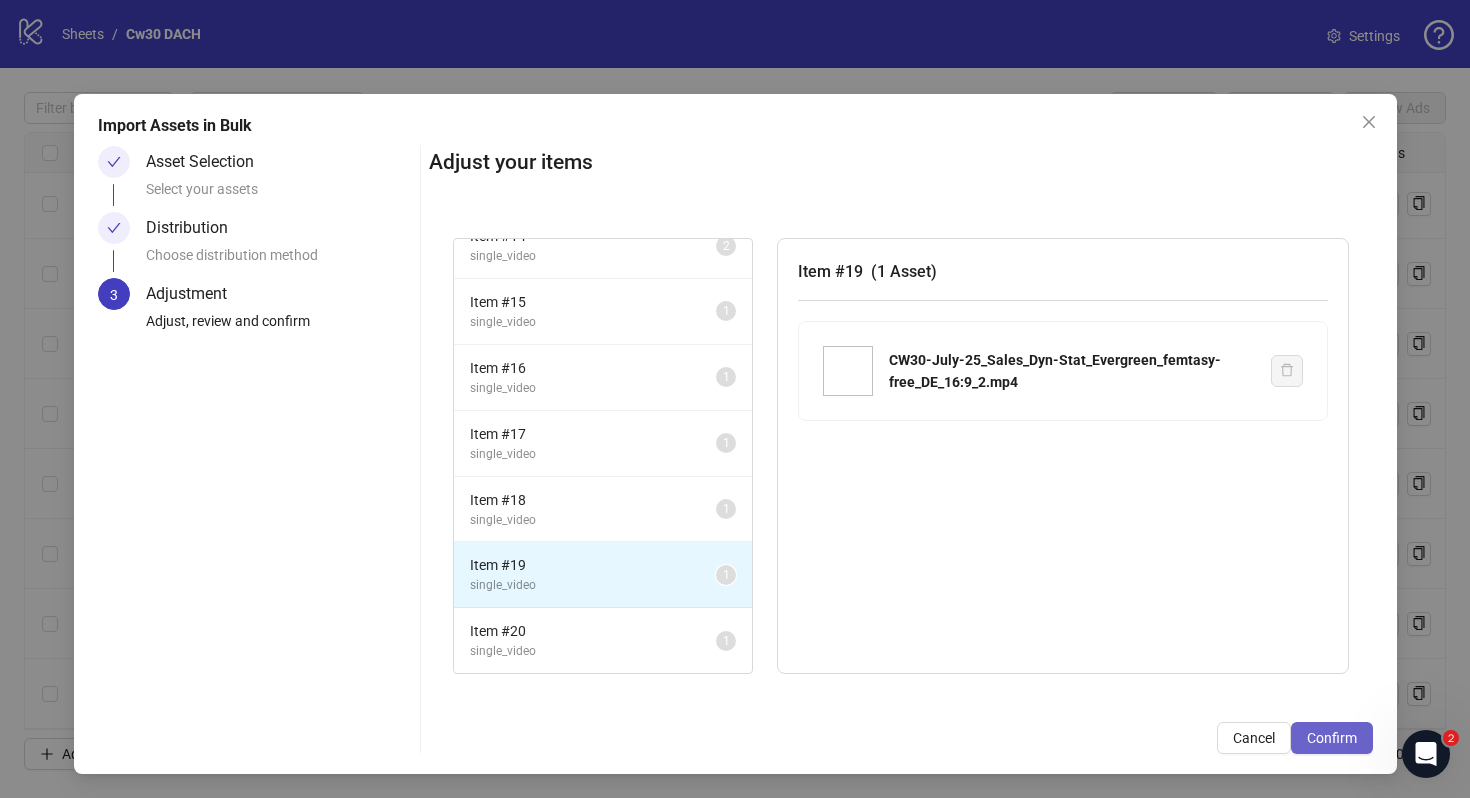 click on "Confirm" at bounding box center (1332, 738) 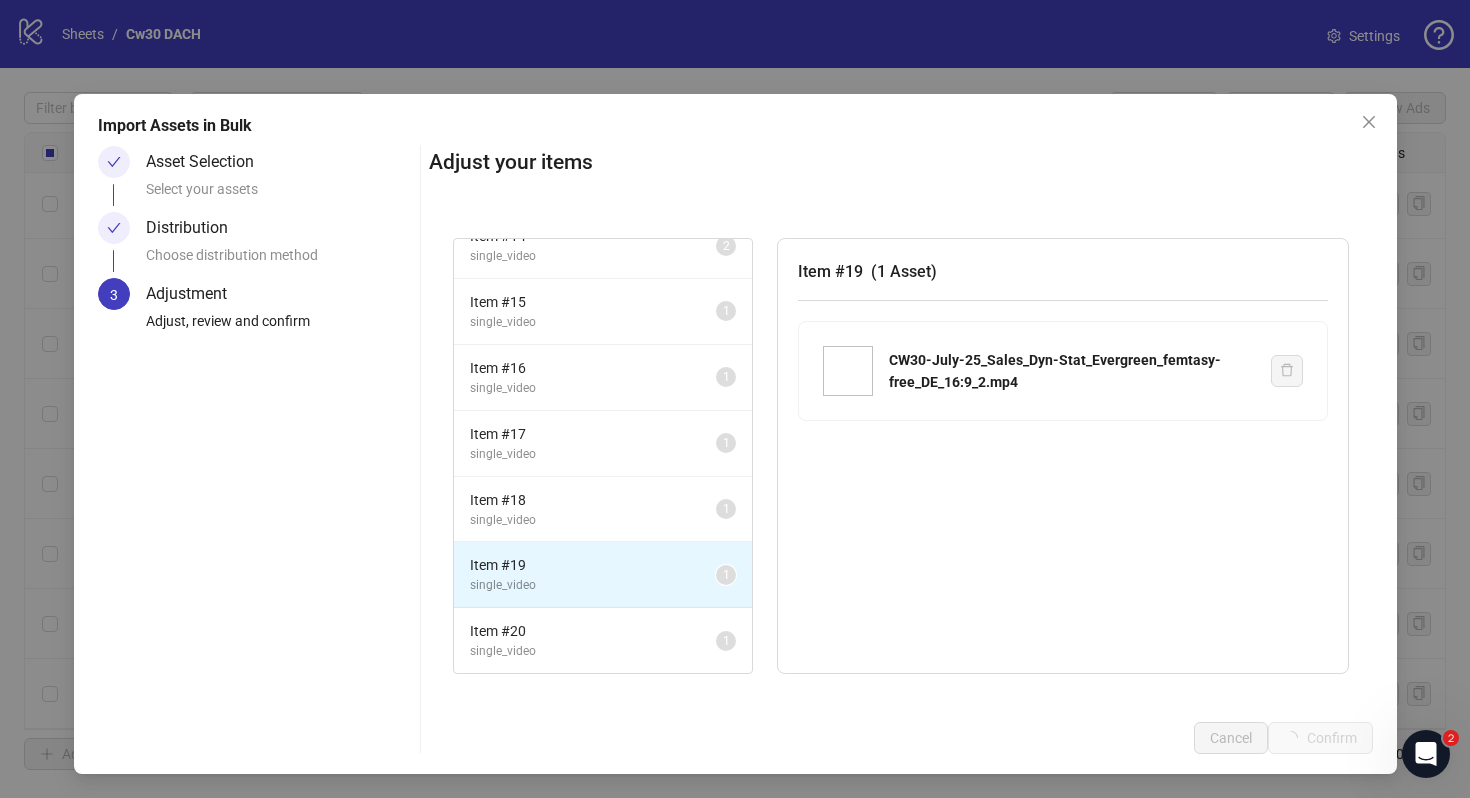 scroll, scrollTop: 209, scrollLeft: 0, axis: vertical 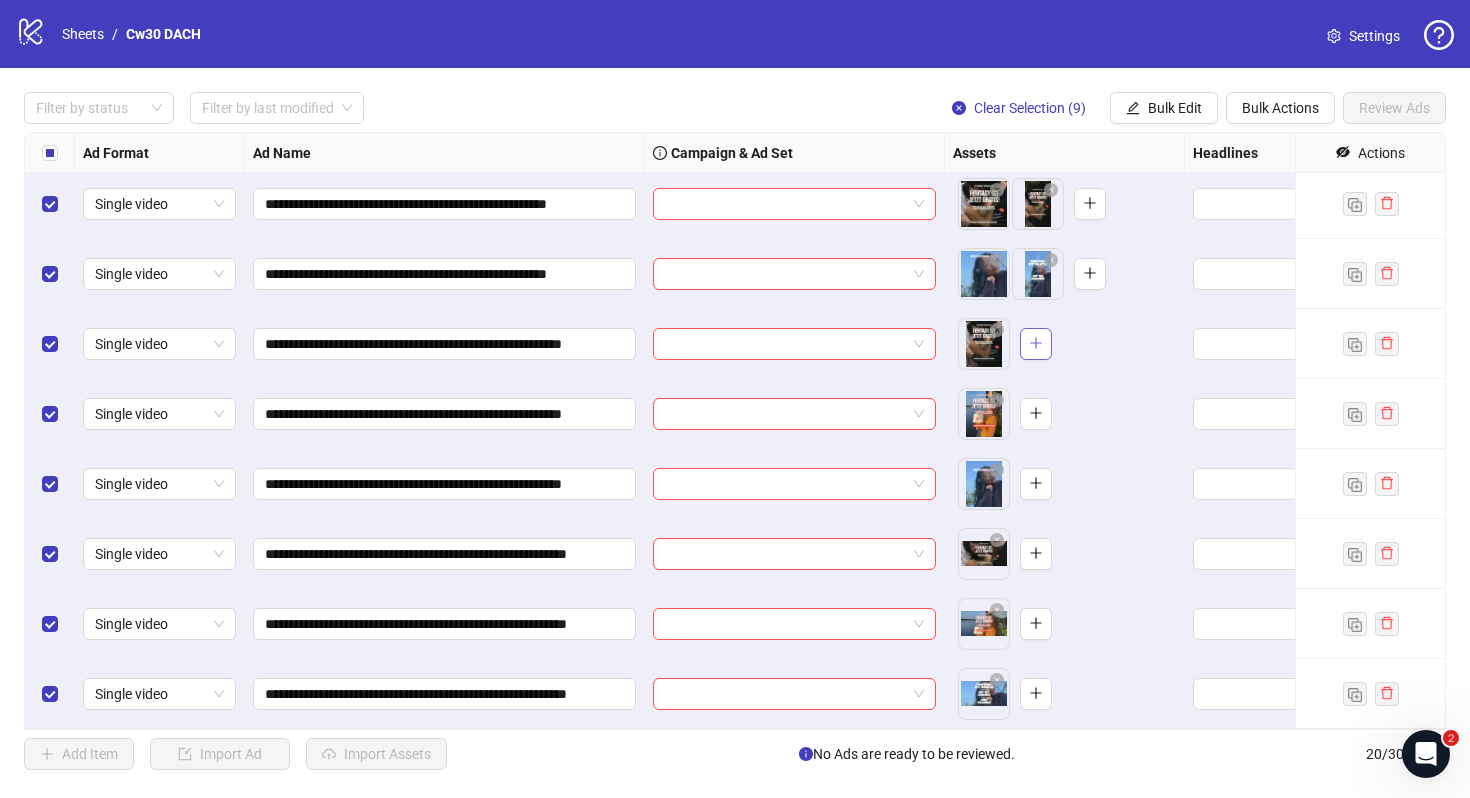 click 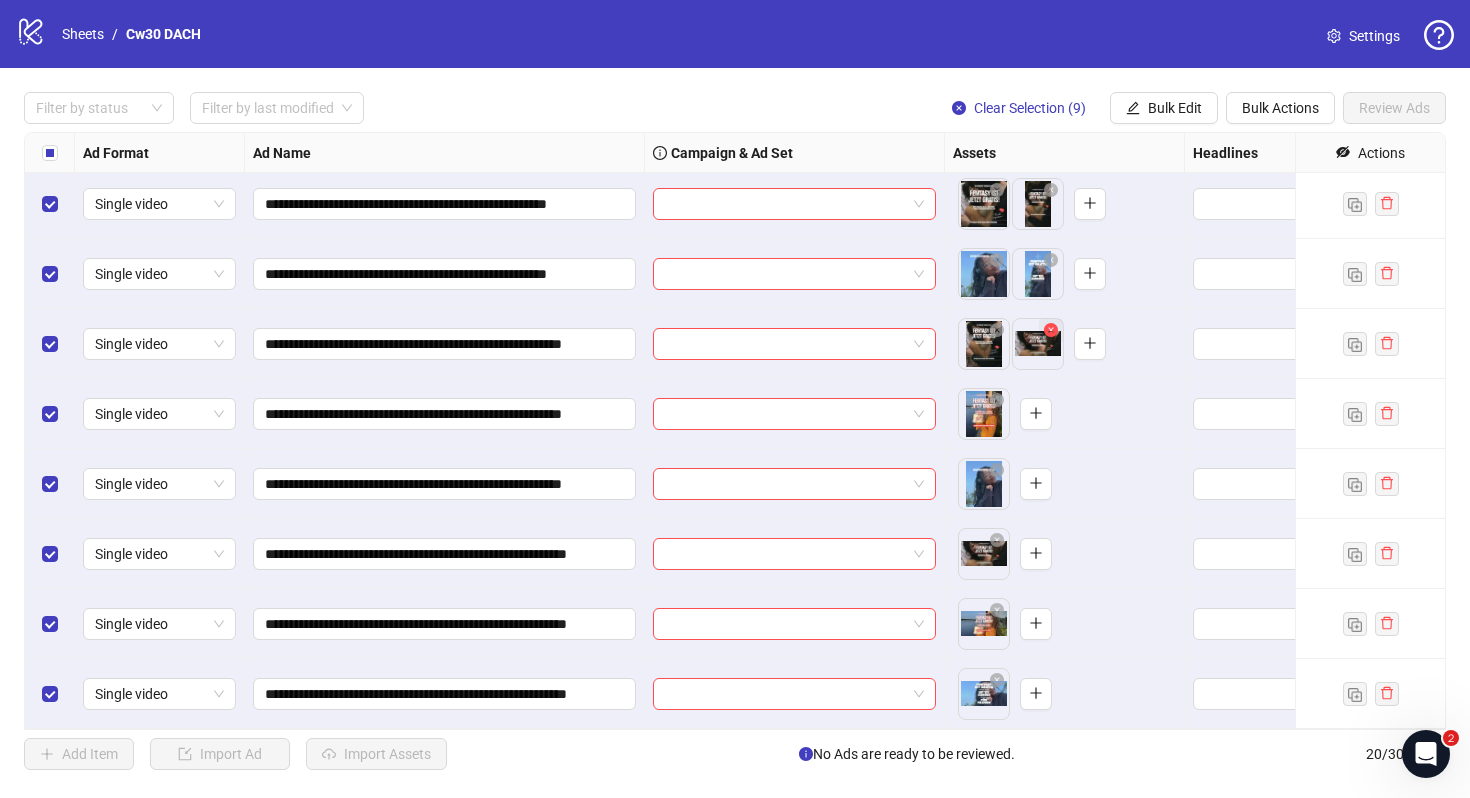 click 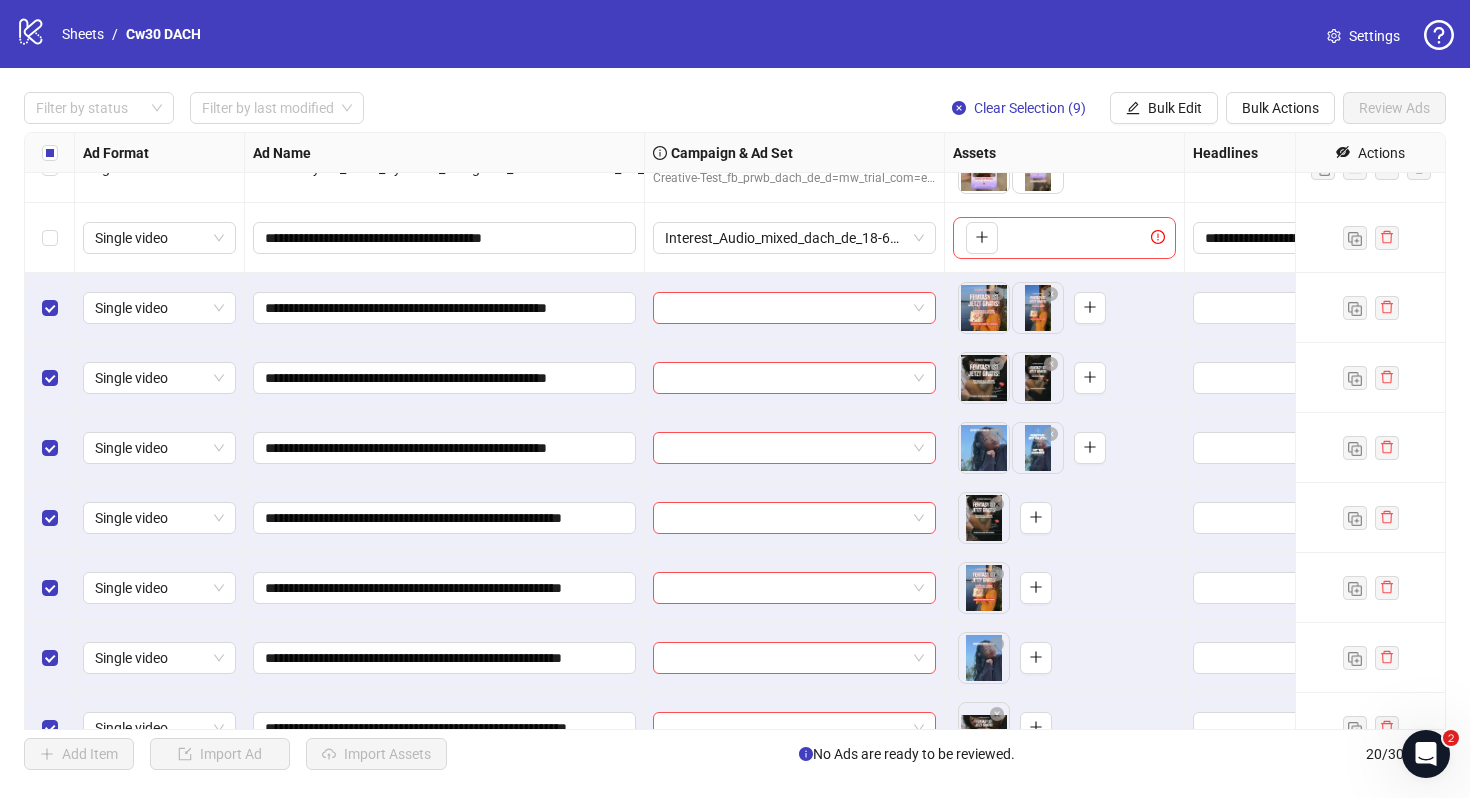 scroll, scrollTop: 432, scrollLeft: 0, axis: vertical 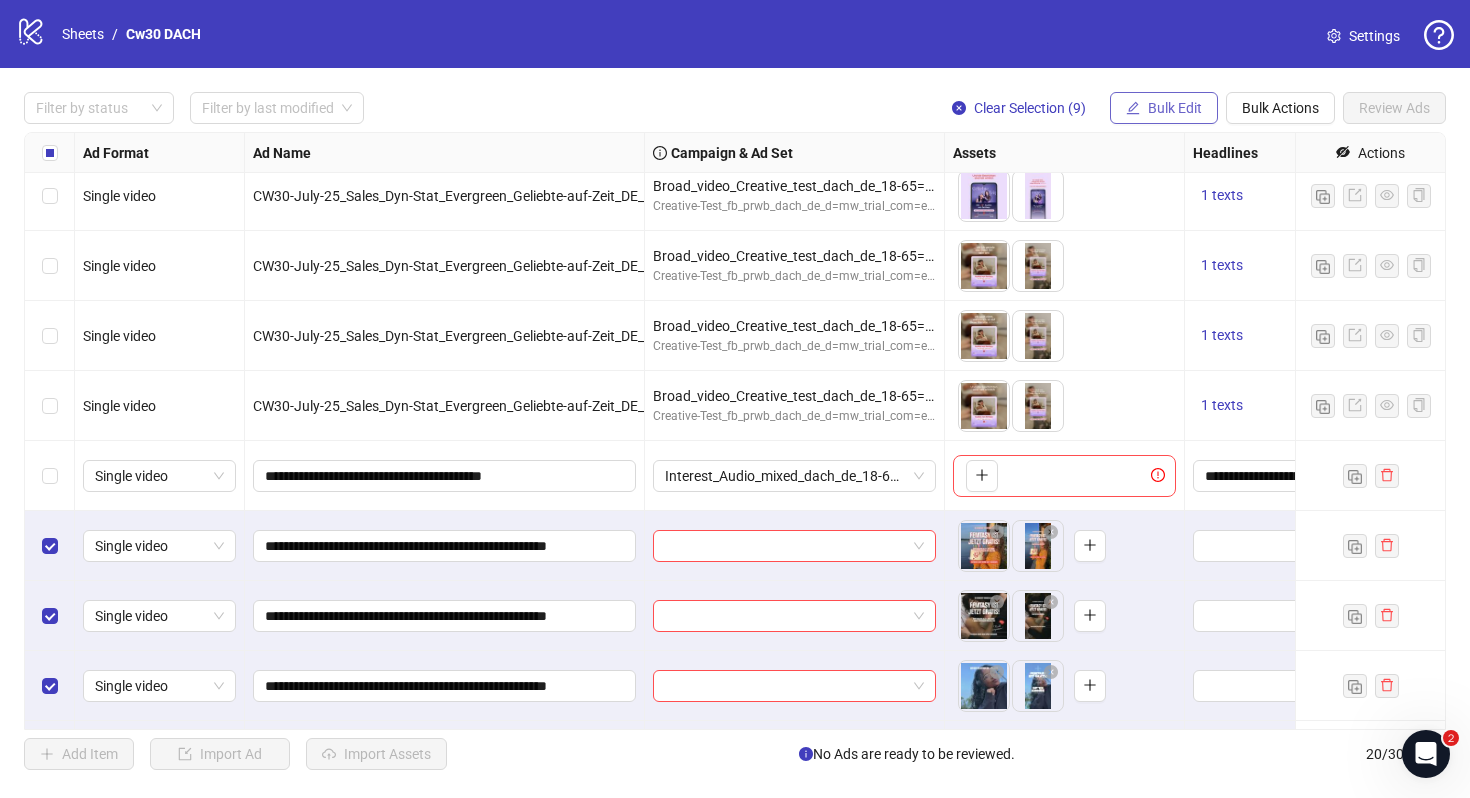 click on "Bulk Edit" at bounding box center [1175, 108] 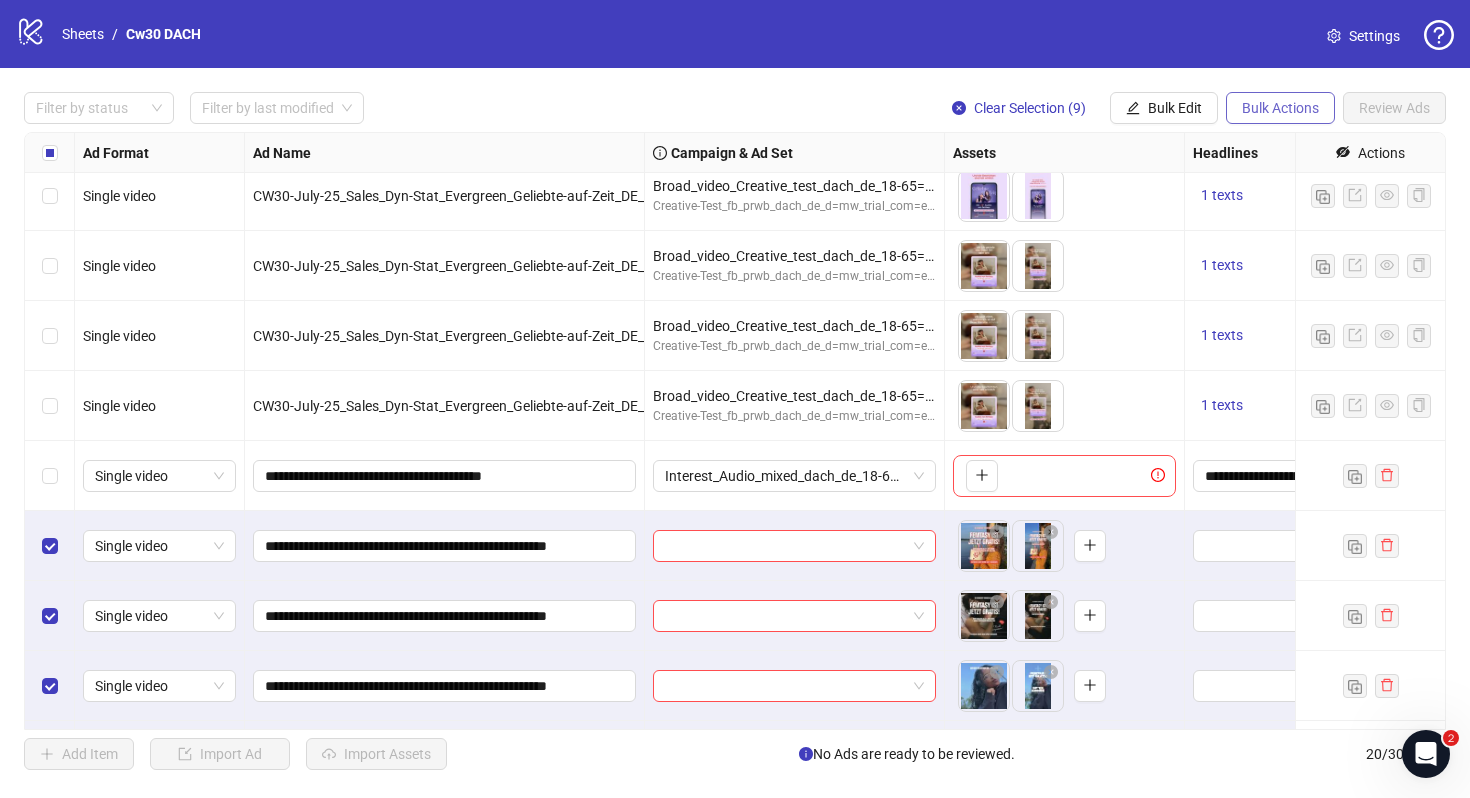 click on "Bulk Actions" at bounding box center [1280, 108] 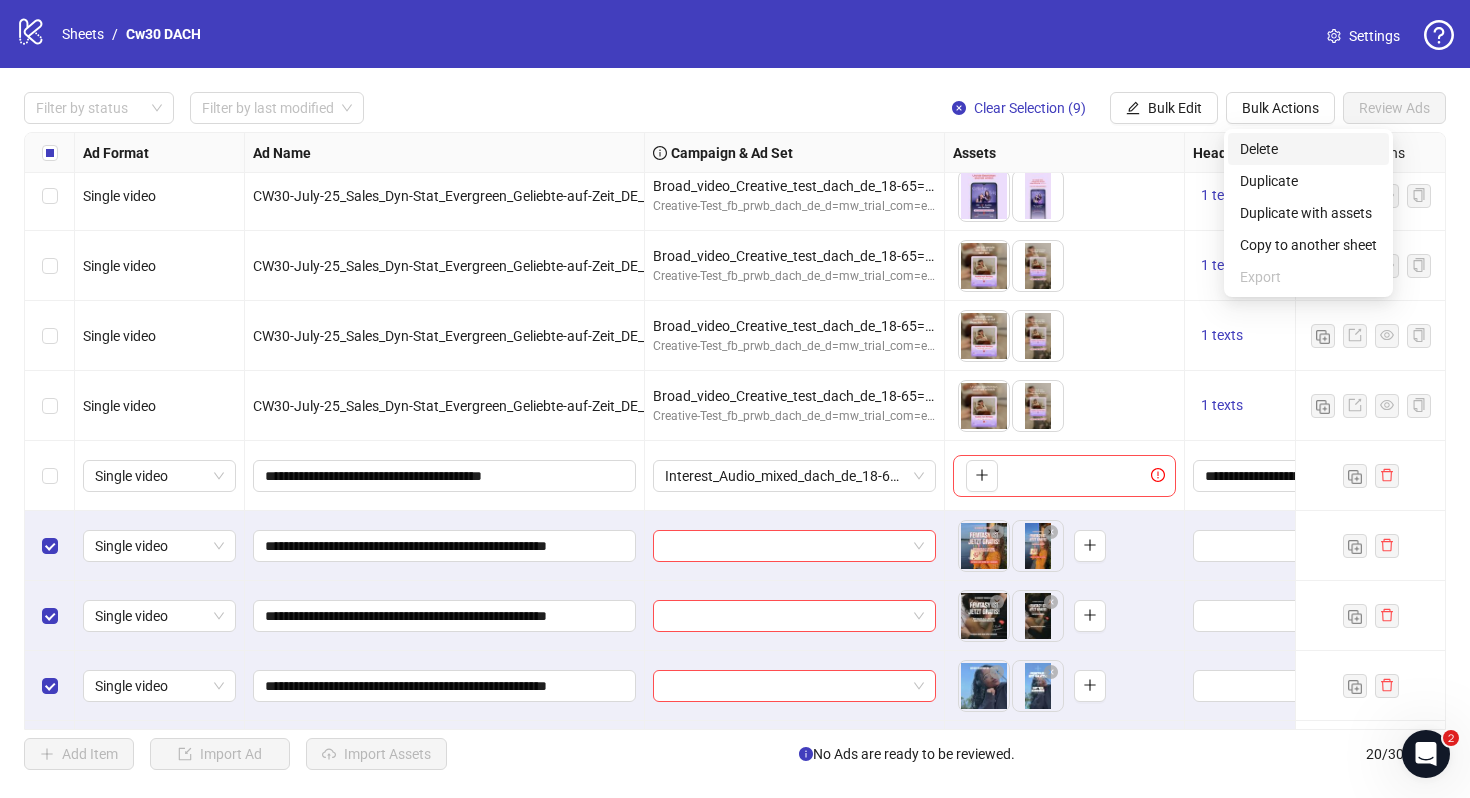 click on "Delete" at bounding box center (1308, 149) 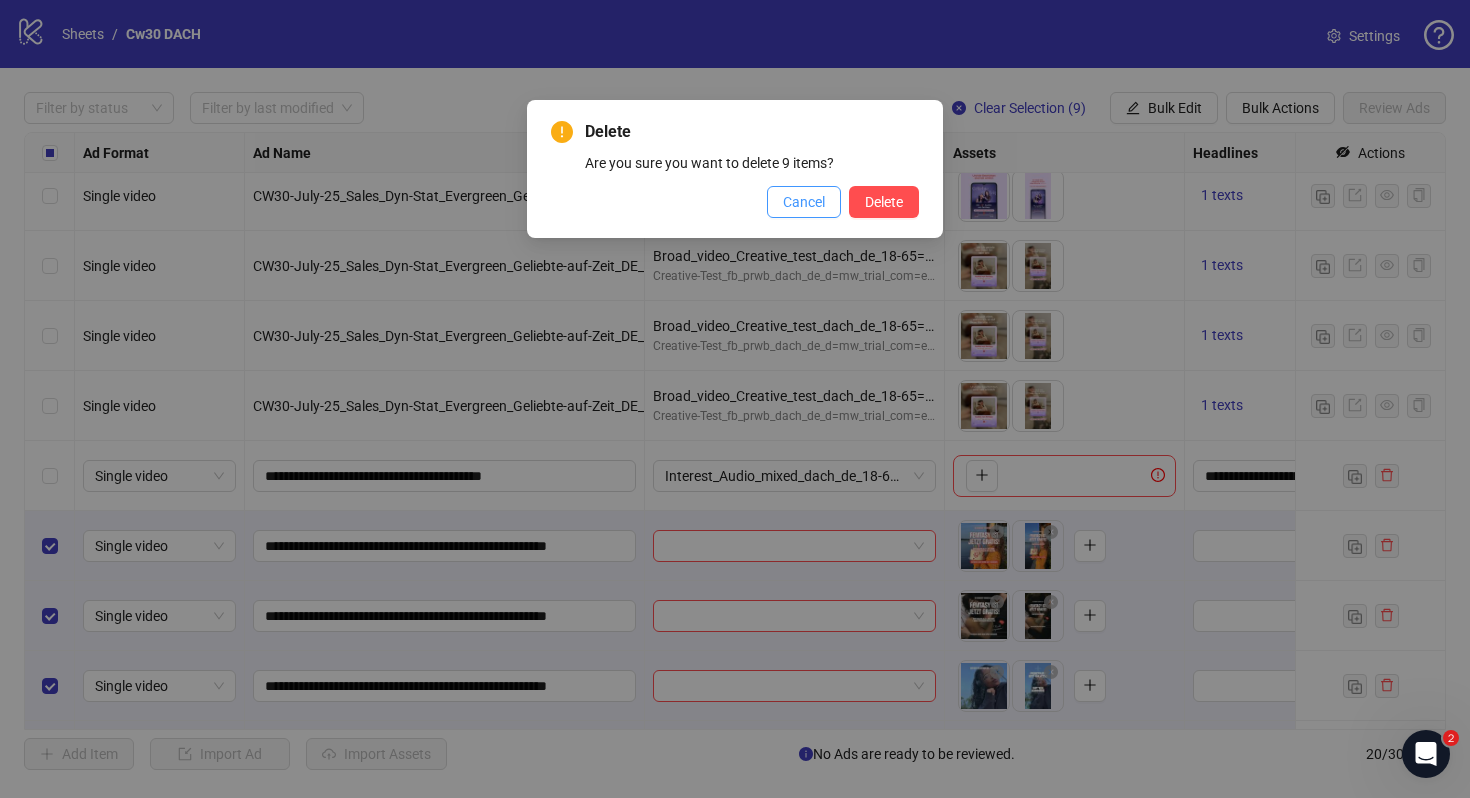 click on "Cancel" at bounding box center (804, 202) 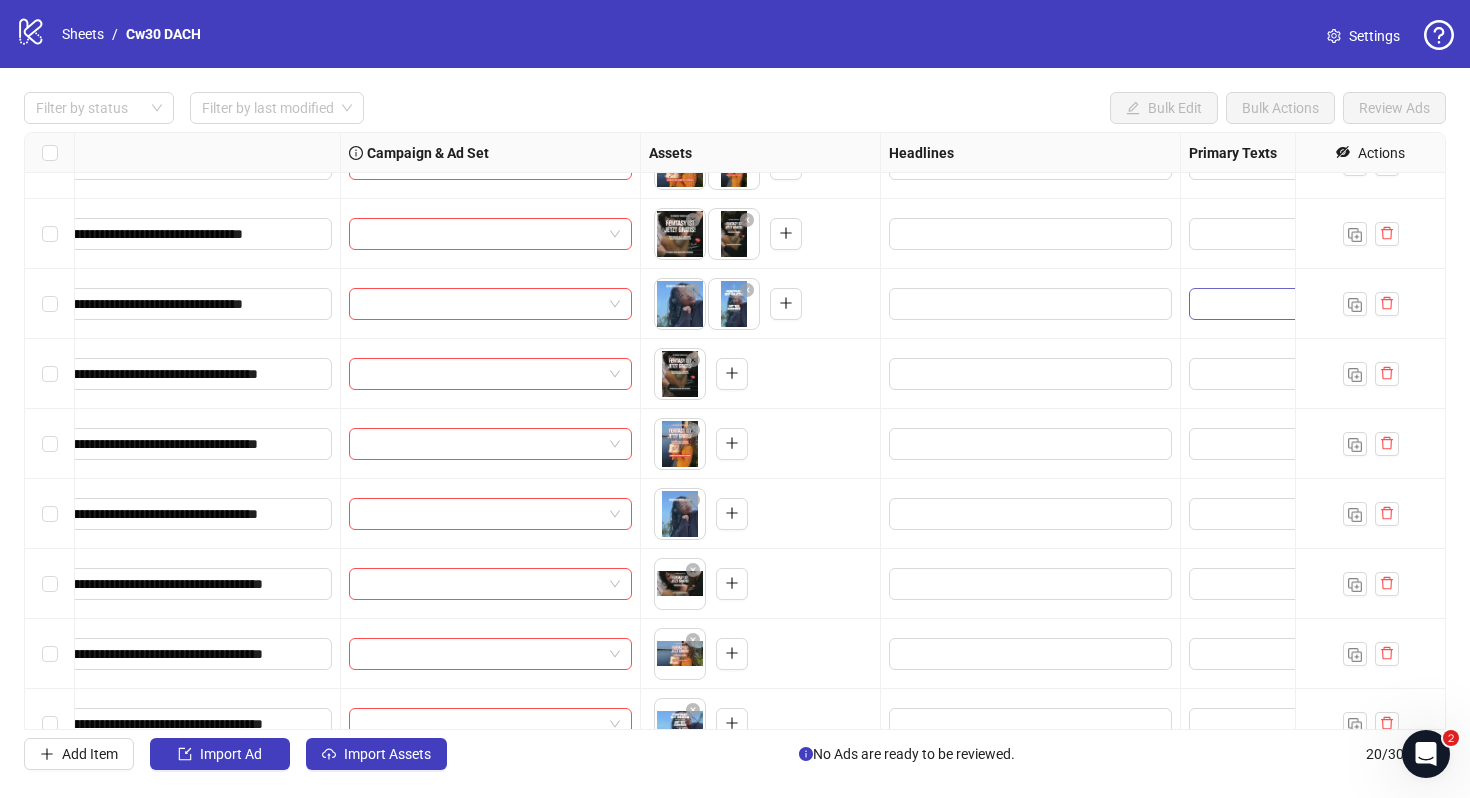 scroll, scrollTop: 844, scrollLeft: 304, axis: both 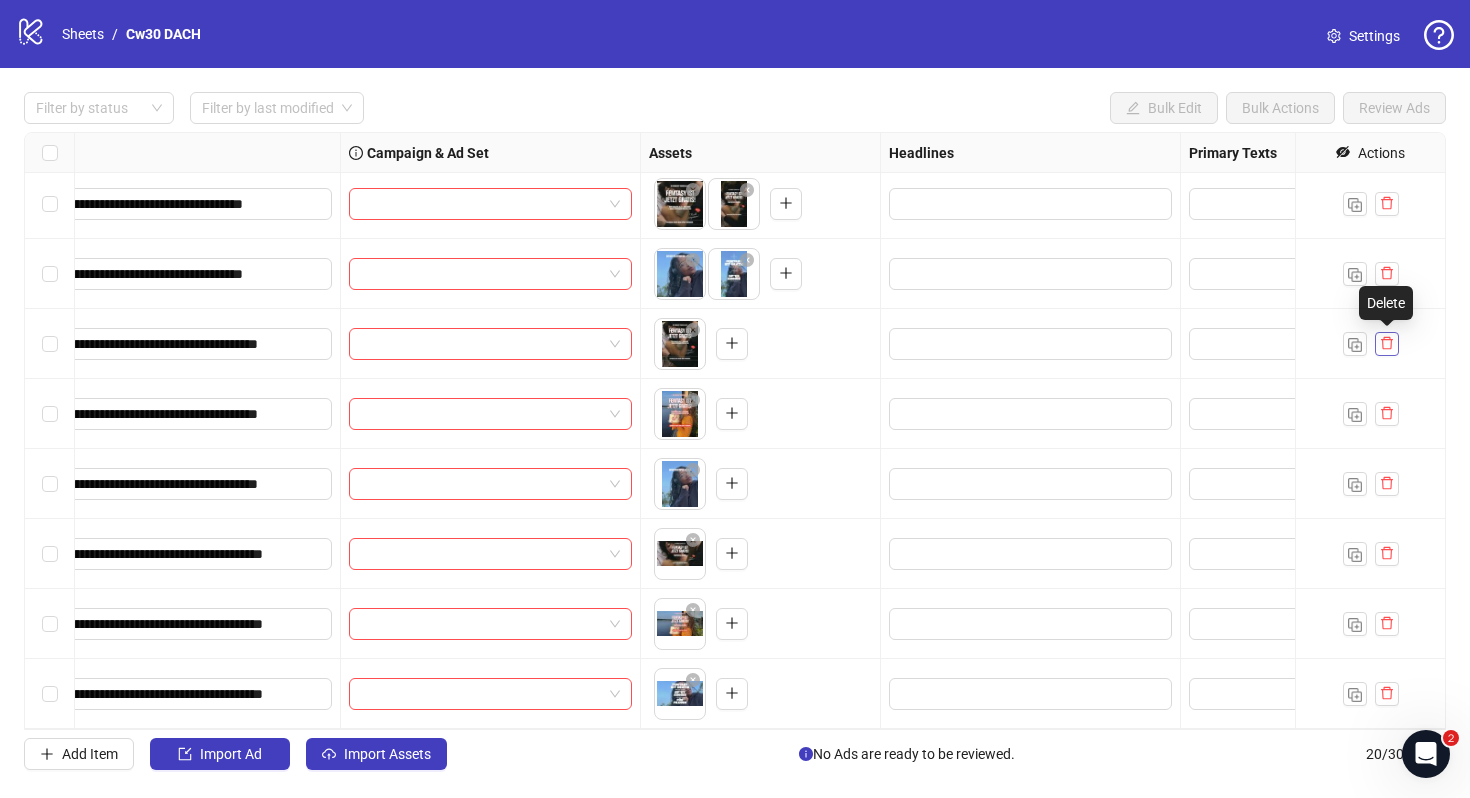 click at bounding box center [1387, 344] 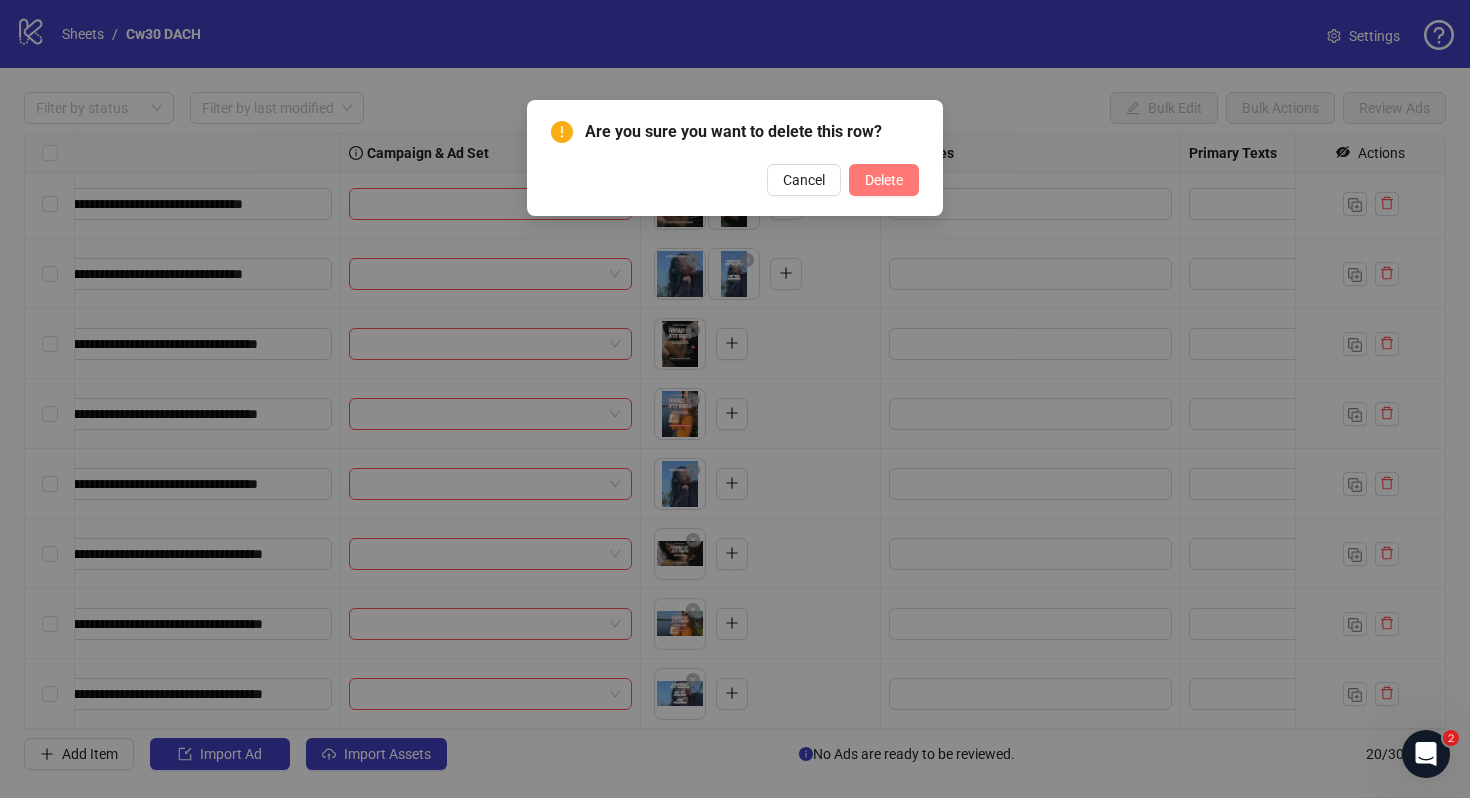 click on "Delete" at bounding box center (884, 180) 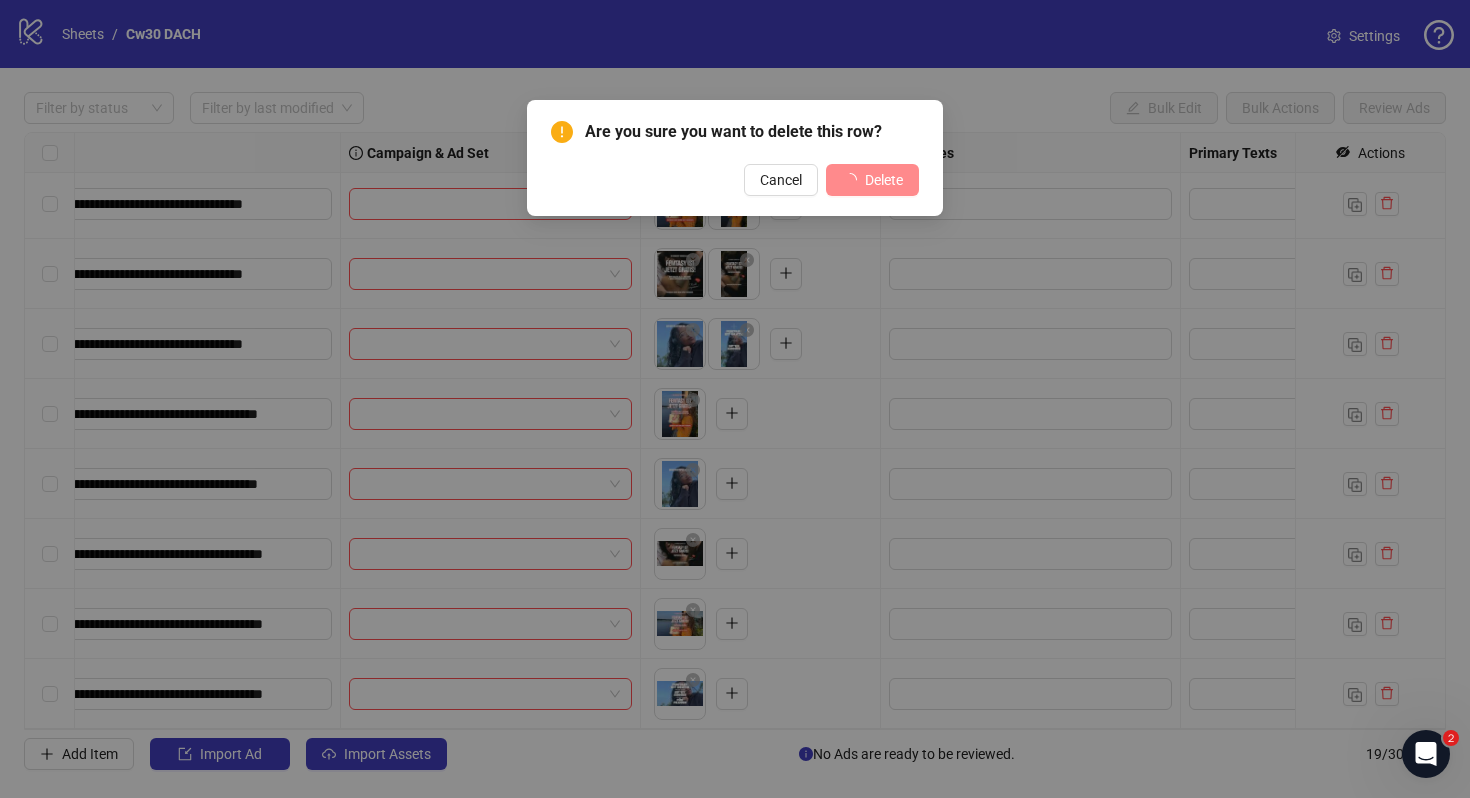scroll, scrollTop: 774, scrollLeft: 304, axis: both 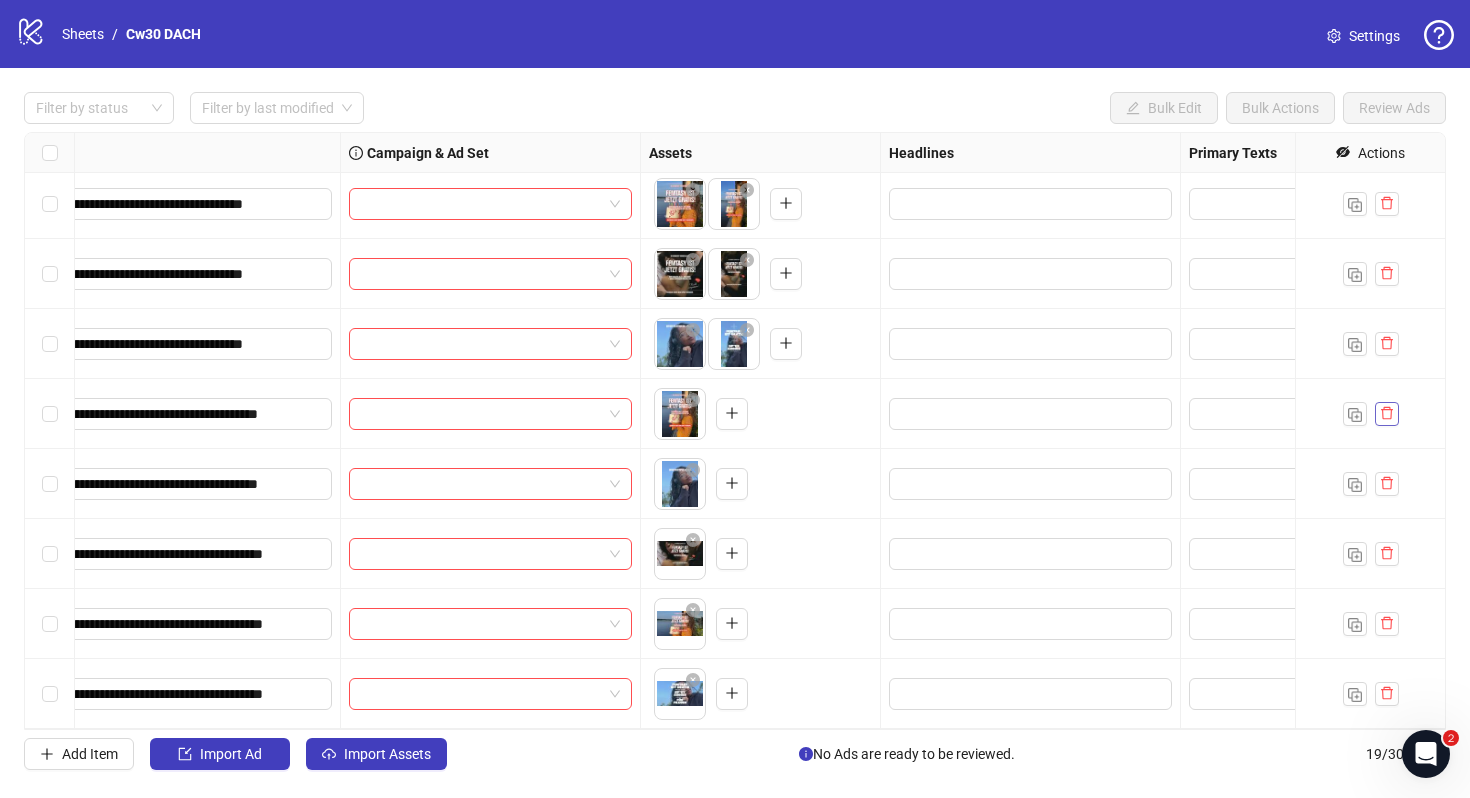 click at bounding box center [1387, 414] 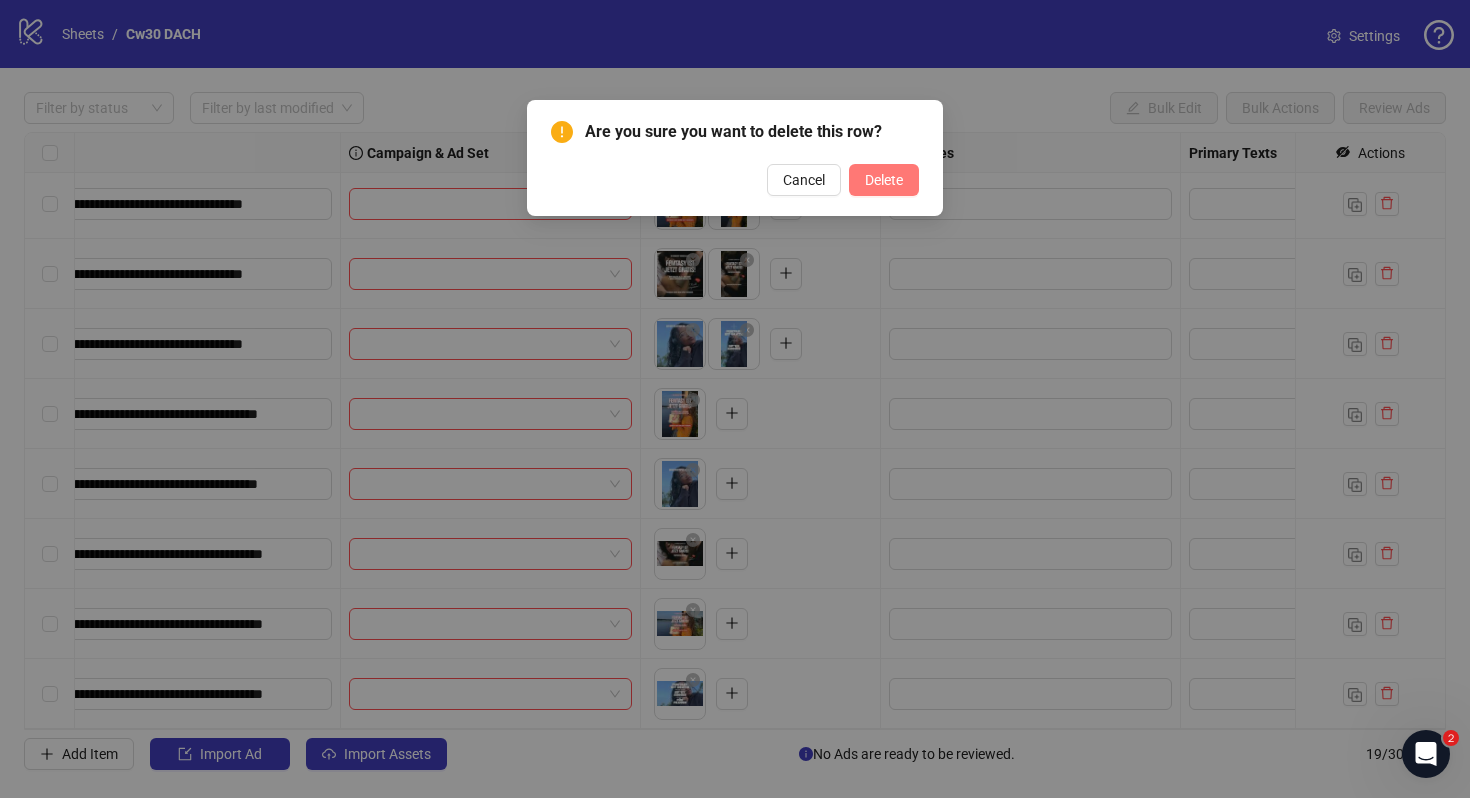 click on "Delete" at bounding box center [884, 180] 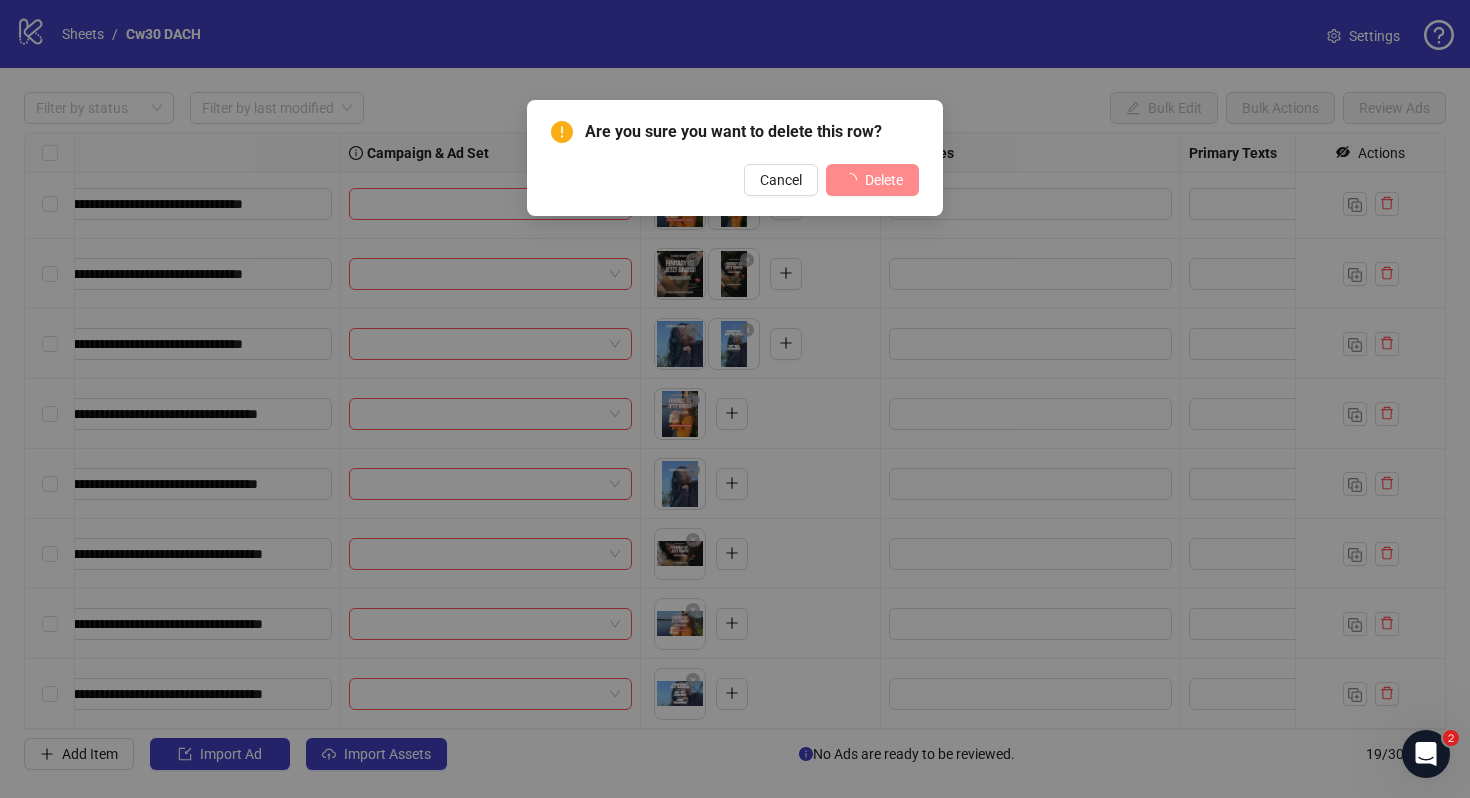 scroll, scrollTop: 704, scrollLeft: 304, axis: both 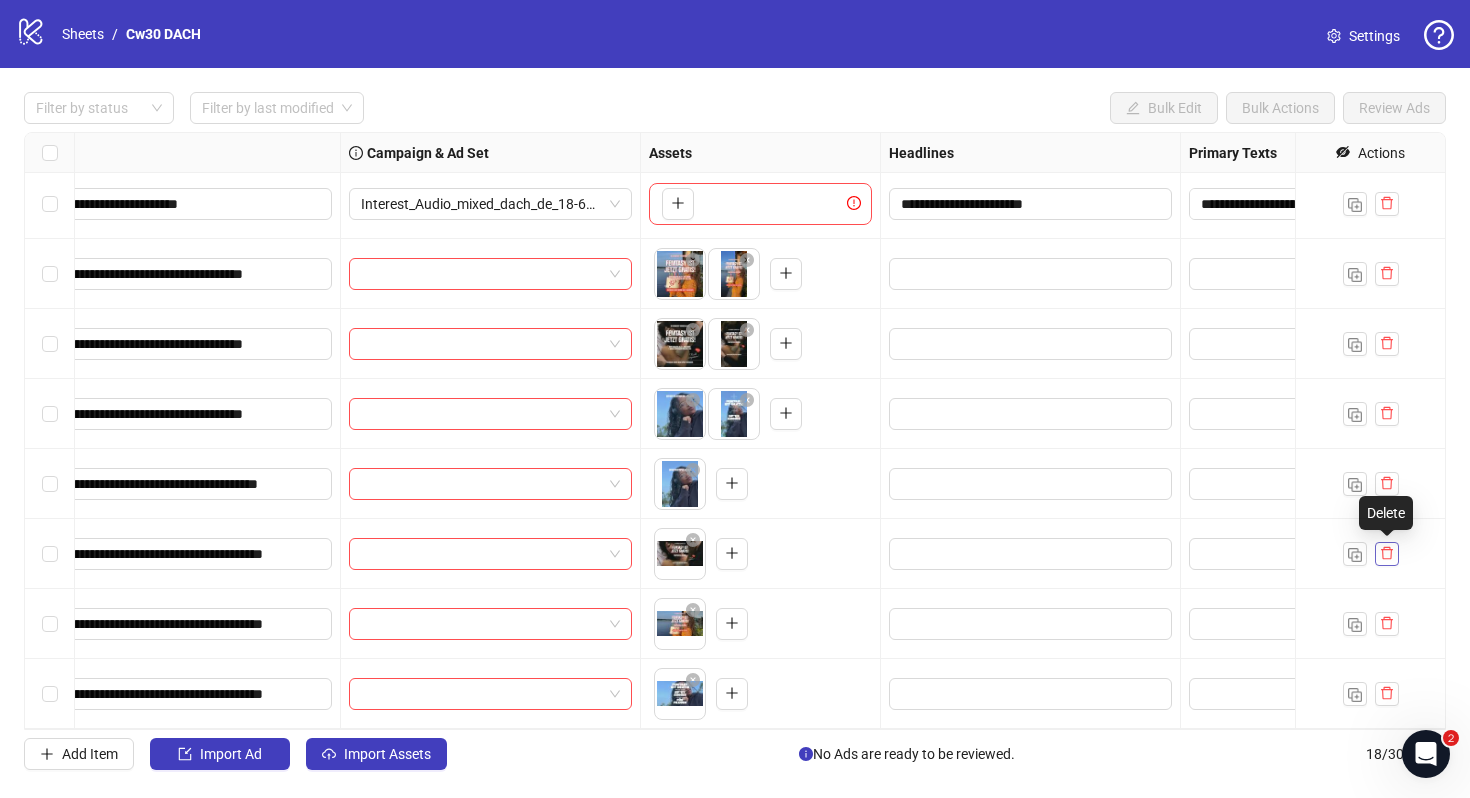 click 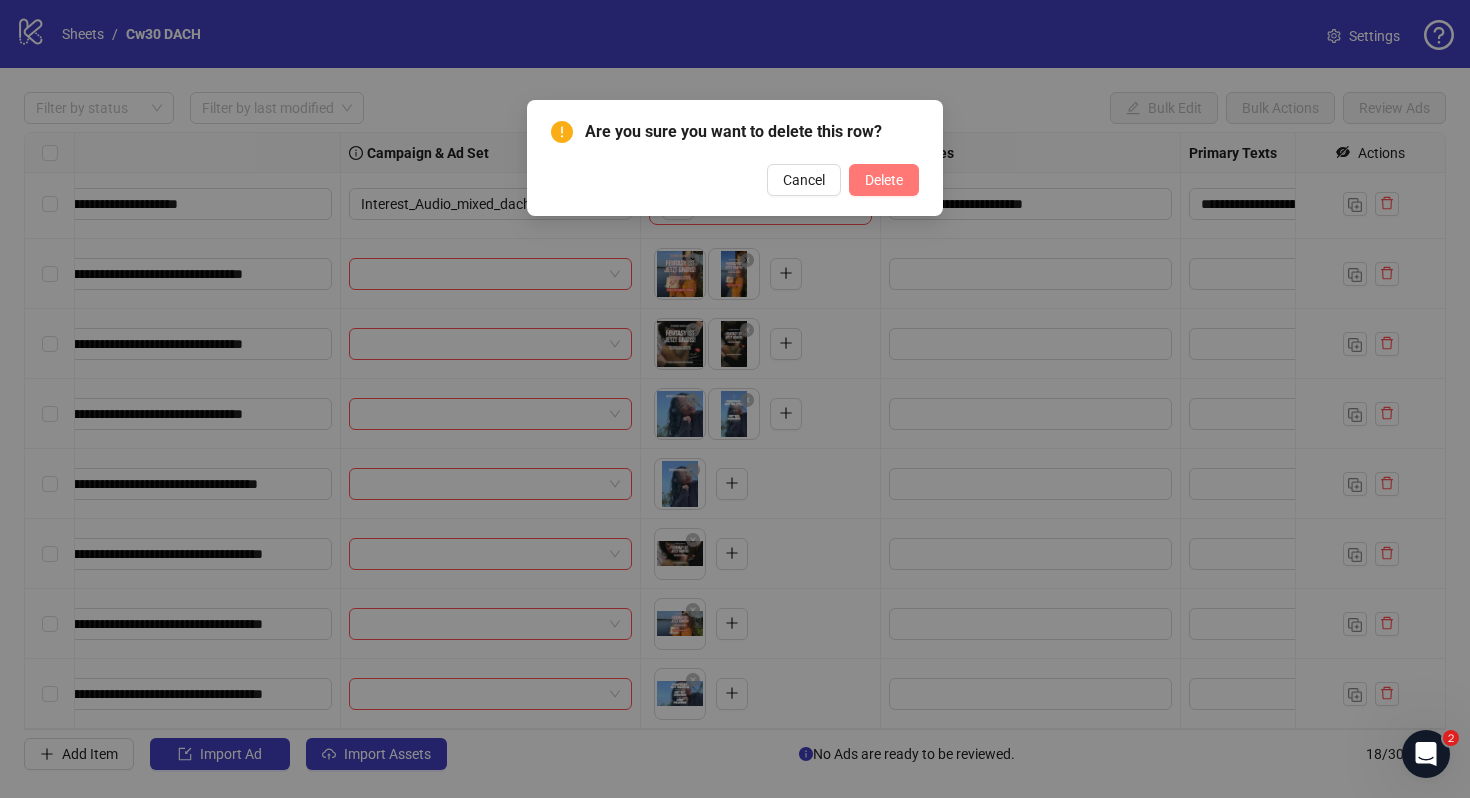 click on "Delete" at bounding box center [884, 180] 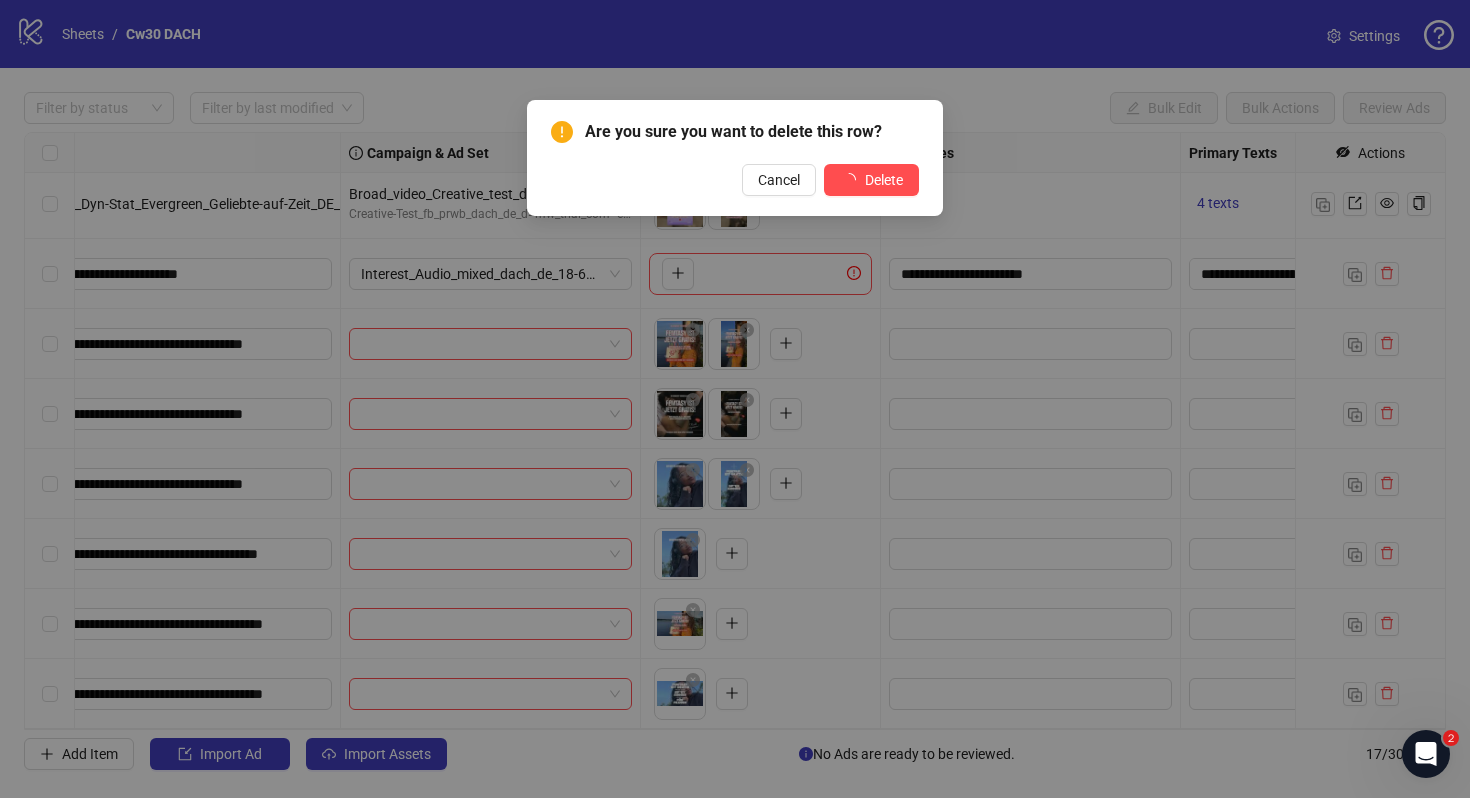 scroll, scrollTop: 634, scrollLeft: 304, axis: both 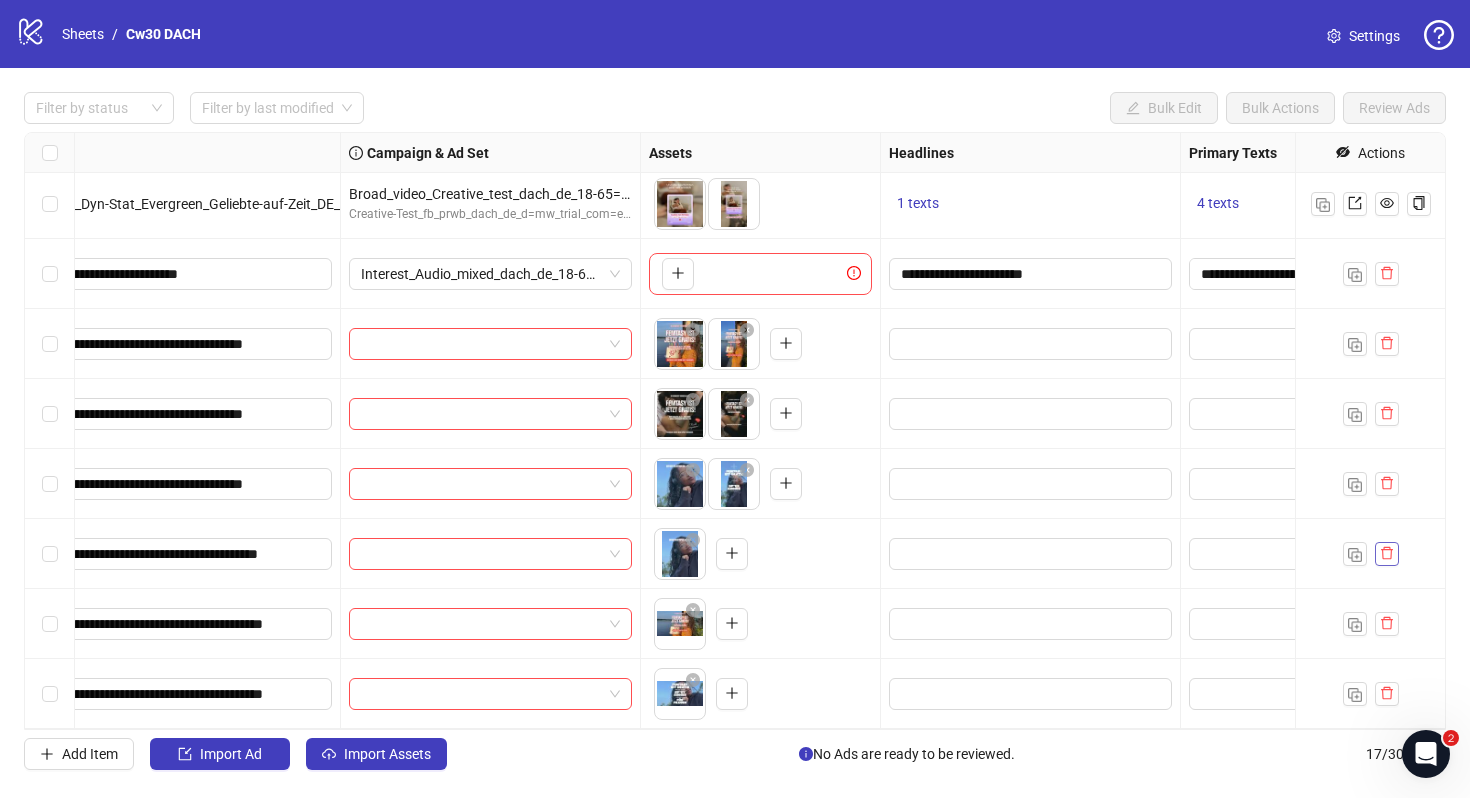 click at bounding box center [1387, 554] 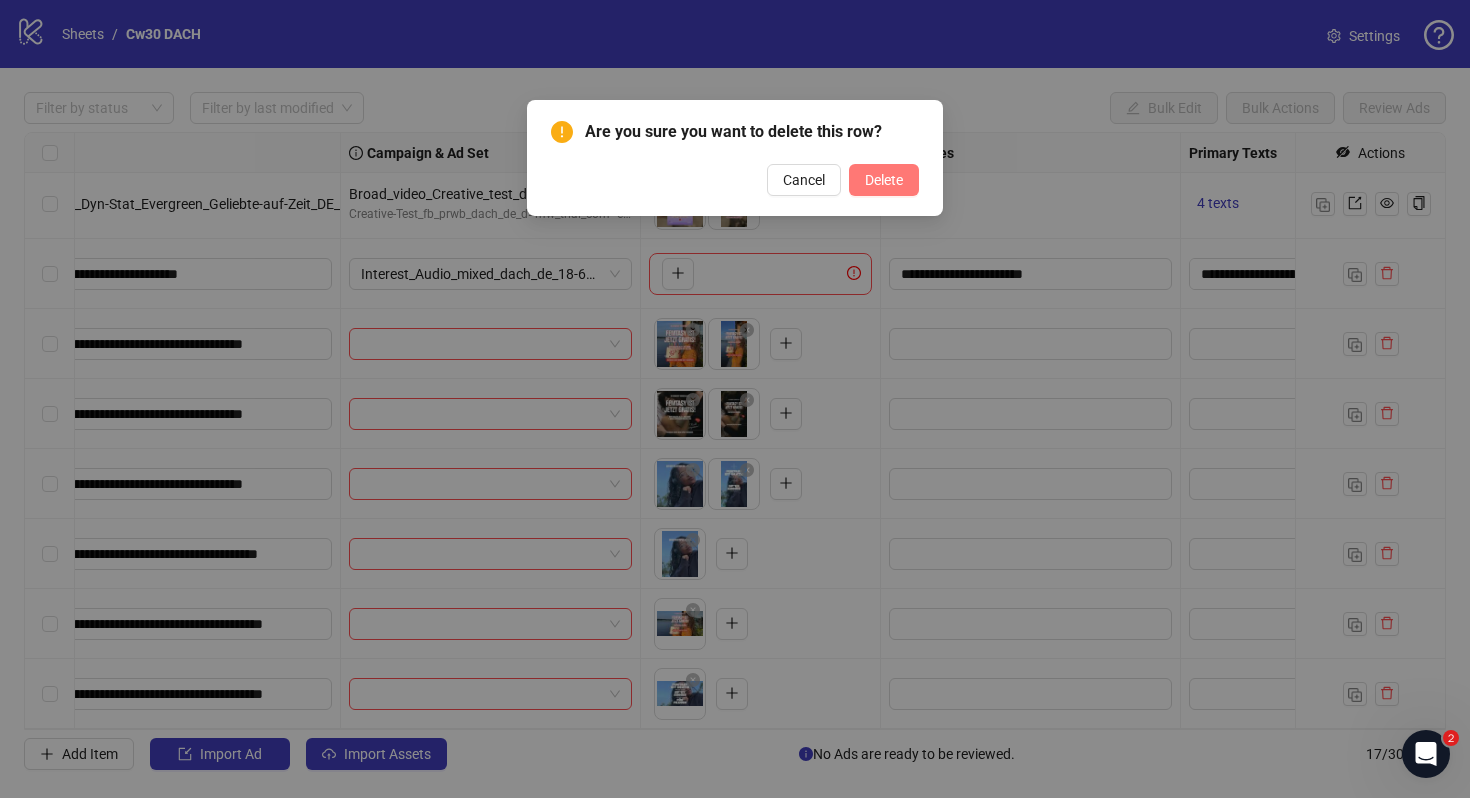 click on "Delete" at bounding box center (884, 180) 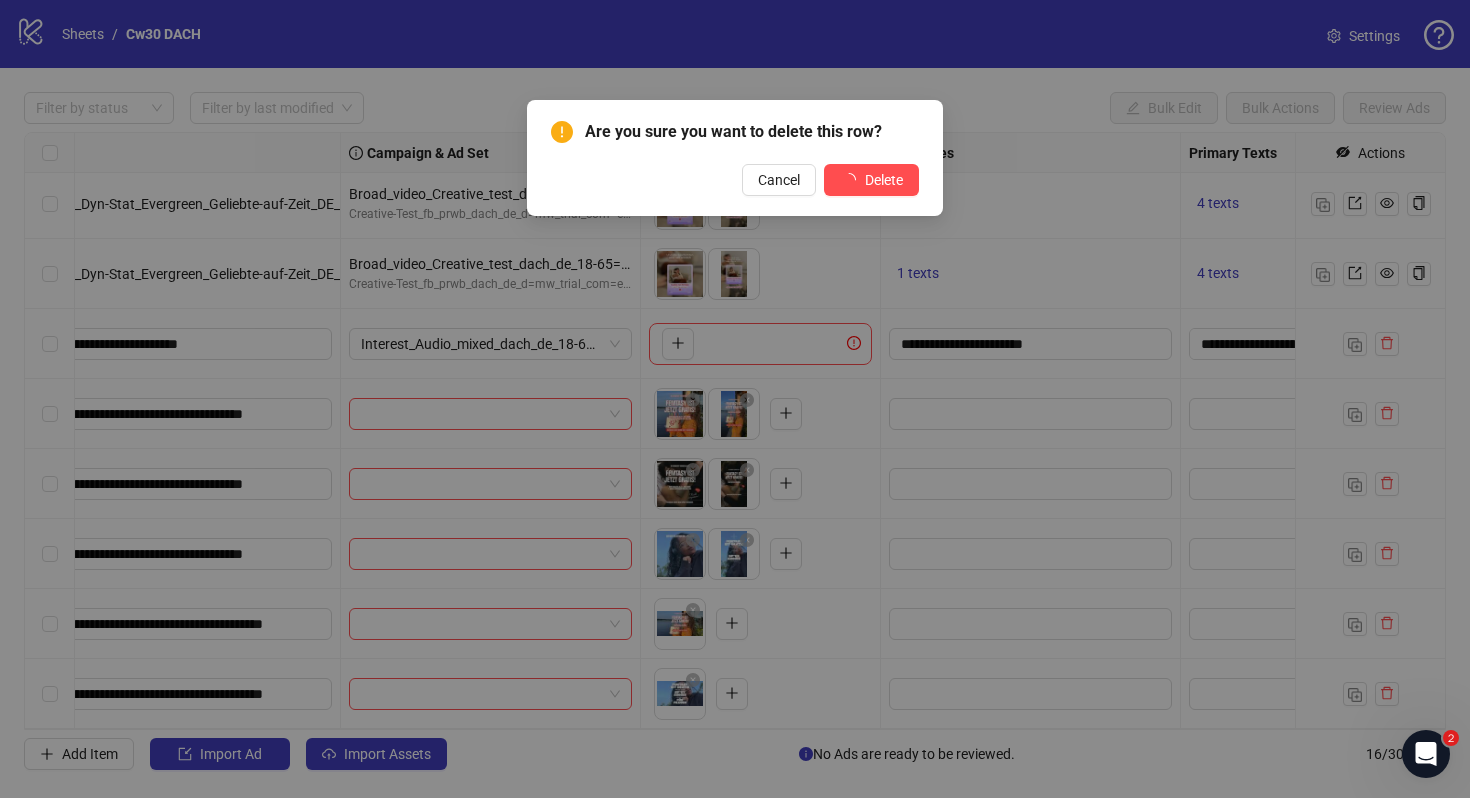 scroll, scrollTop: 564, scrollLeft: 304, axis: both 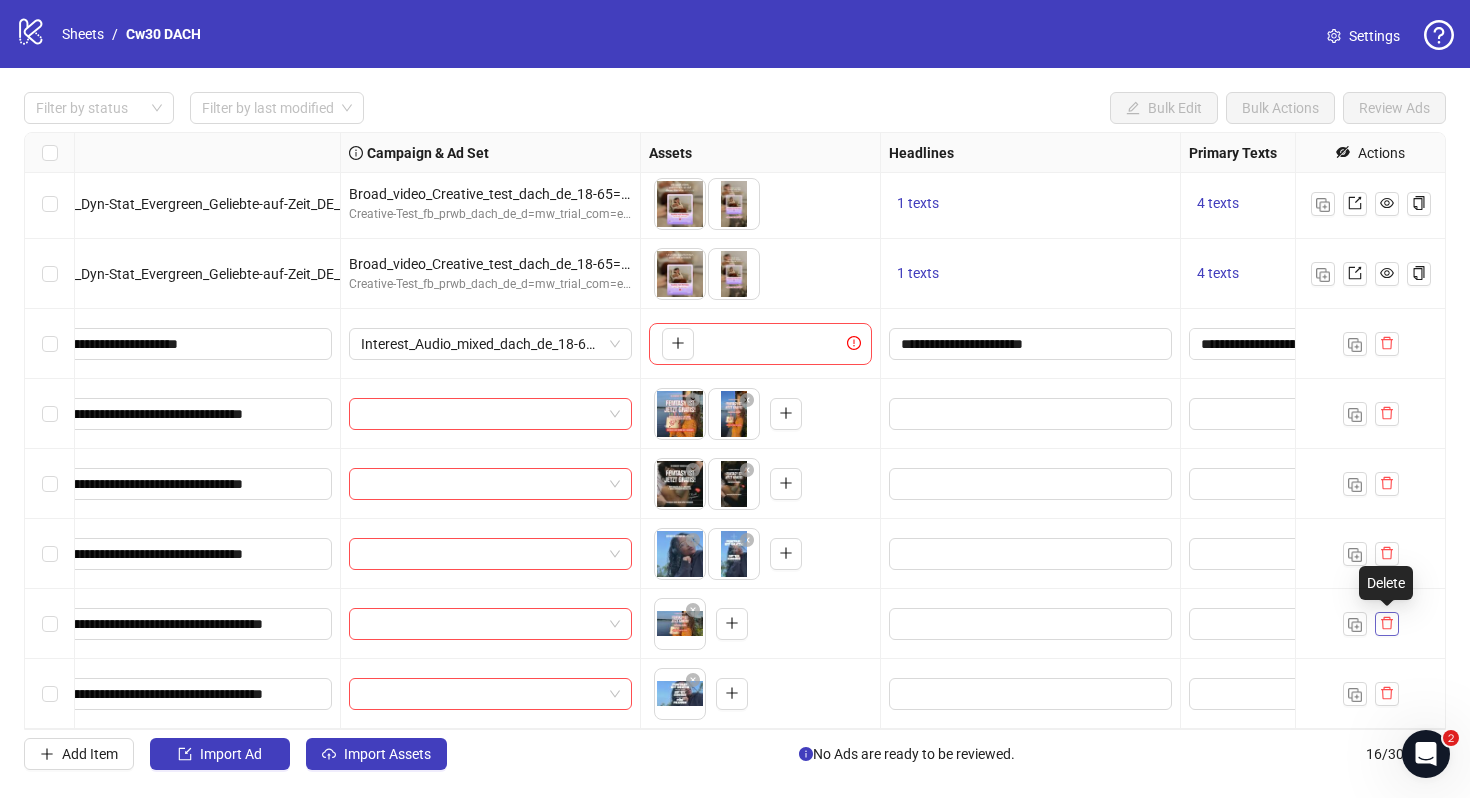 click at bounding box center (1387, 623) 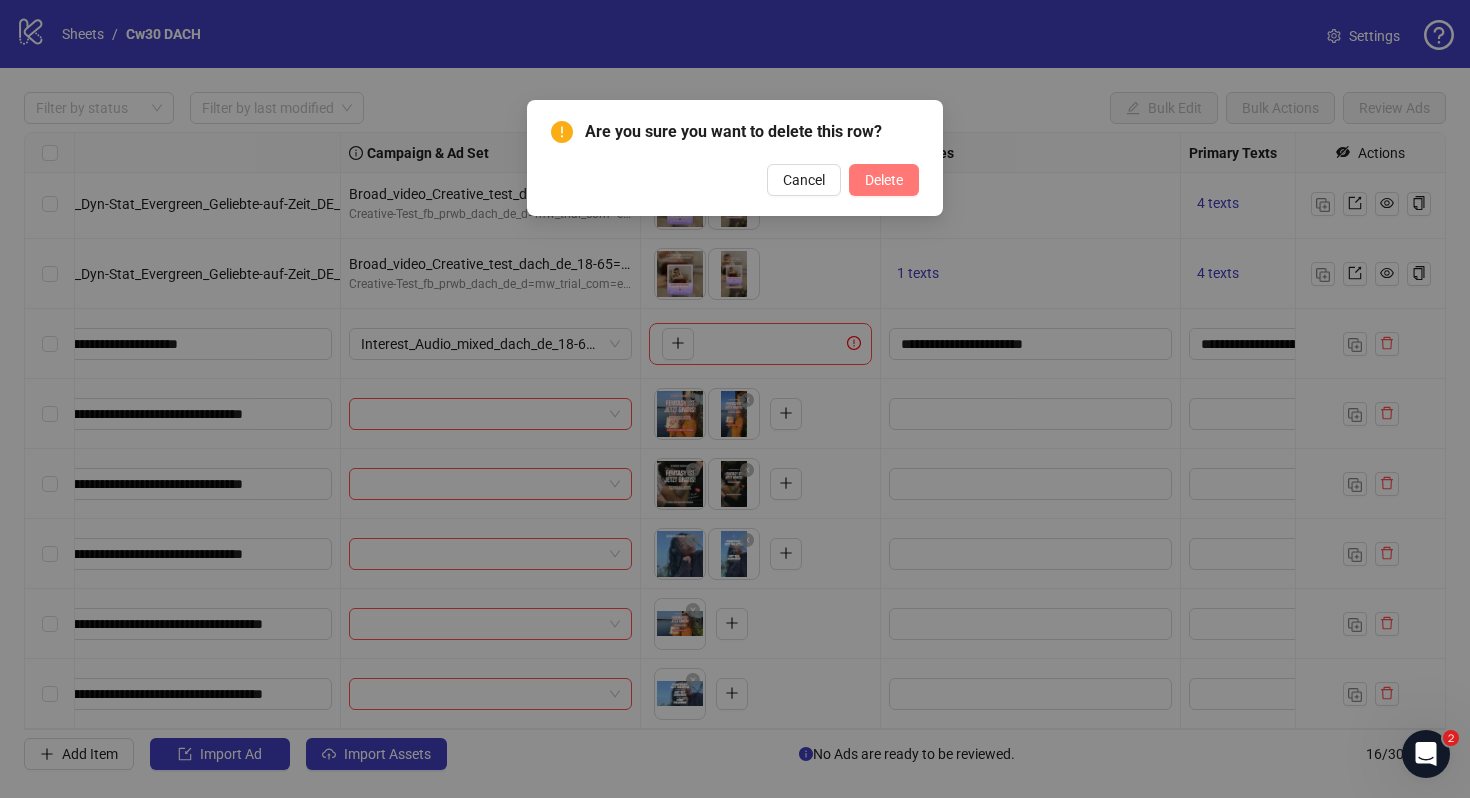 click on "Delete" at bounding box center [884, 180] 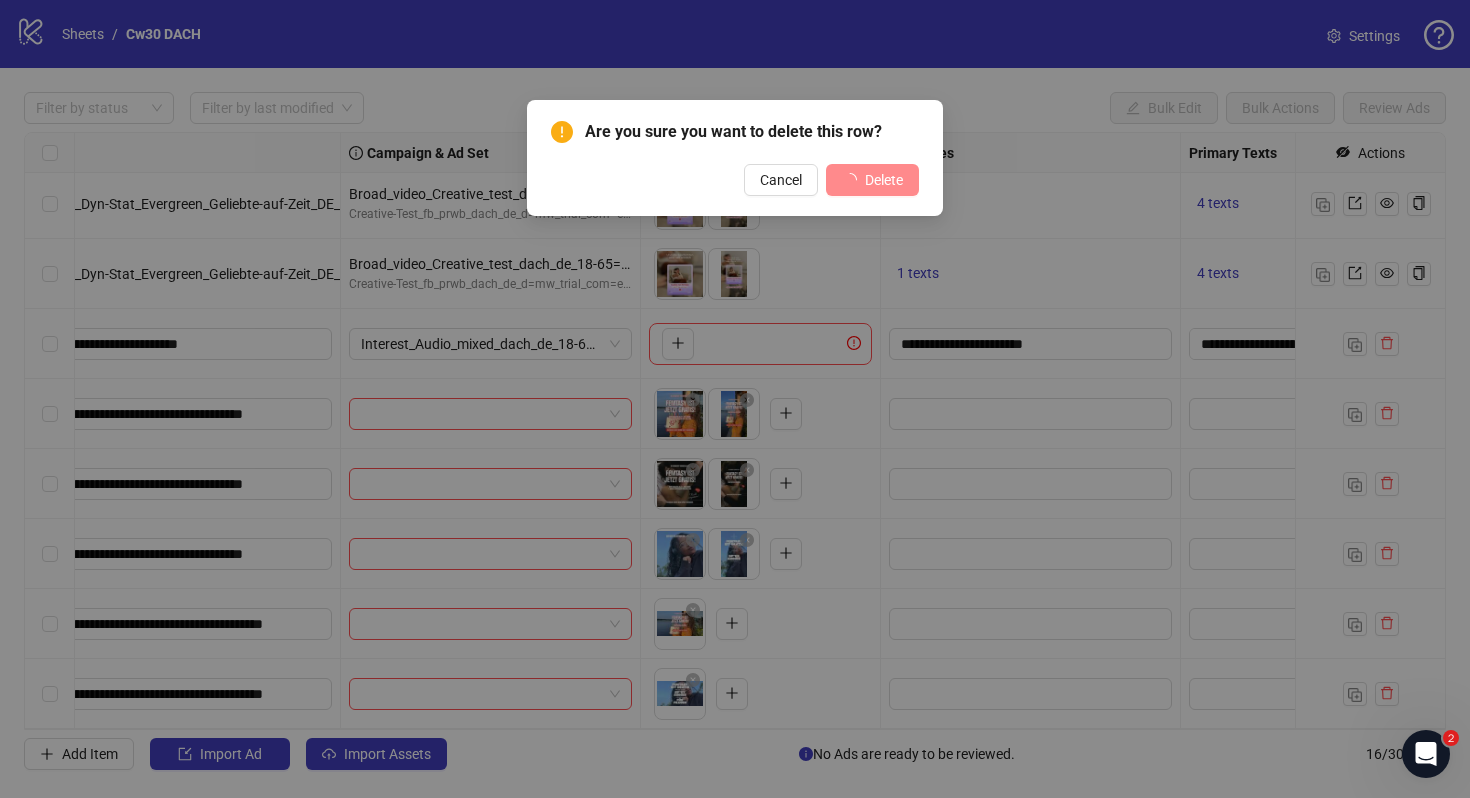 scroll, scrollTop: 494, scrollLeft: 304, axis: both 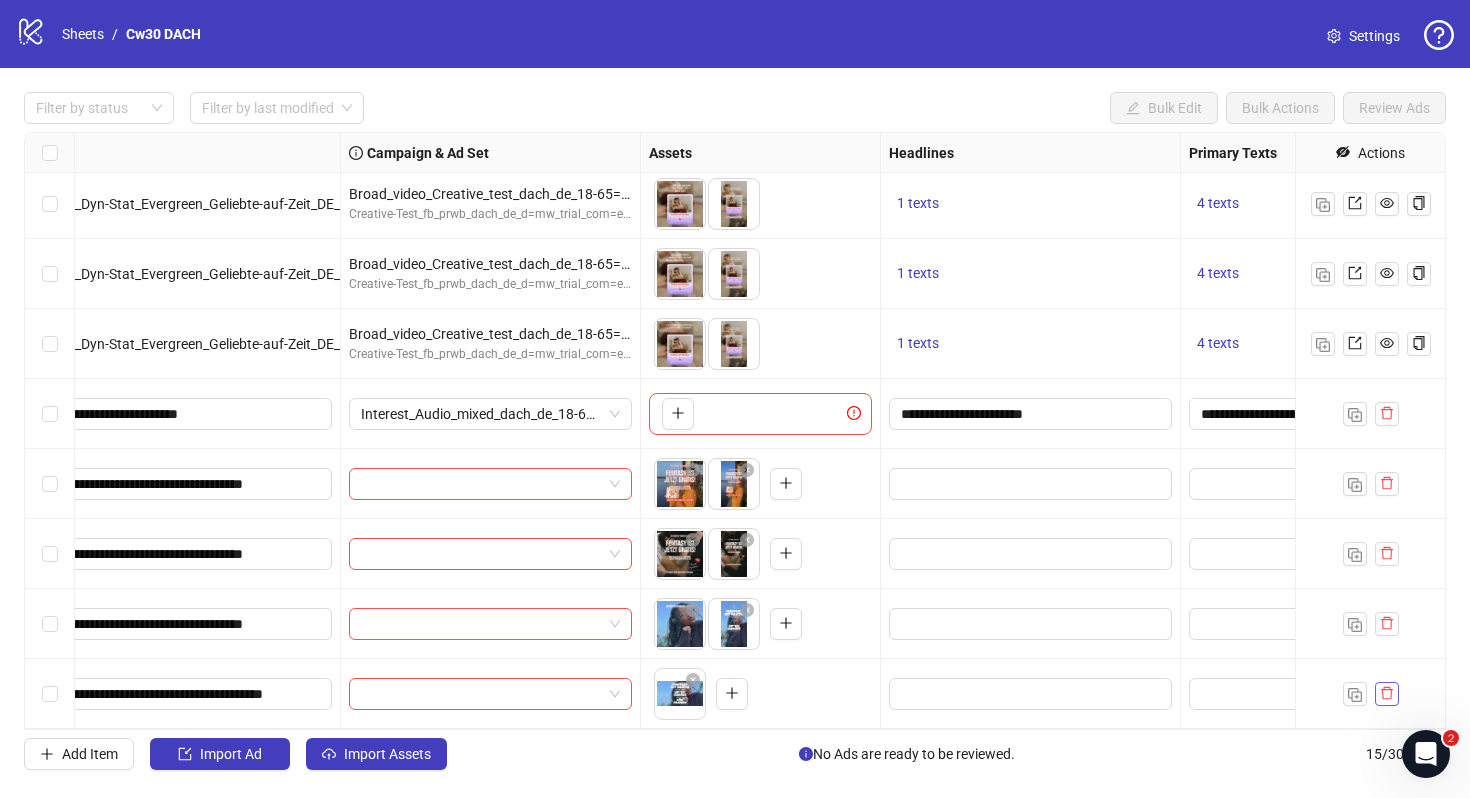 click 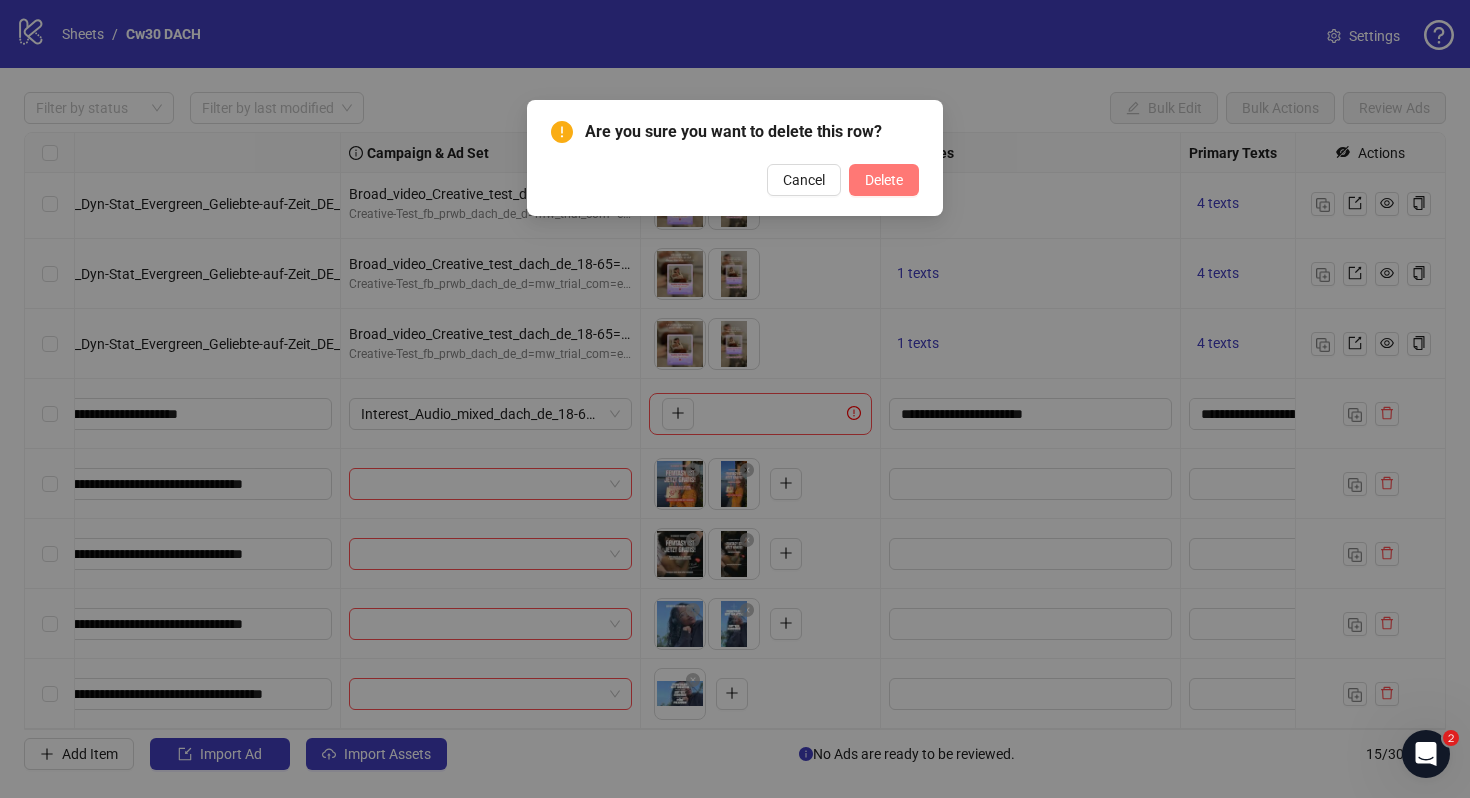 click on "Delete" at bounding box center [884, 180] 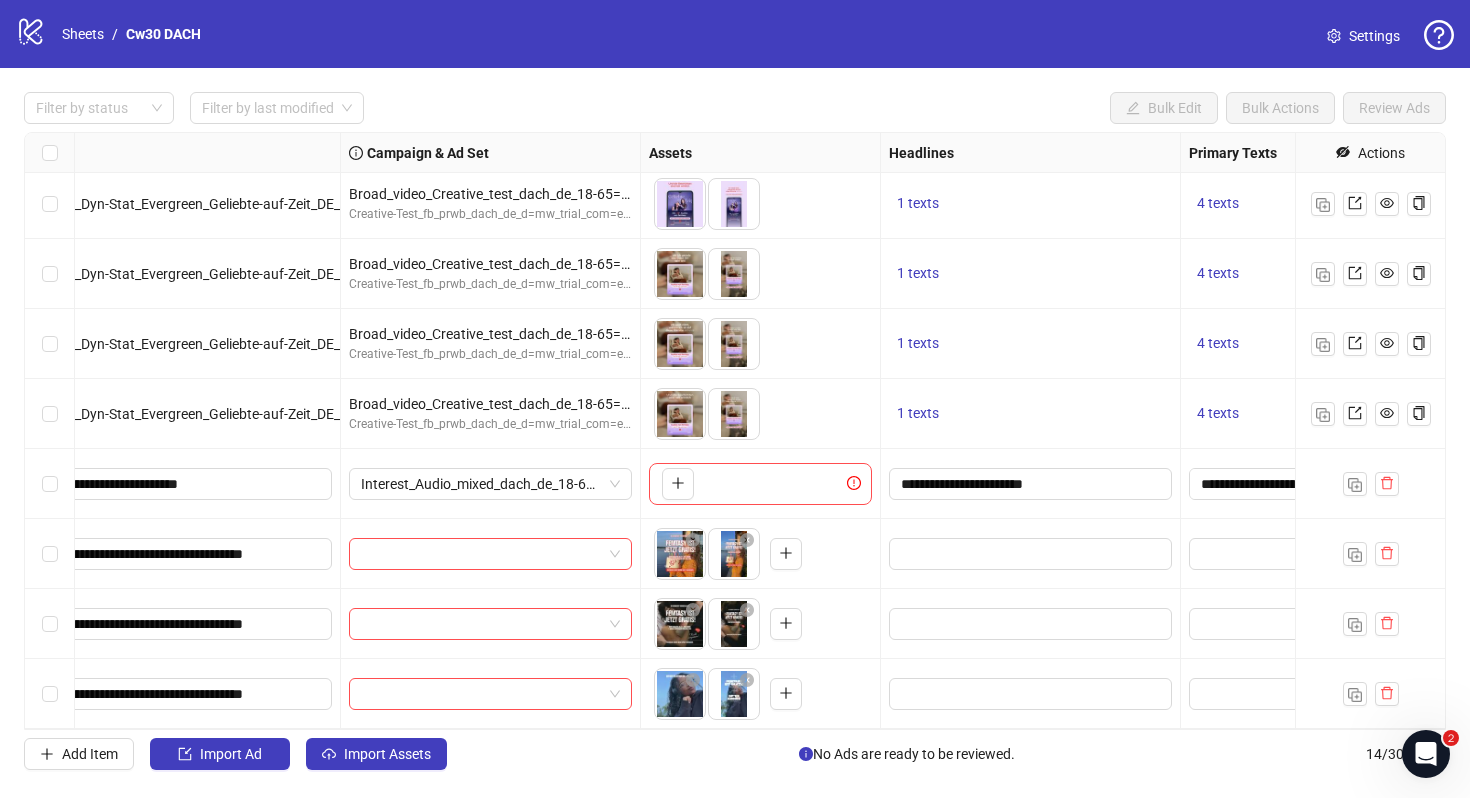 scroll, scrollTop: 424, scrollLeft: 304, axis: both 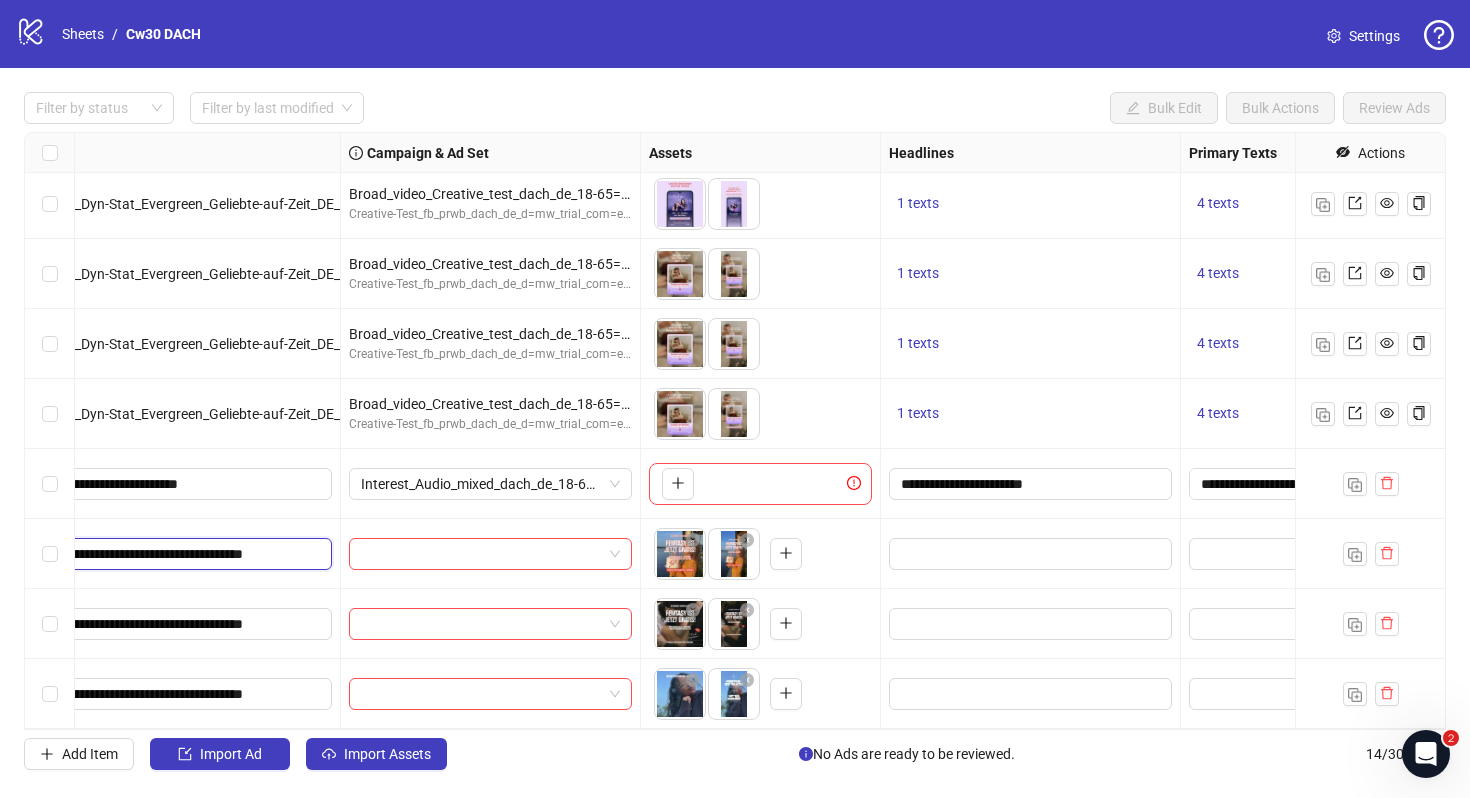 click on "**********" at bounding box center [138, 554] 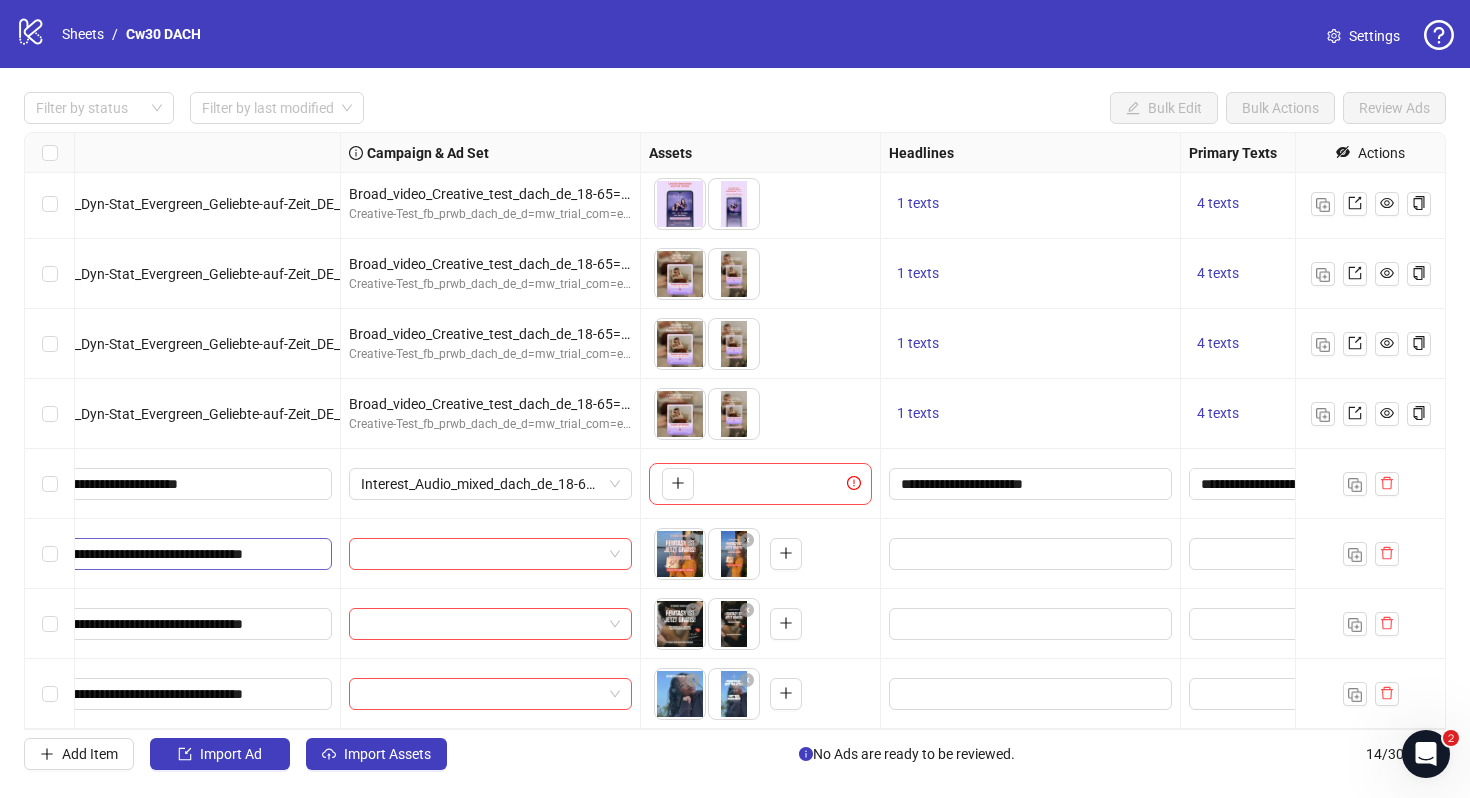 click on "**********" at bounding box center [140, 554] 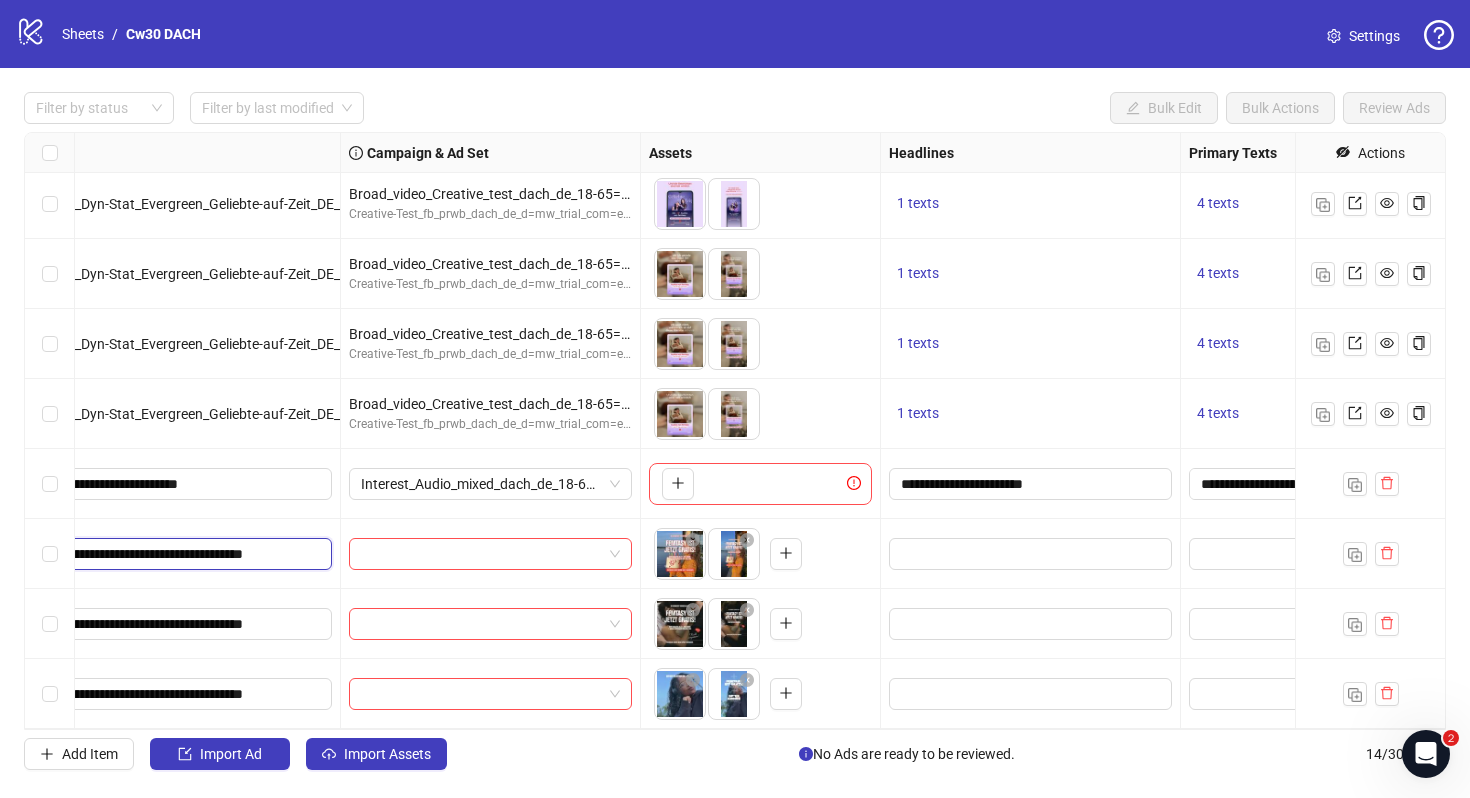 scroll, scrollTop: 0, scrollLeft: 0, axis: both 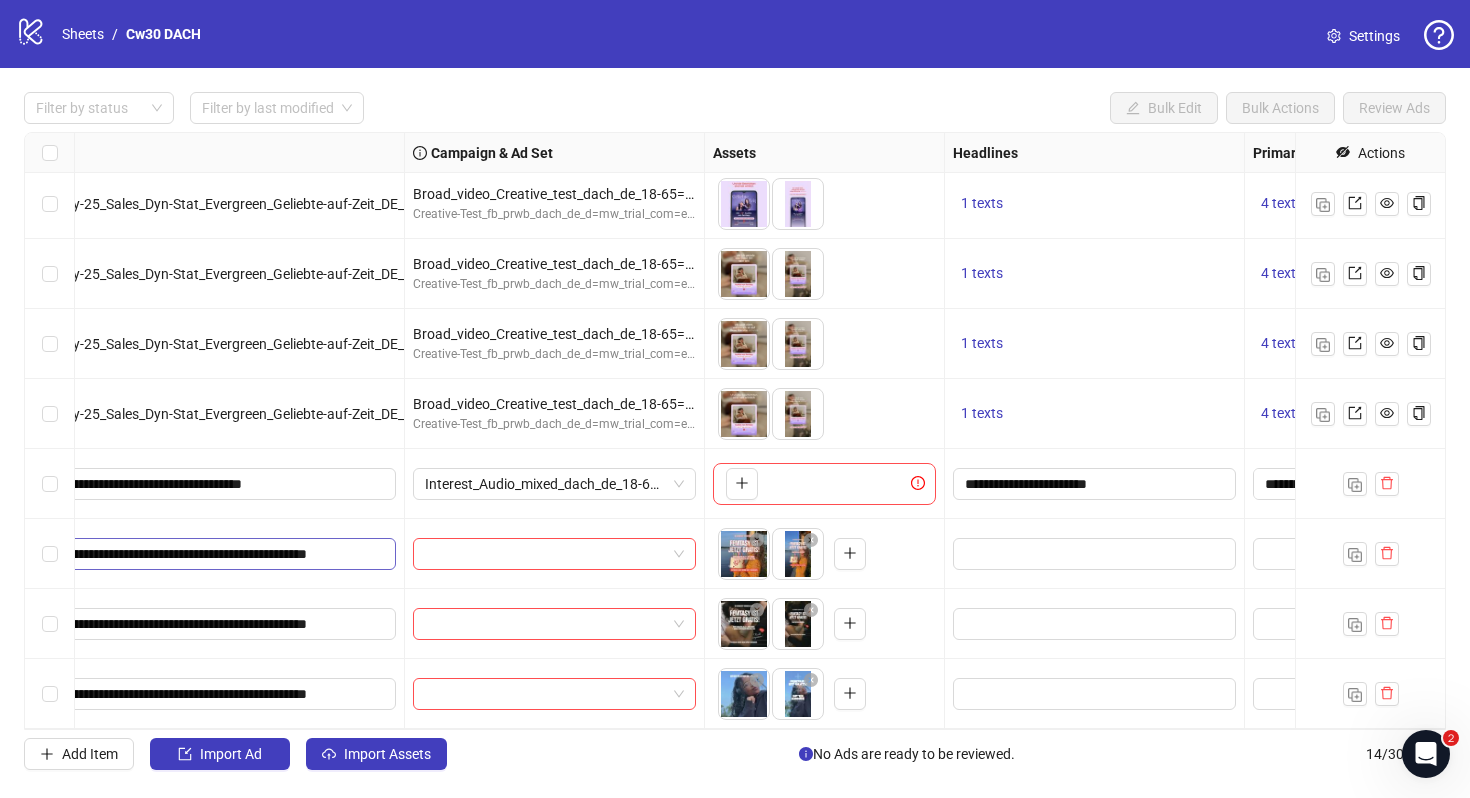 click on "**********" at bounding box center (204, 554) 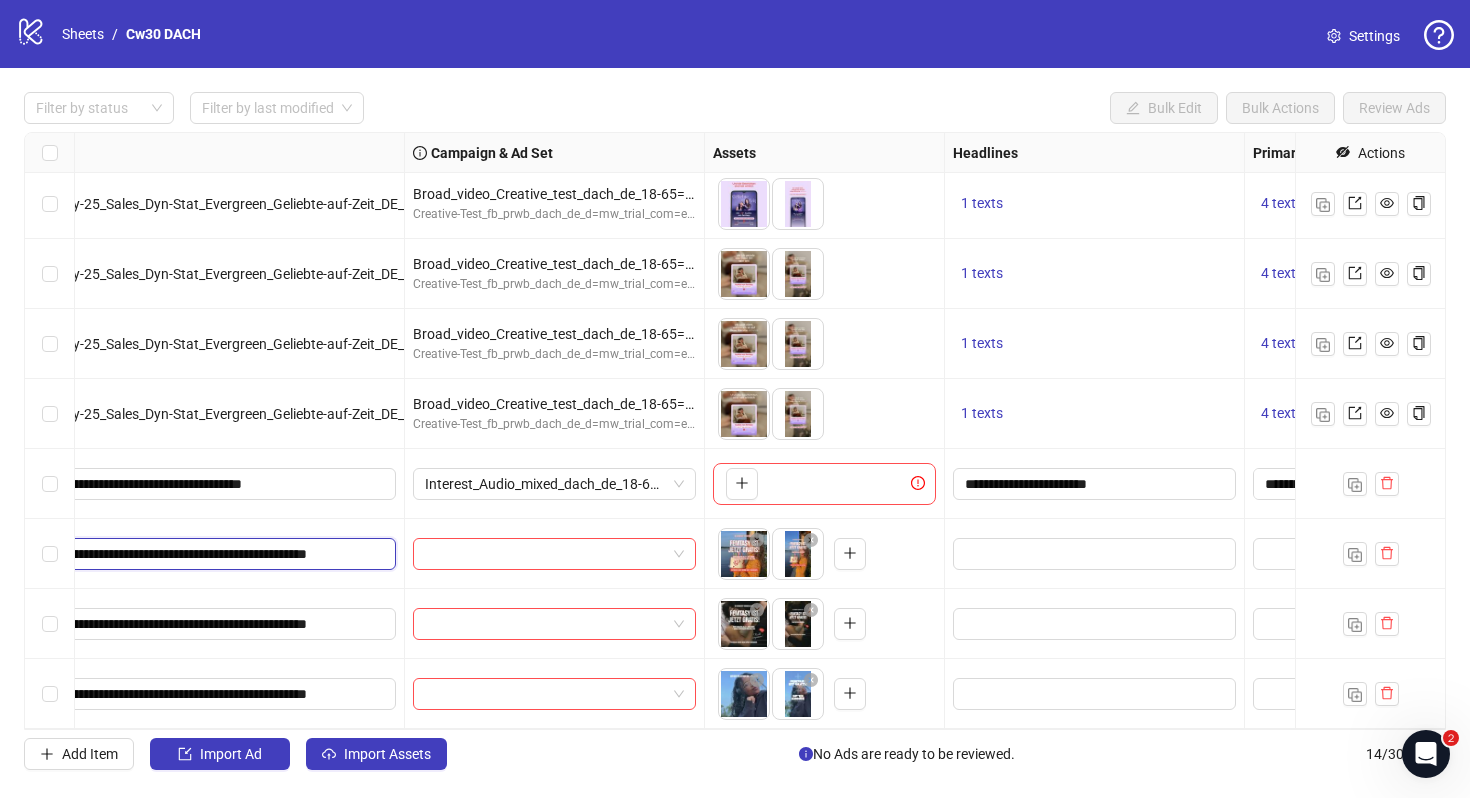 click on "**********" at bounding box center (202, 554) 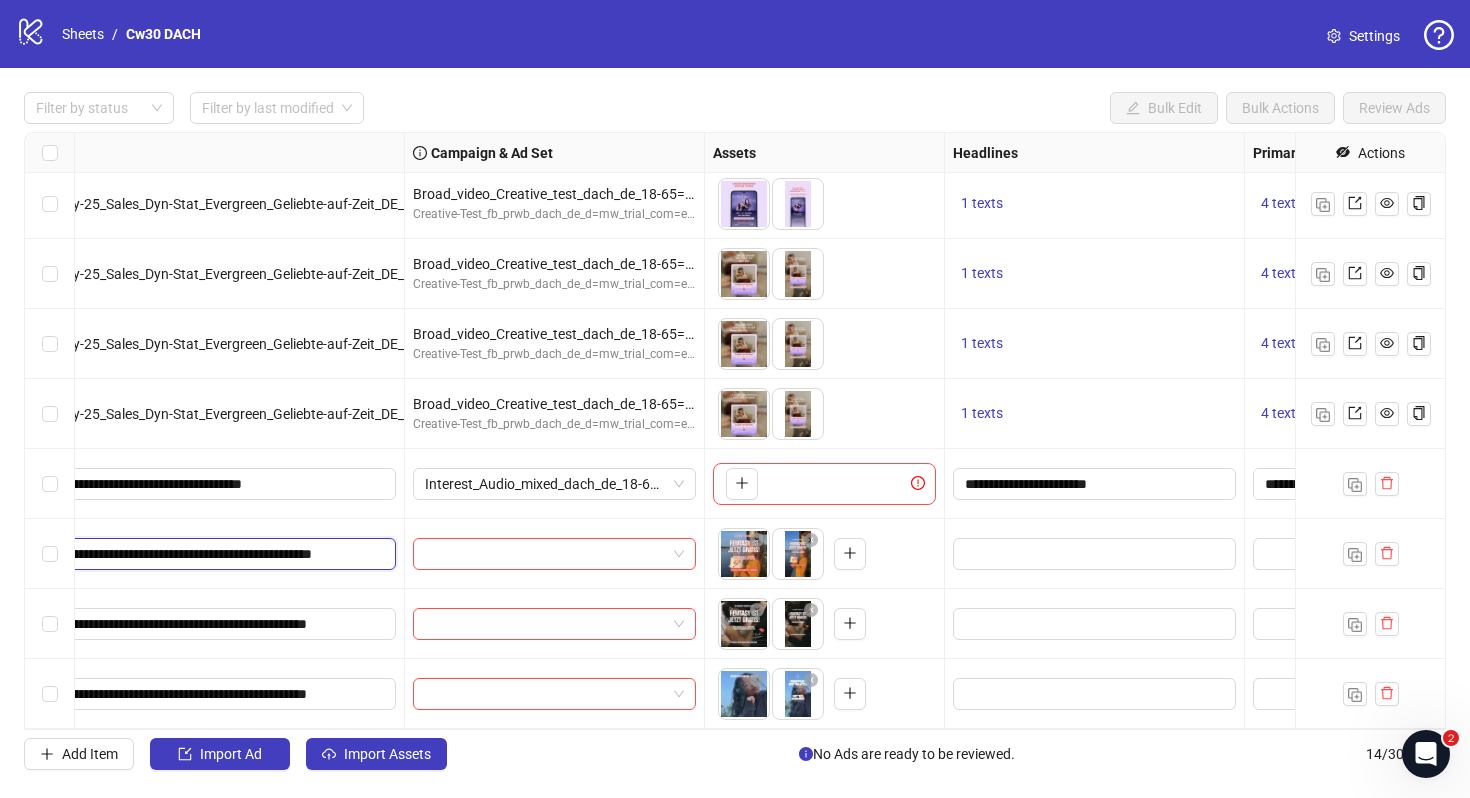 type on "**********" 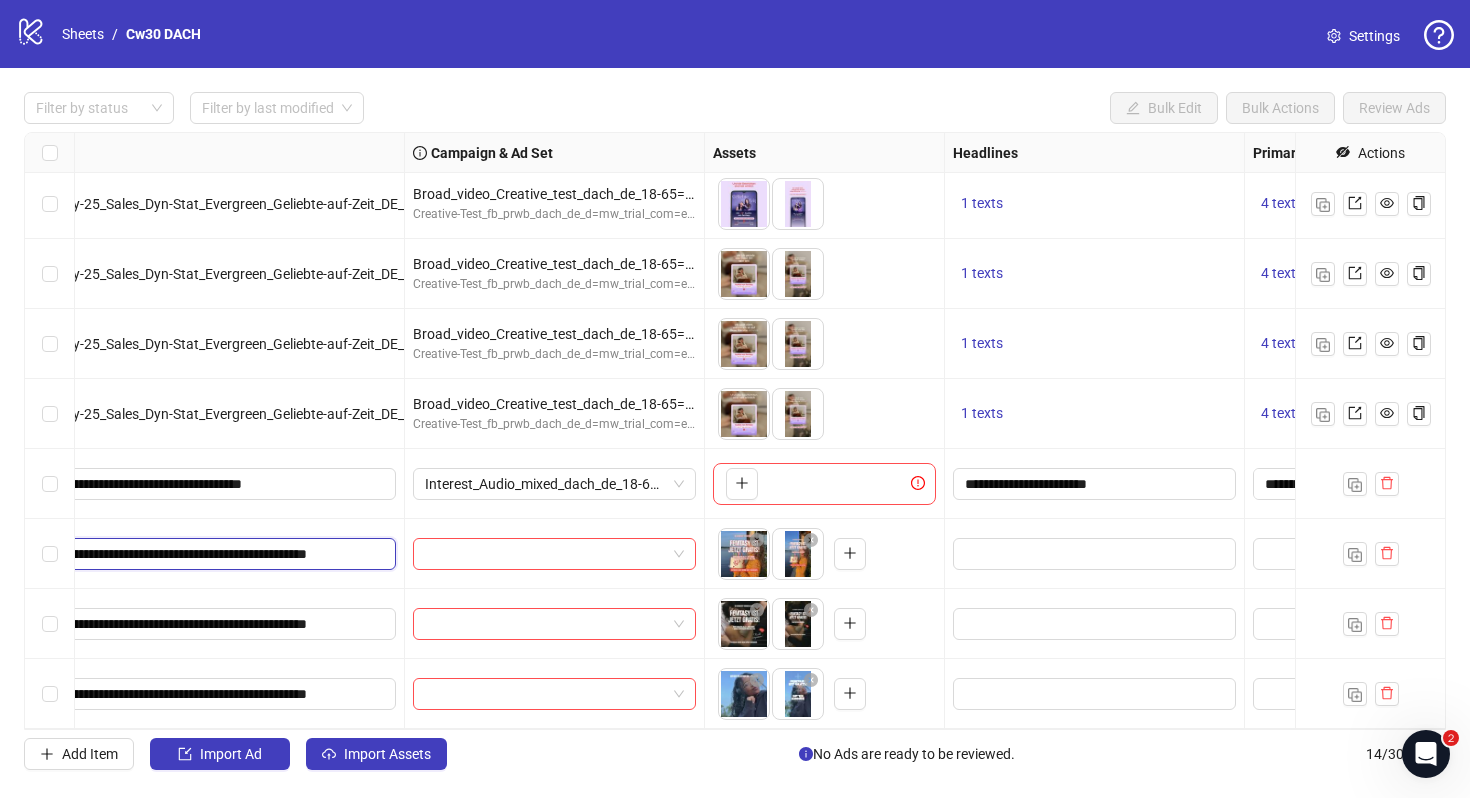 scroll, scrollTop: 0, scrollLeft: 27, axis: horizontal 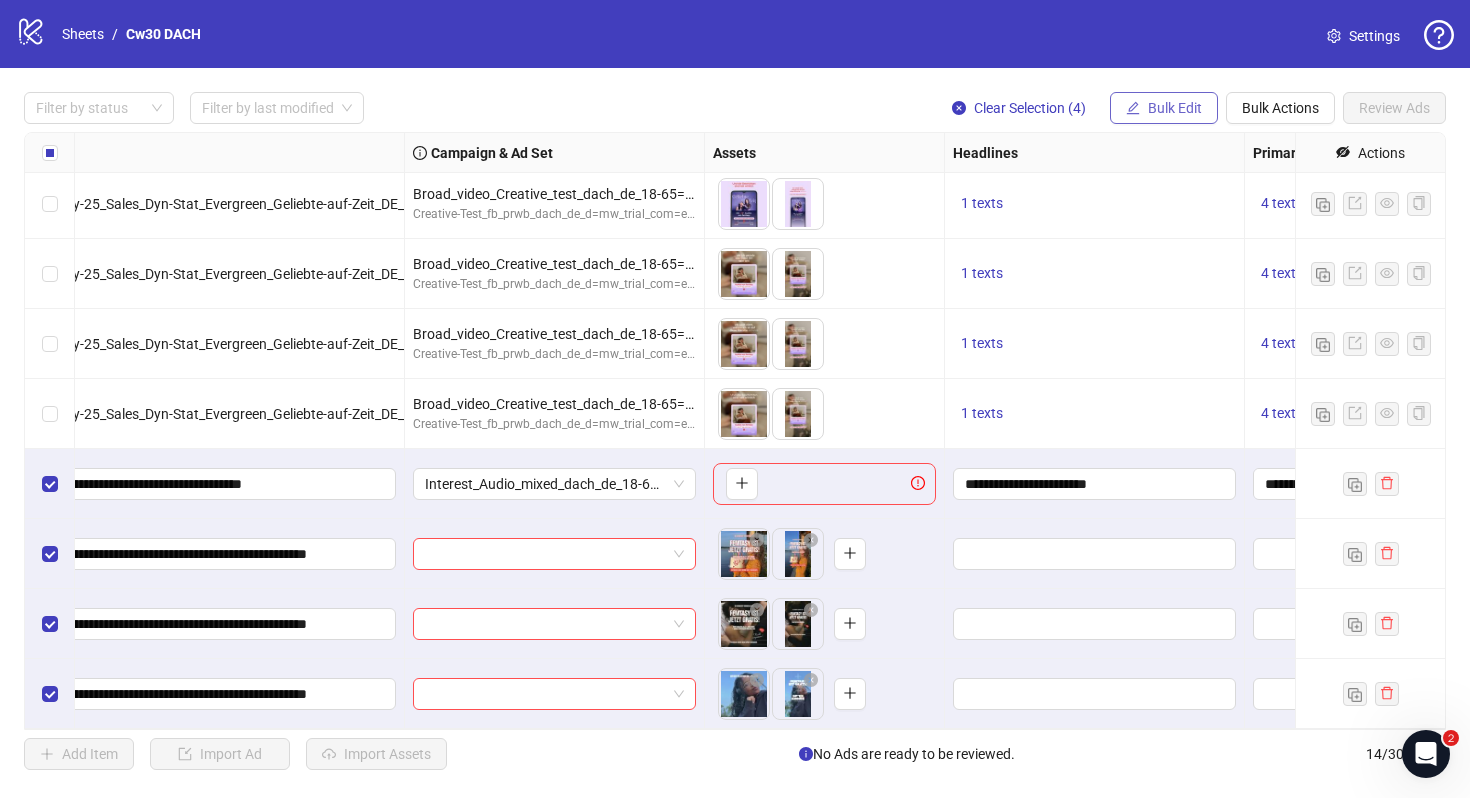 click on "Bulk Edit" at bounding box center [1175, 108] 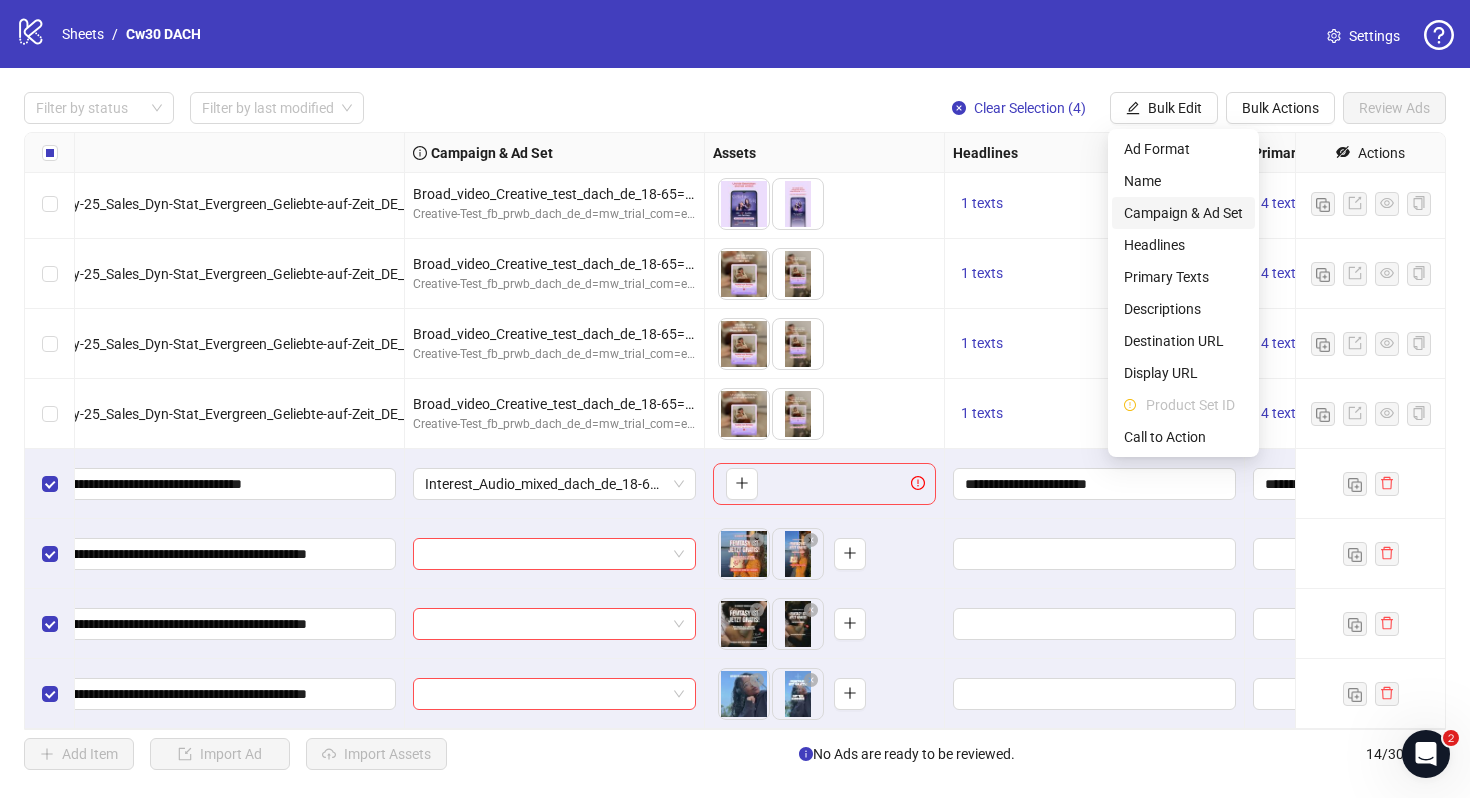 click on "Campaign & Ad Set" at bounding box center [1183, 213] 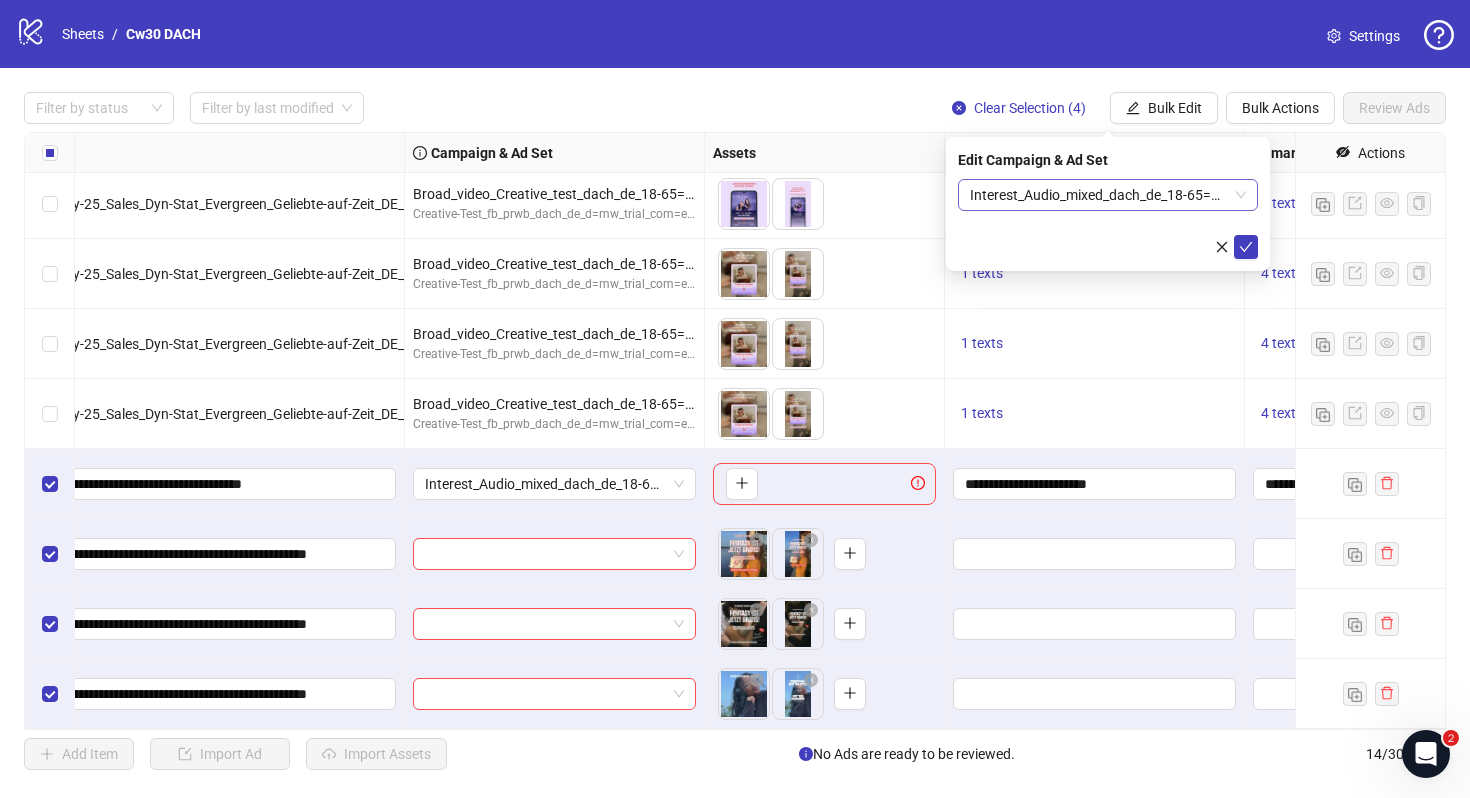 click on "Interest_Audio_mixed_dach_de_18-65=mw_trial_com=170725" at bounding box center [1108, 195] 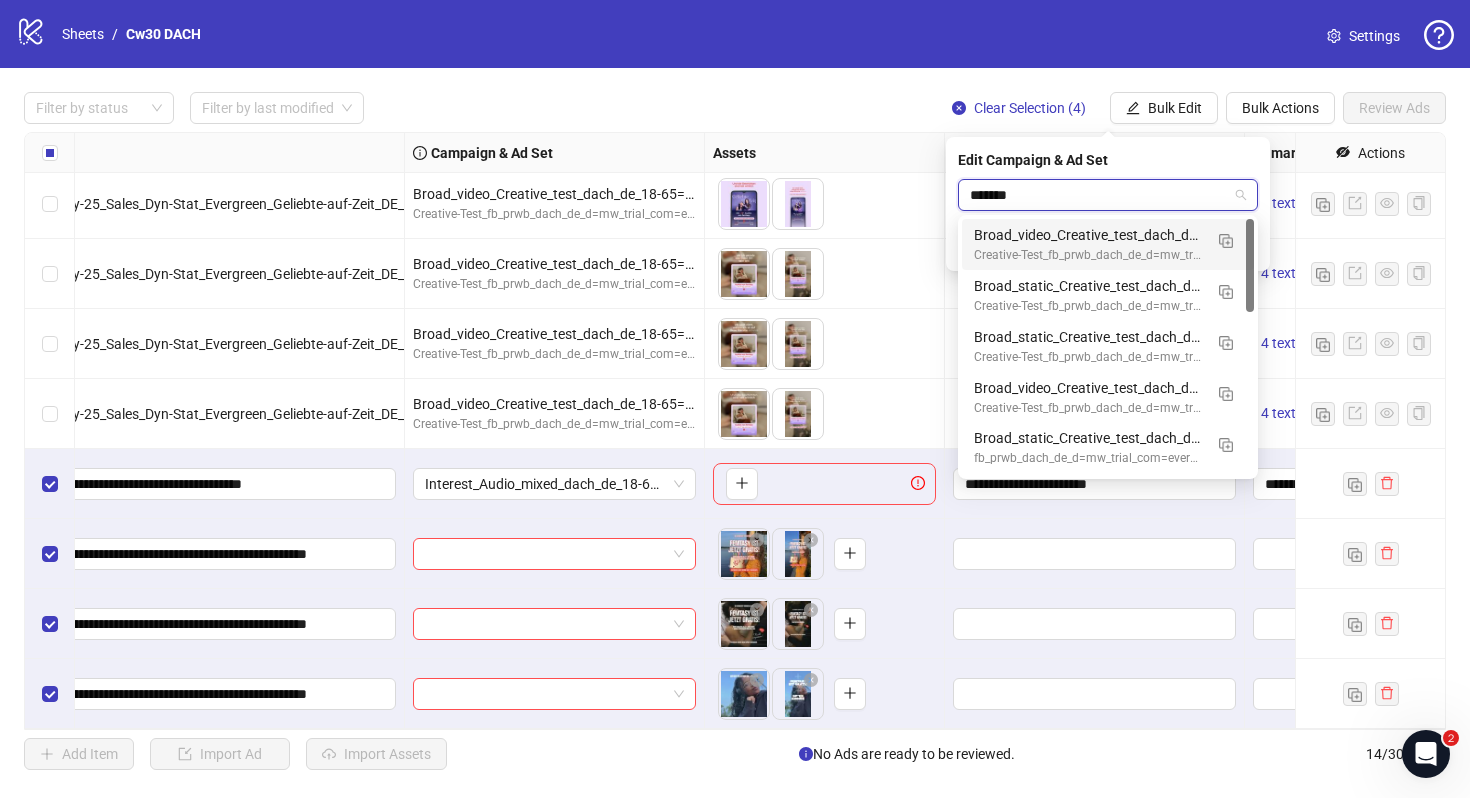 type on "********" 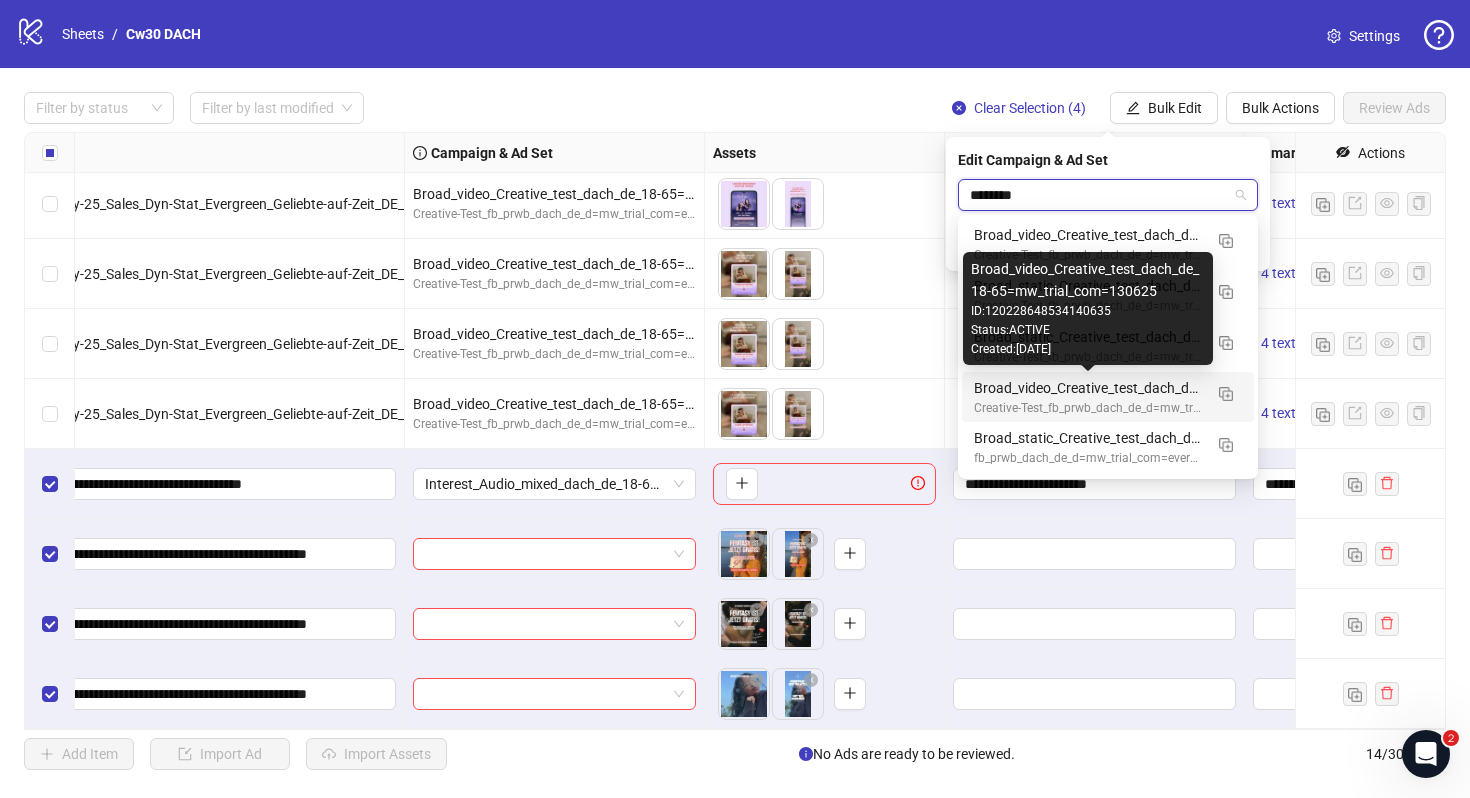 click on "Broad_video_Creative_test_dach_de_18-65=mw_trial_com=130625" at bounding box center (1088, 388) 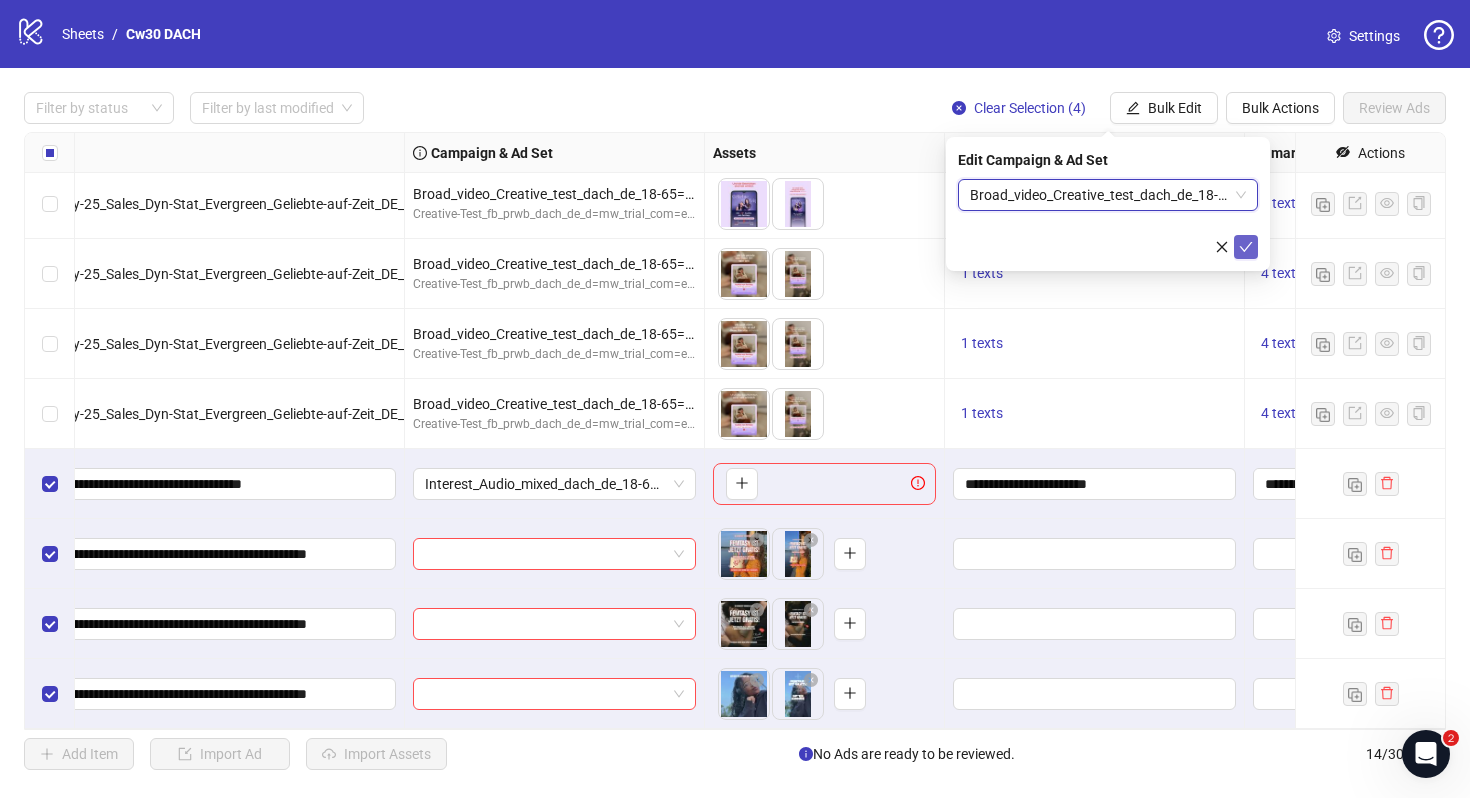 click 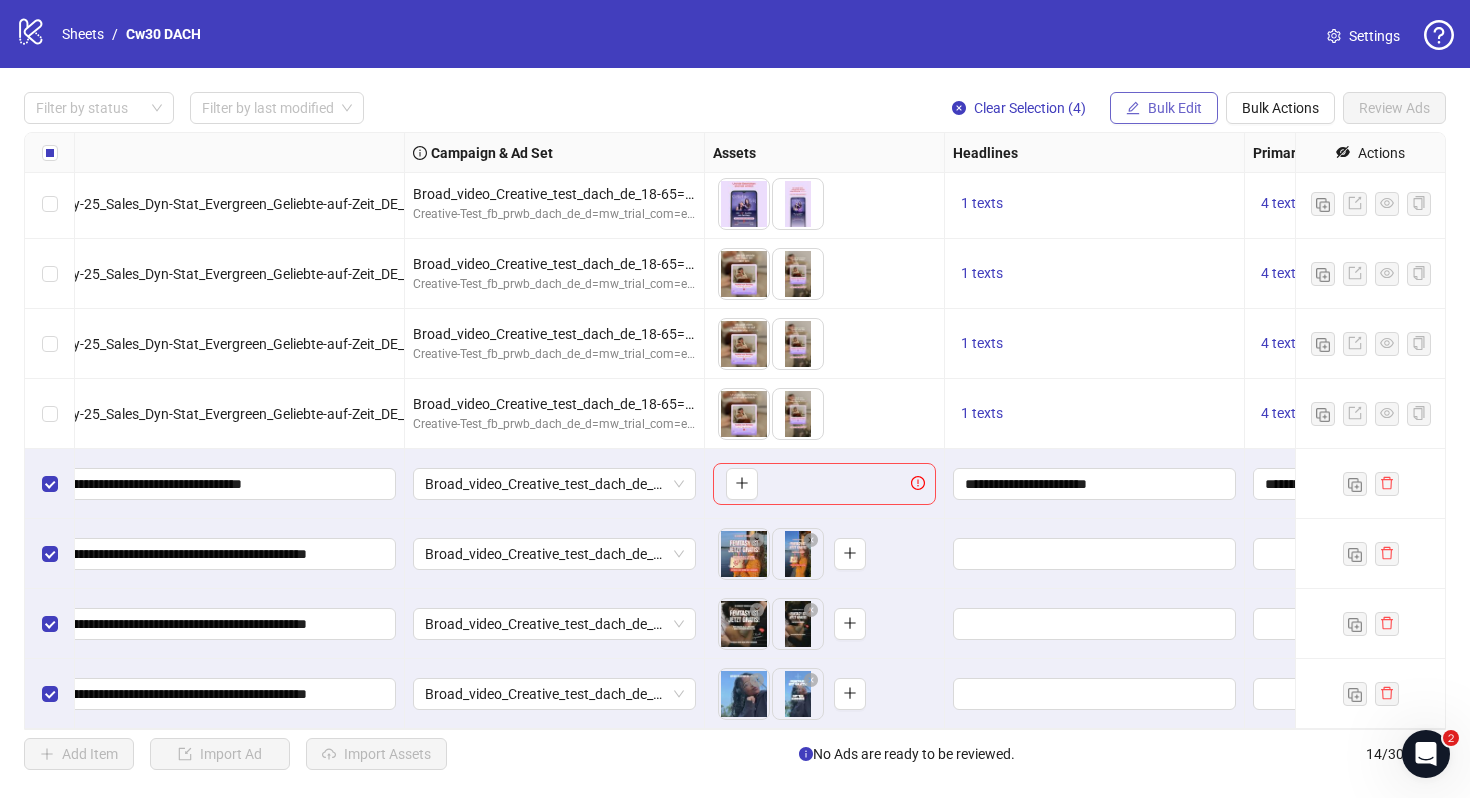 click on "Bulk Edit" at bounding box center [1175, 108] 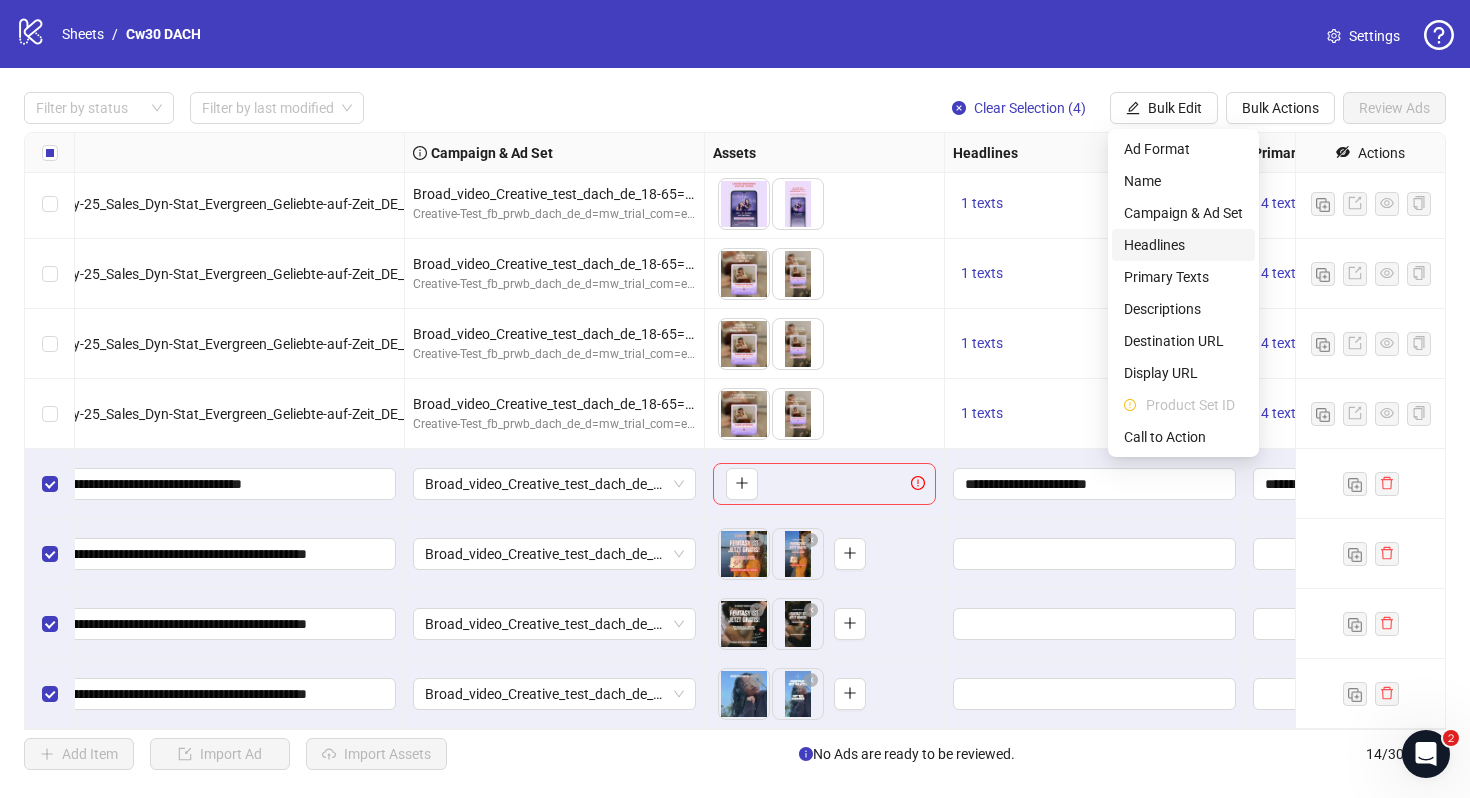 click on "Headlines" at bounding box center [1183, 245] 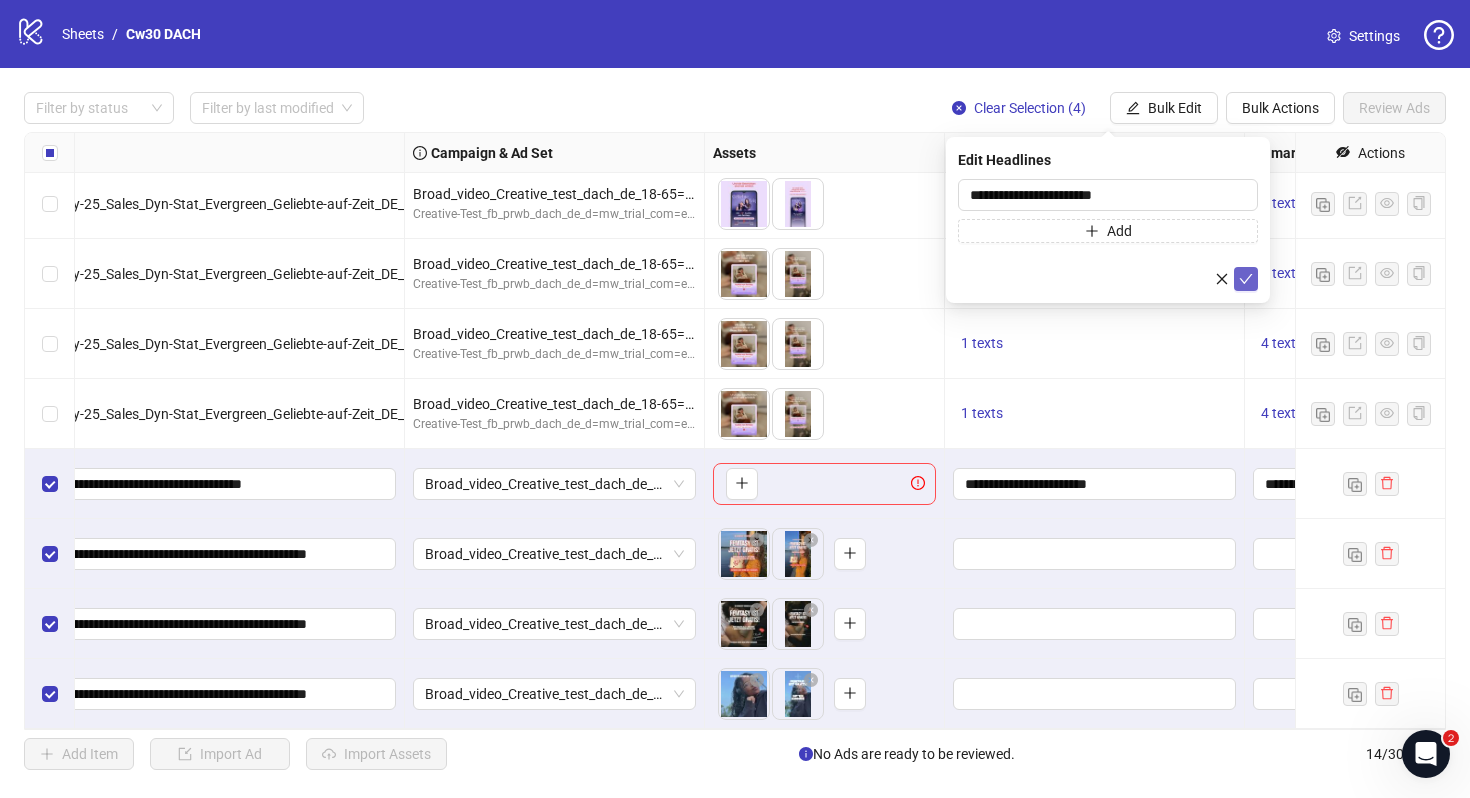 click 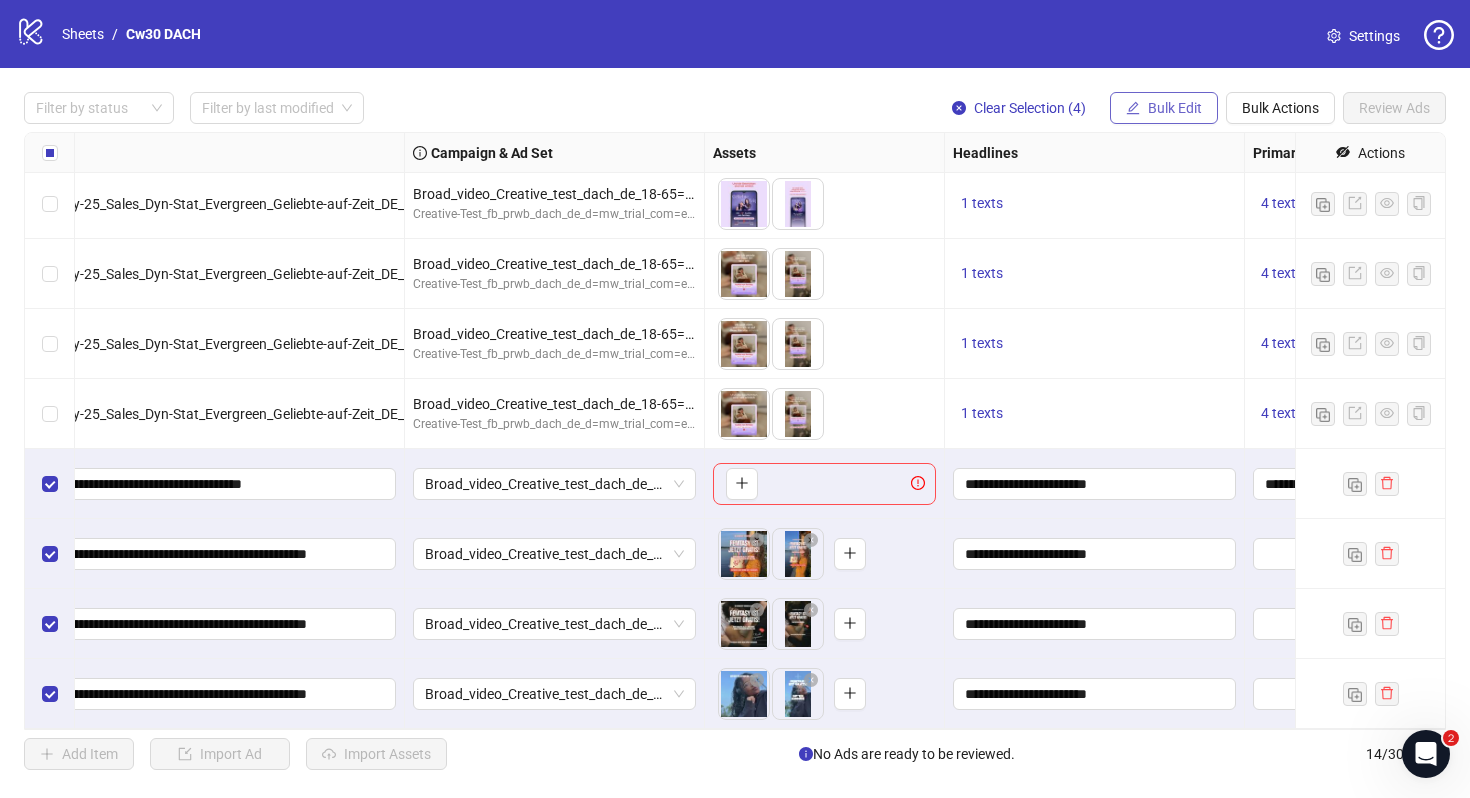 click on "Bulk Edit" at bounding box center (1175, 108) 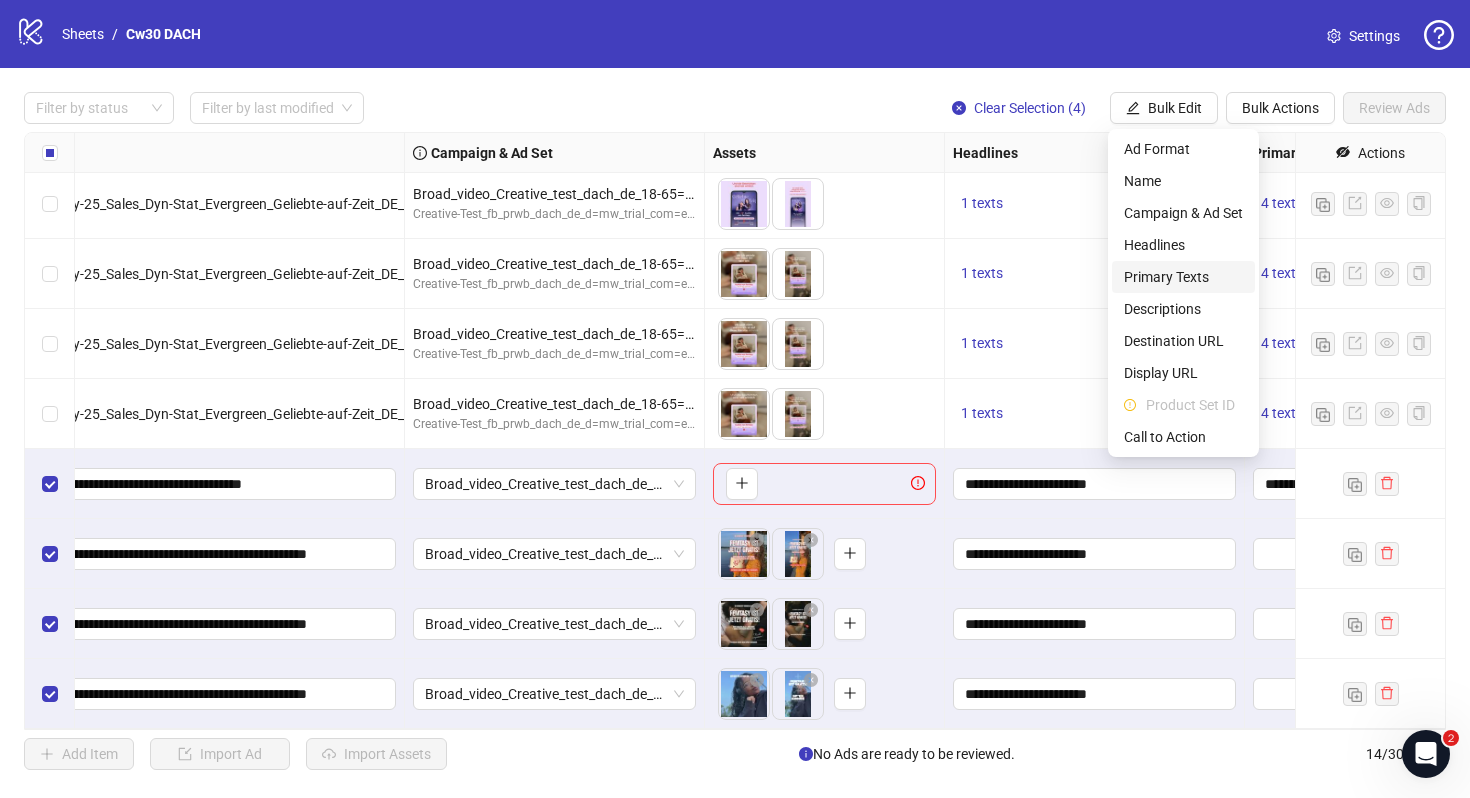 click on "Primary Texts" at bounding box center [1183, 277] 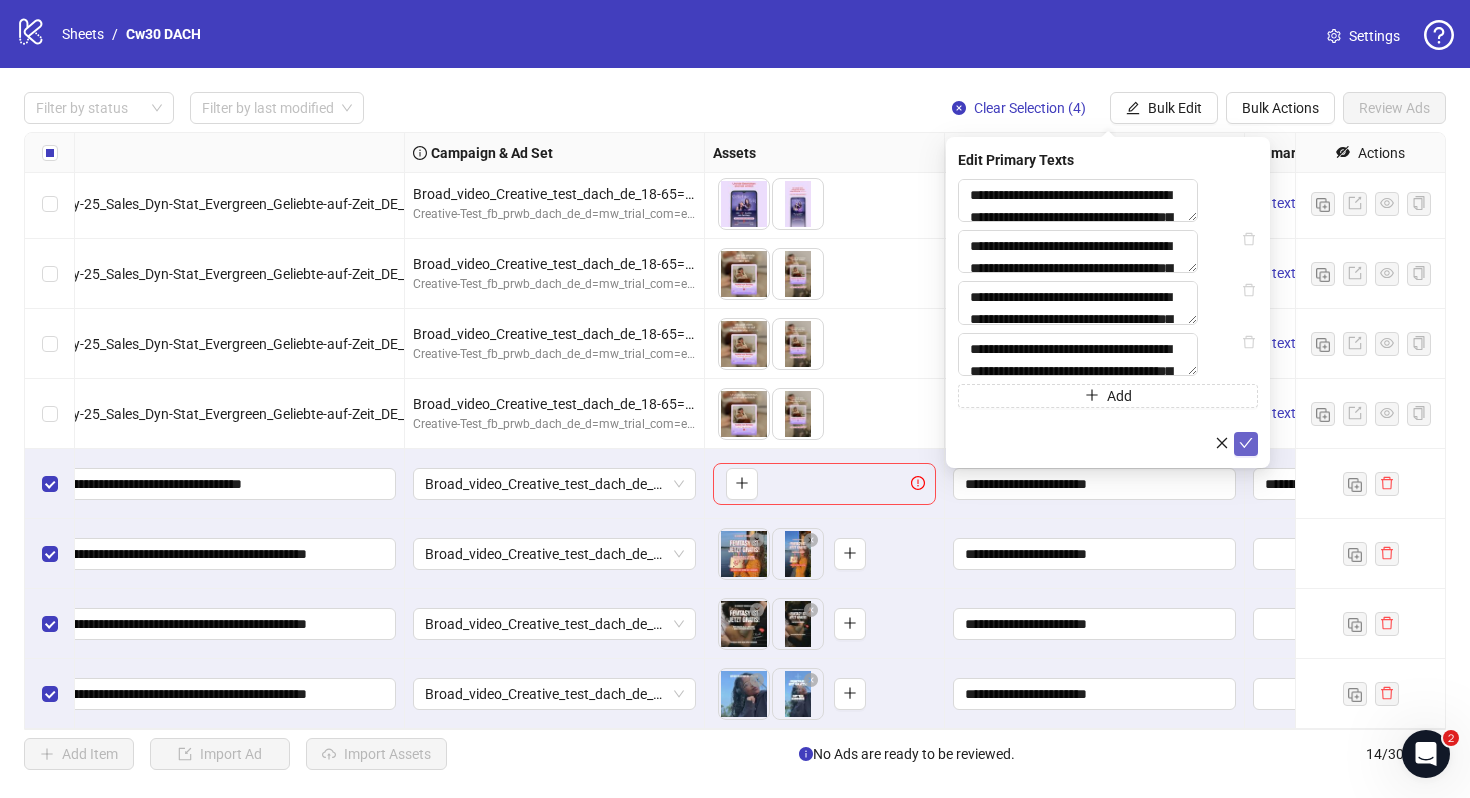 click 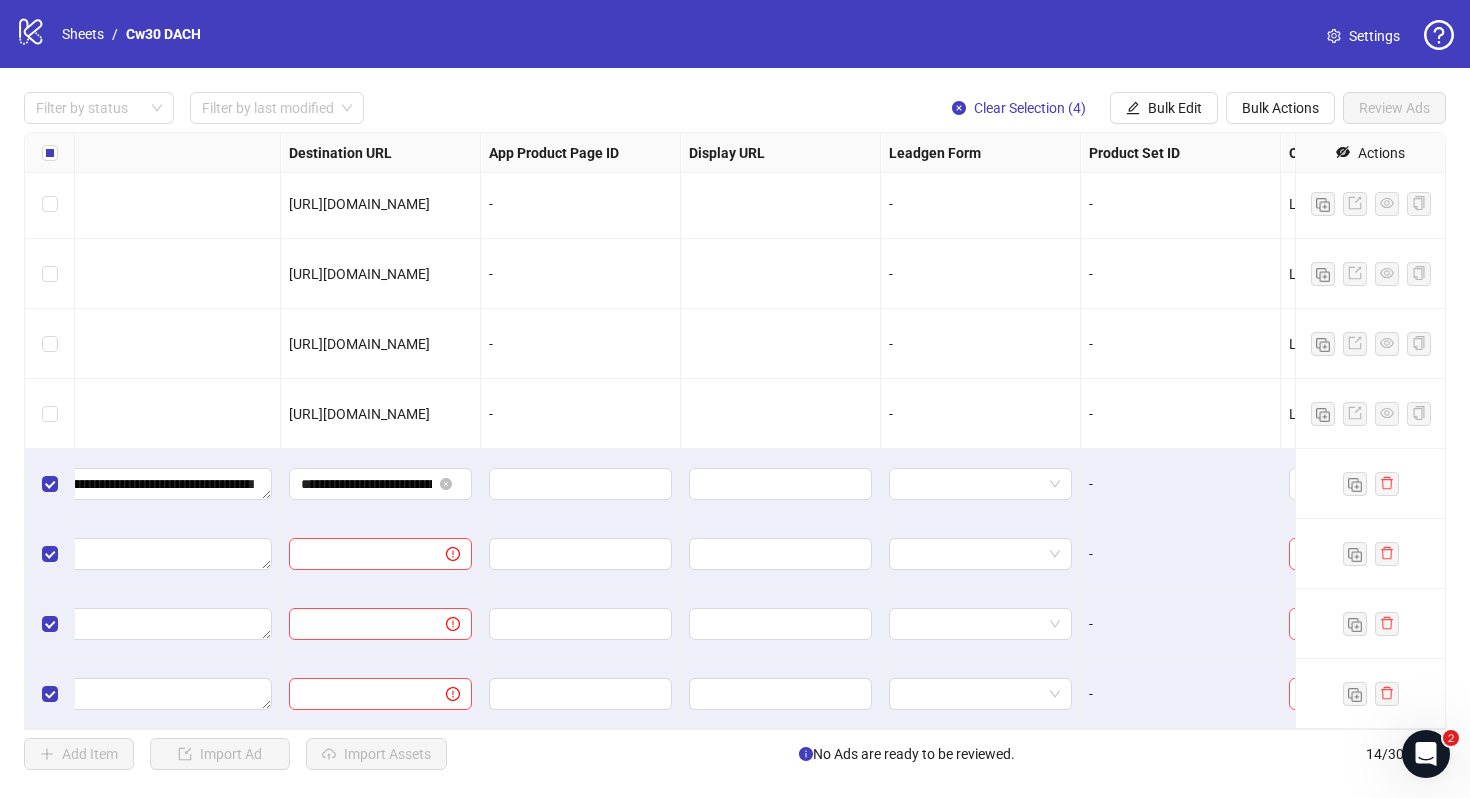 scroll, scrollTop: 424, scrollLeft: 1850, axis: both 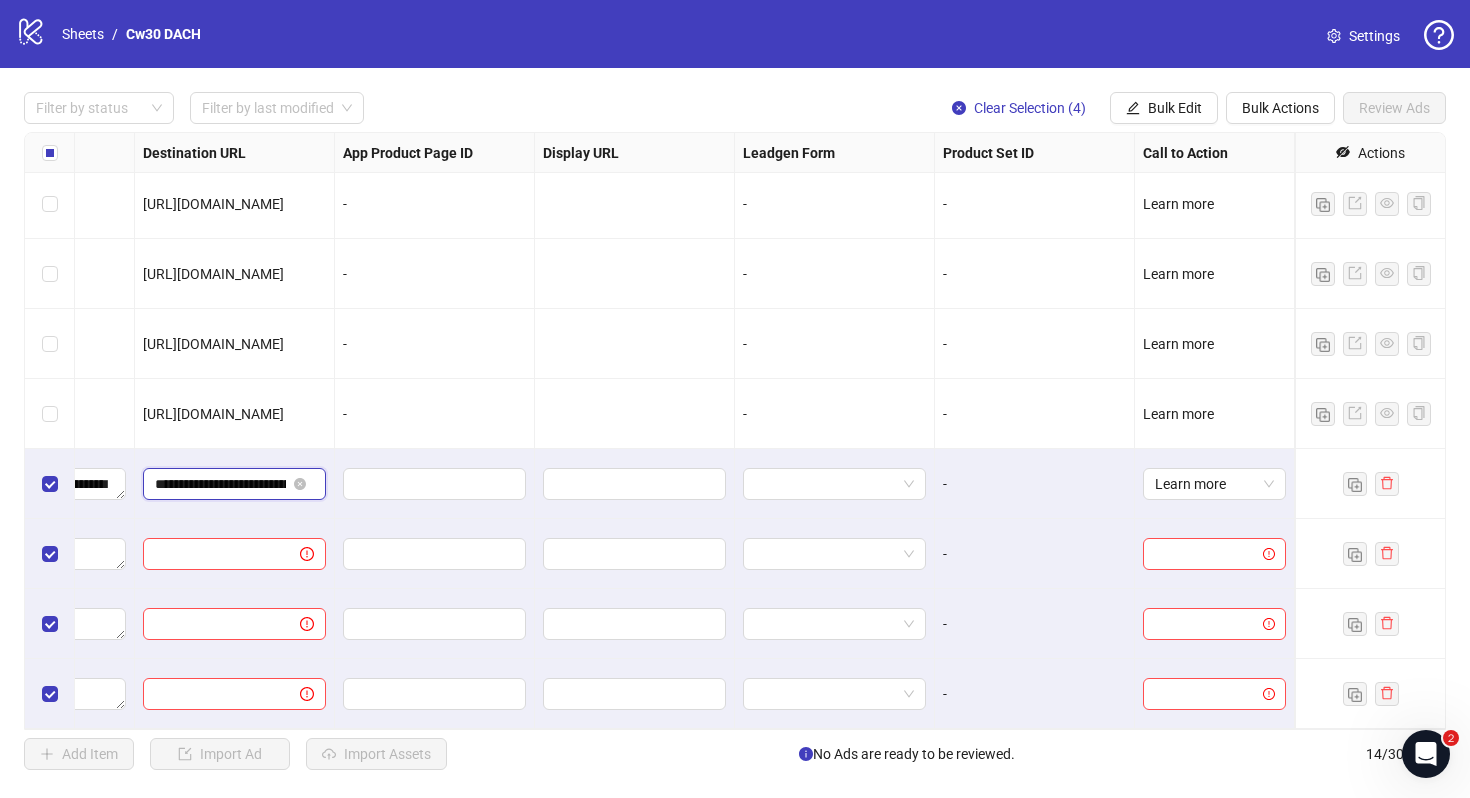 click on "**********" at bounding box center (220, 484) 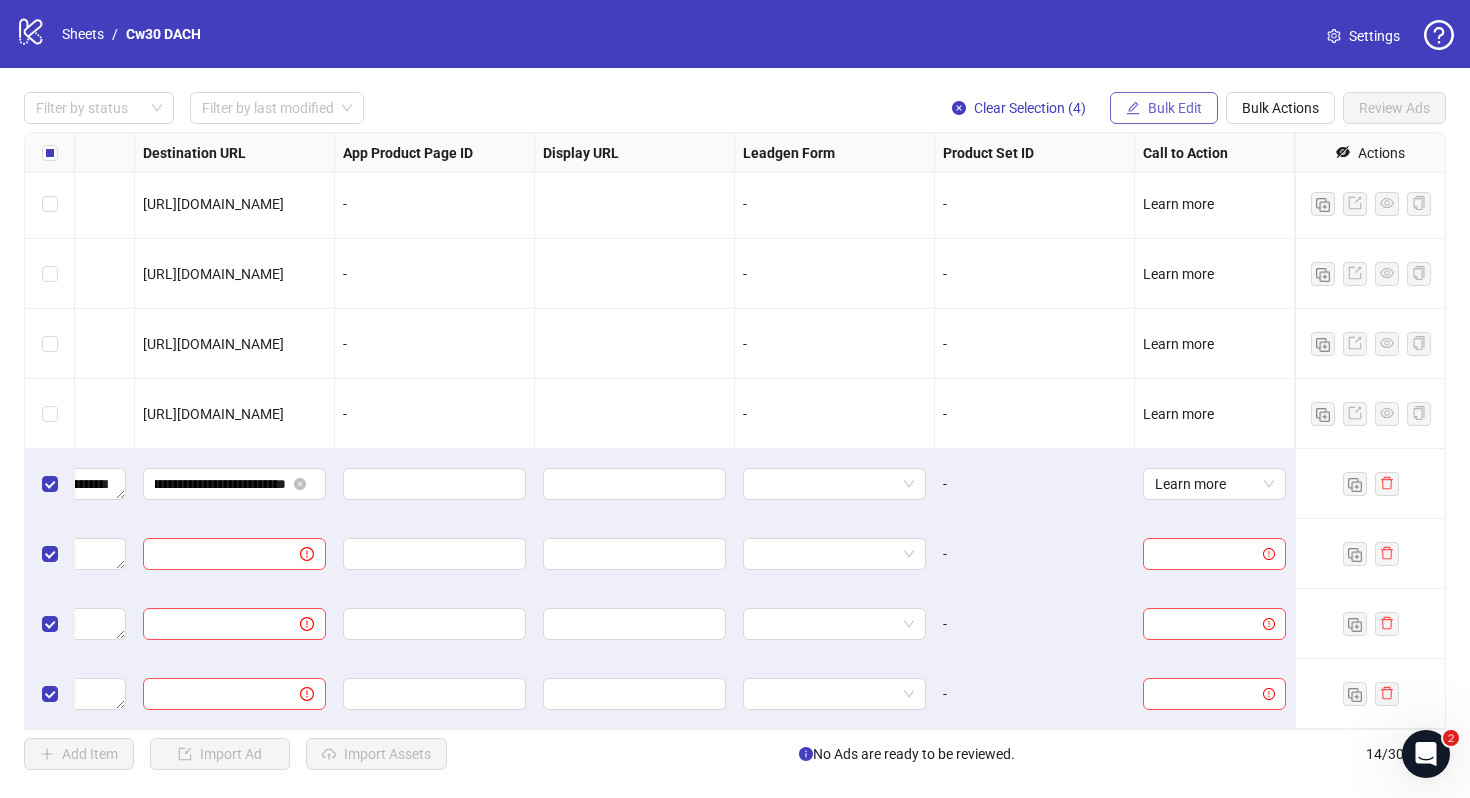 click on "Bulk Edit" at bounding box center (1175, 108) 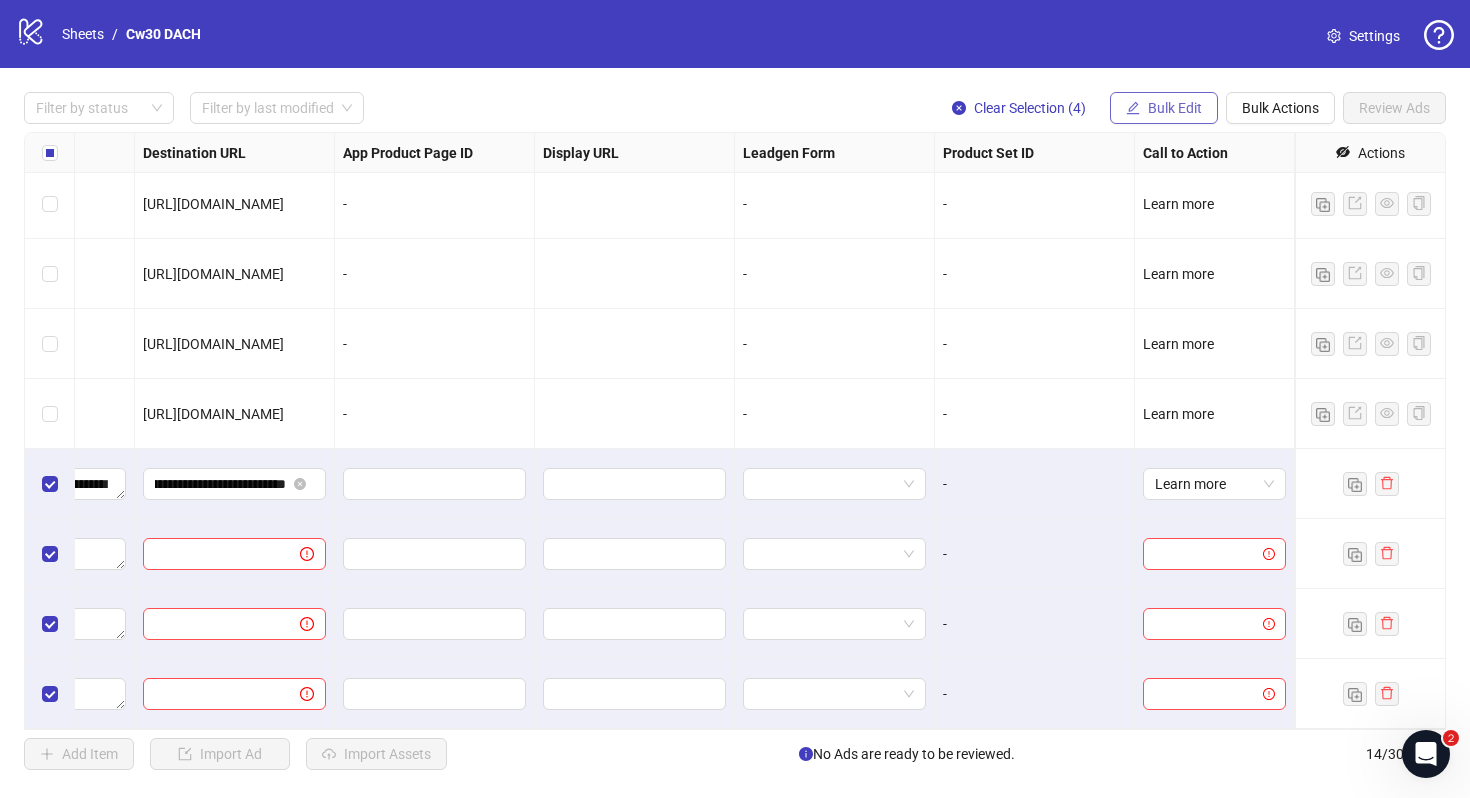 scroll, scrollTop: 0, scrollLeft: 0, axis: both 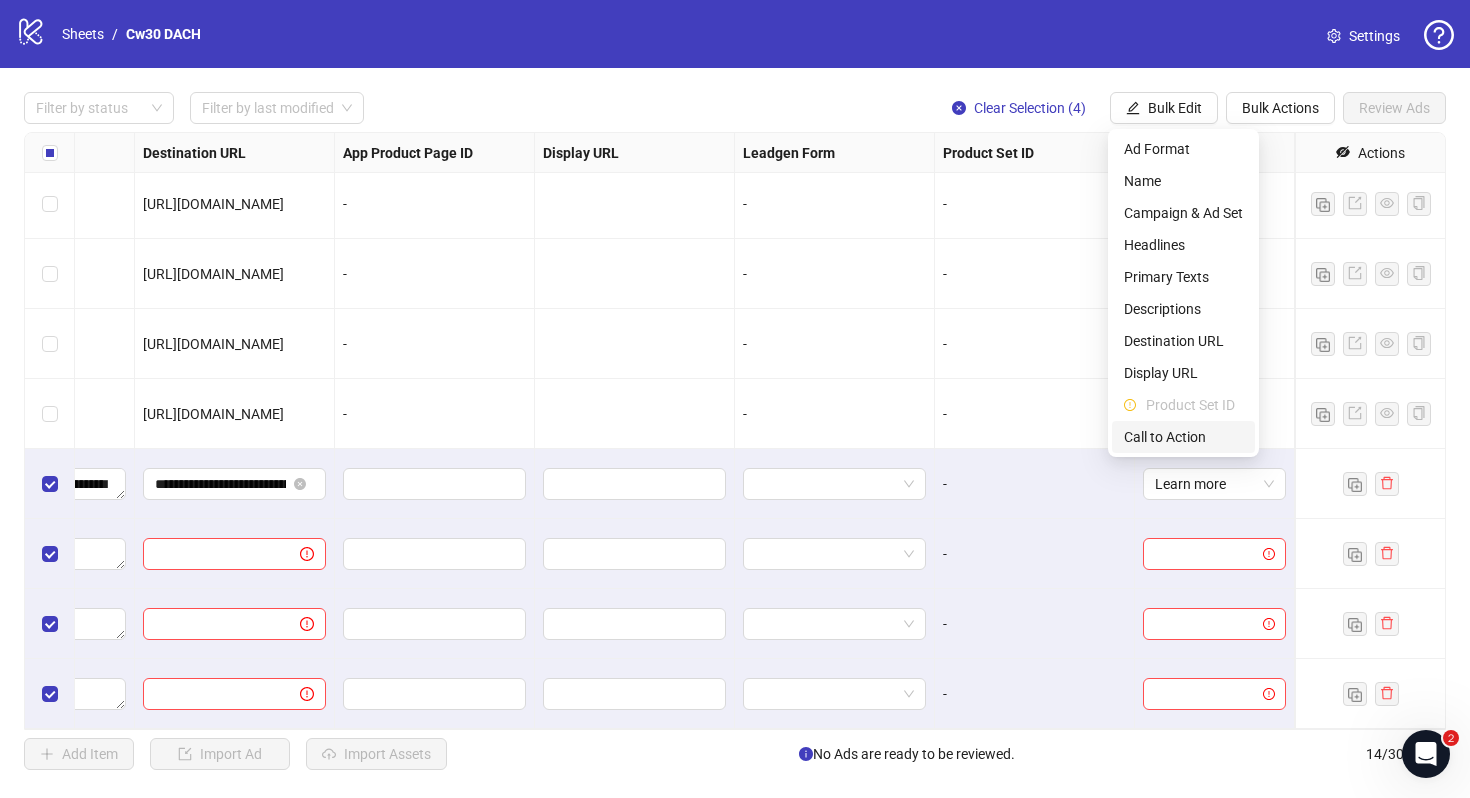click on "Call to Action" at bounding box center [1183, 437] 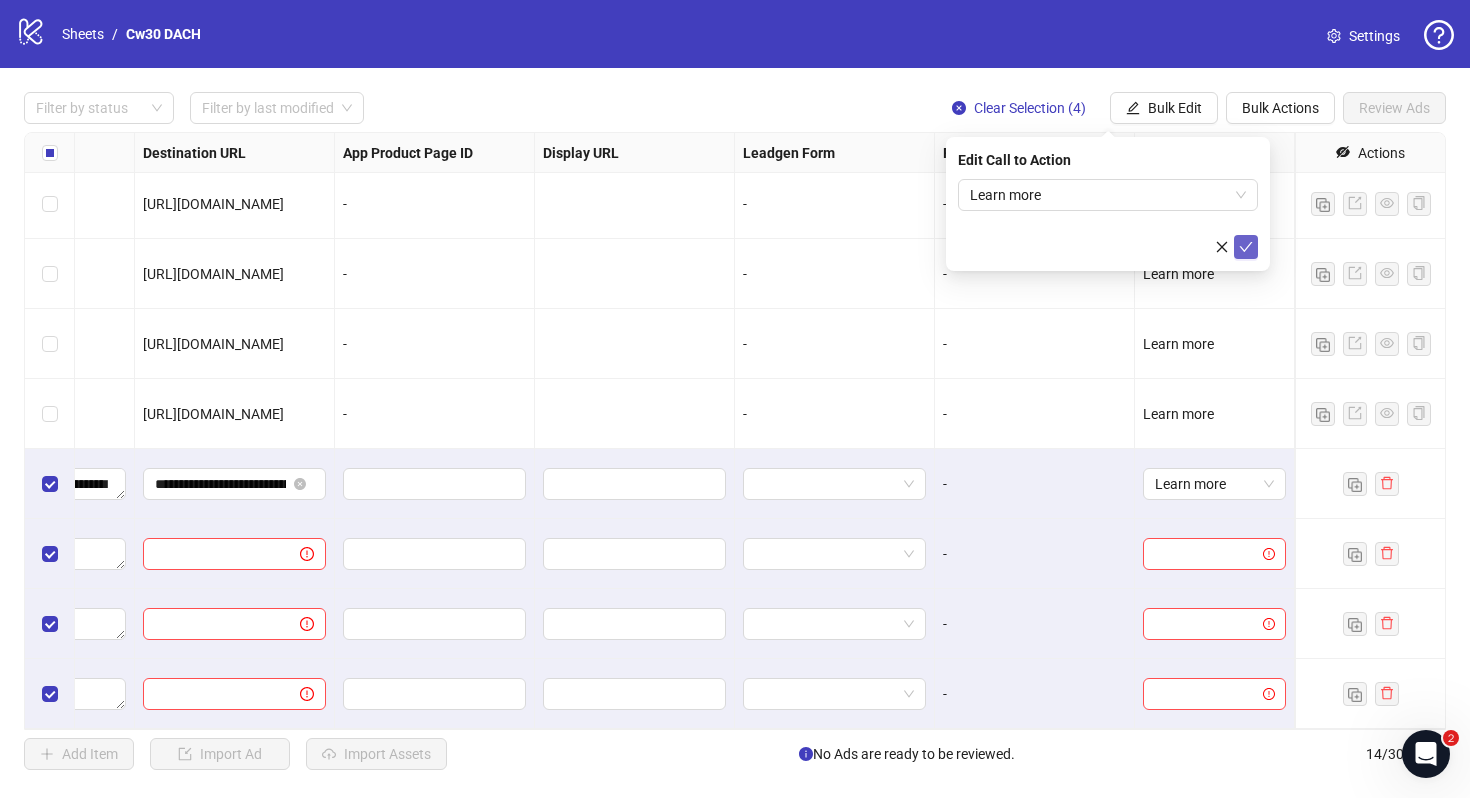 click 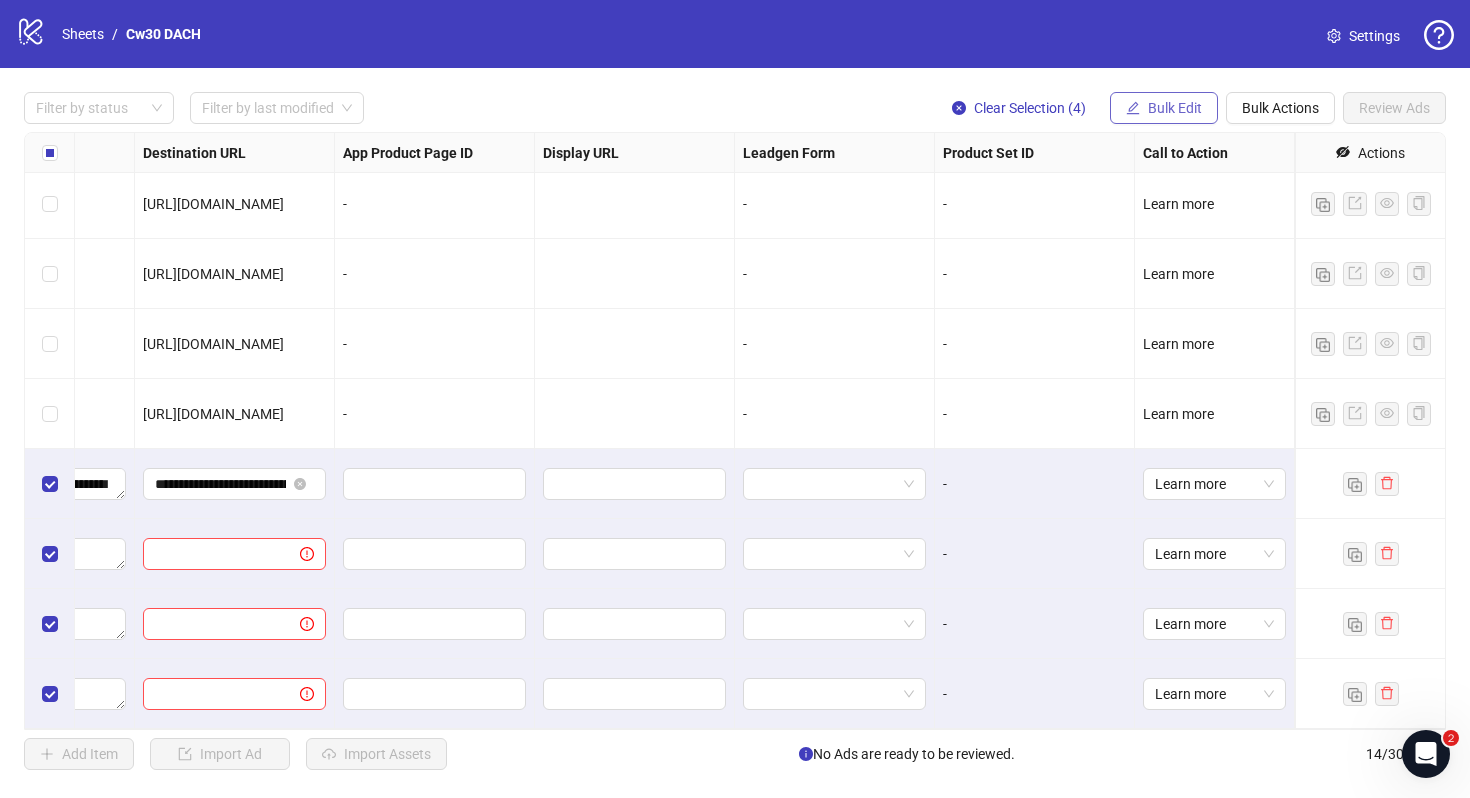click on "Bulk Edit" at bounding box center [1175, 108] 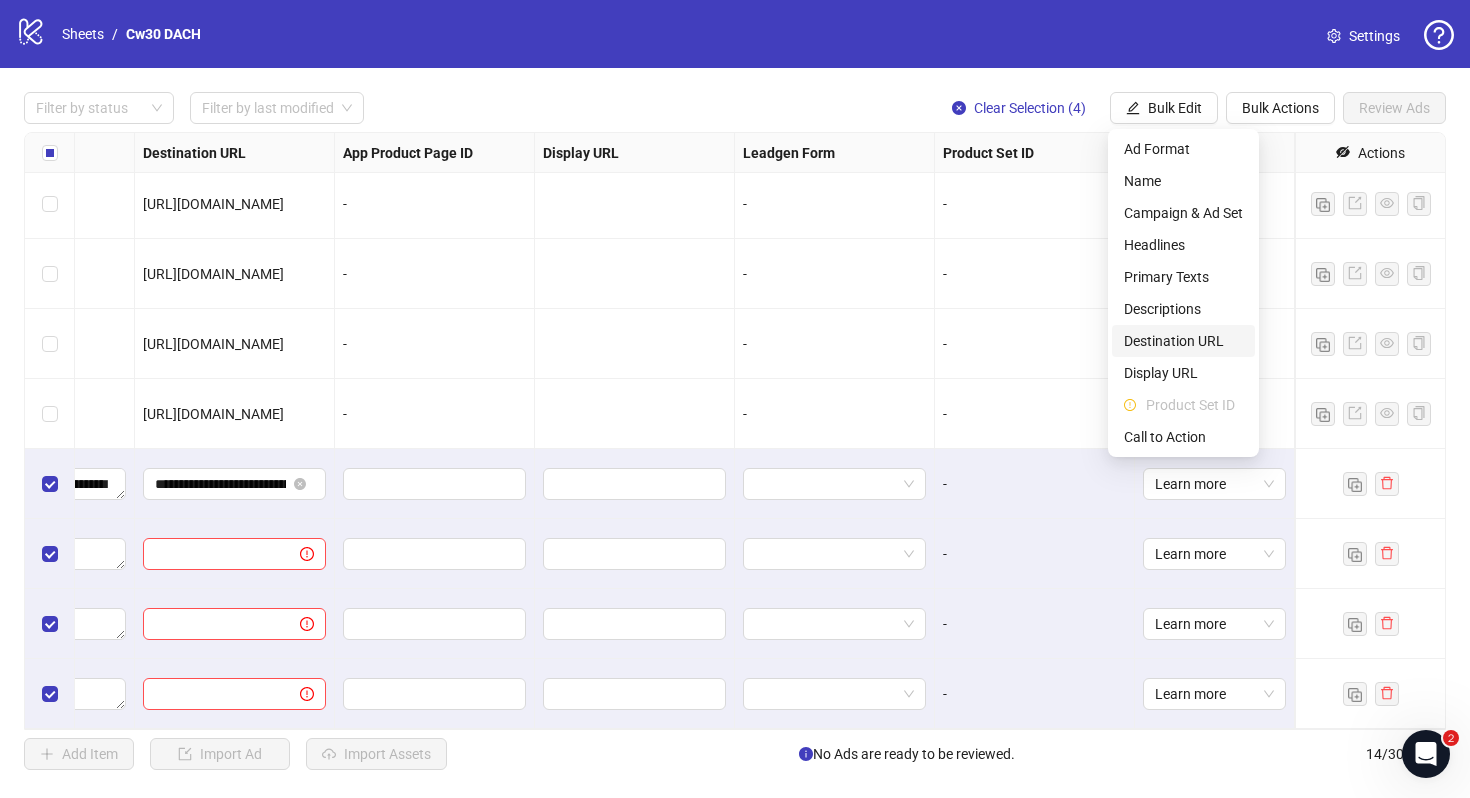 click on "Destination URL" at bounding box center [1183, 341] 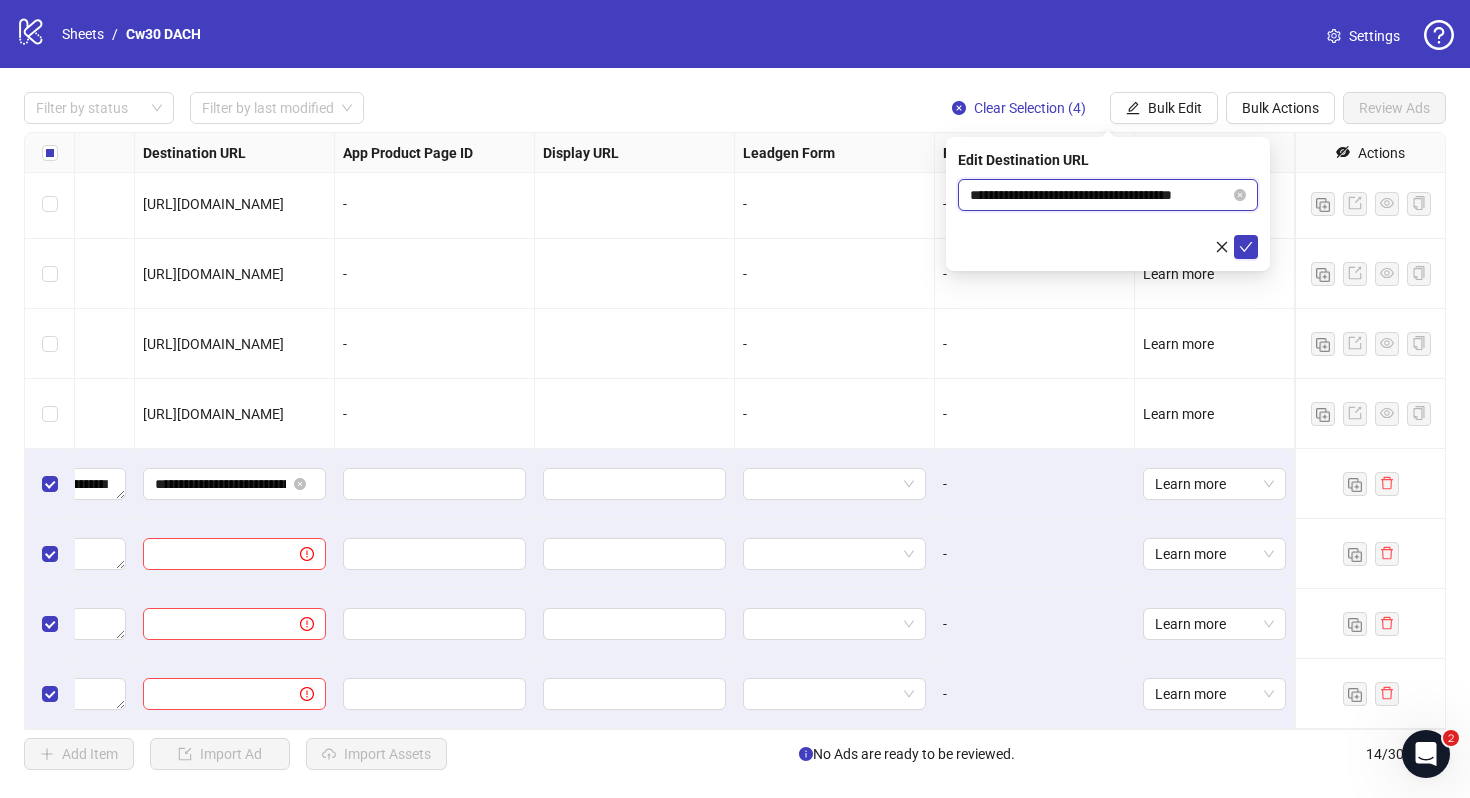 click on "**********" at bounding box center [1100, 195] 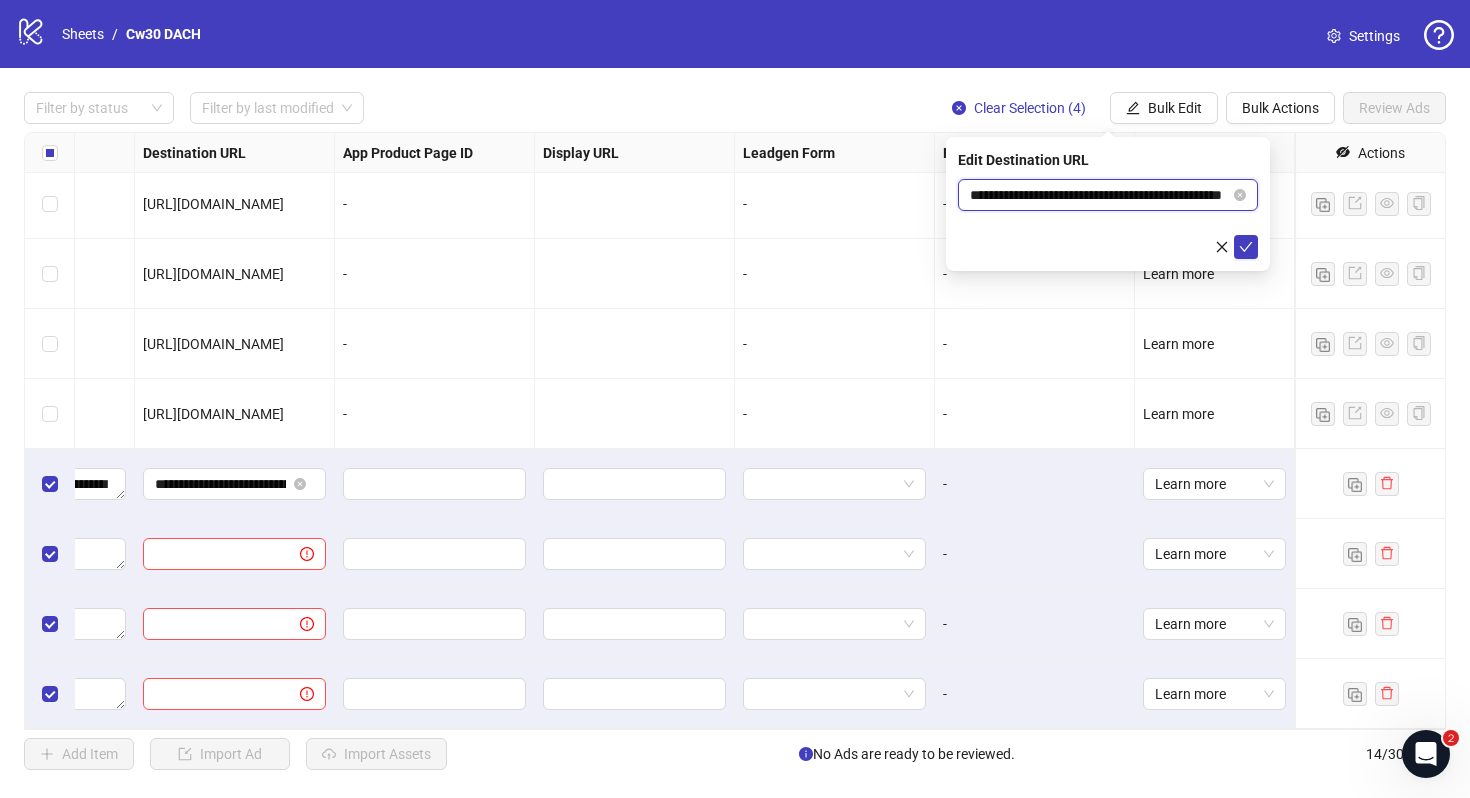 scroll, scrollTop: 0, scrollLeft: 68, axis: horizontal 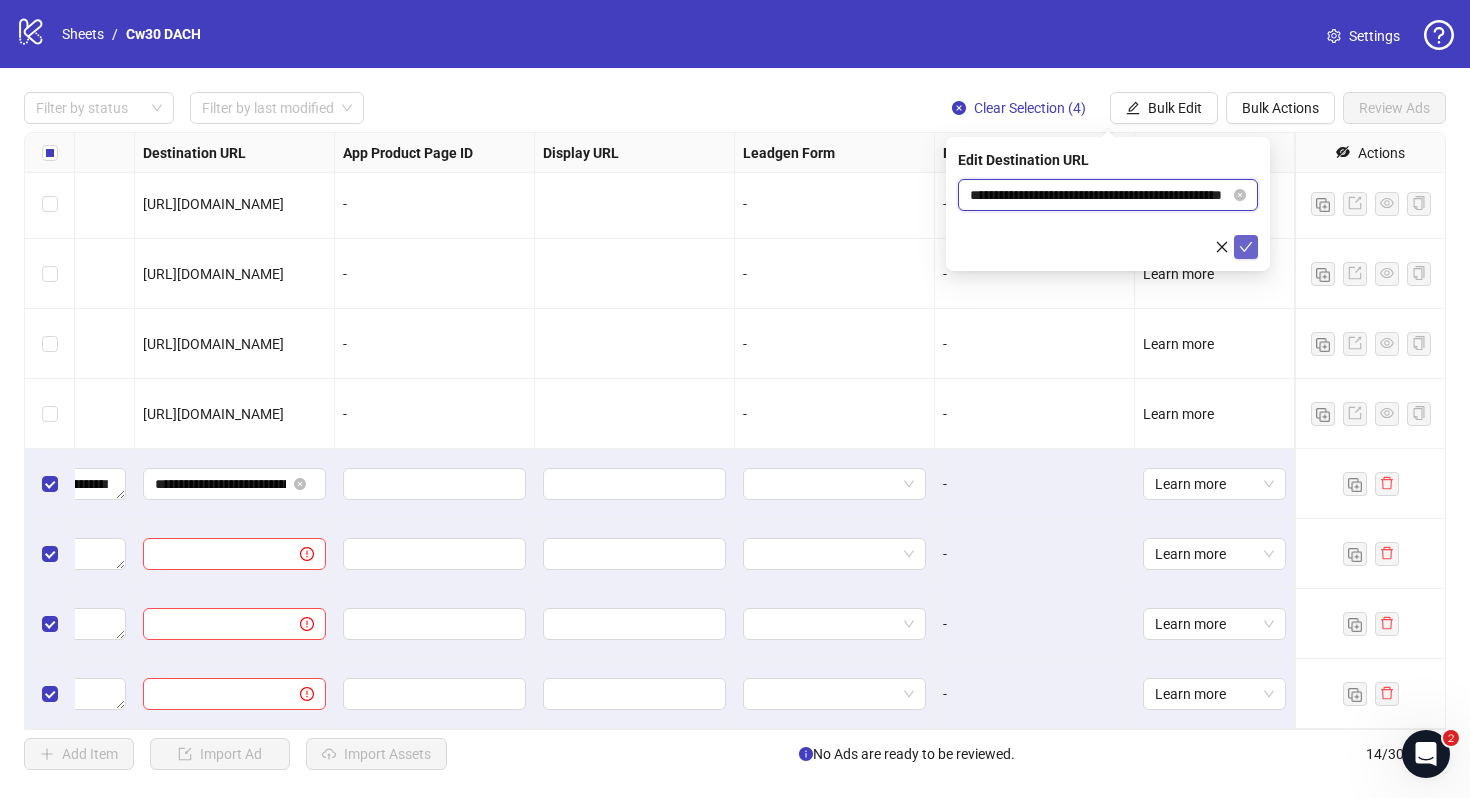 type on "**********" 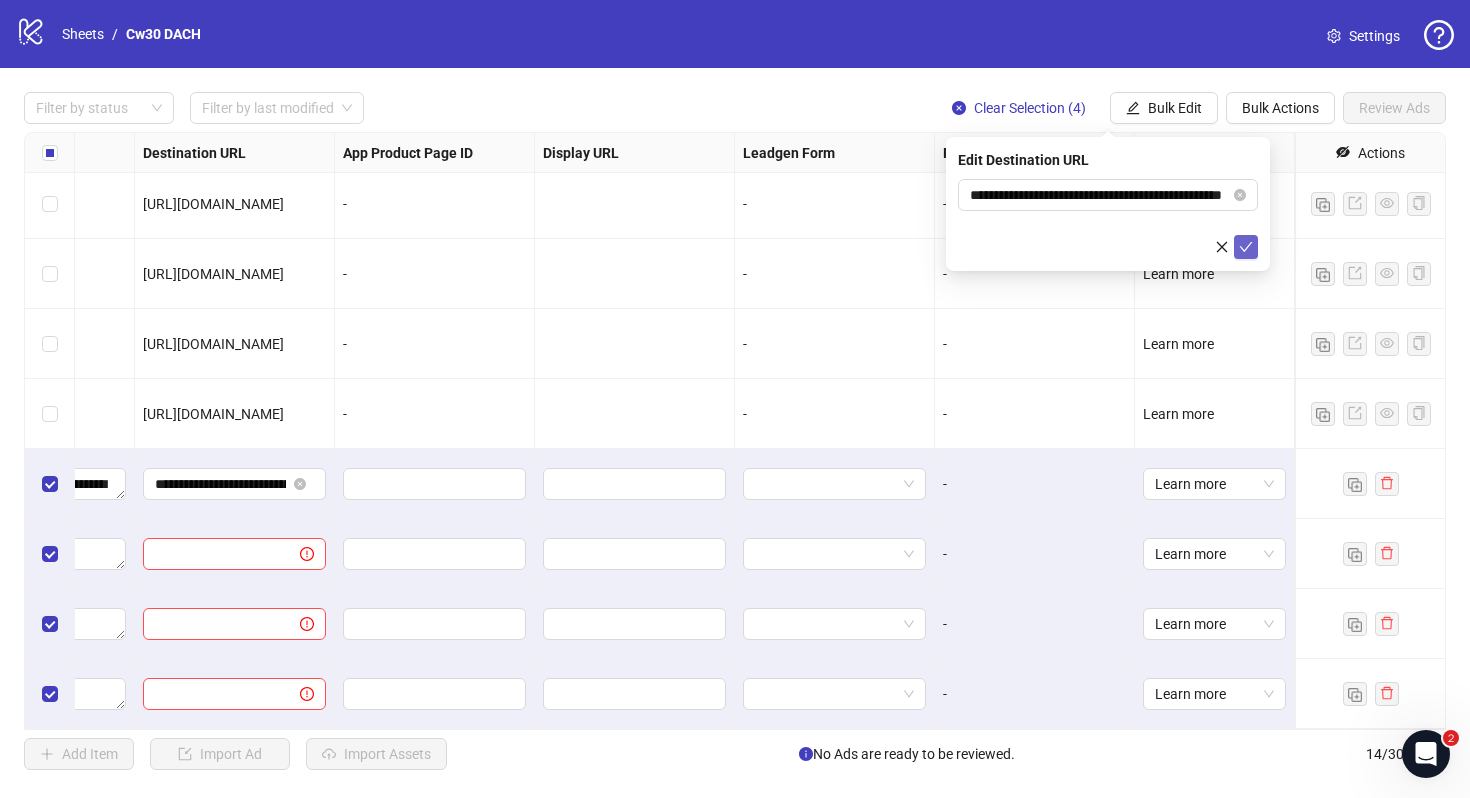 click 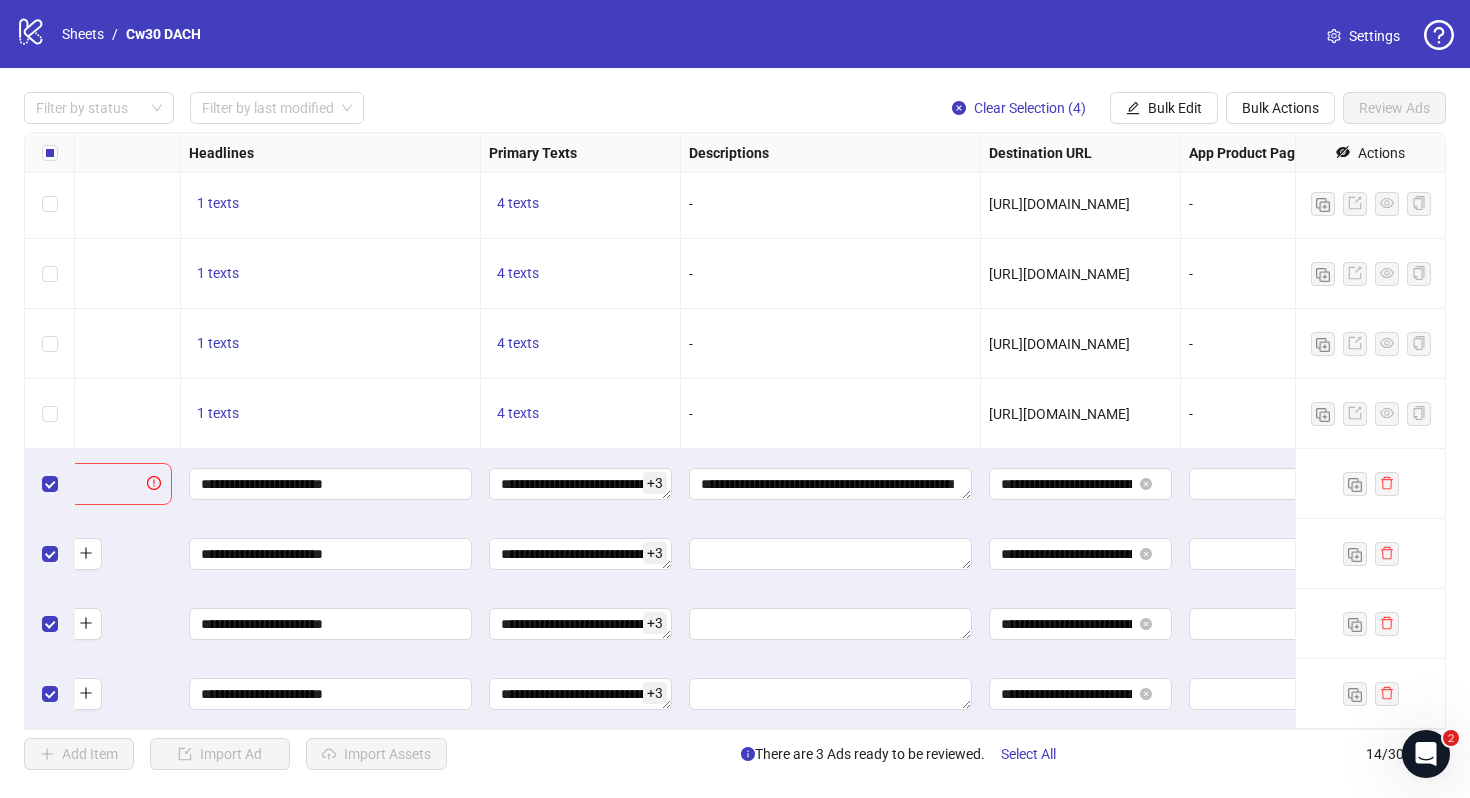 scroll, scrollTop: 424, scrollLeft: 893, axis: both 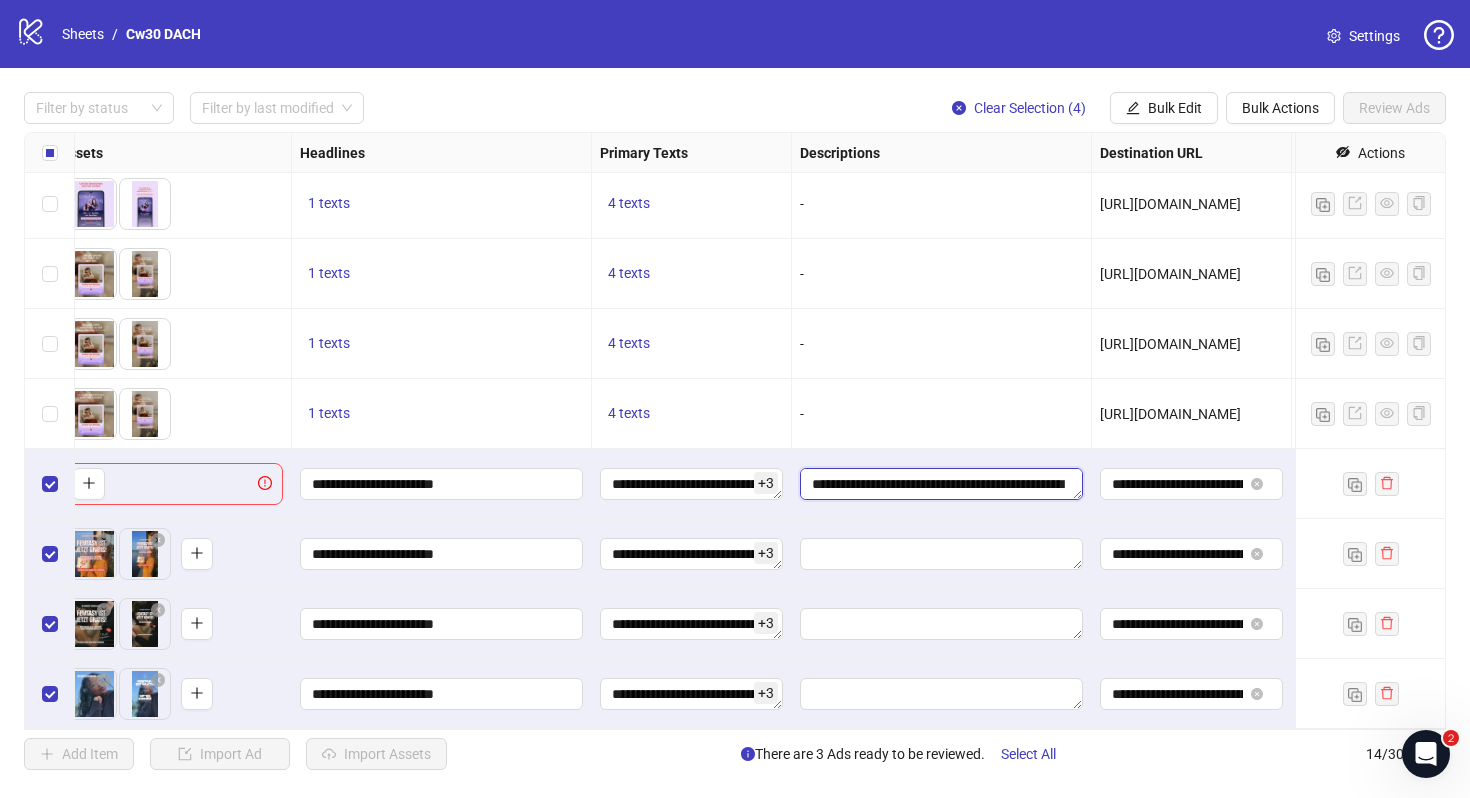 click on "**********" at bounding box center [941, 484] 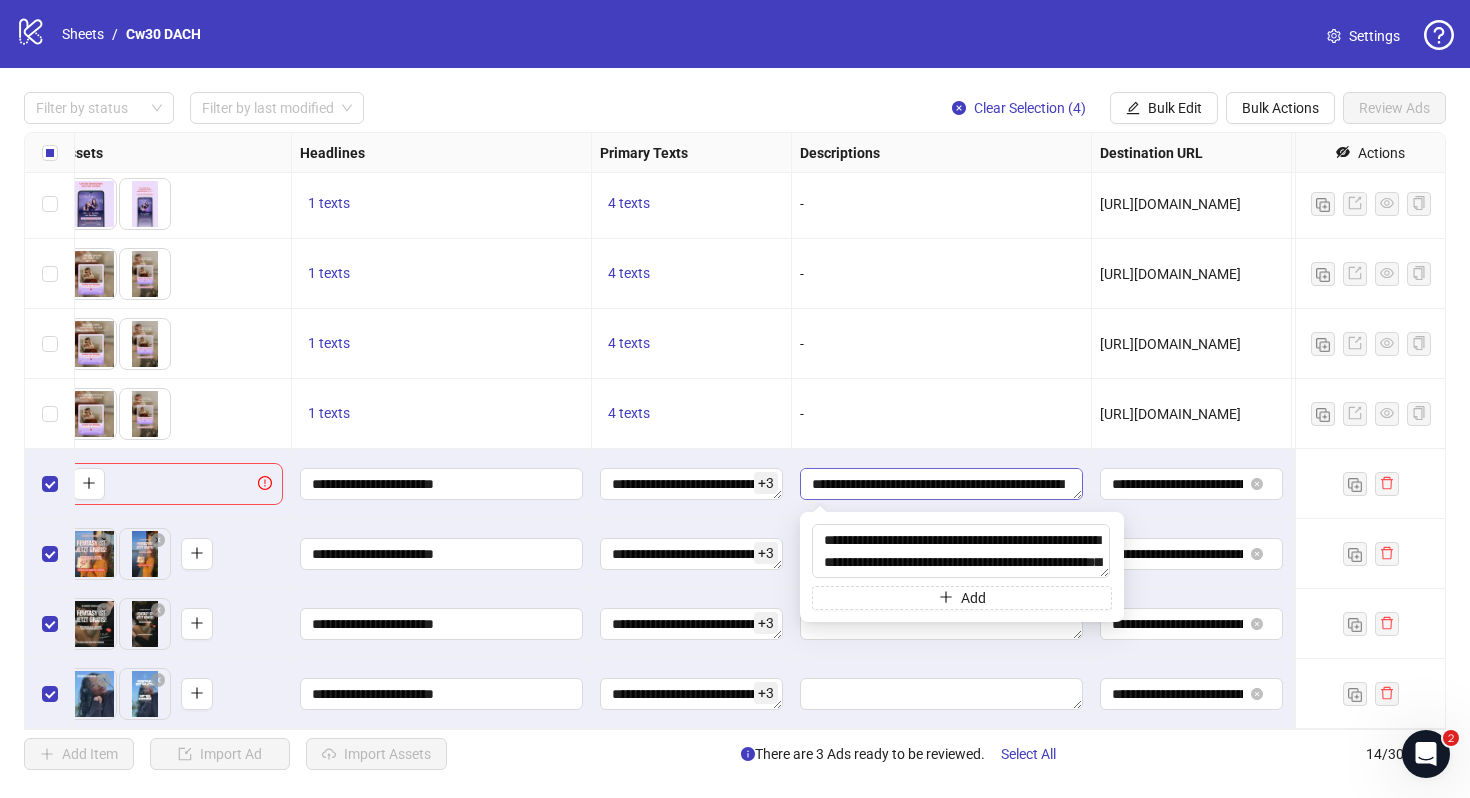 type 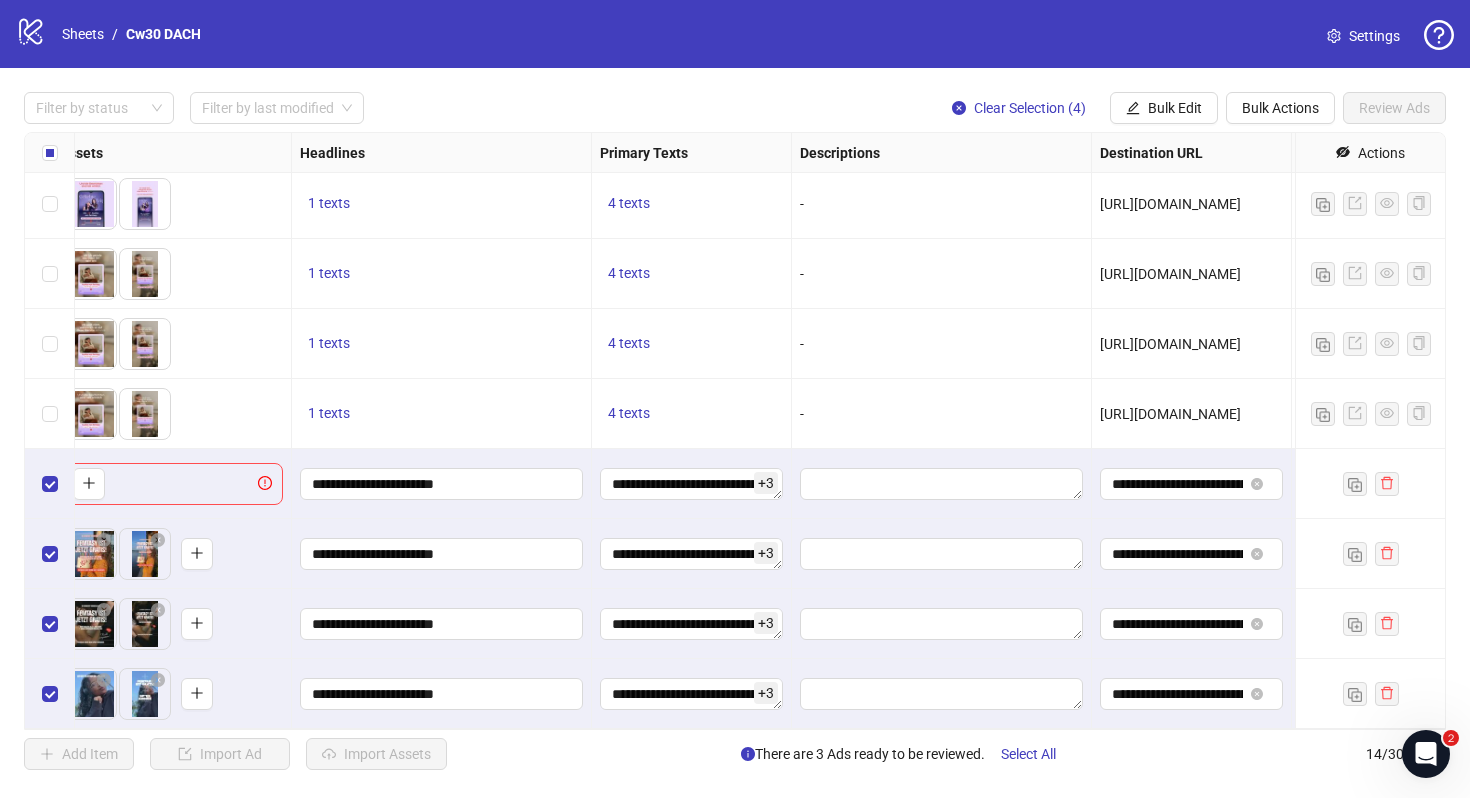 click on "-" at bounding box center [941, 274] 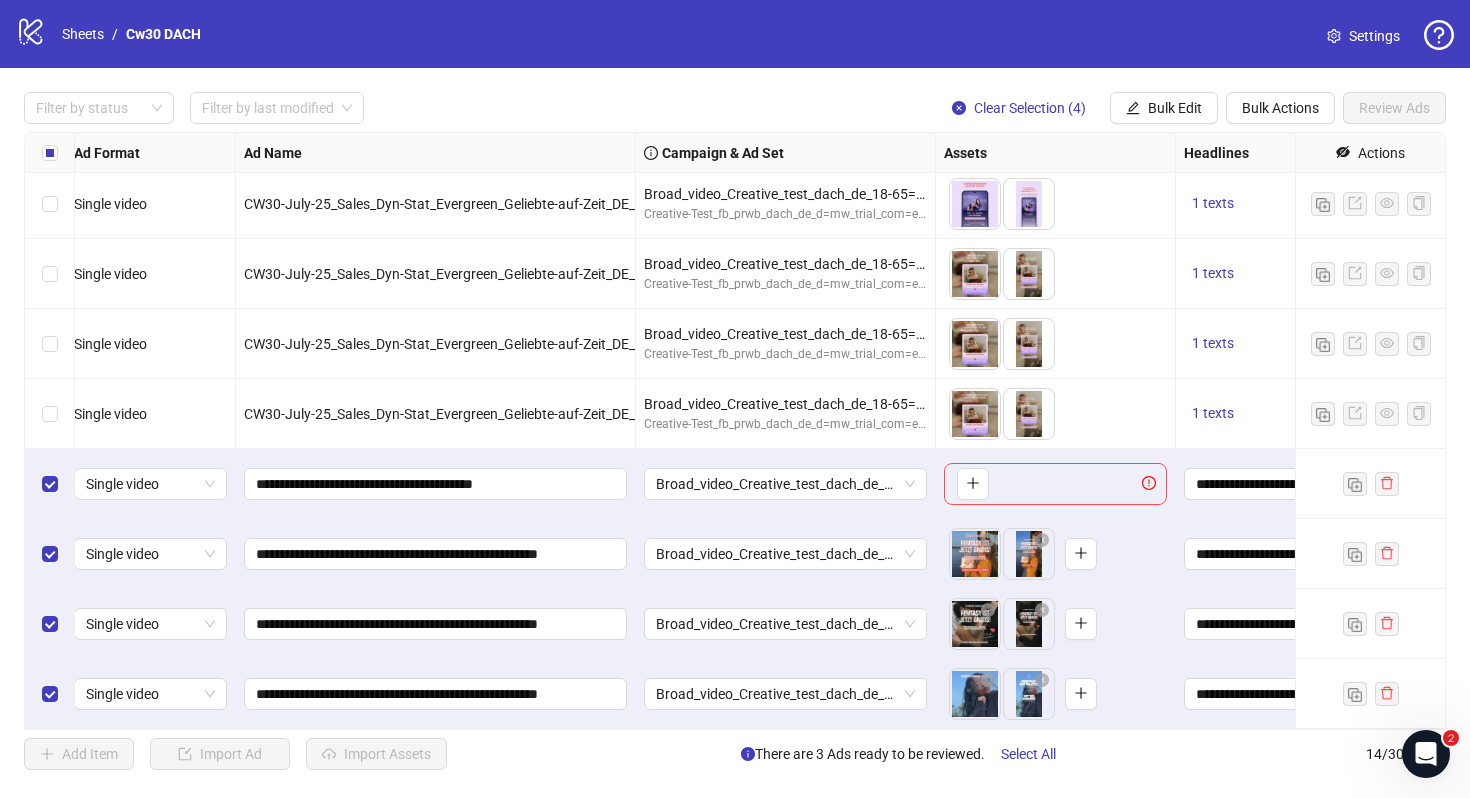 scroll, scrollTop: 424, scrollLeft: 0, axis: vertical 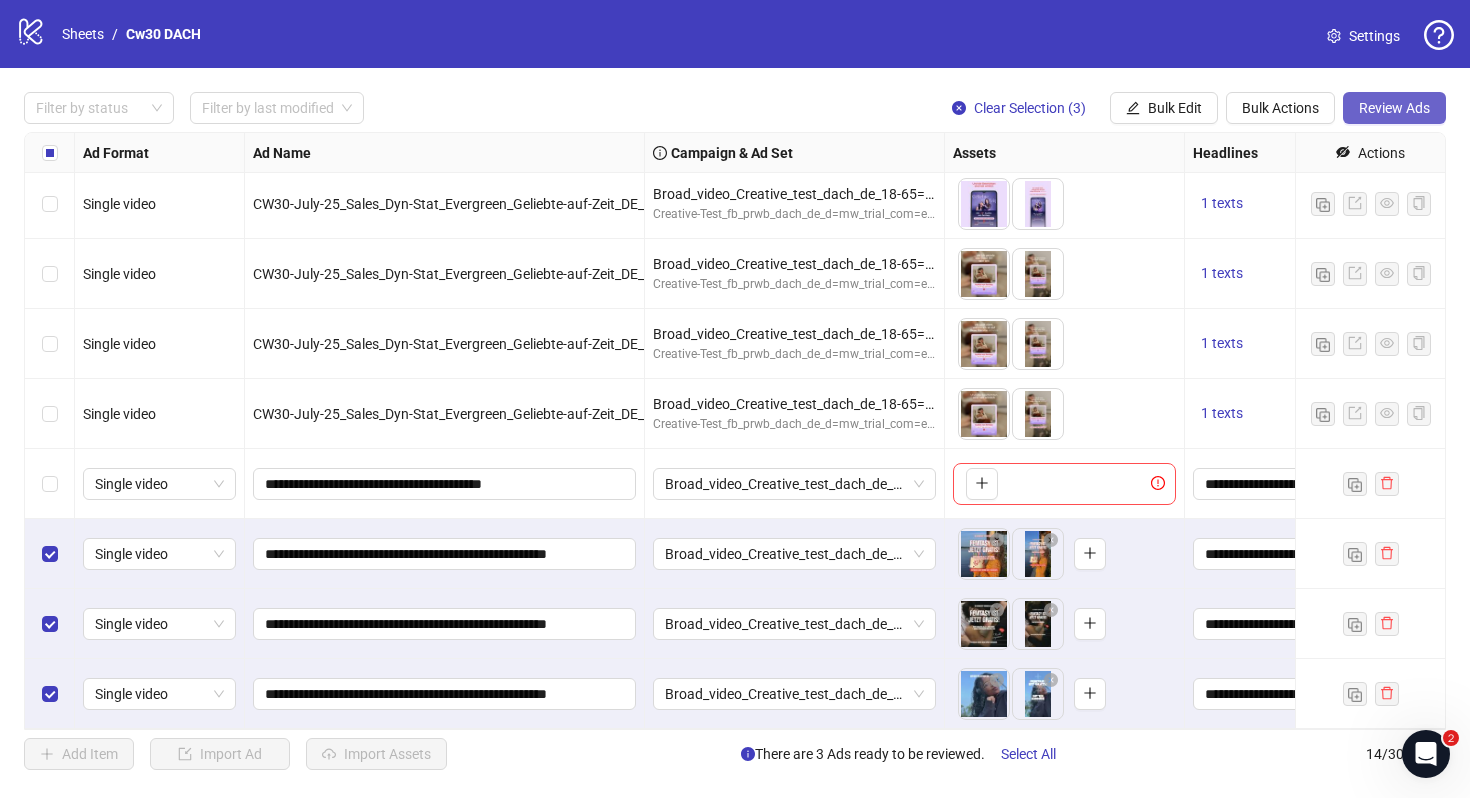 click on "Review Ads" at bounding box center (1394, 108) 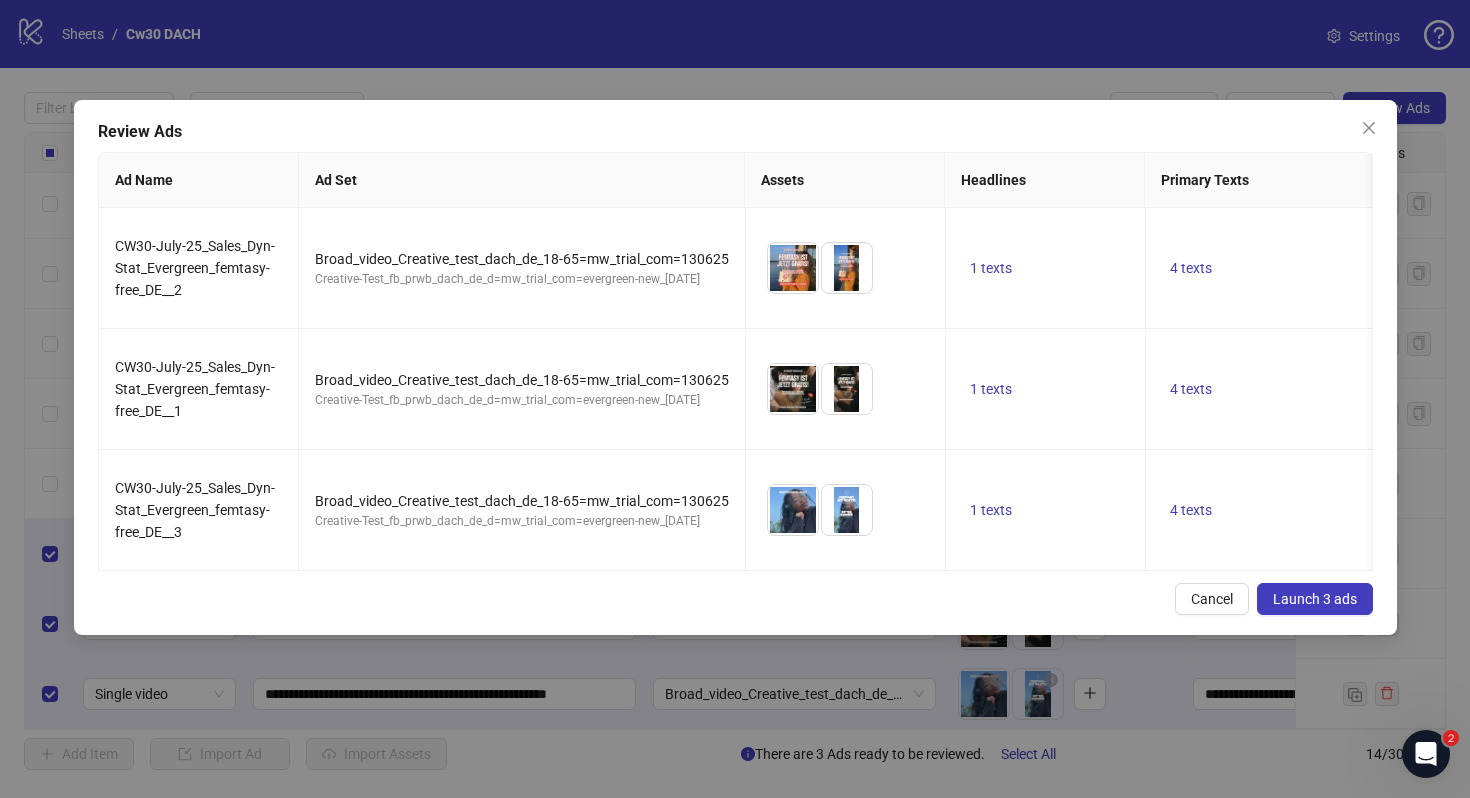 click on "Launch 3 ads" at bounding box center [1315, 599] 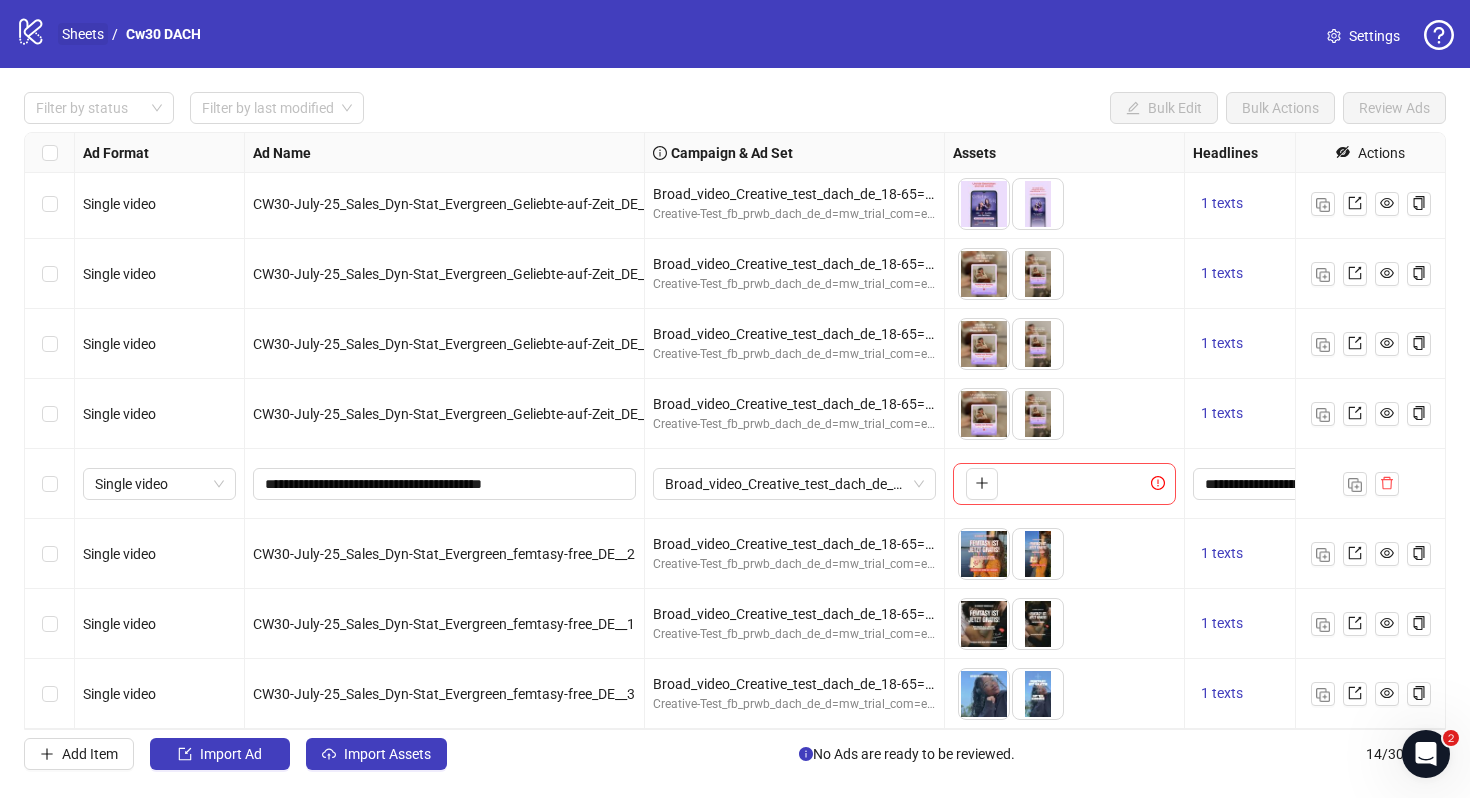 click on "Sheets" at bounding box center (83, 34) 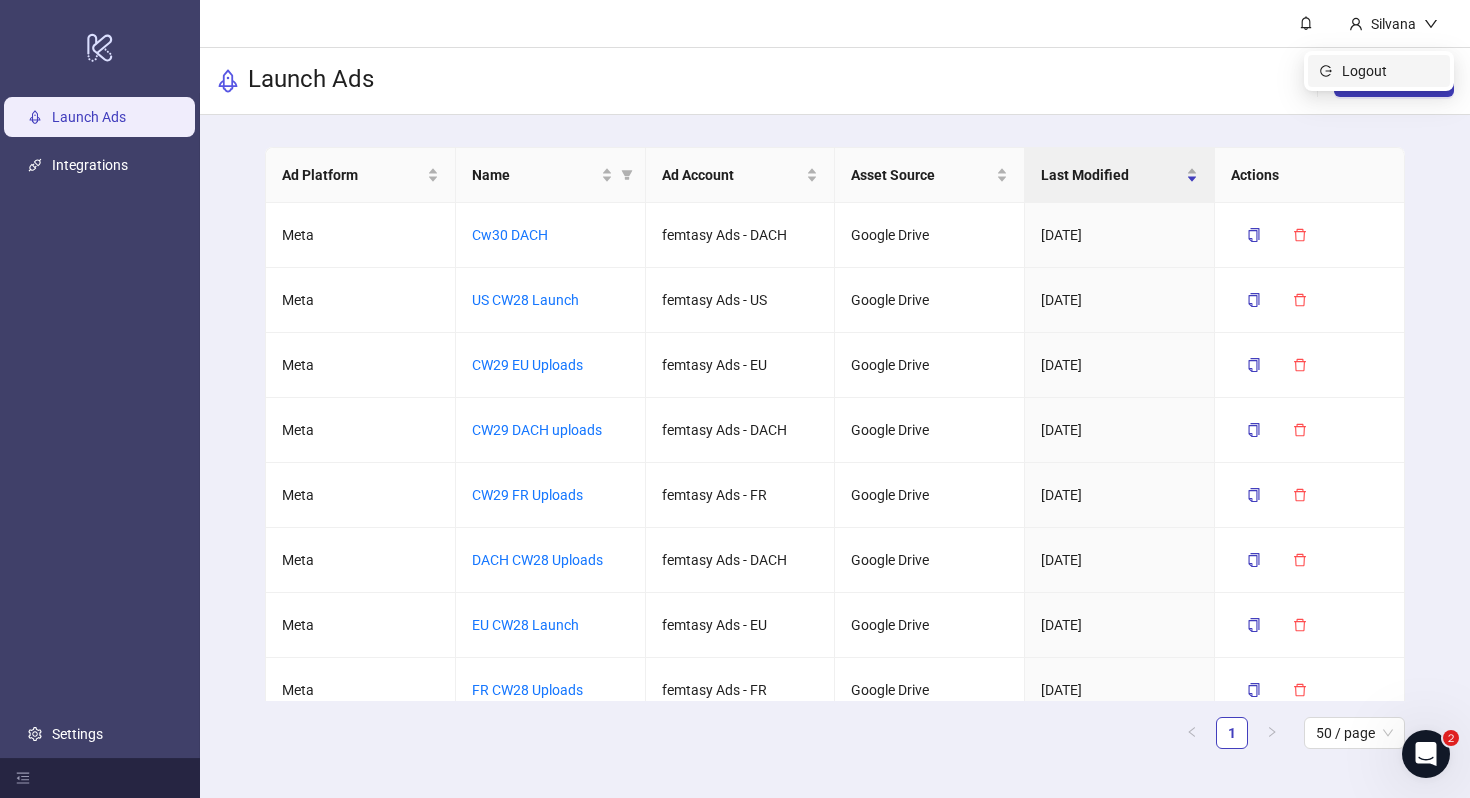 click on "Logout" at bounding box center (1390, 71) 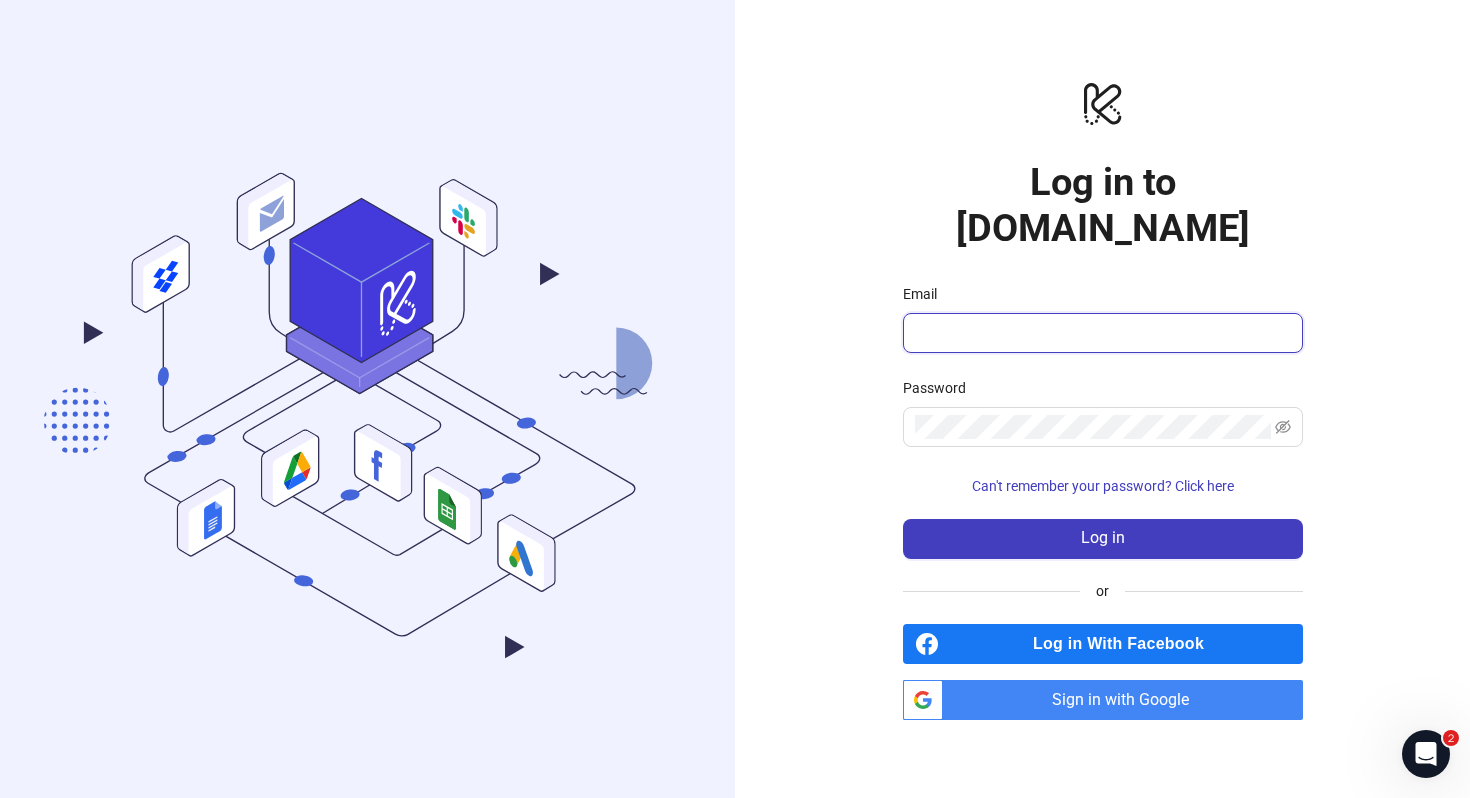 type on "**********" 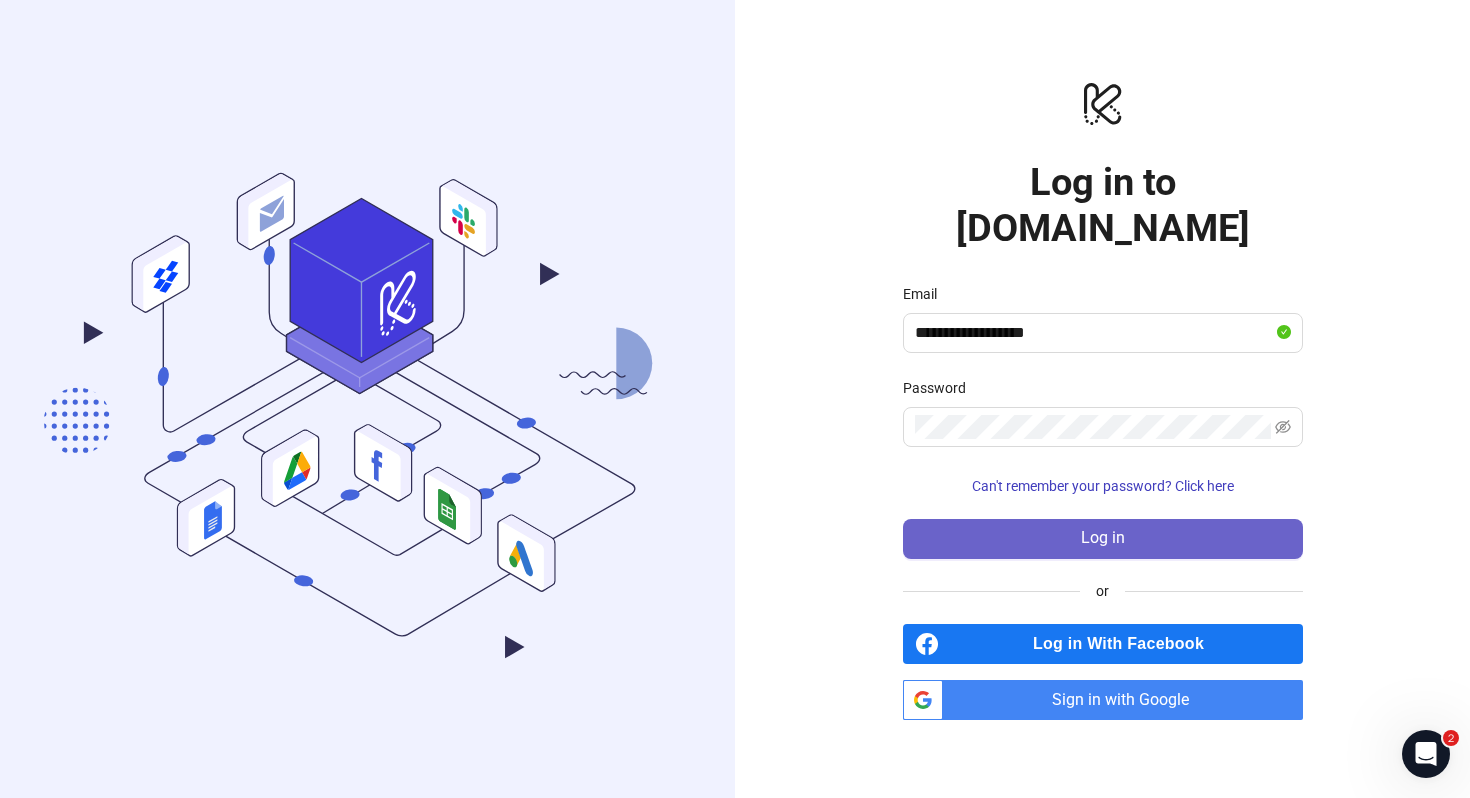 click on "Log in" at bounding box center (1103, 539) 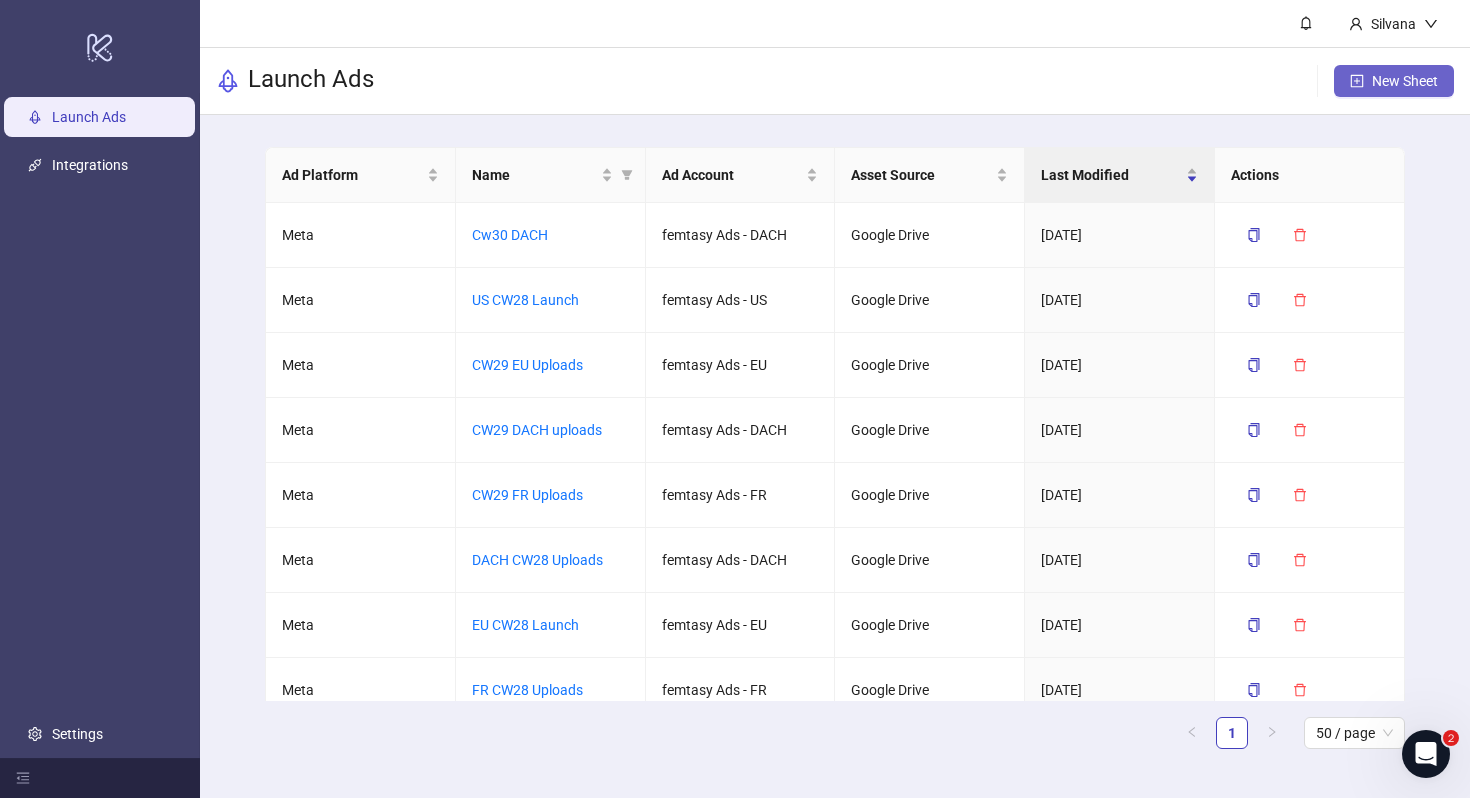 click on "New Sheet" at bounding box center [1394, 81] 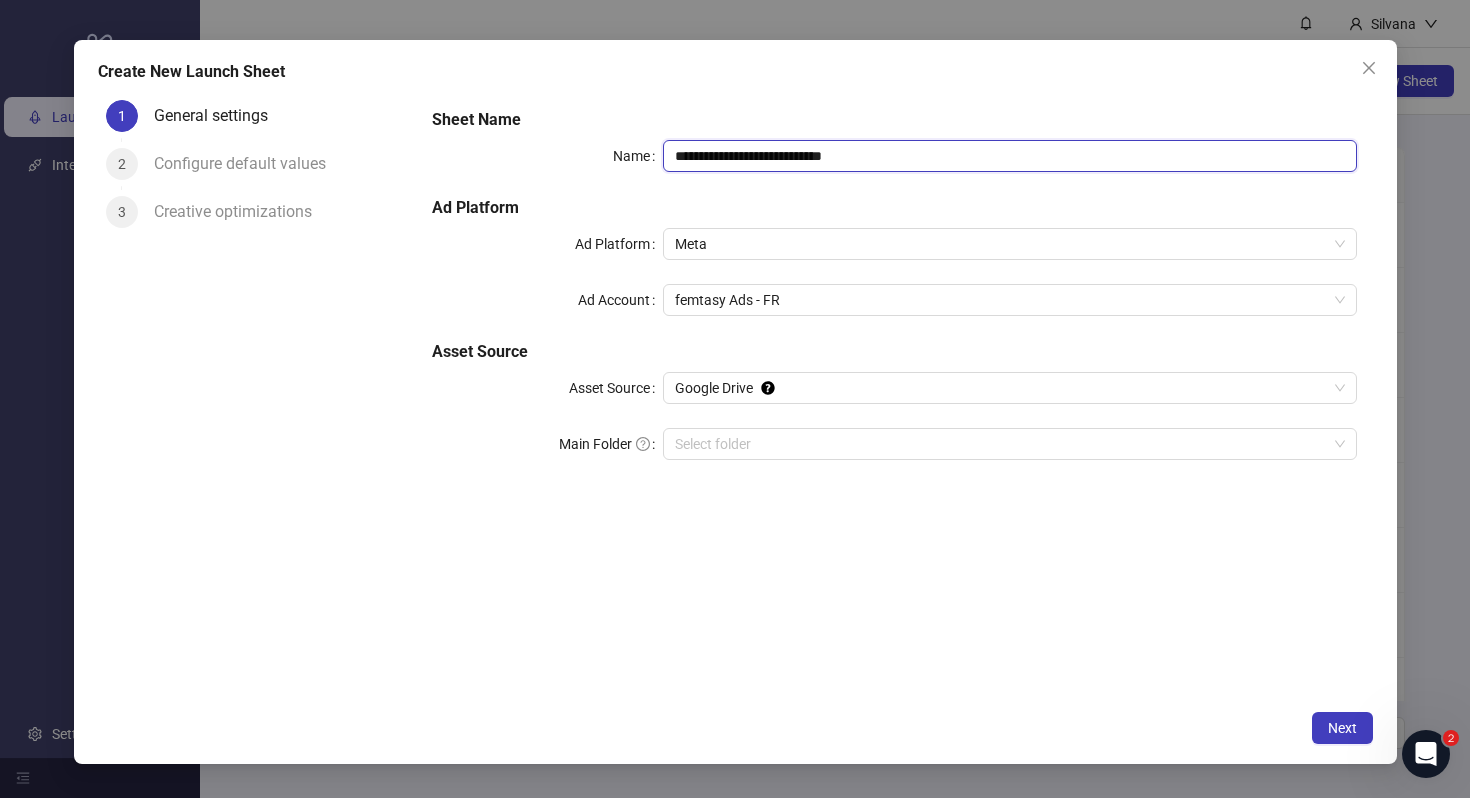 click on "**********" at bounding box center (1009, 156) 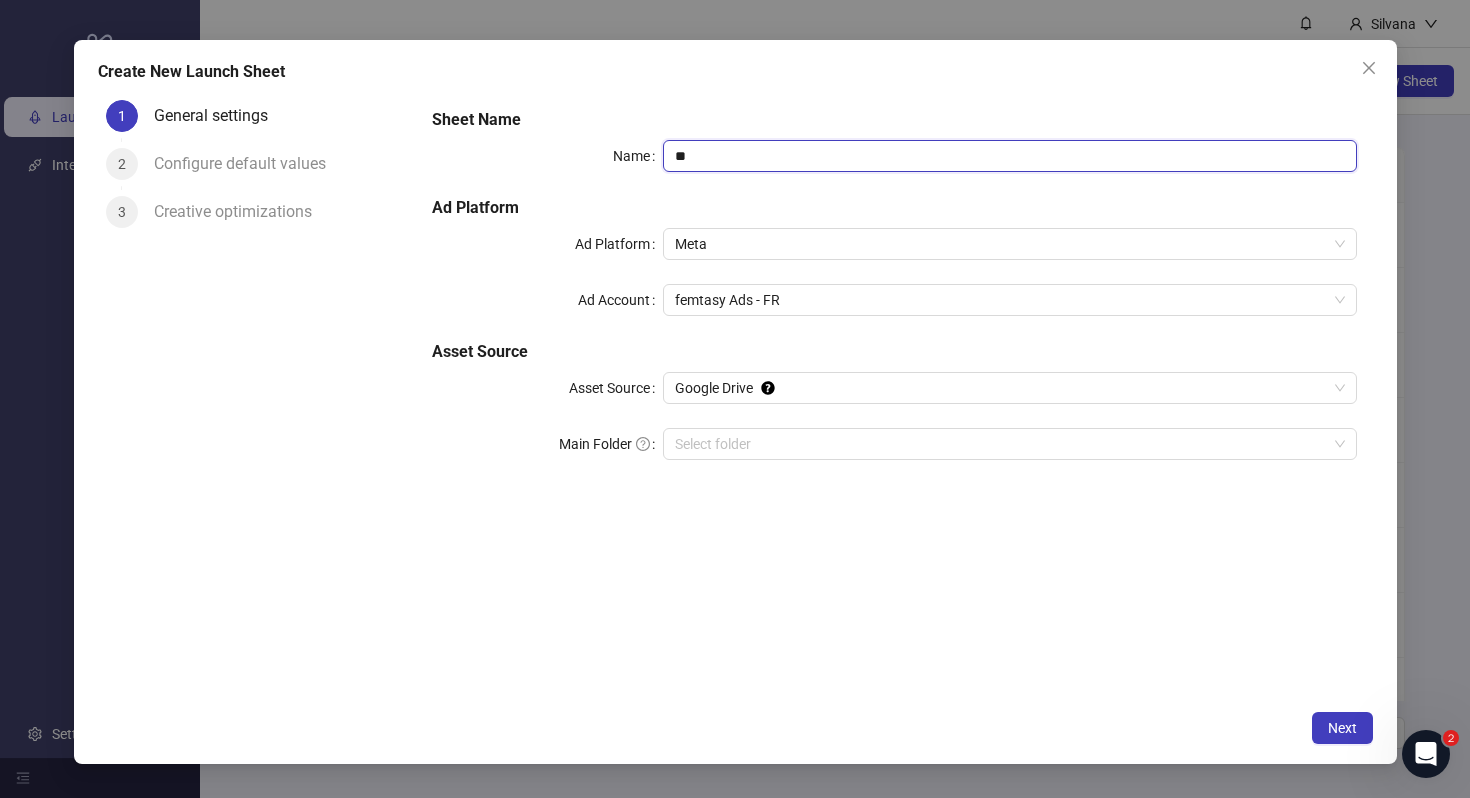 type on "*" 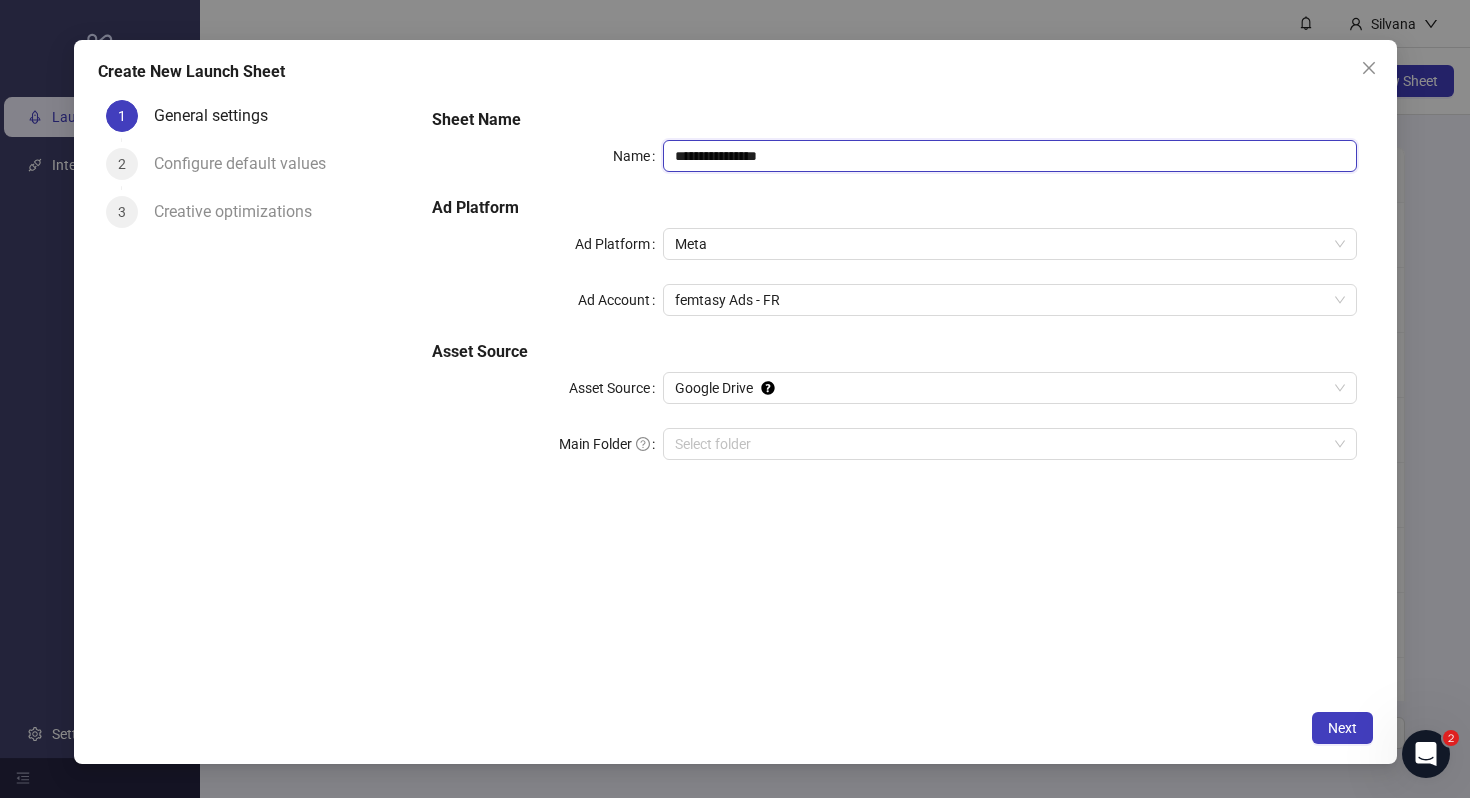 click on "**********" at bounding box center (1009, 156) 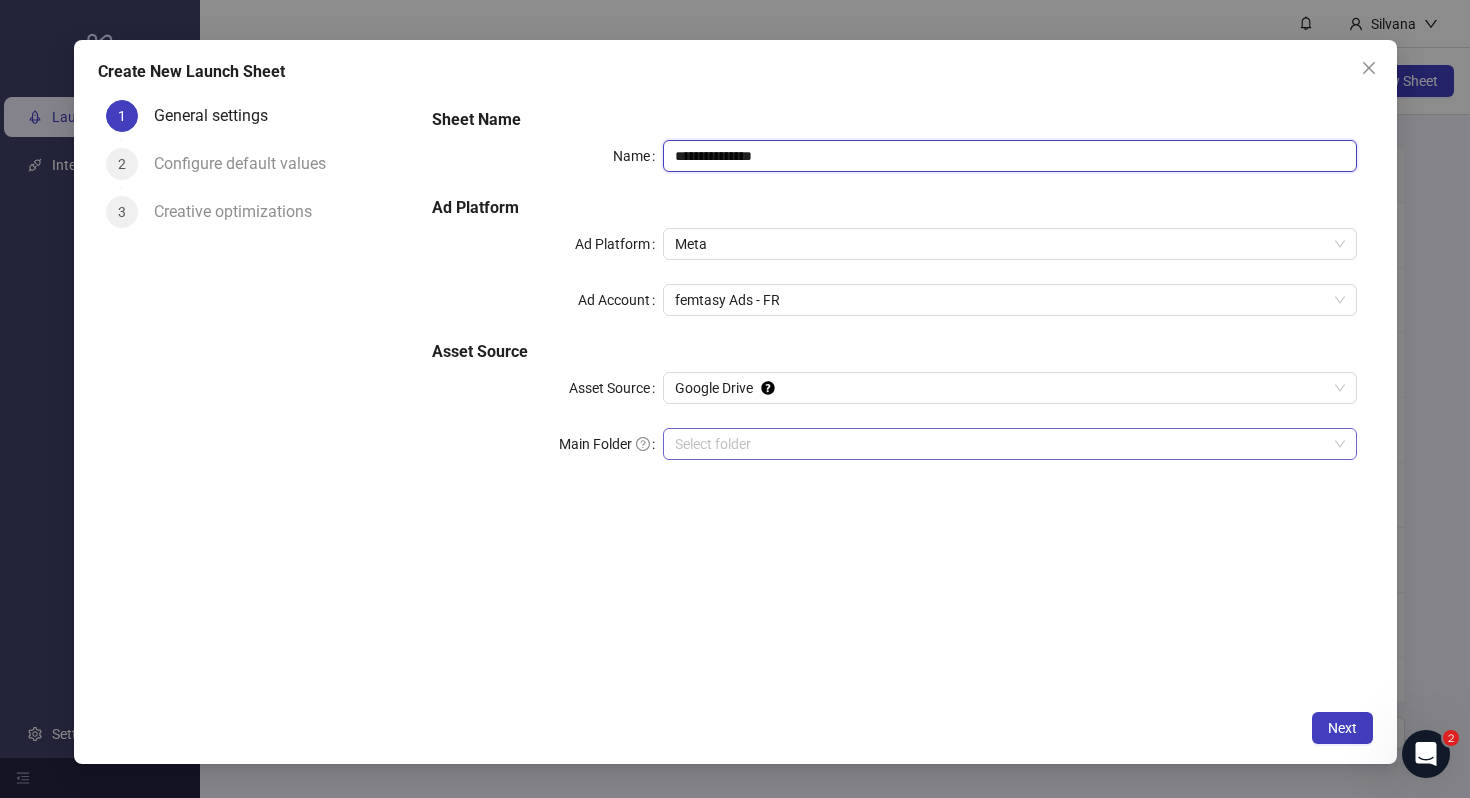type on "**********" 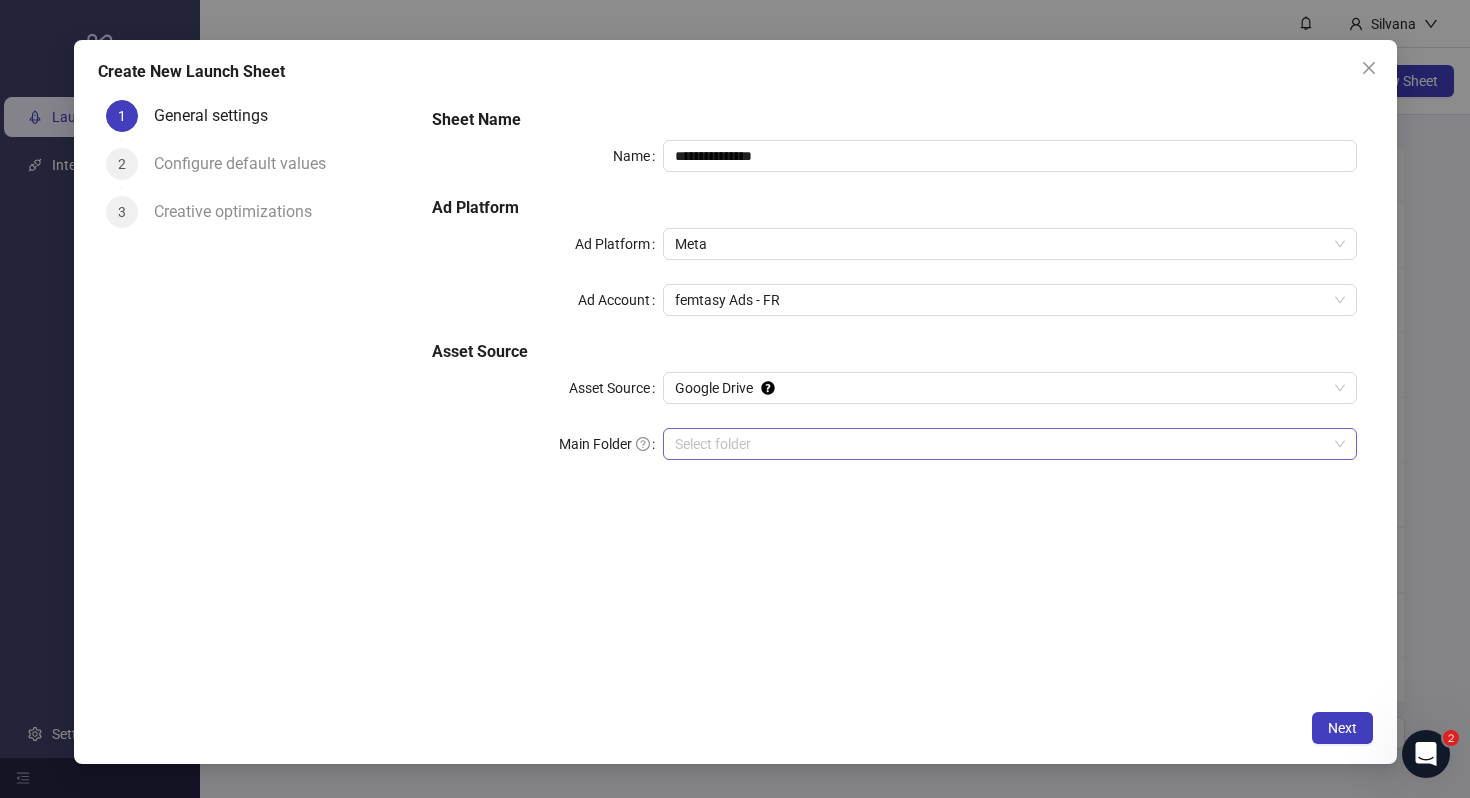 click on "Main Folder" at bounding box center (1000, 444) 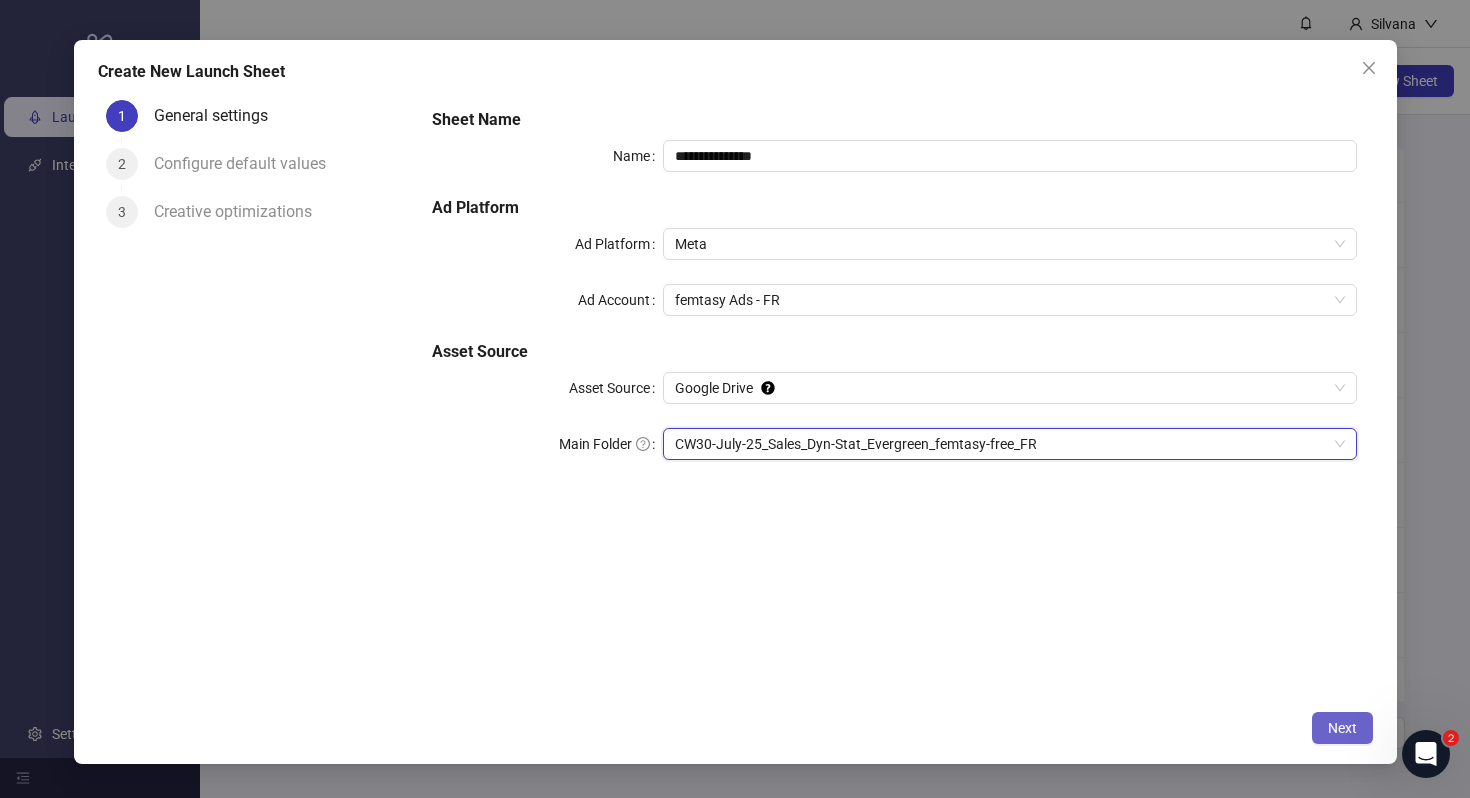 click on "Next" at bounding box center [1342, 728] 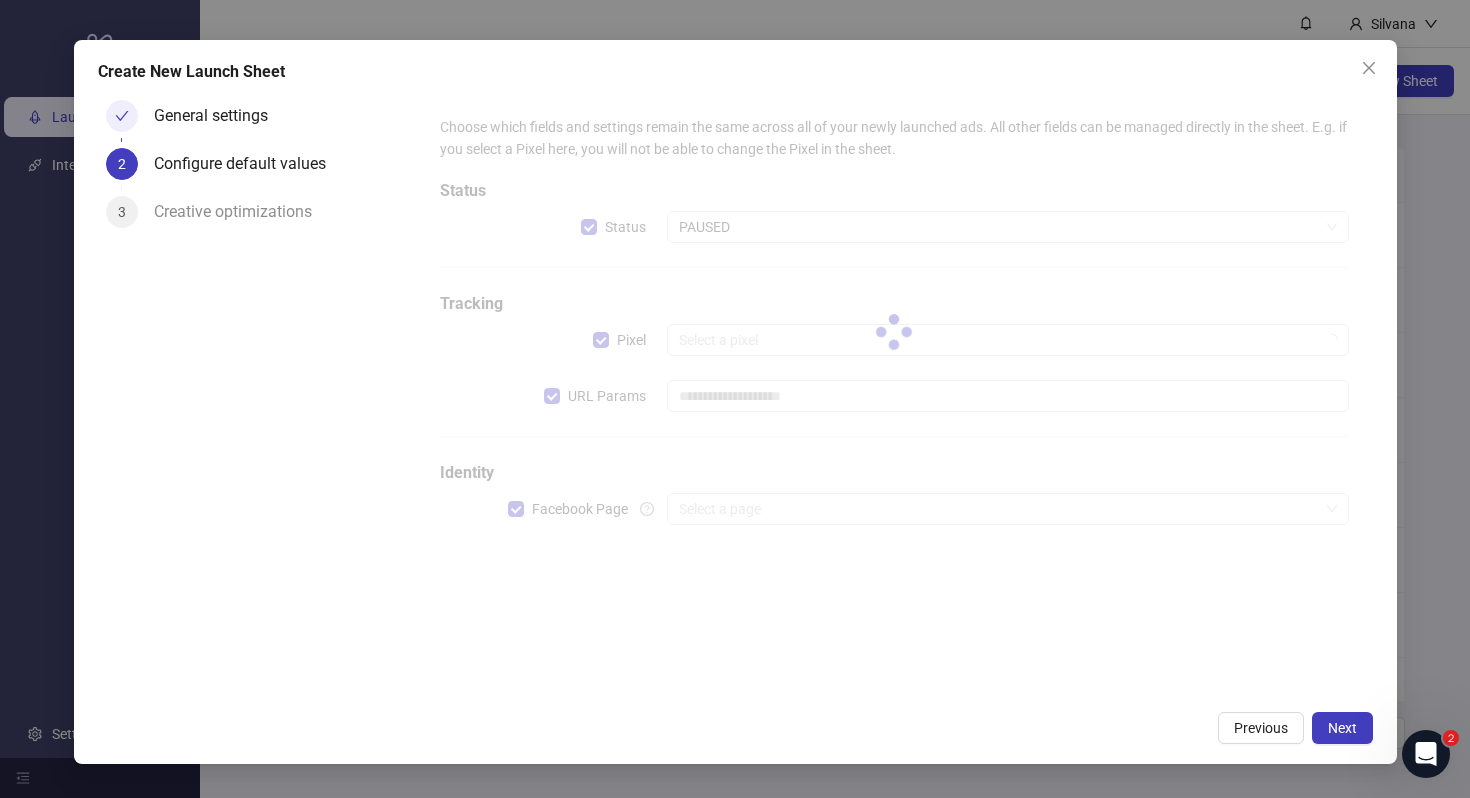 type on "**********" 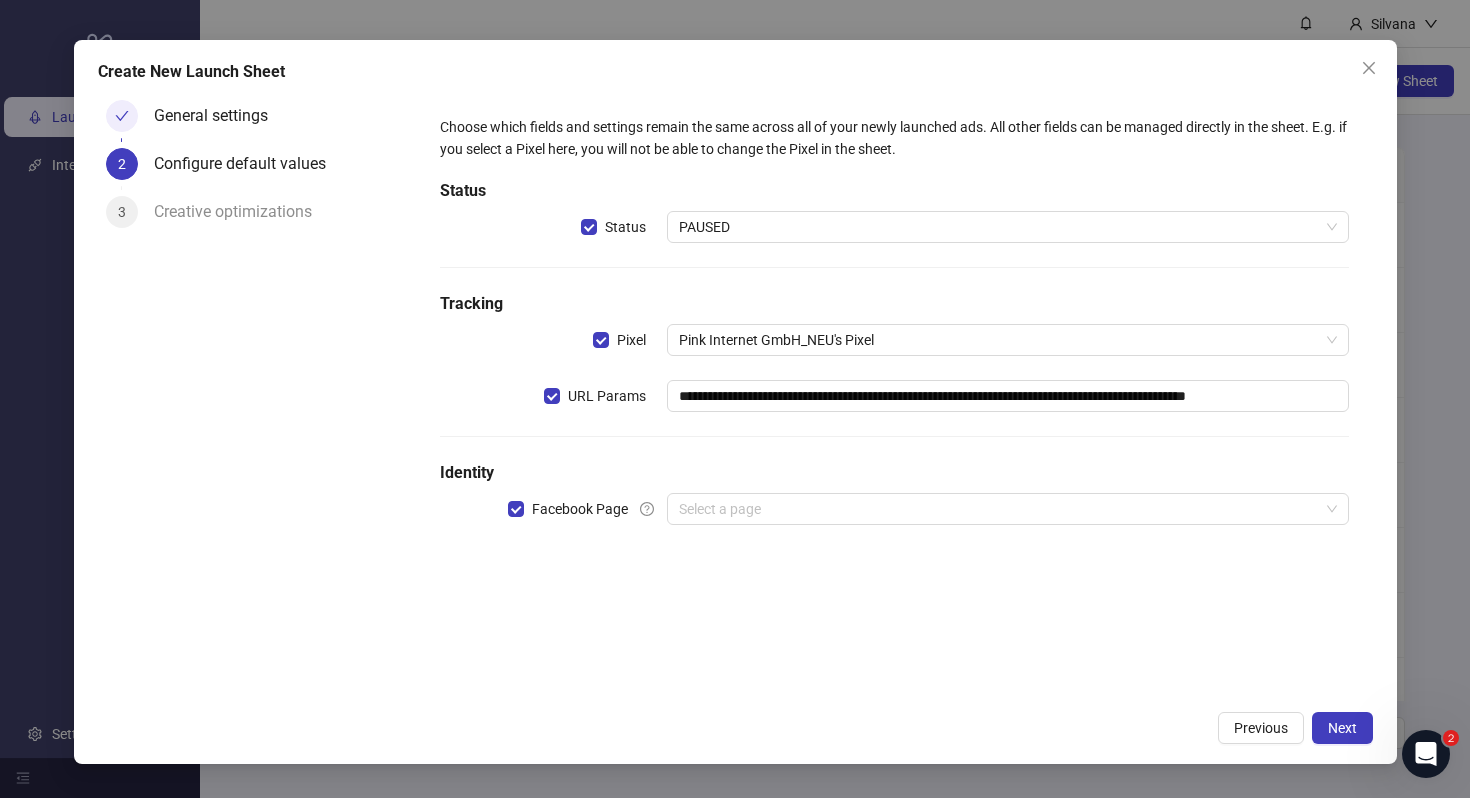 click on "**********" at bounding box center [894, 332] 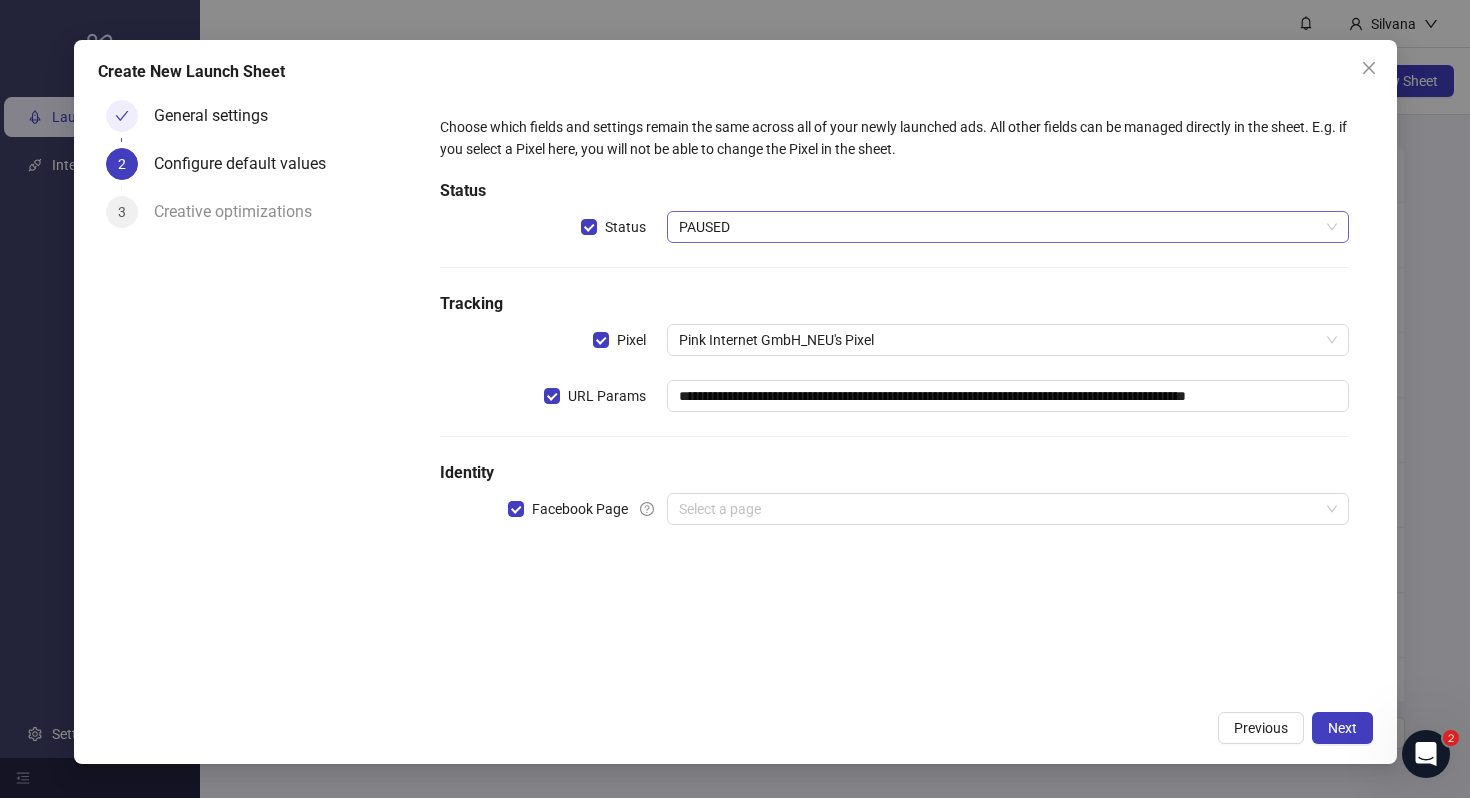 click on "PAUSED" at bounding box center [1007, 227] 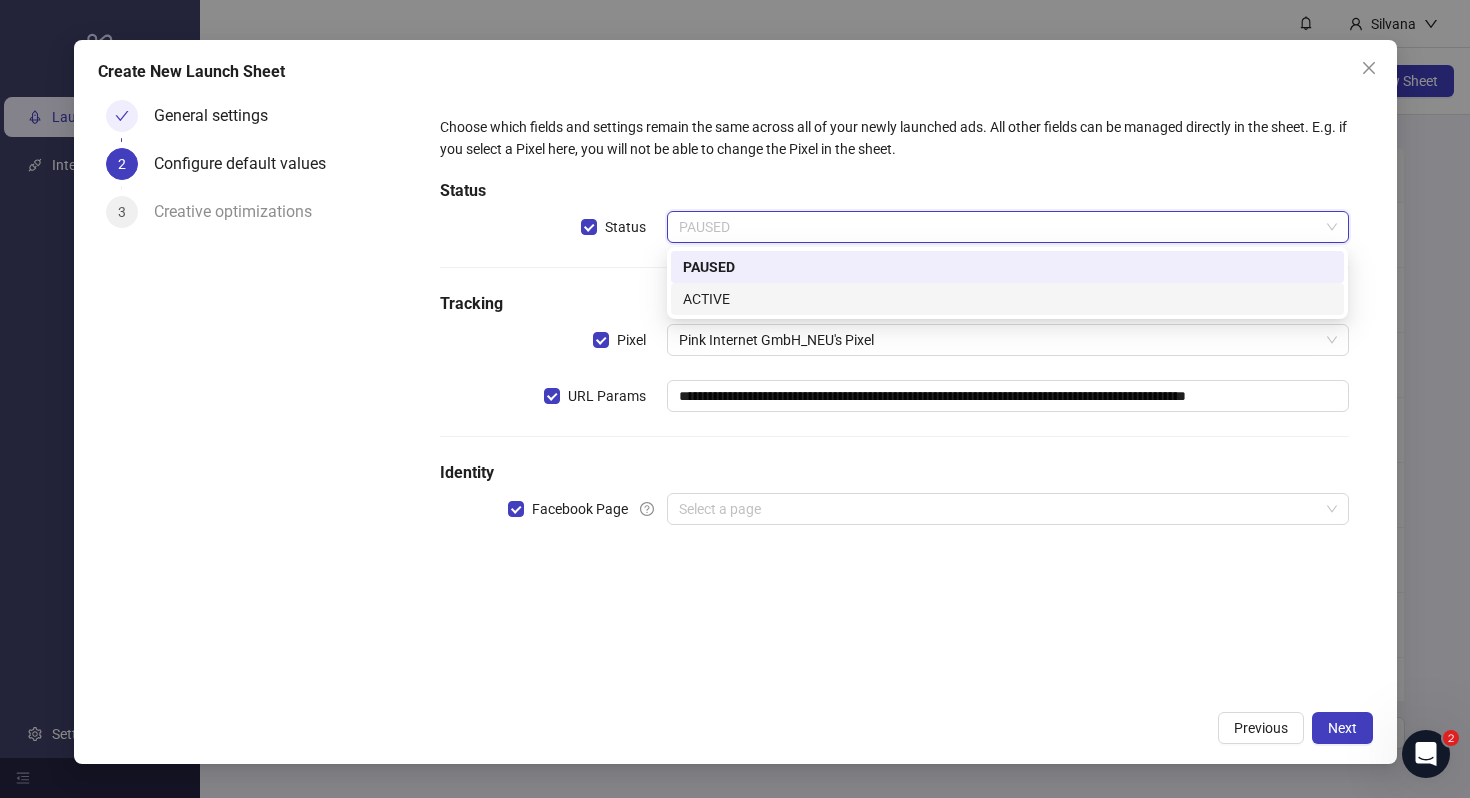 click on "ACTIVE" at bounding box center (1007, 299) 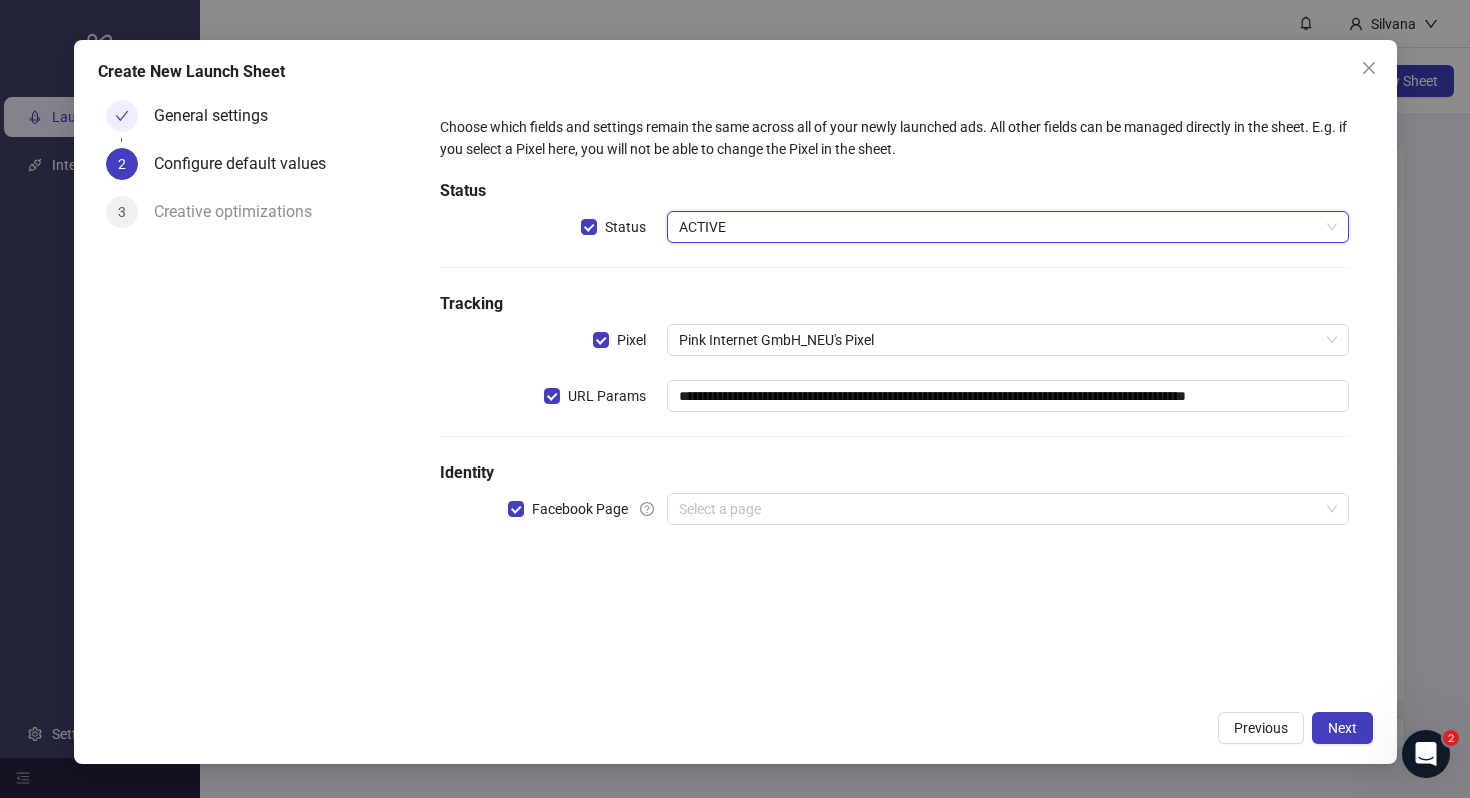 click on "**********" at bounding box center (894, 396) 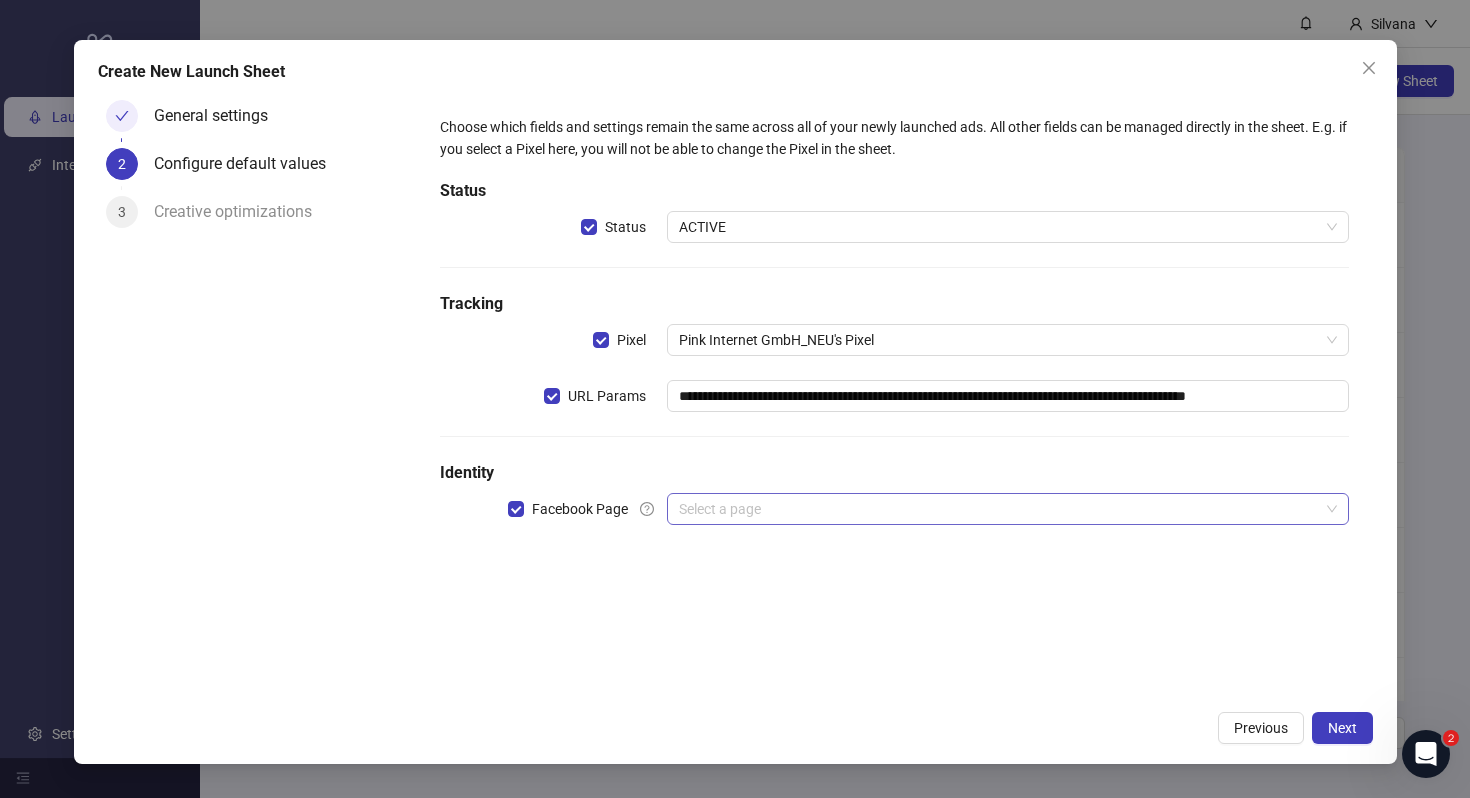 click at bounding box center (998, 509) 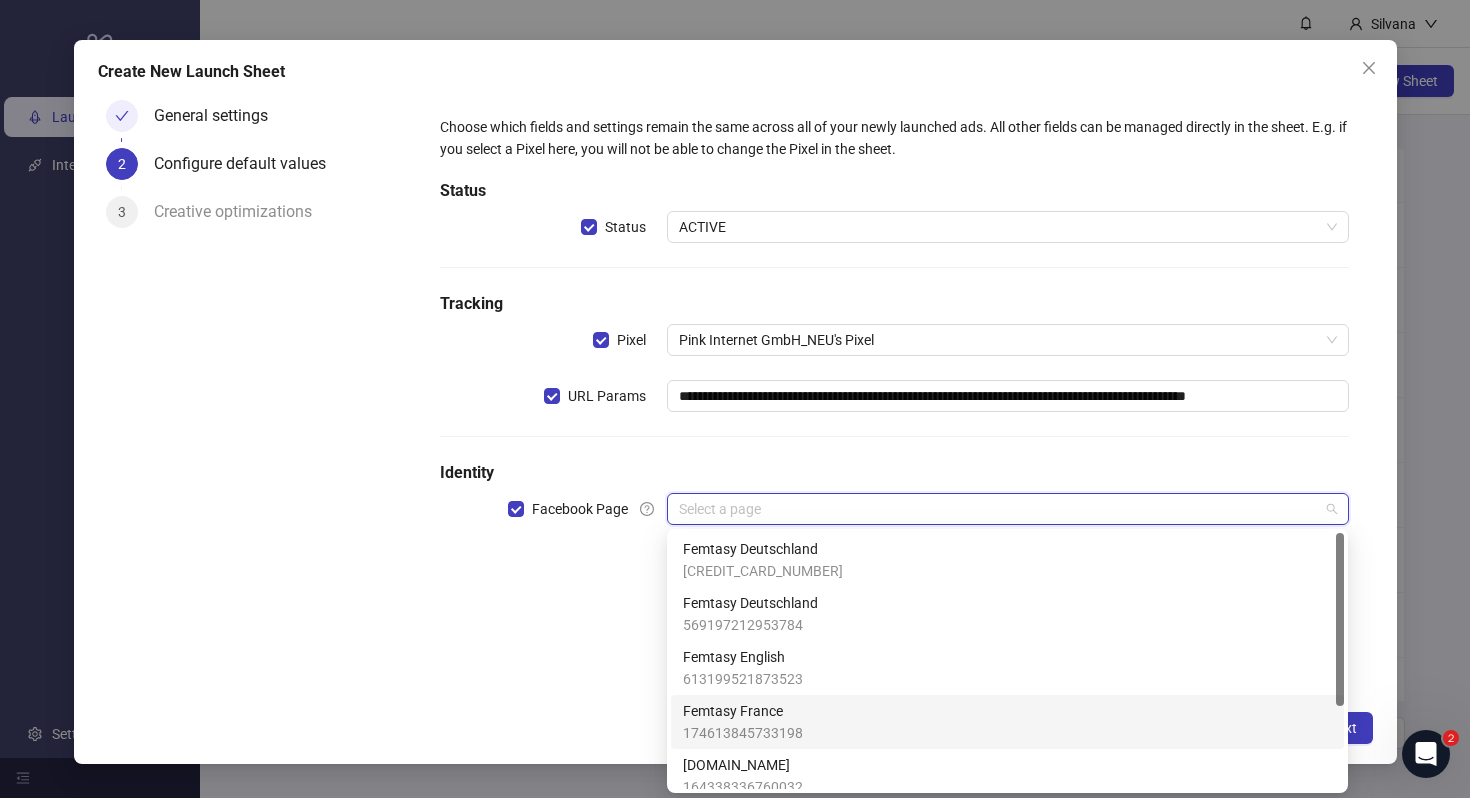 click on "Femtasy France" at bounding box center (743, 711) 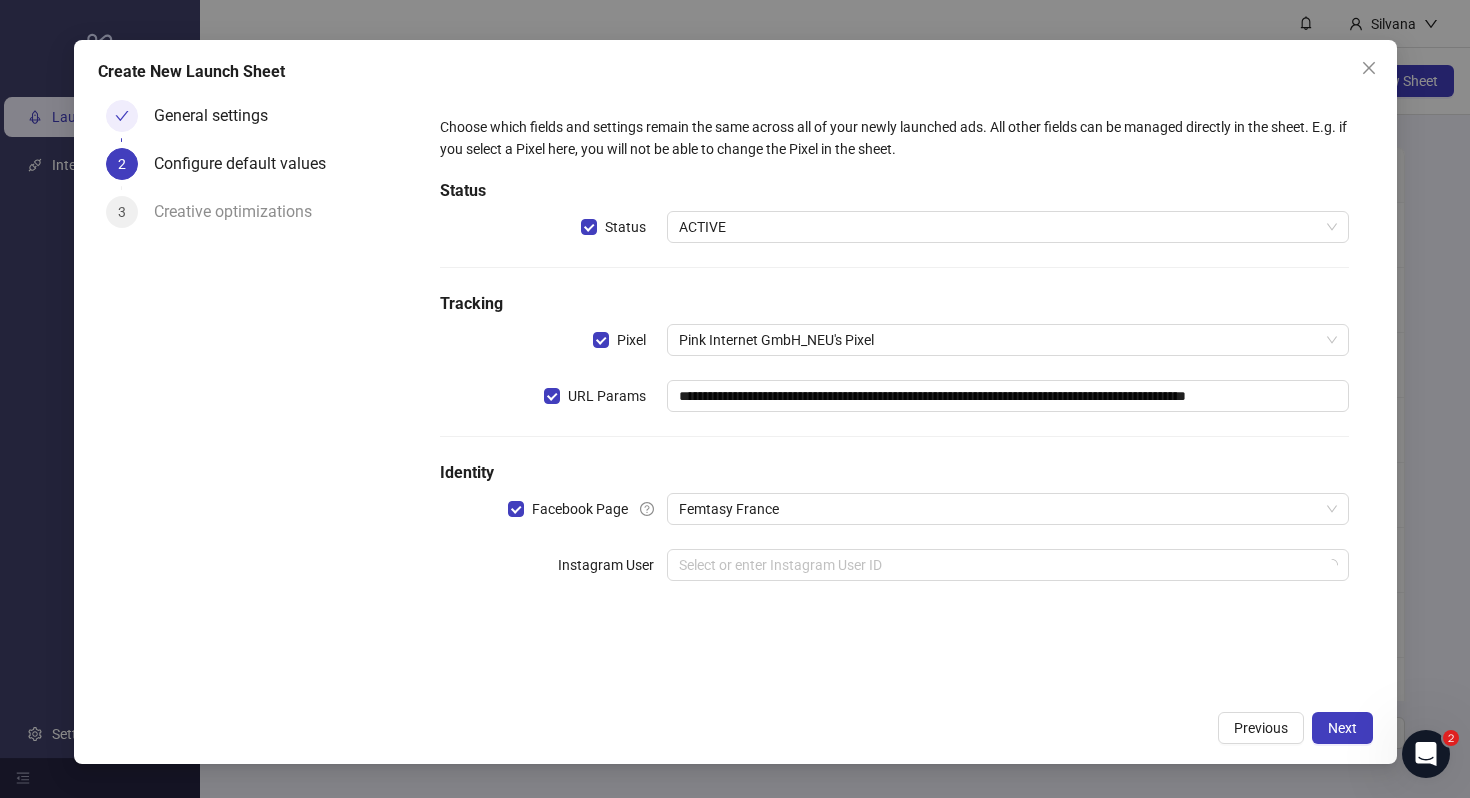click on "**********" at bounding box center (894, 360) 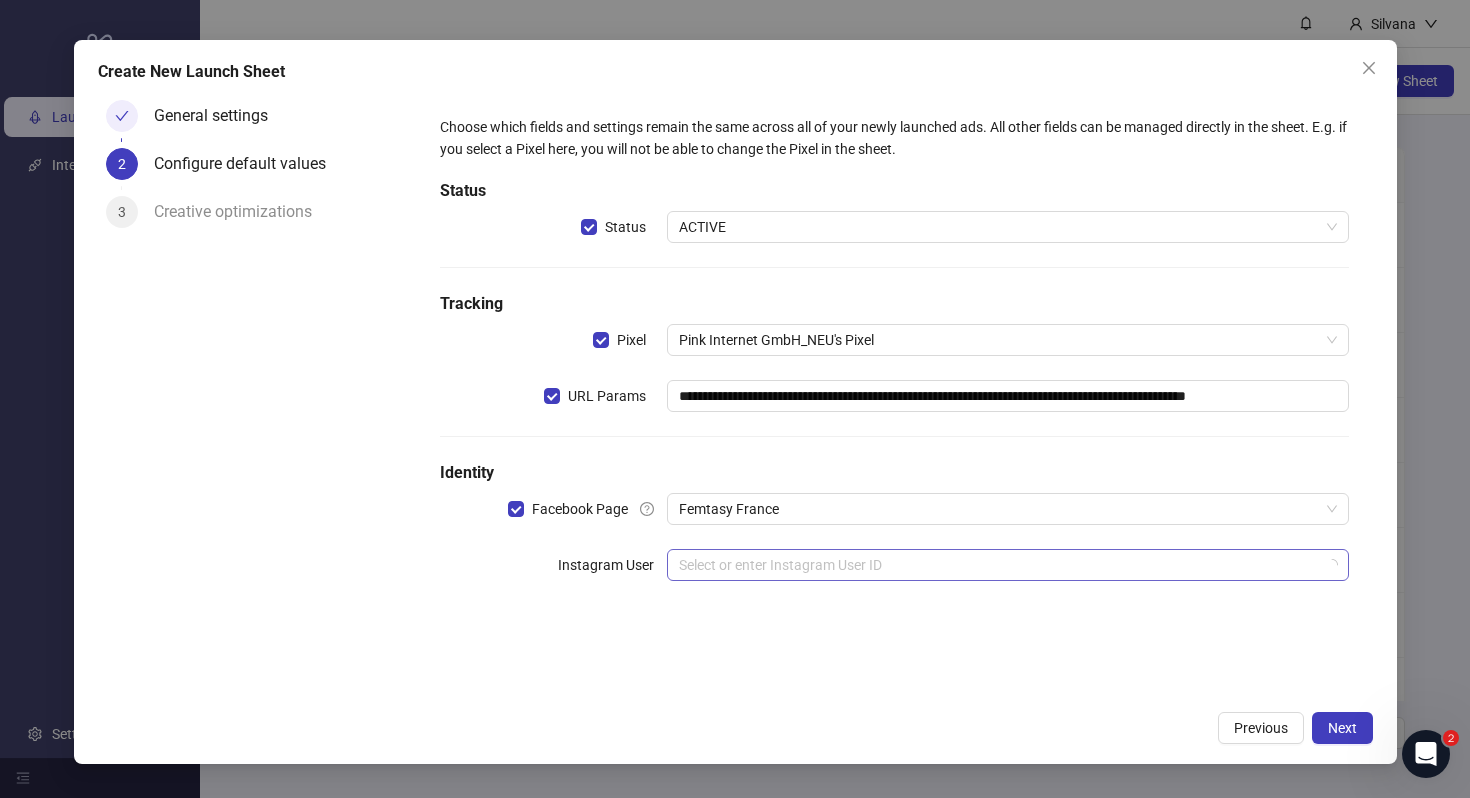 click at bounding box center (998, 565) 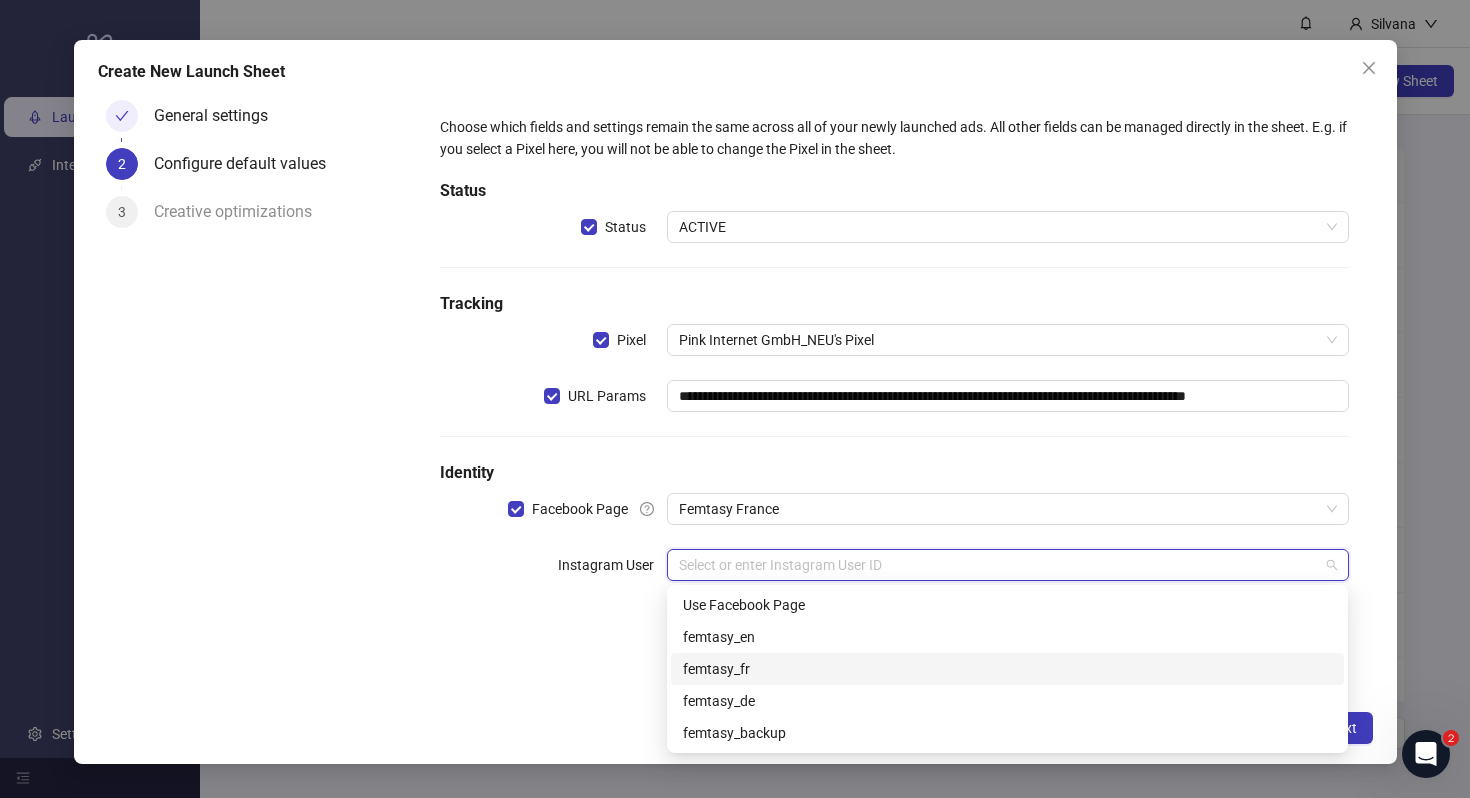 click on "femtasy_fr" at bounding box center (1007, 669) 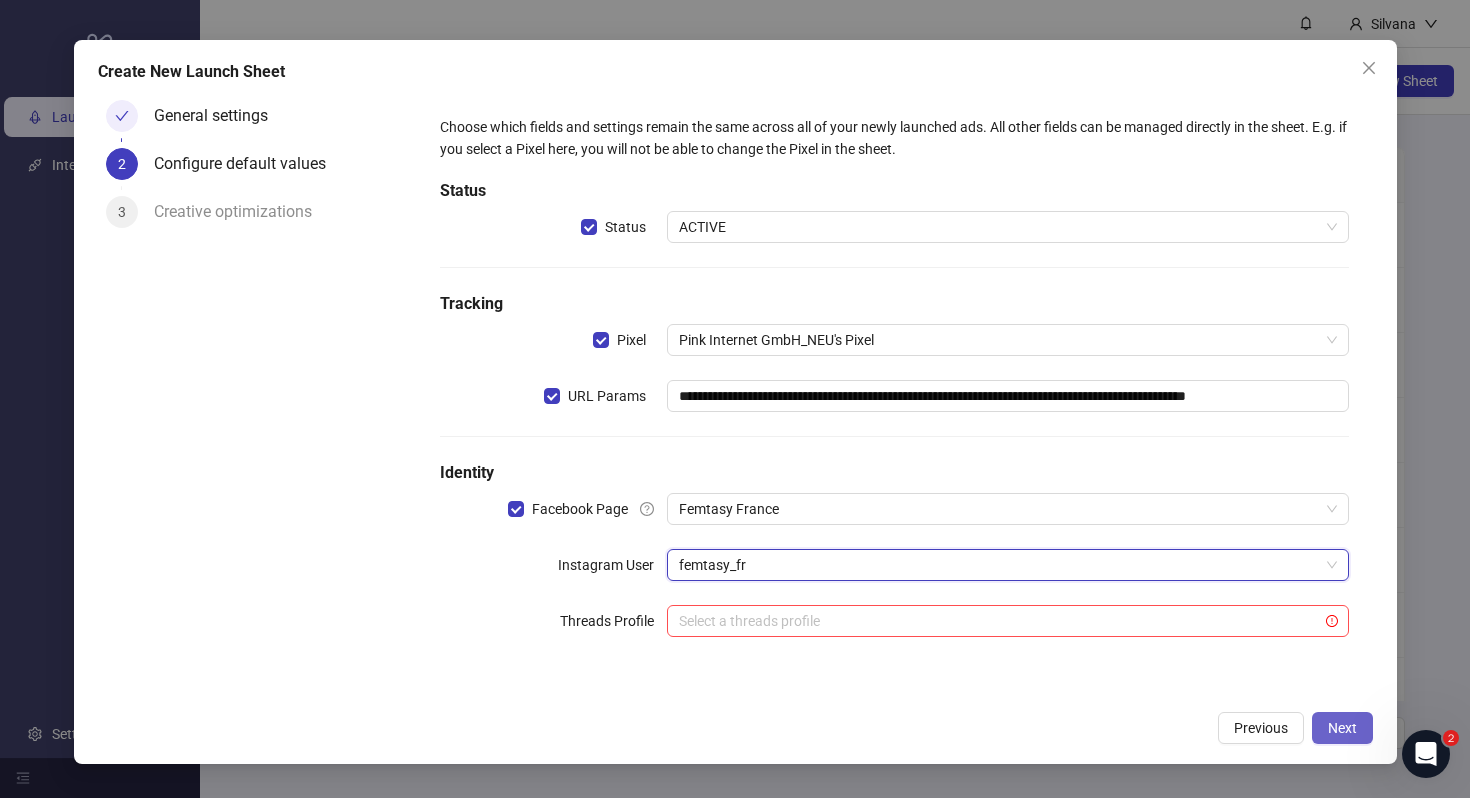 click on "Next" at bounding box center (1342, 728) 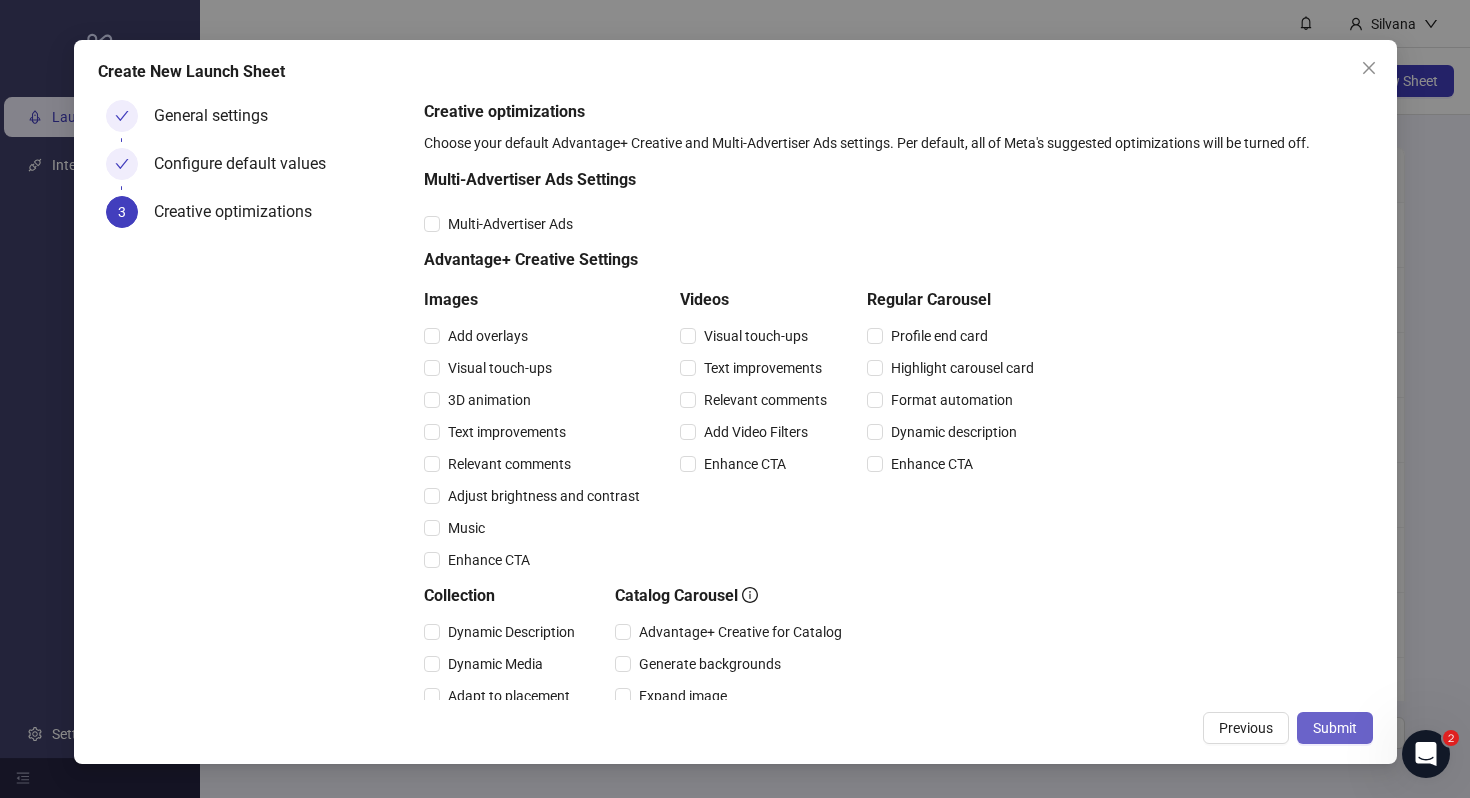 click on "Submit" at bounding box center [1335, 728] 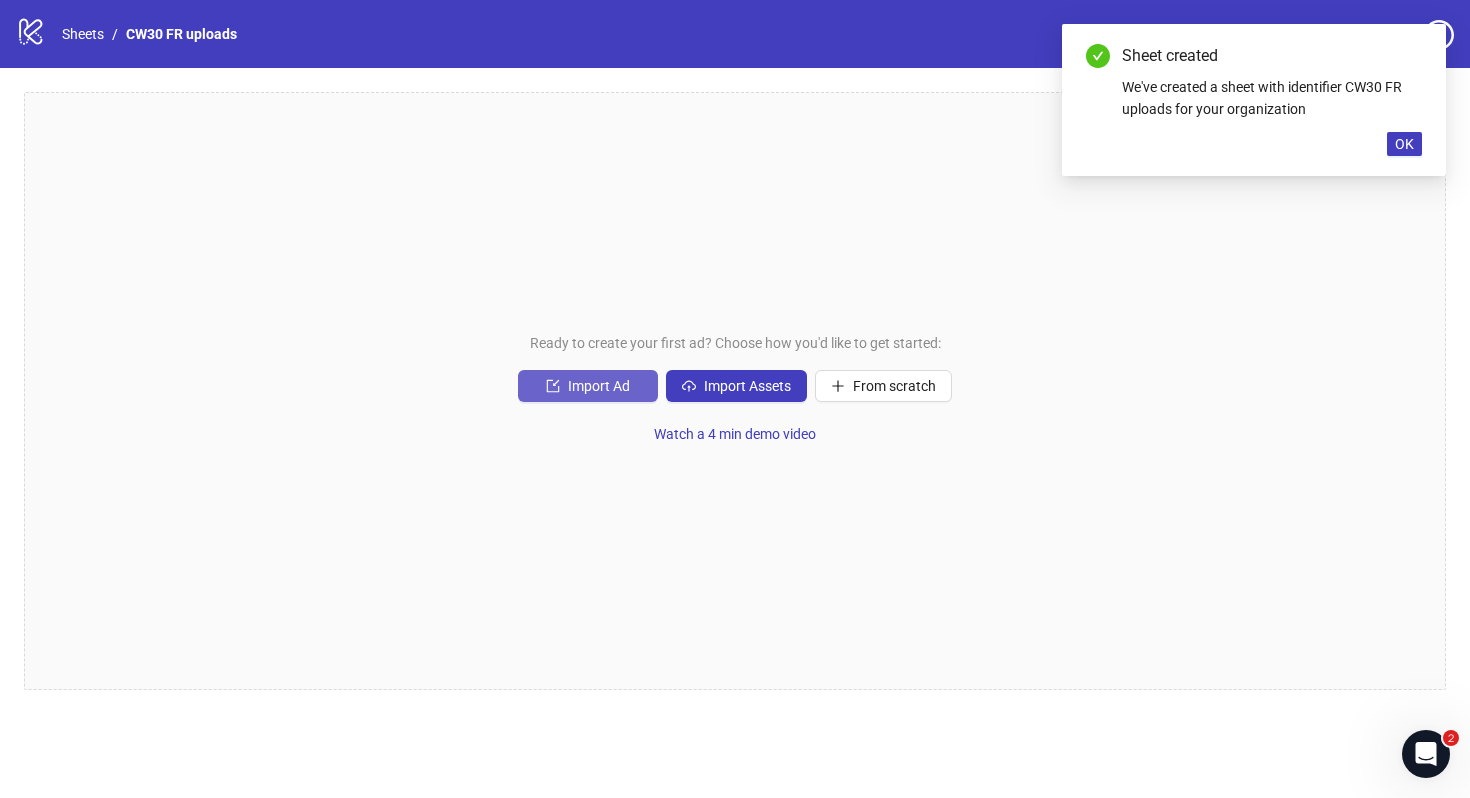 click on "Import Ad" at bounding box center [599, 386] 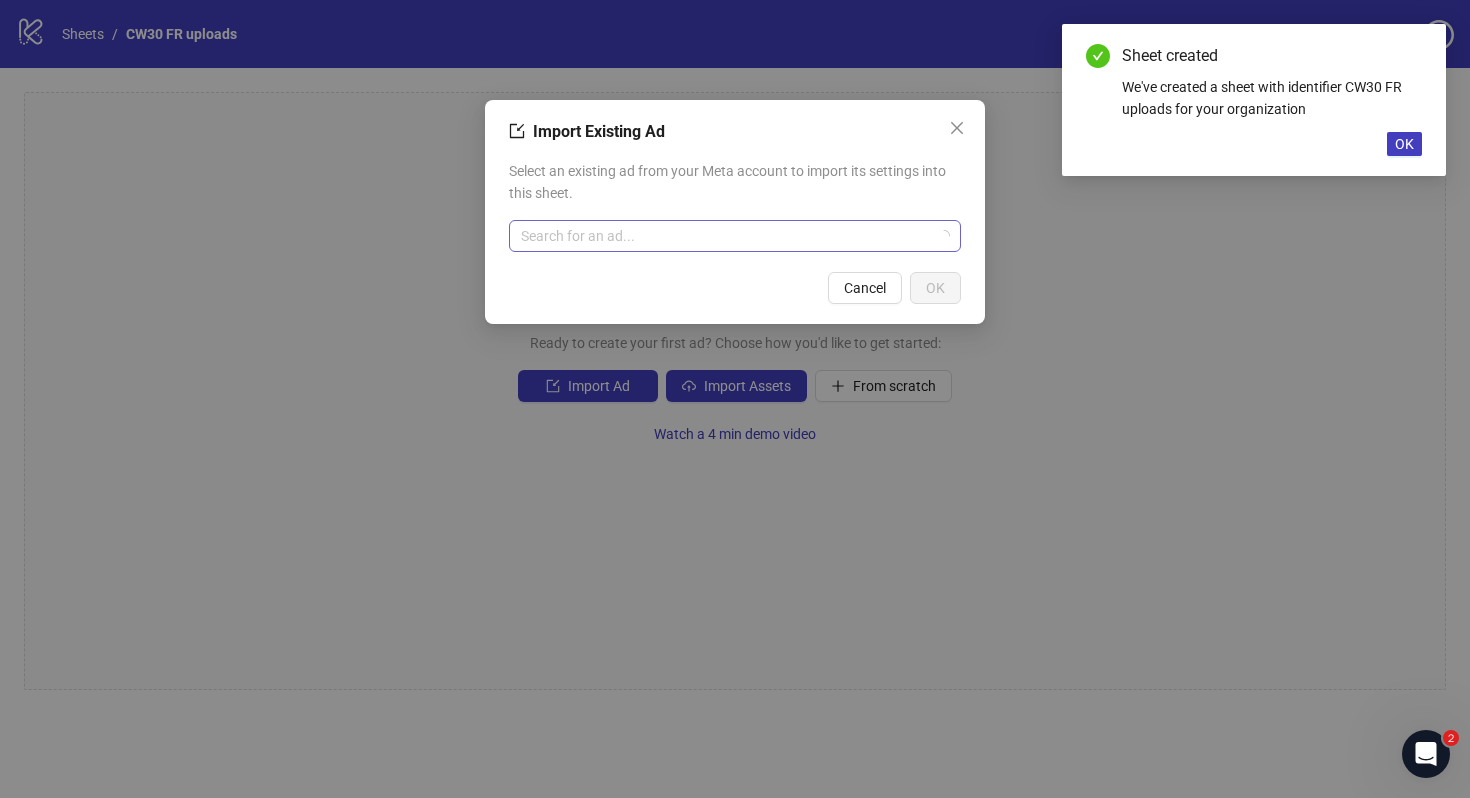 click on "Search for an ad..." at bounding box center (735, 236) 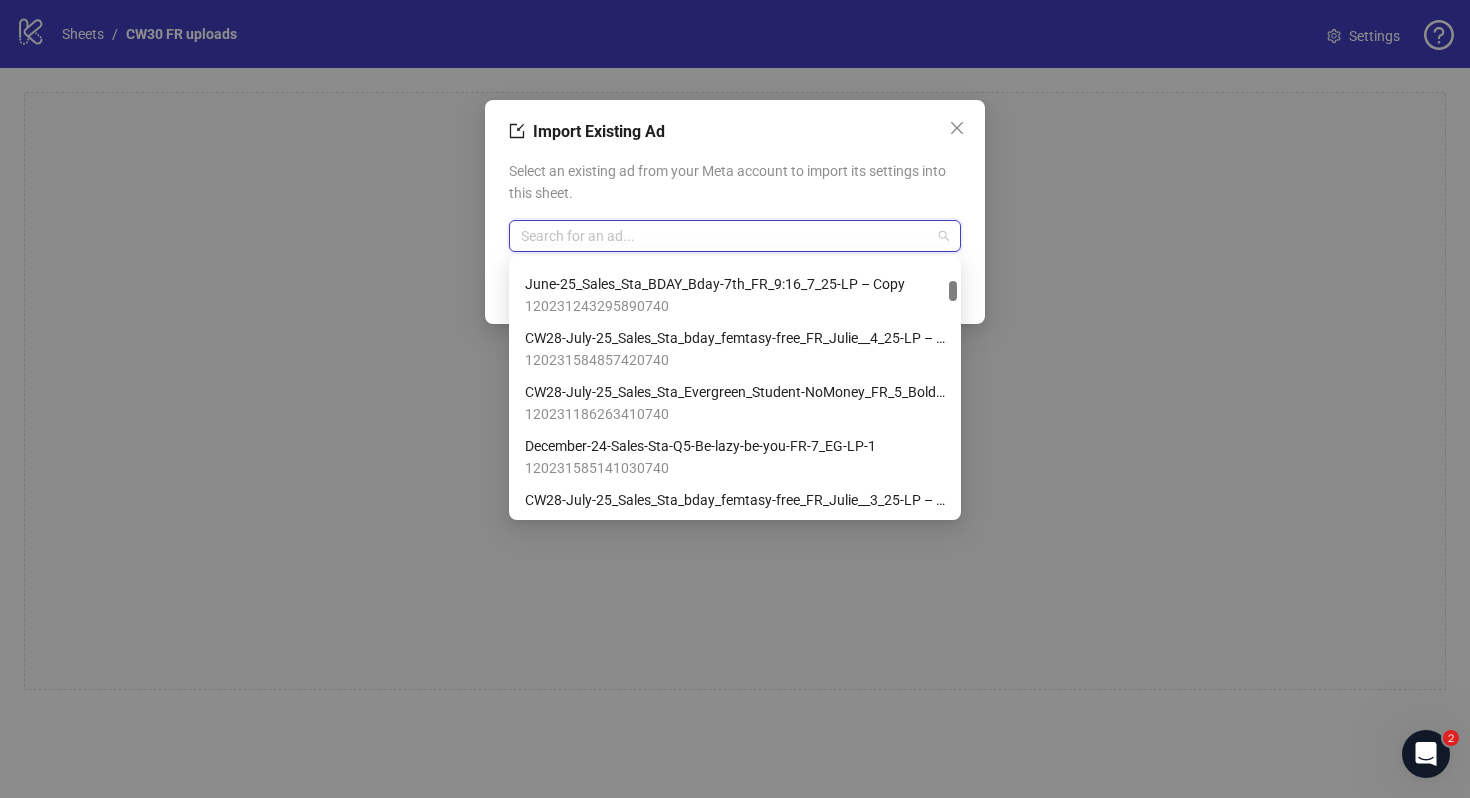 scroll, scrollTop: 895, scrollLeft: 0, axis: vertical 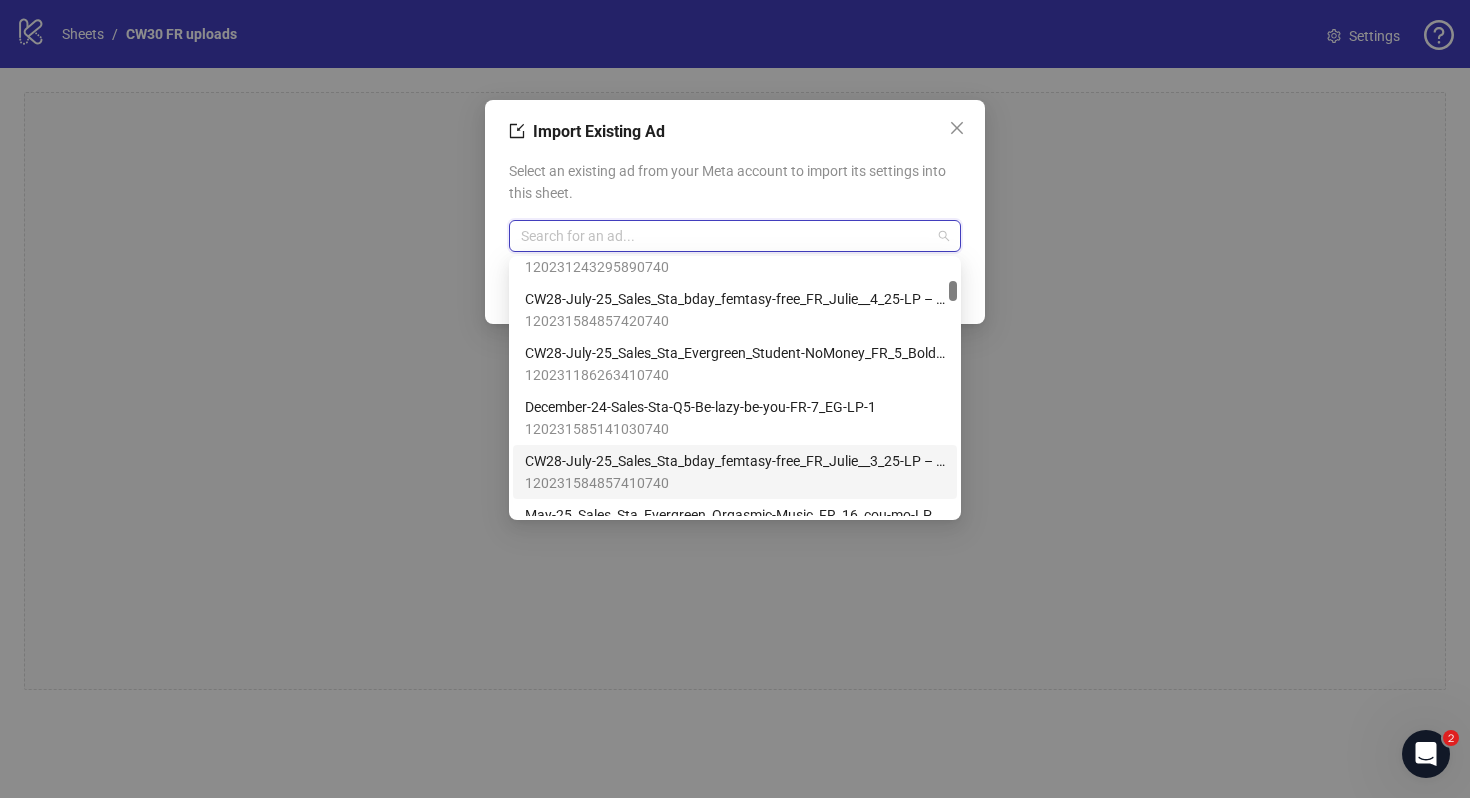 click on "CW28-July-25_Sales_Sta_bday_femtasy-free_FR_Julie__3_25-LP – Copy 2" at bounding box center (735, 461) 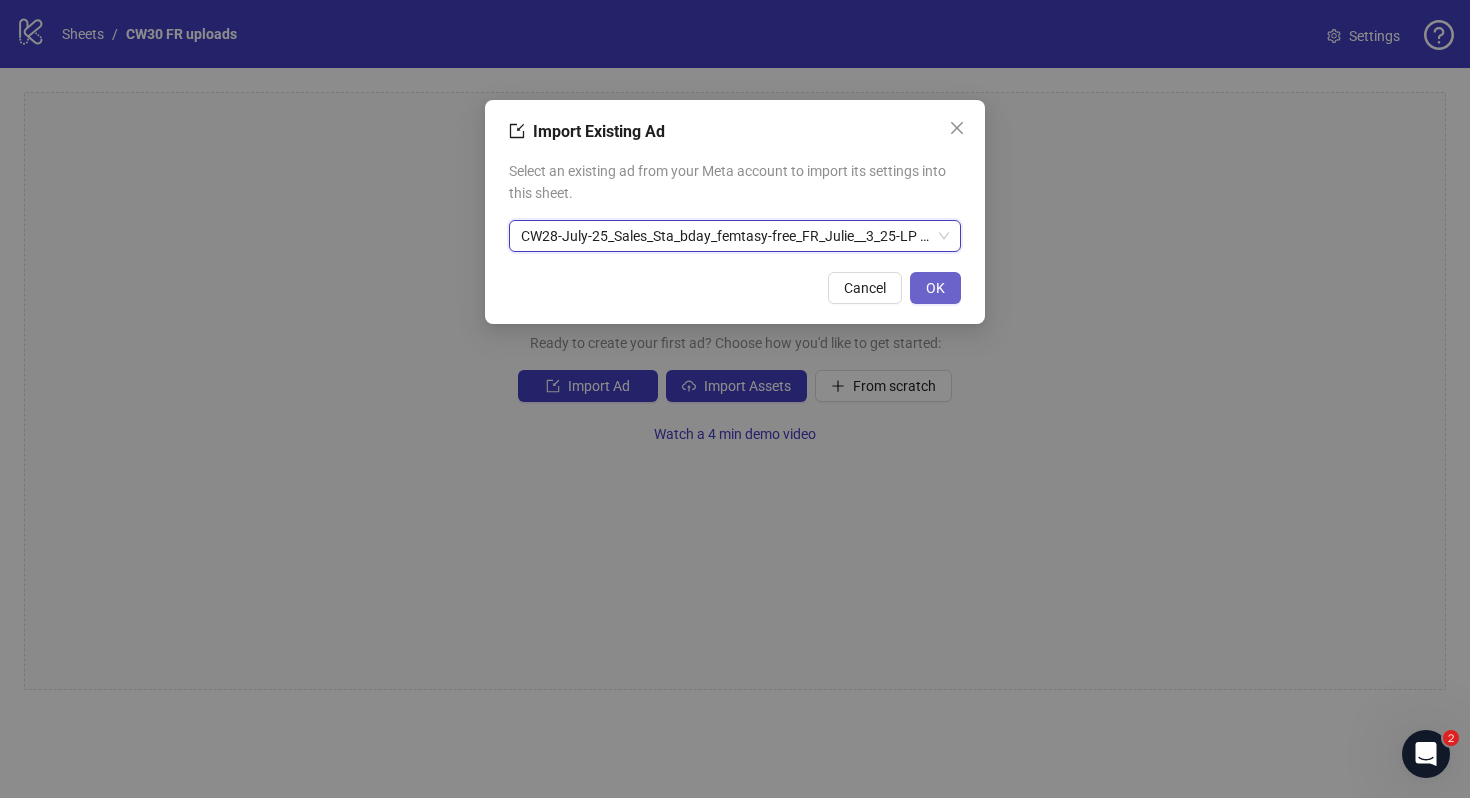 click on "OK" at bounding box center (935, 288) 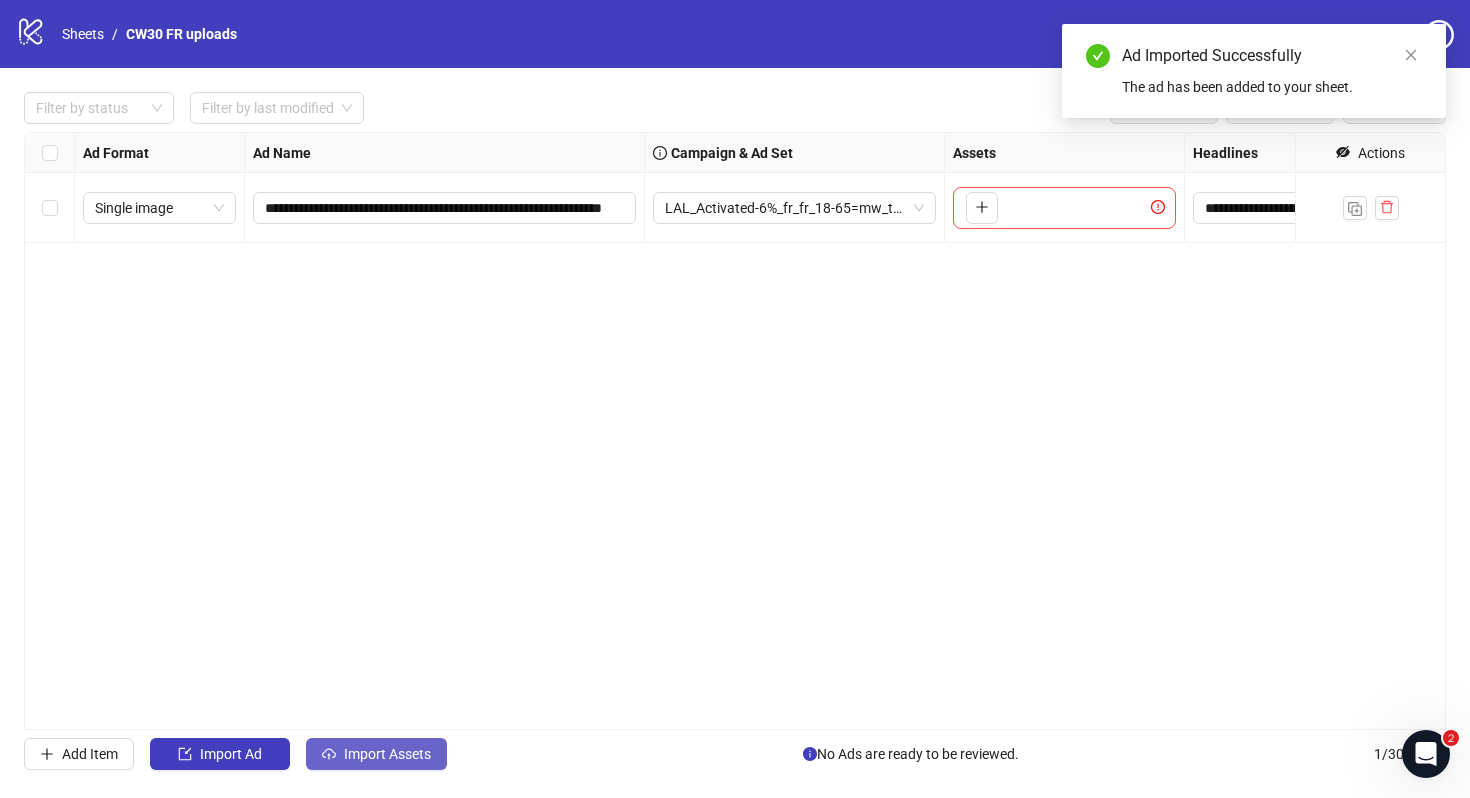 click on "Import Assets" at bounding box center (387, 754) 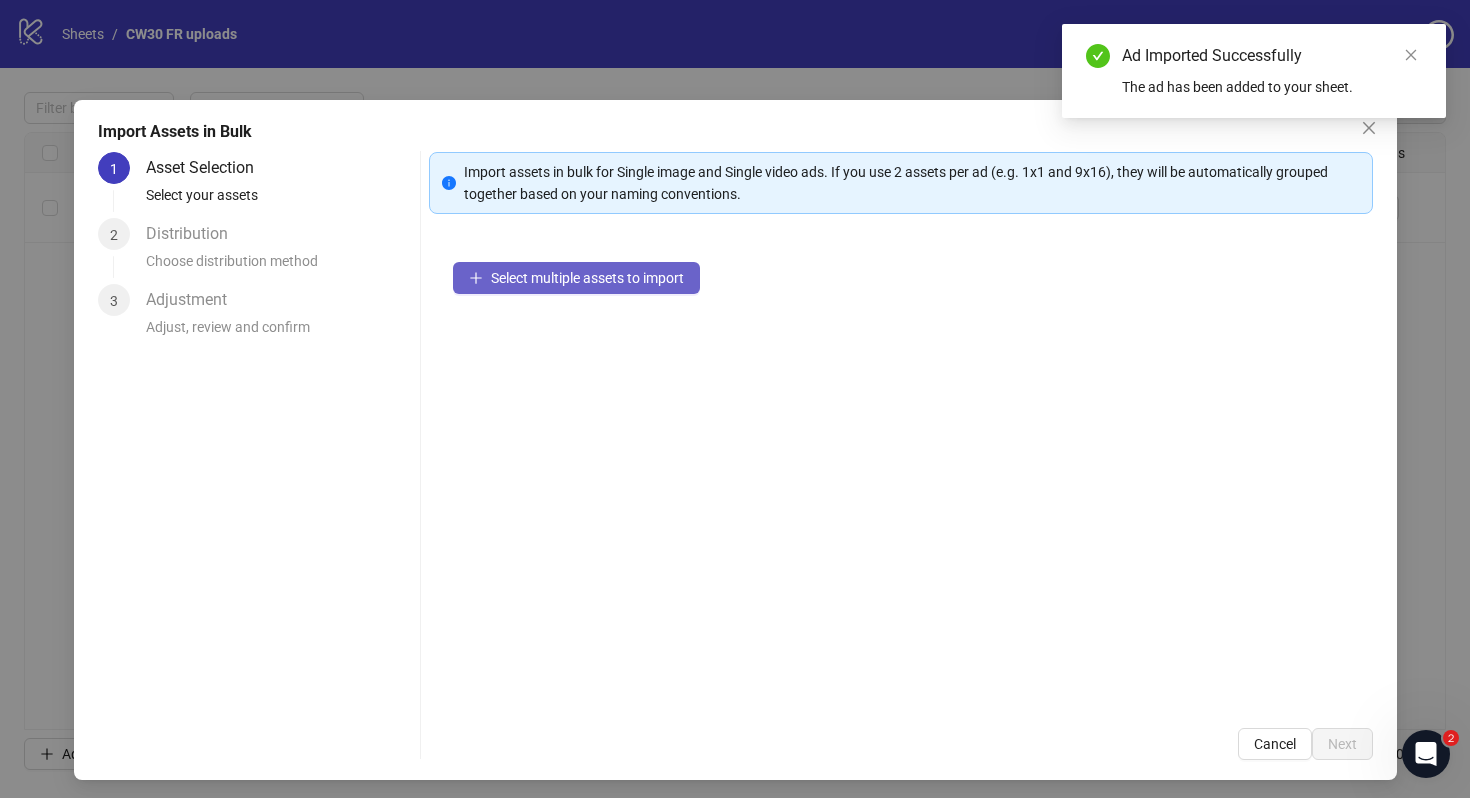 click on "Select multiple assets to import" at bounding box center (587, 278) 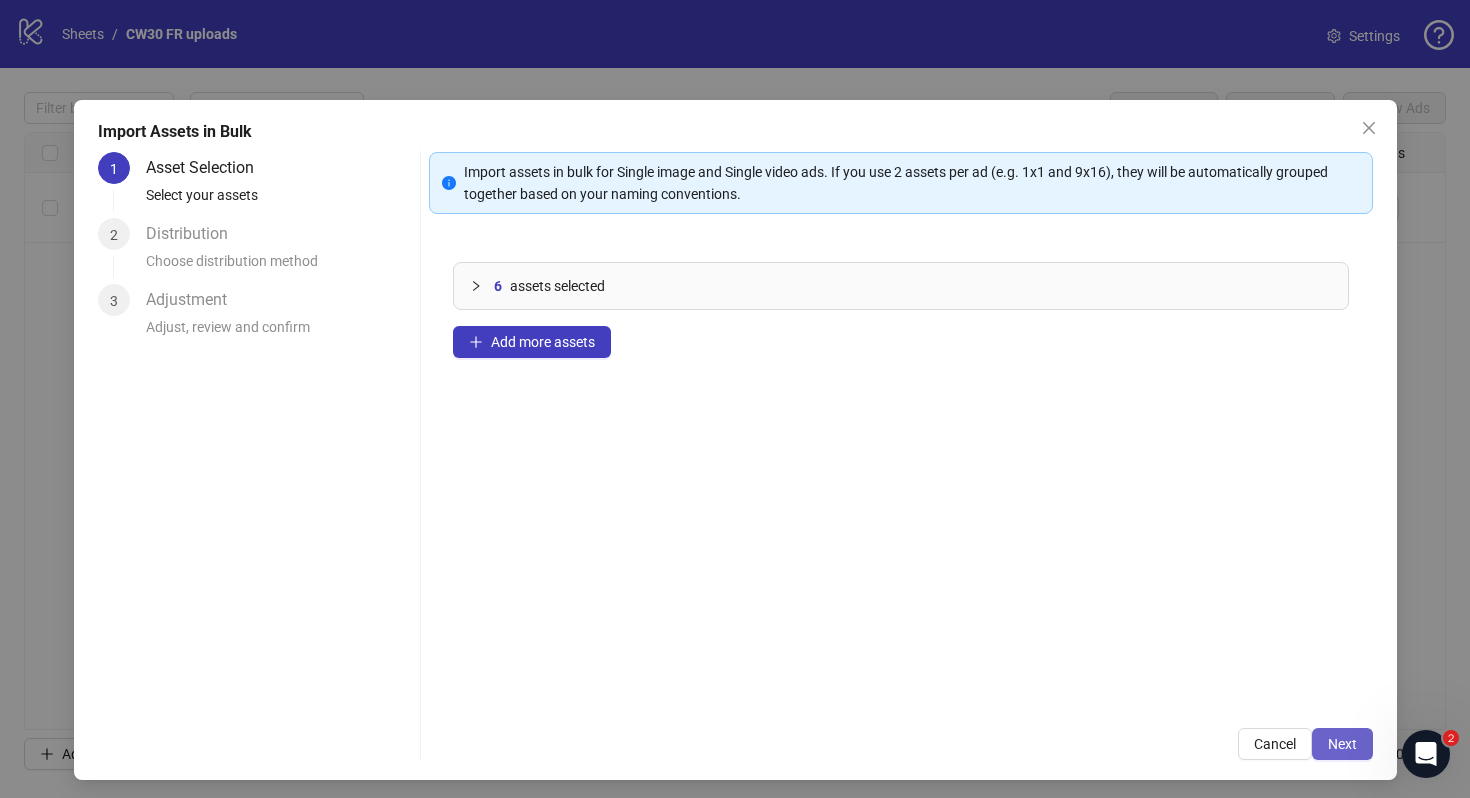 click on "Next" at bounding box center [1342, 744] 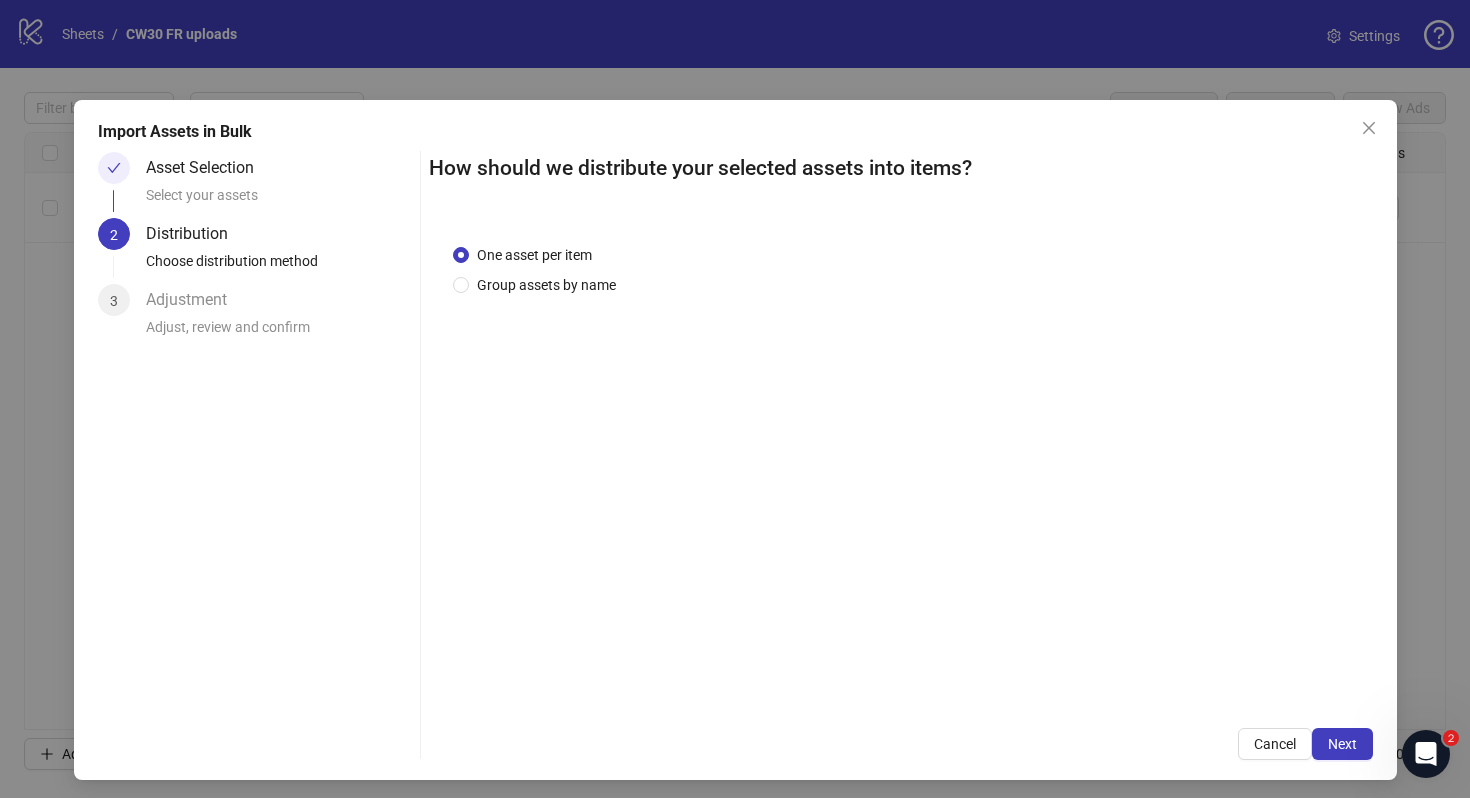 click on "One asset per item Group assets by name" at bounding box center [538, 270] 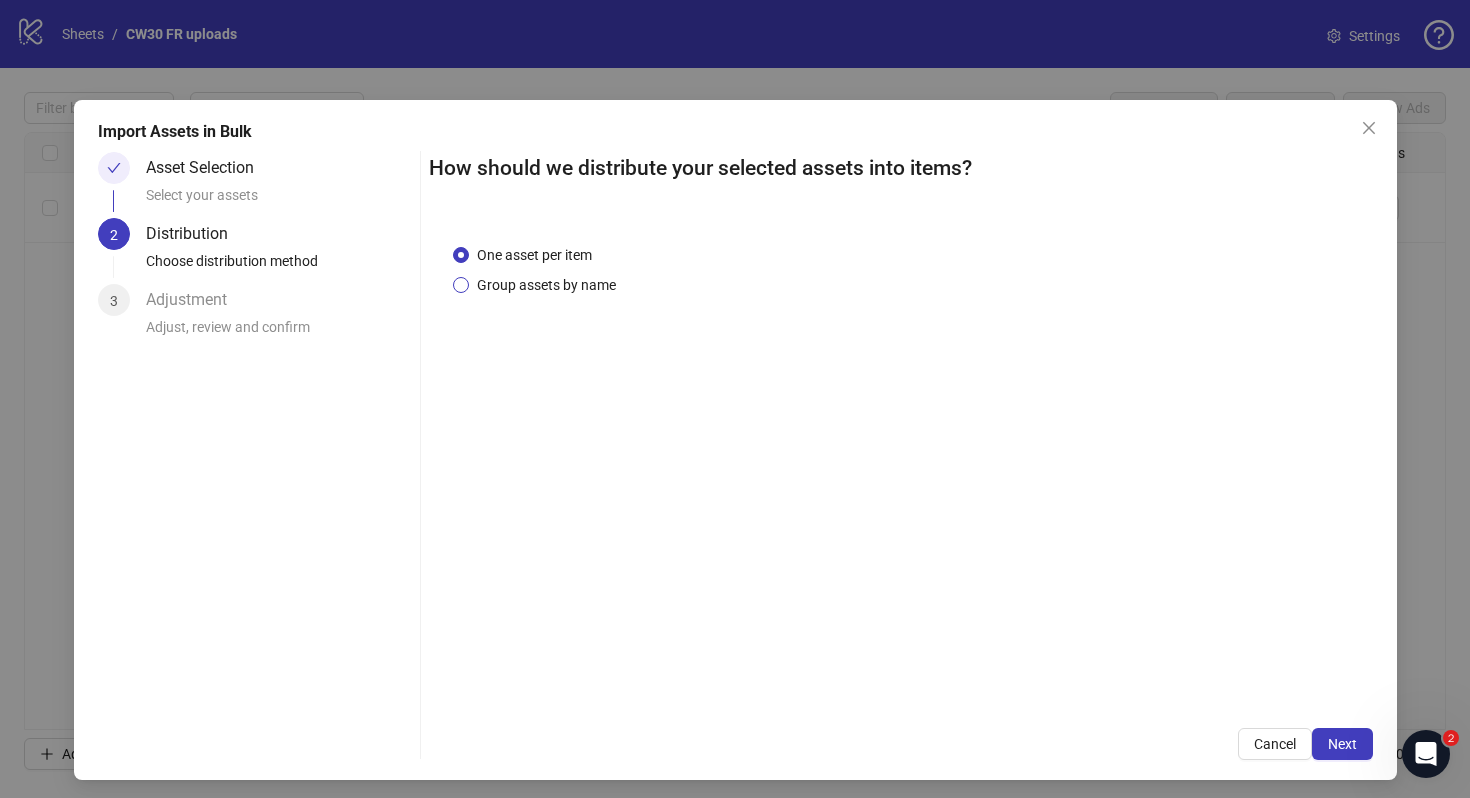 click on "Group assets by name" at bounding box center (546, 285) 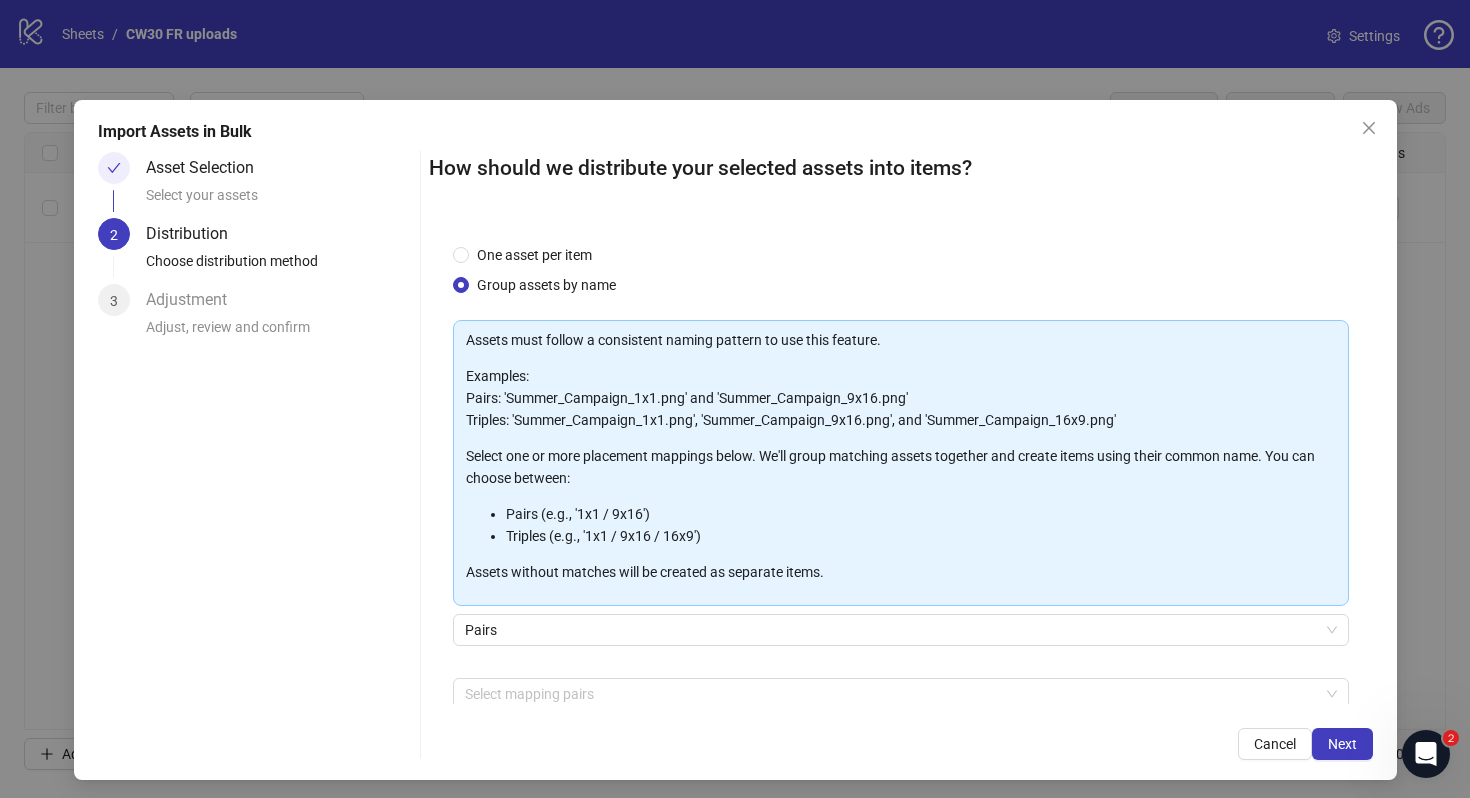 scroll, scrollTop: 101, scrollLeft: 0, axis: vertical 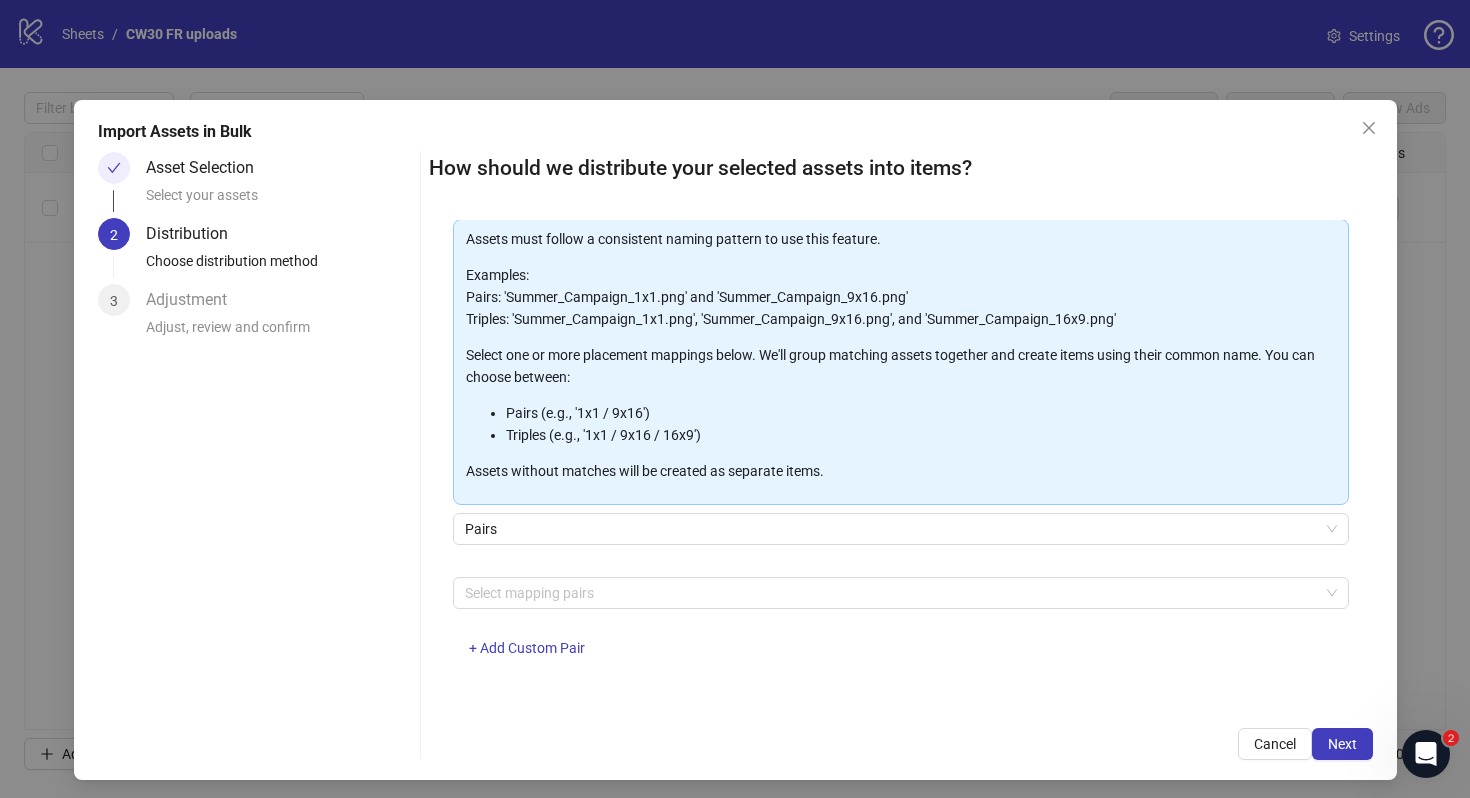click on "Select mapping pairs + Add Custom Pair" at bounding box center (901, 629) 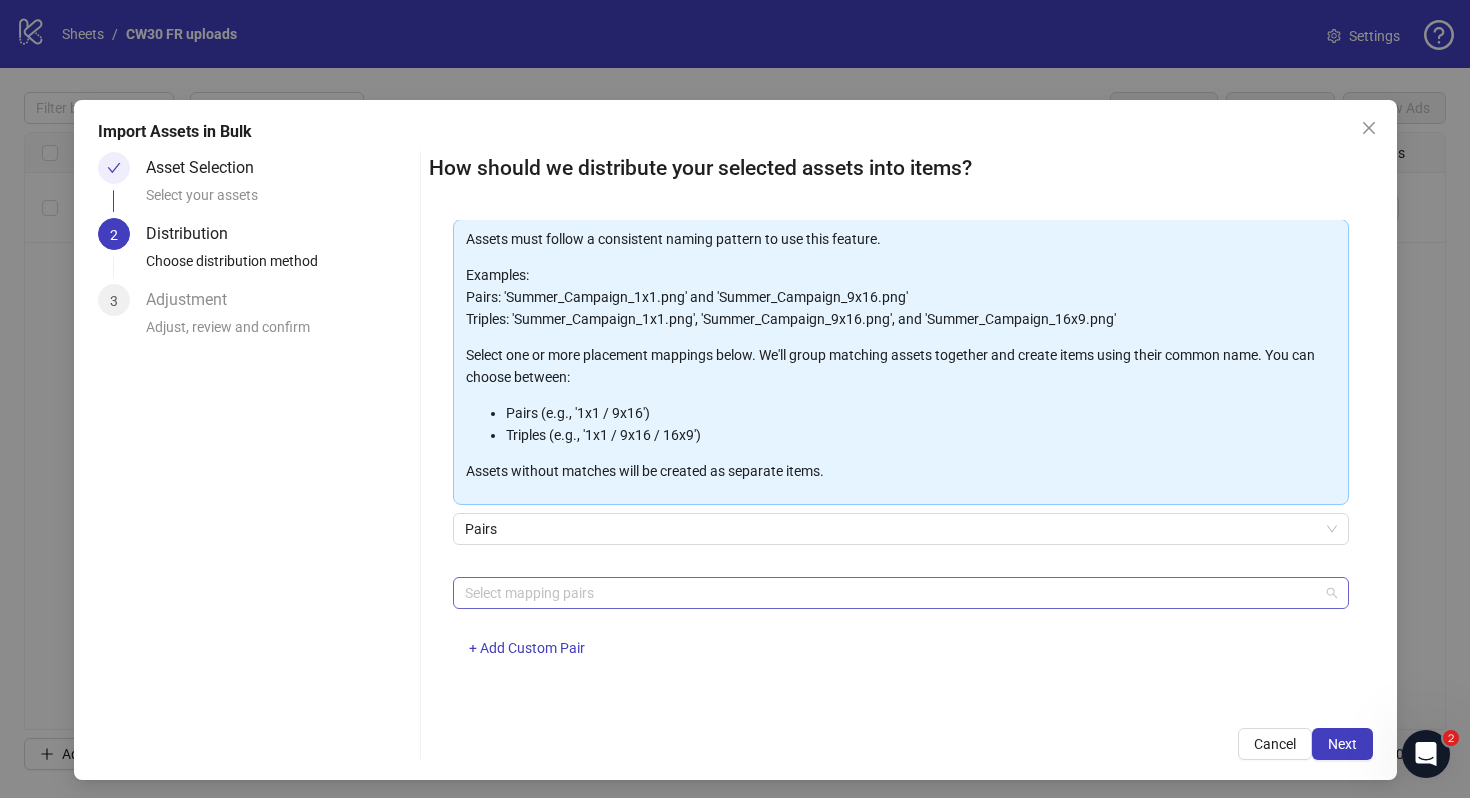 click at bounding box center (890, 593) 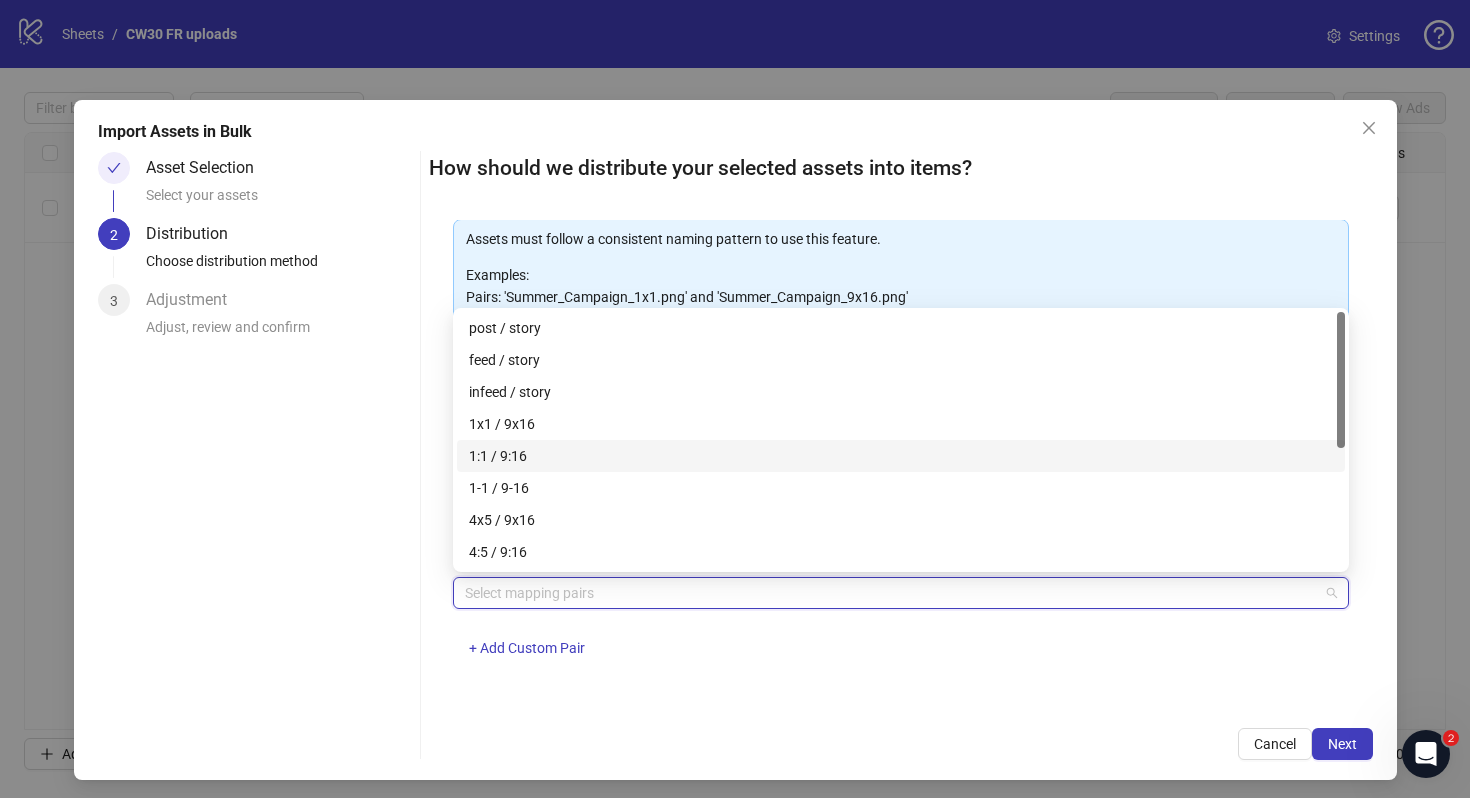 click on "1:1 / 9:16" at bounding box center [901, 456] 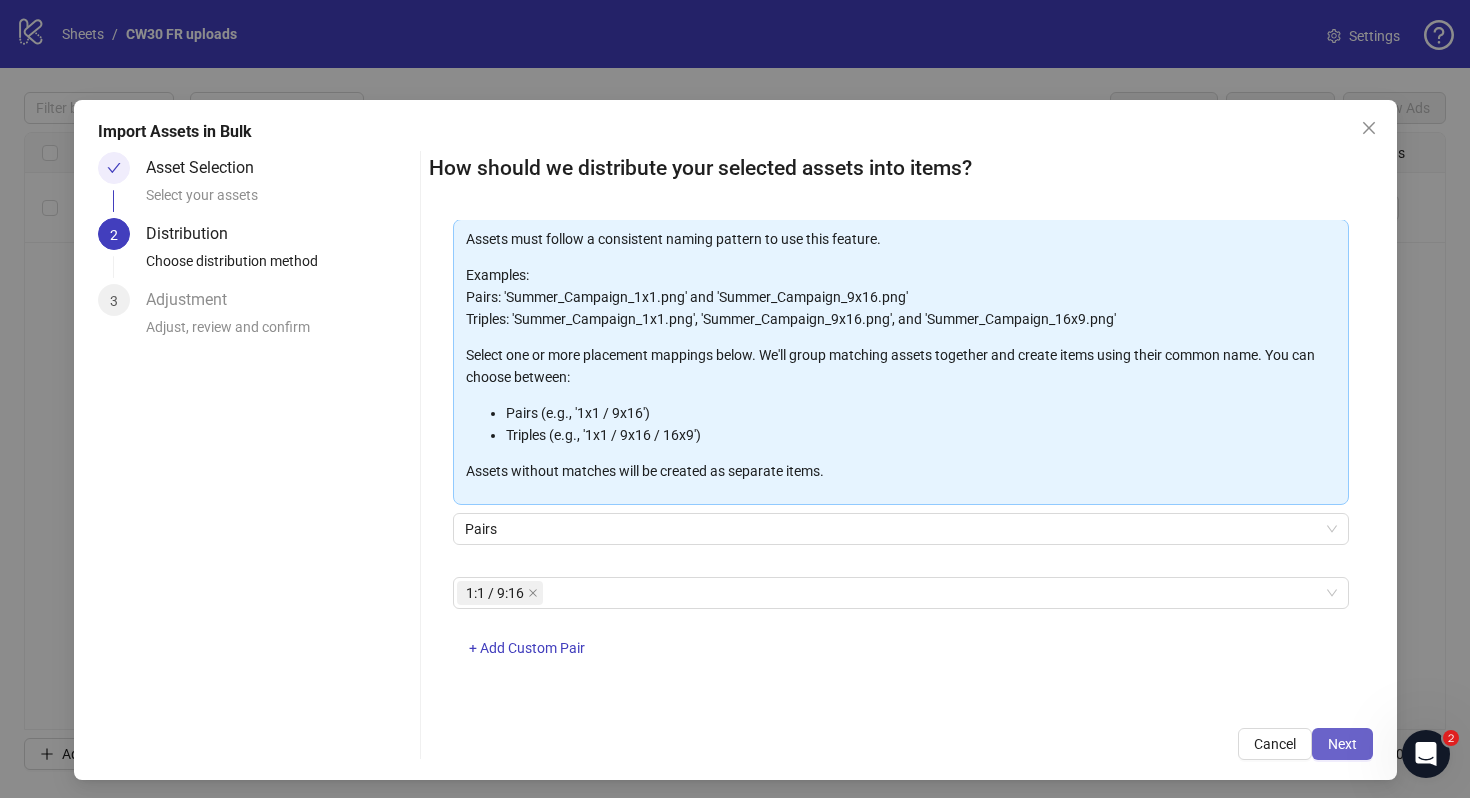 click on "Next" at bounding box center (1342, 744) 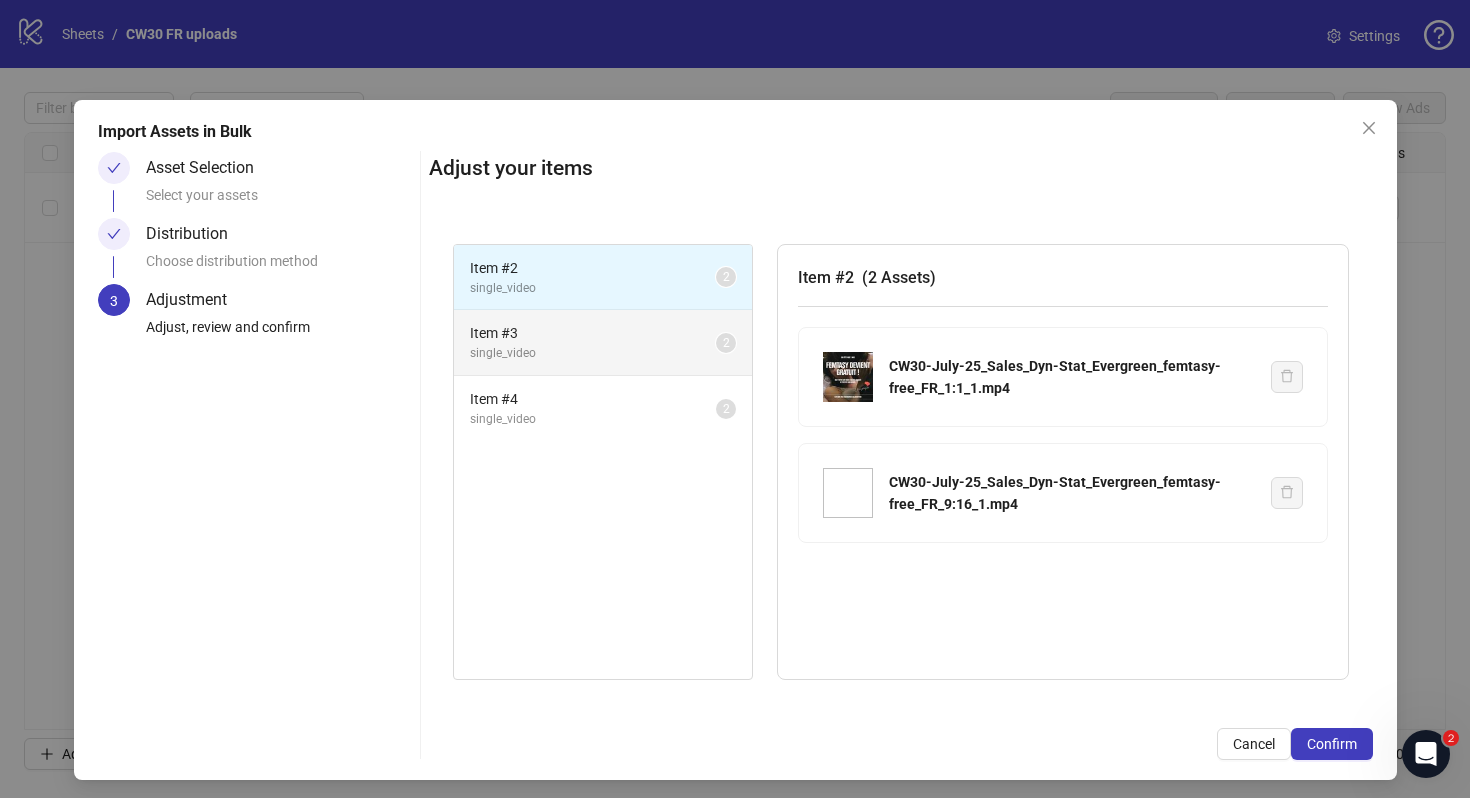 click on "single_video" at bounding box center (593, 353) 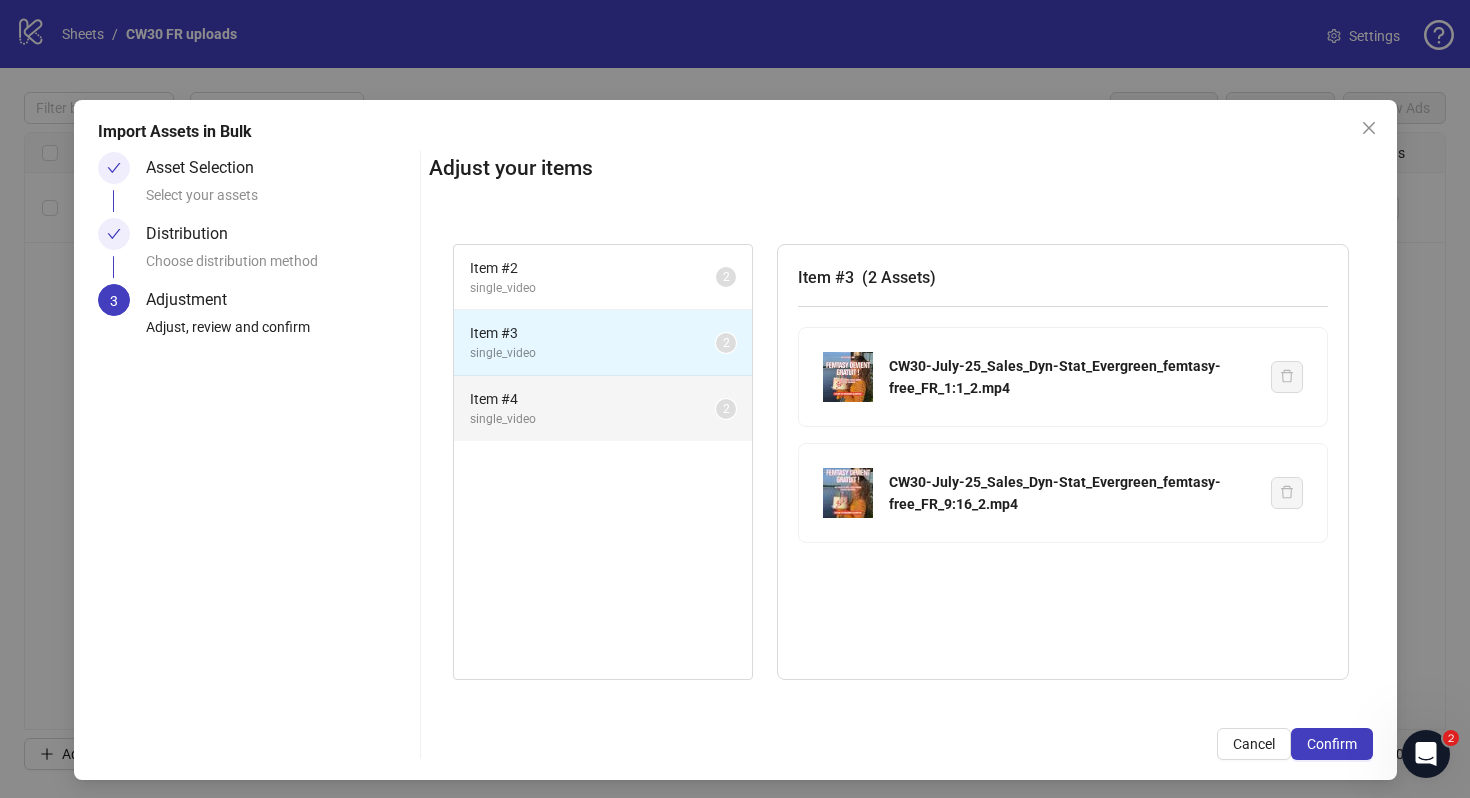 click on "single_video" at bounding box center [593, 419] 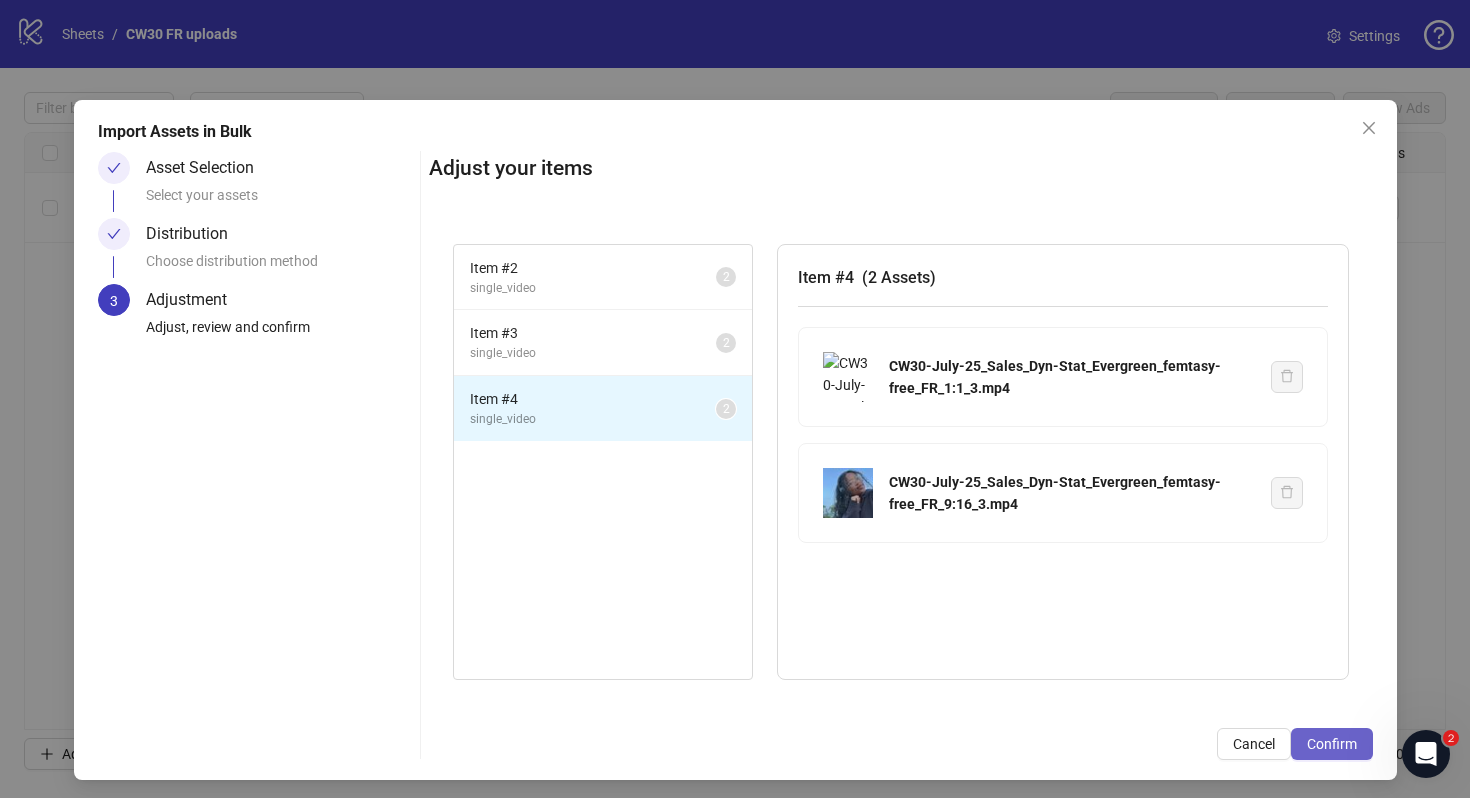 click on "Confirm" at bounding box center (1332, 744) 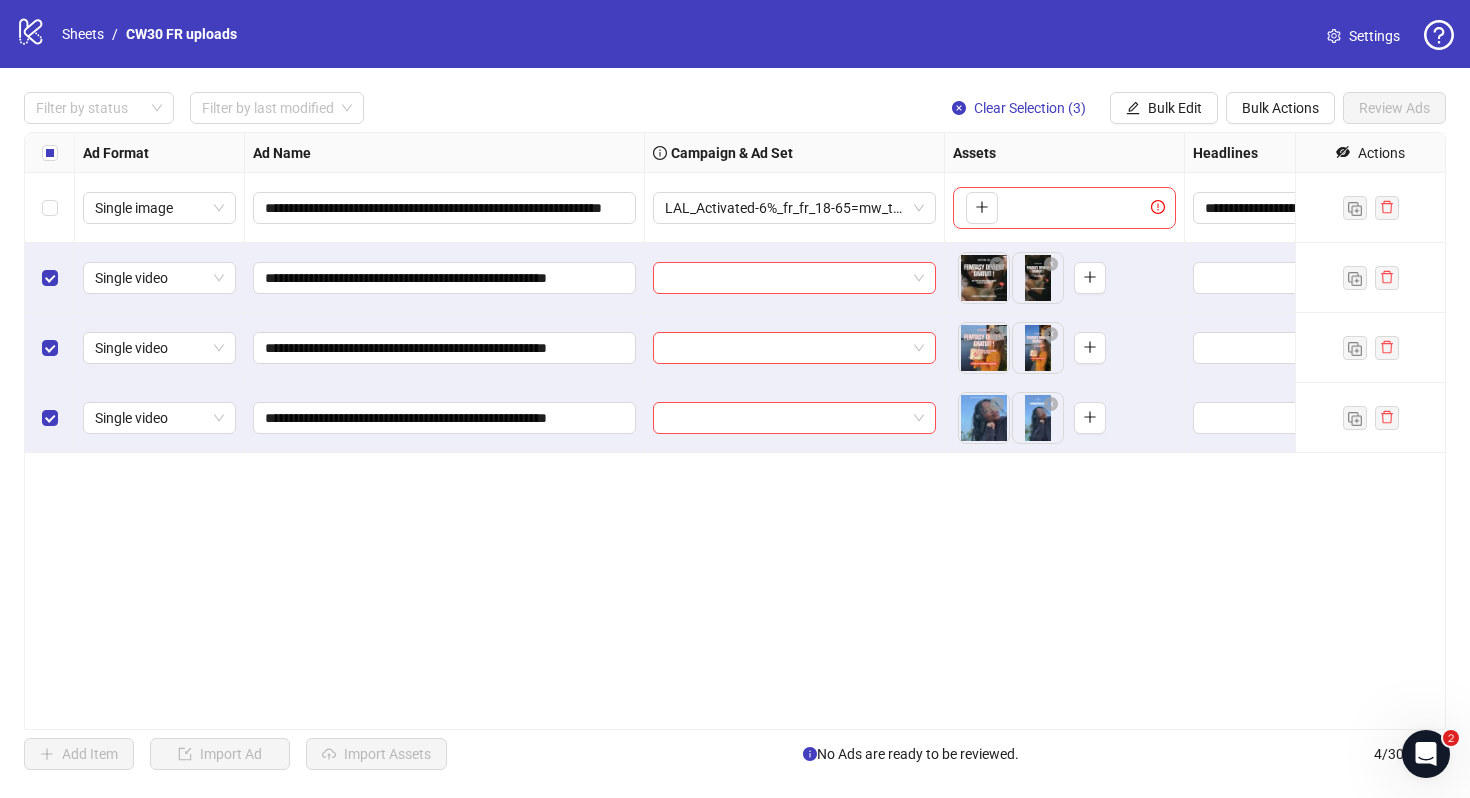 click on "Settings" at bounding box center [1374, 36] 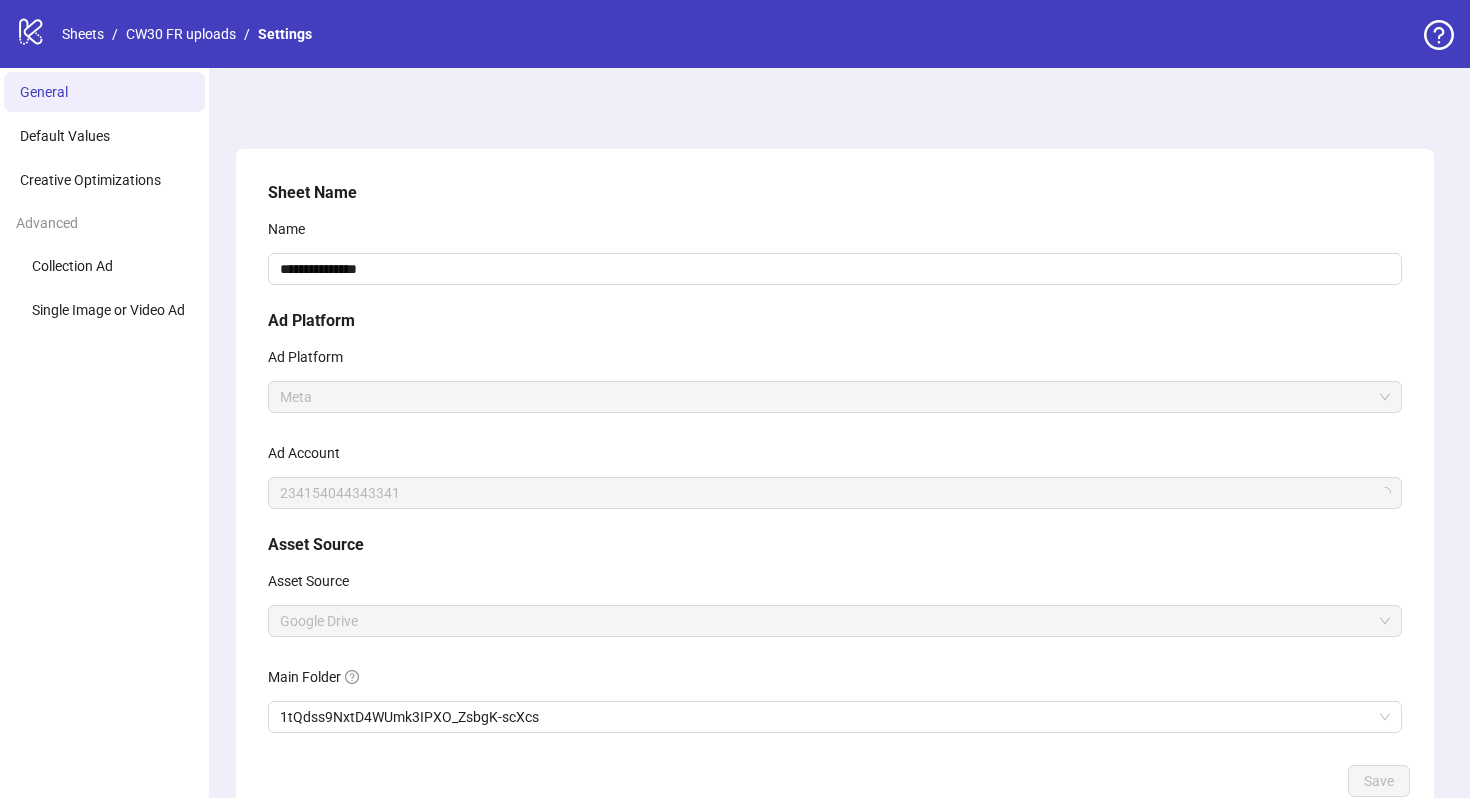 scroll, scrollTop: 0, scrollLeft: 0, axis: both 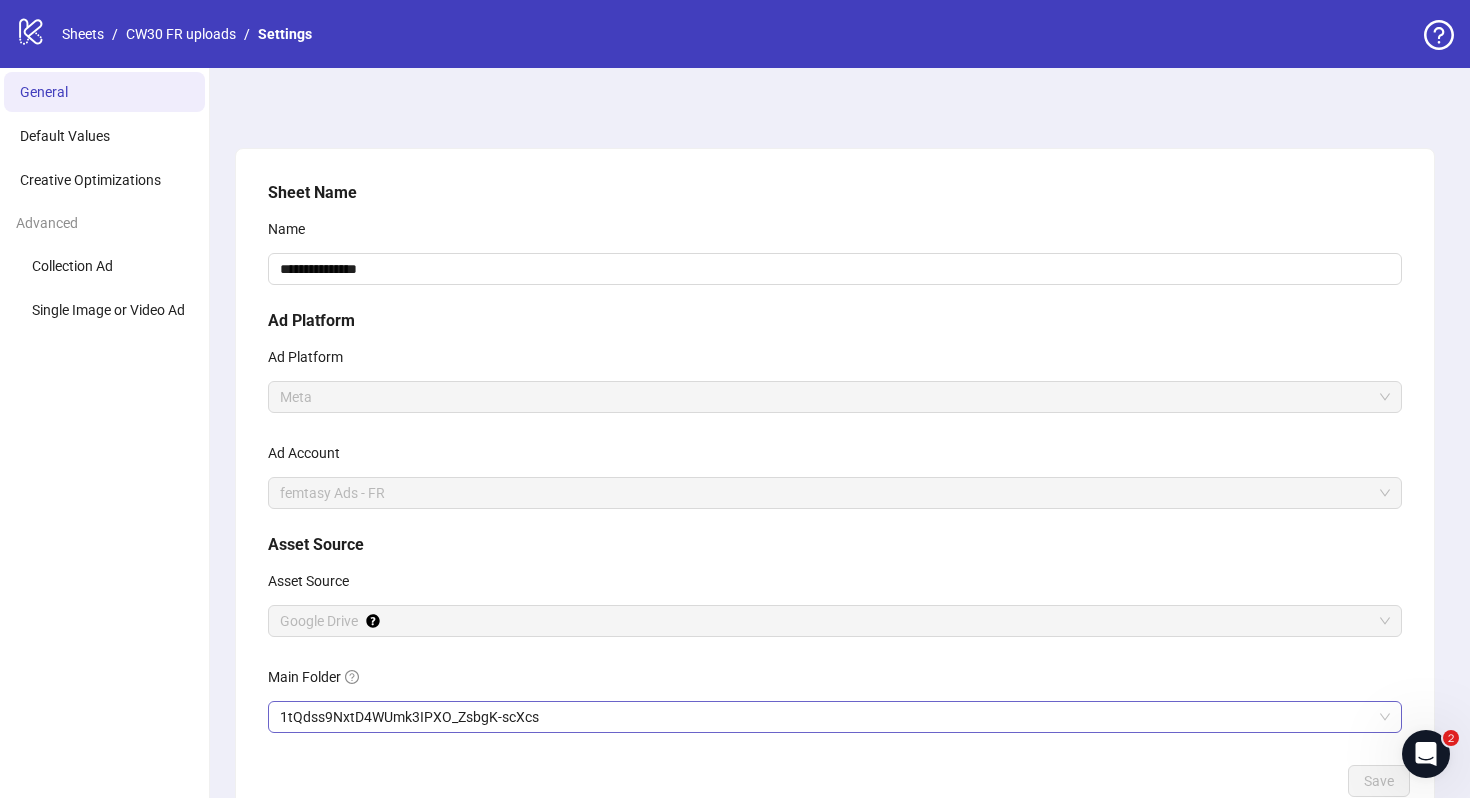 click on "1tQdss9NxtD4WUmk3IPXO_ZsbgK-scXcs" at bounding box center [835, 717] 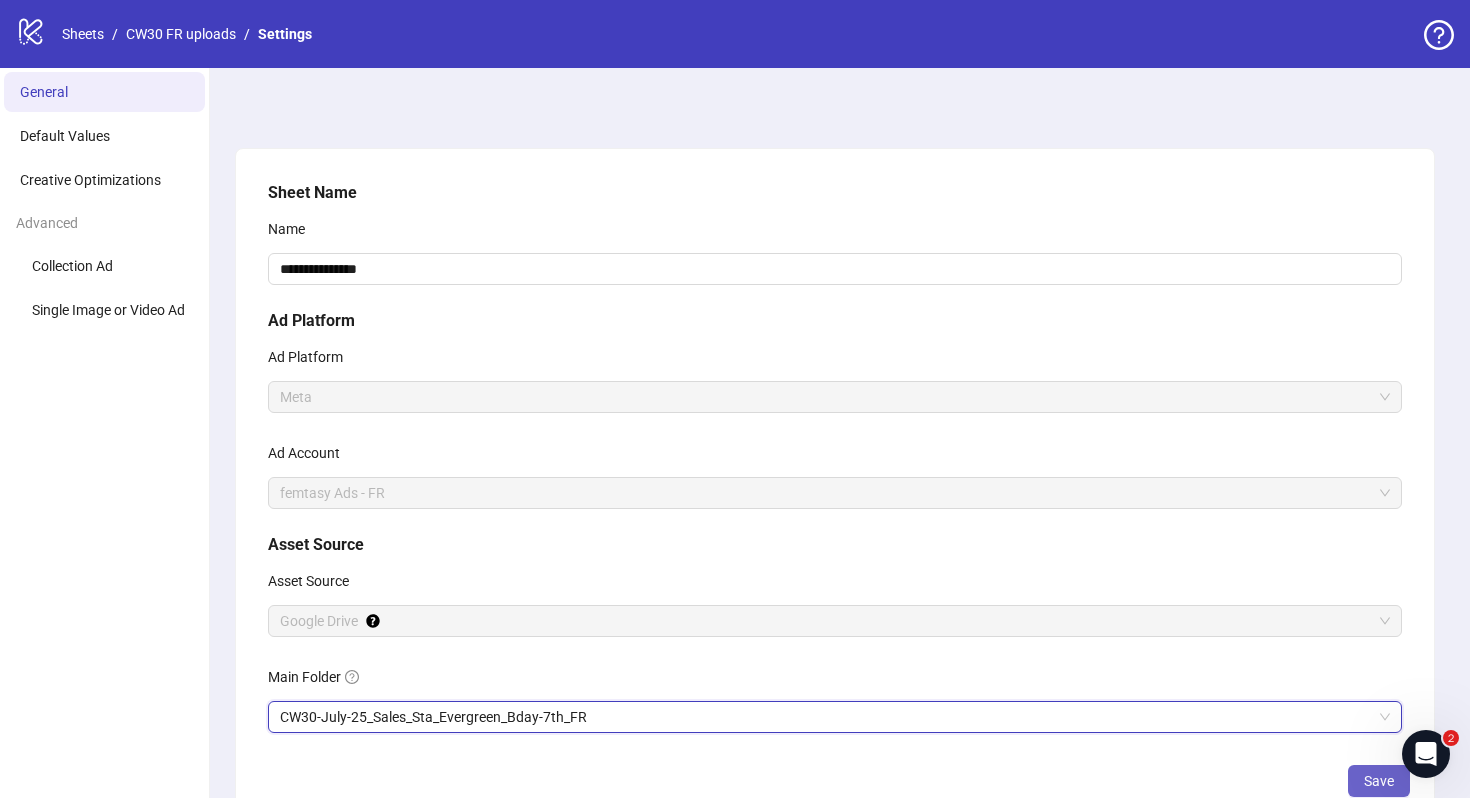 click on "Save" at bounding box center (1379, 781) 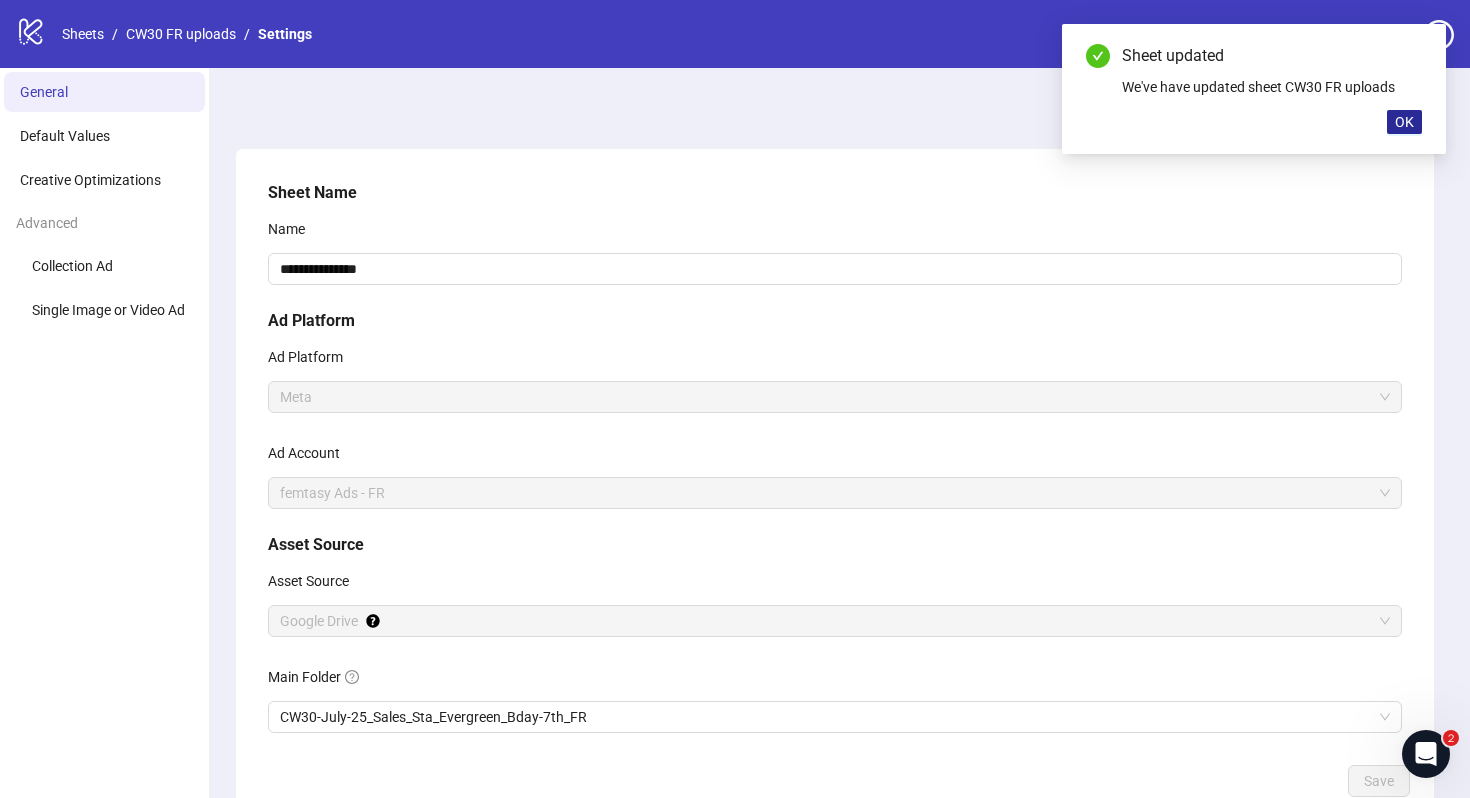 click on "OK" at bounding box center [1404, 122] 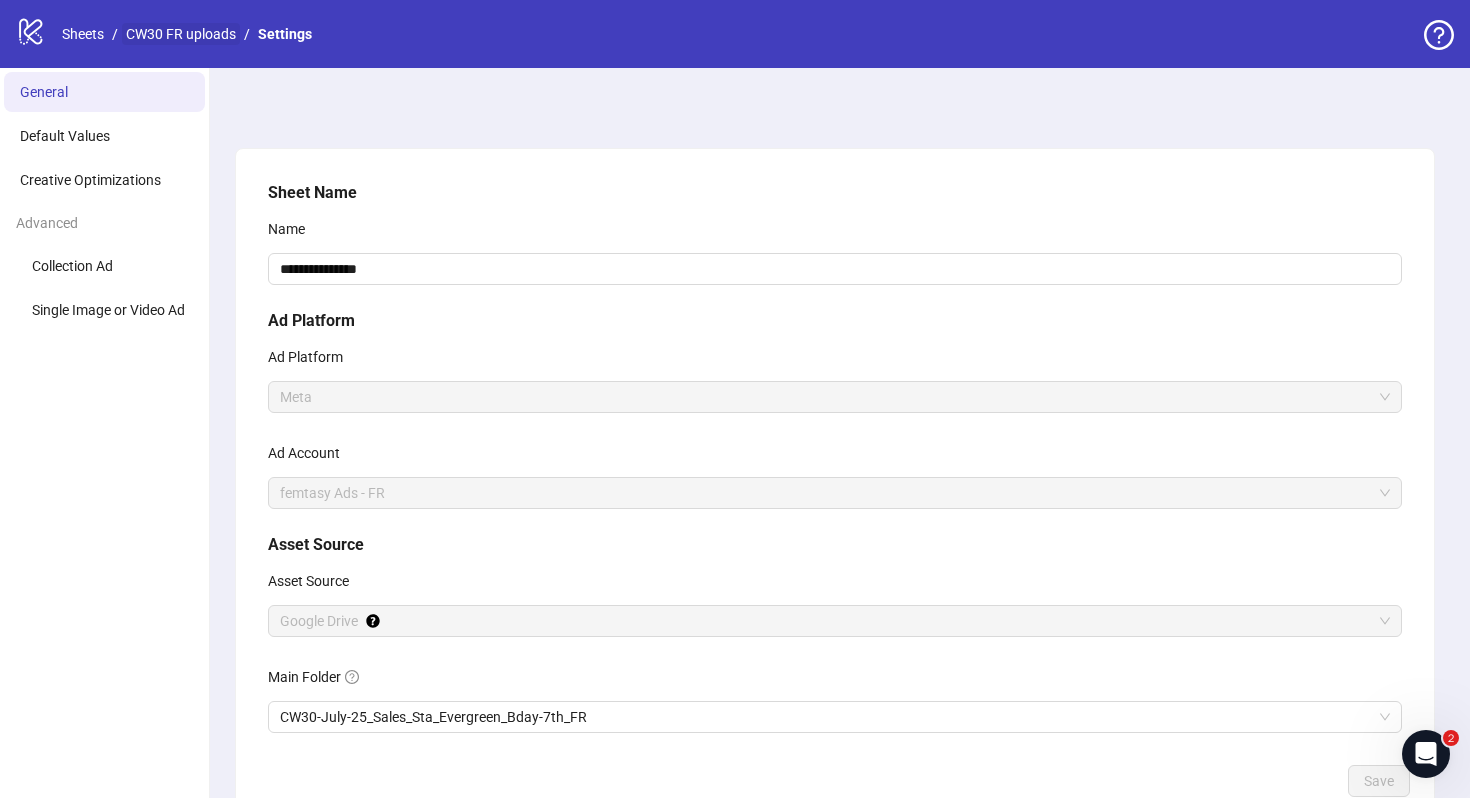 click on "CW30 FR uploads" at bounding box center [181, 34] 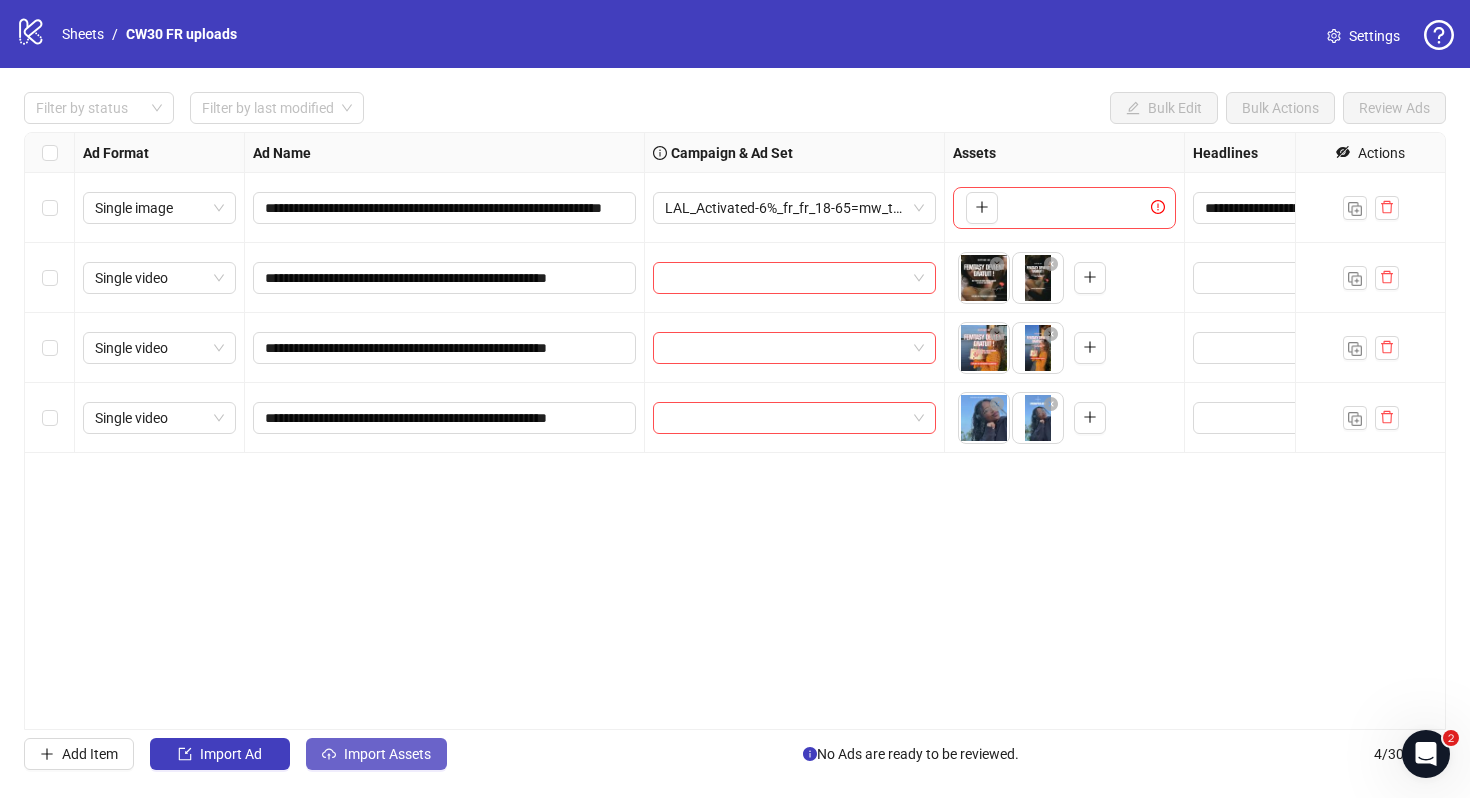 click on "Import Assets" at bounding box center (387, 754) 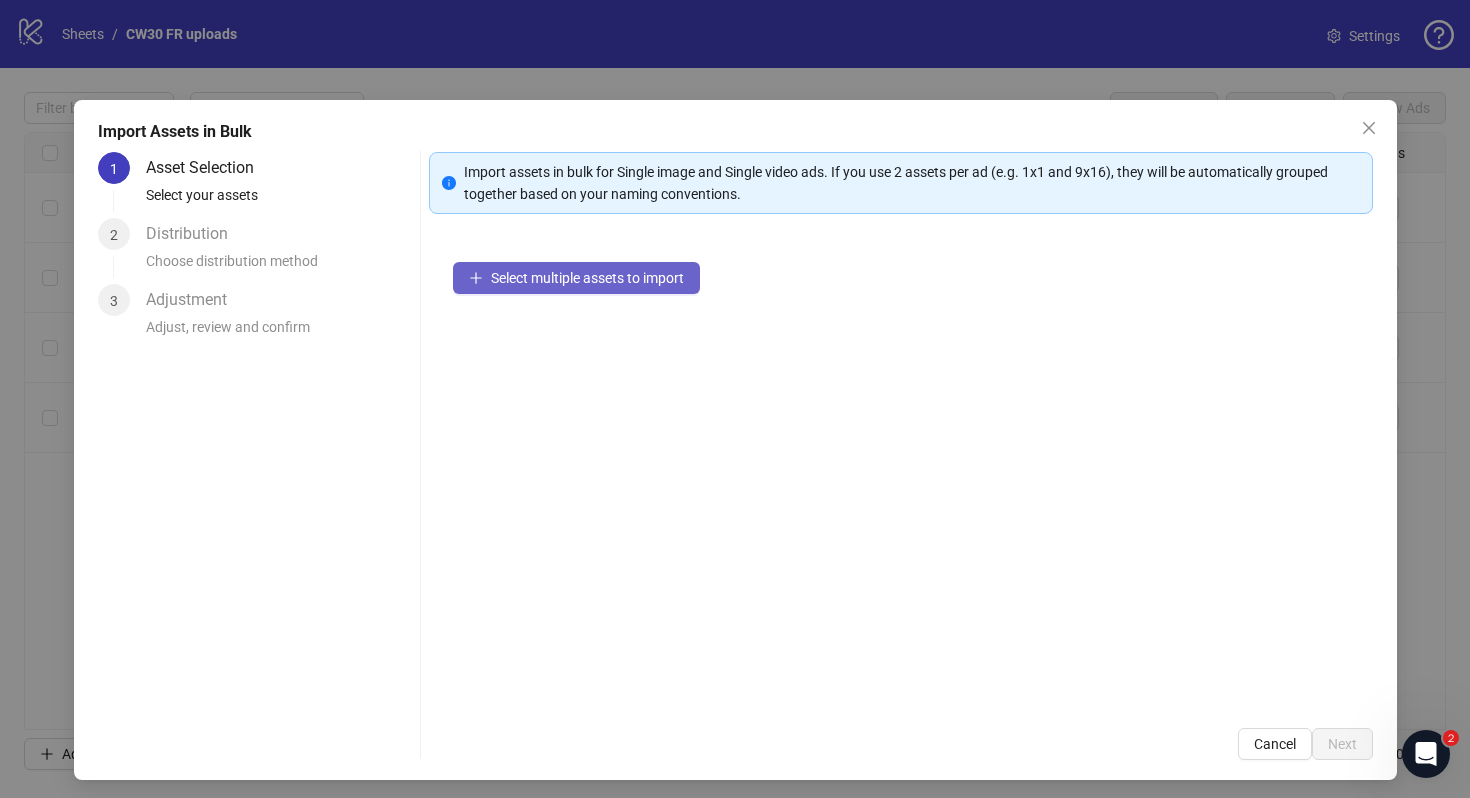 click on "Select multiple assets to import" at bounding box center (587, 278) 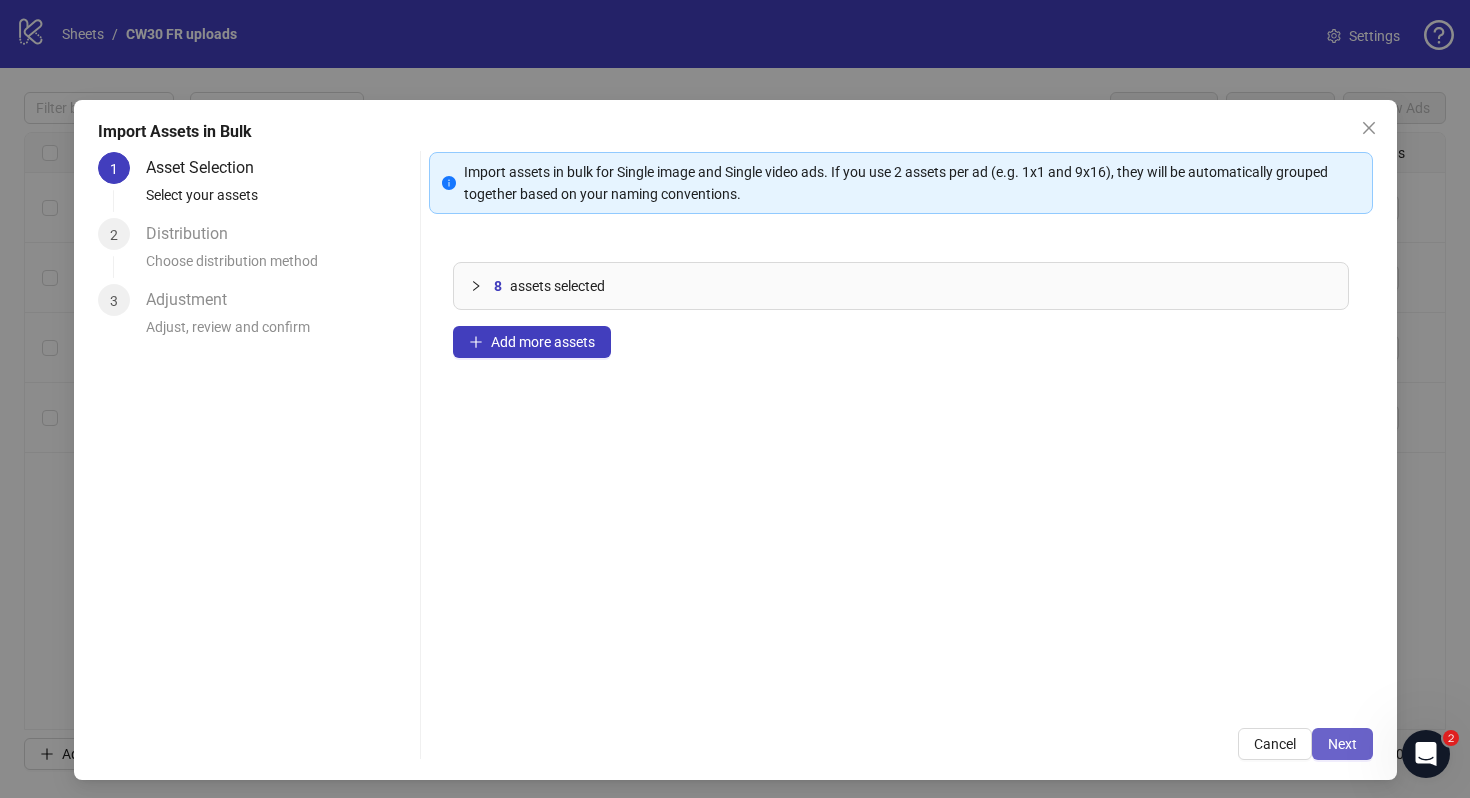 click on "Next" at bounding box center (1342, 744) 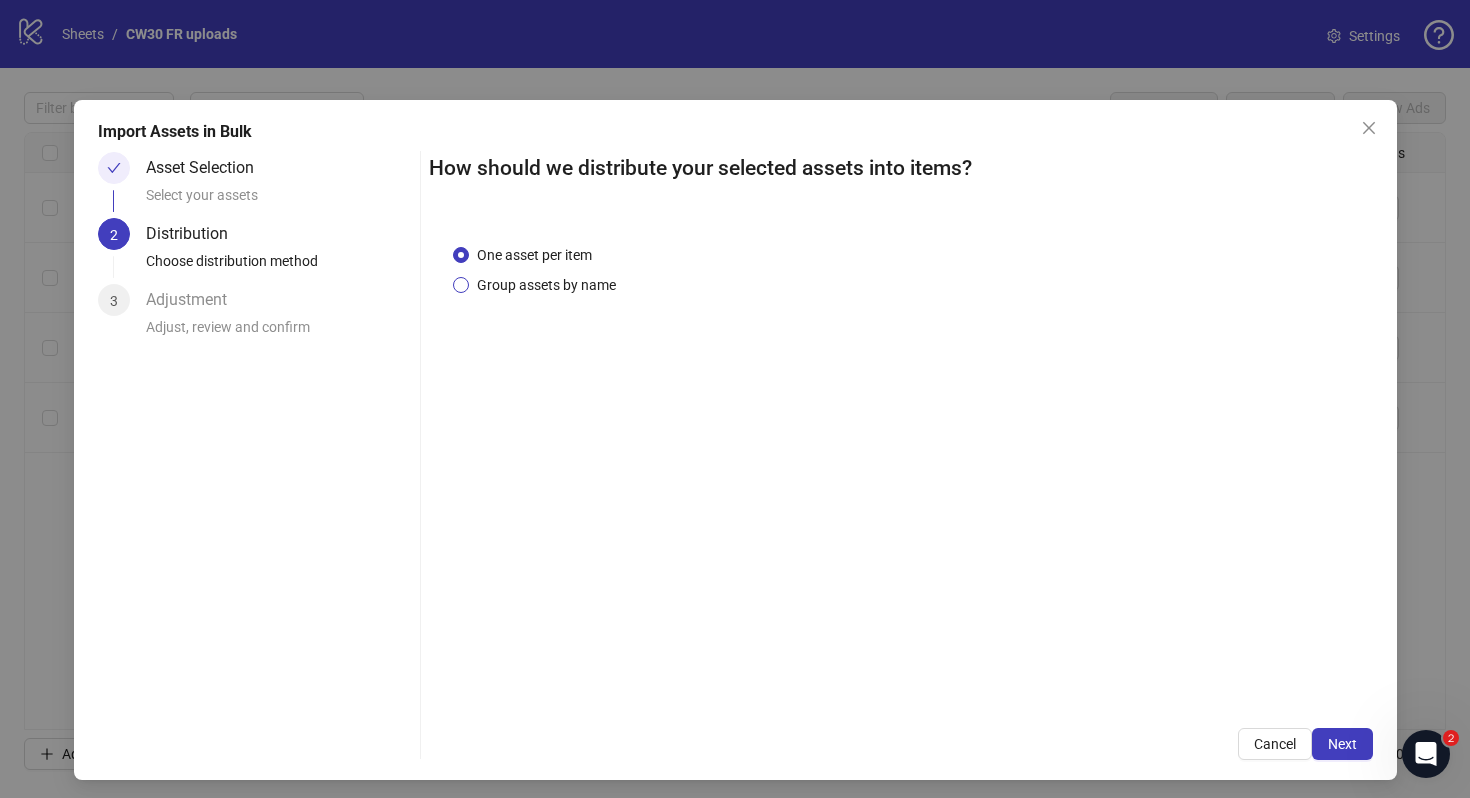 click on "Group assets by name" at bounding box center [546, 285] 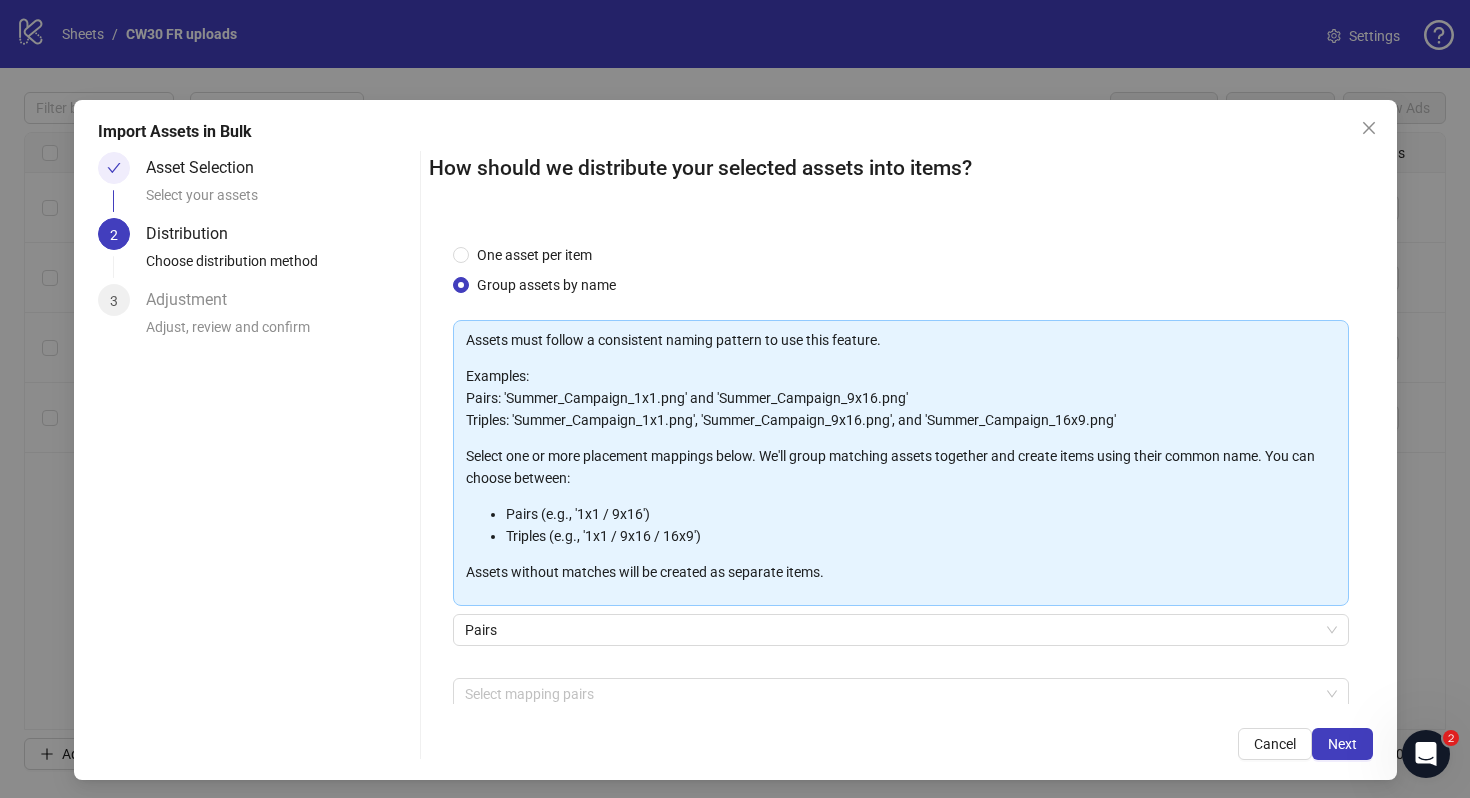 scroll, scrollTop: 101, scrollLeft: 0, axis: vertical 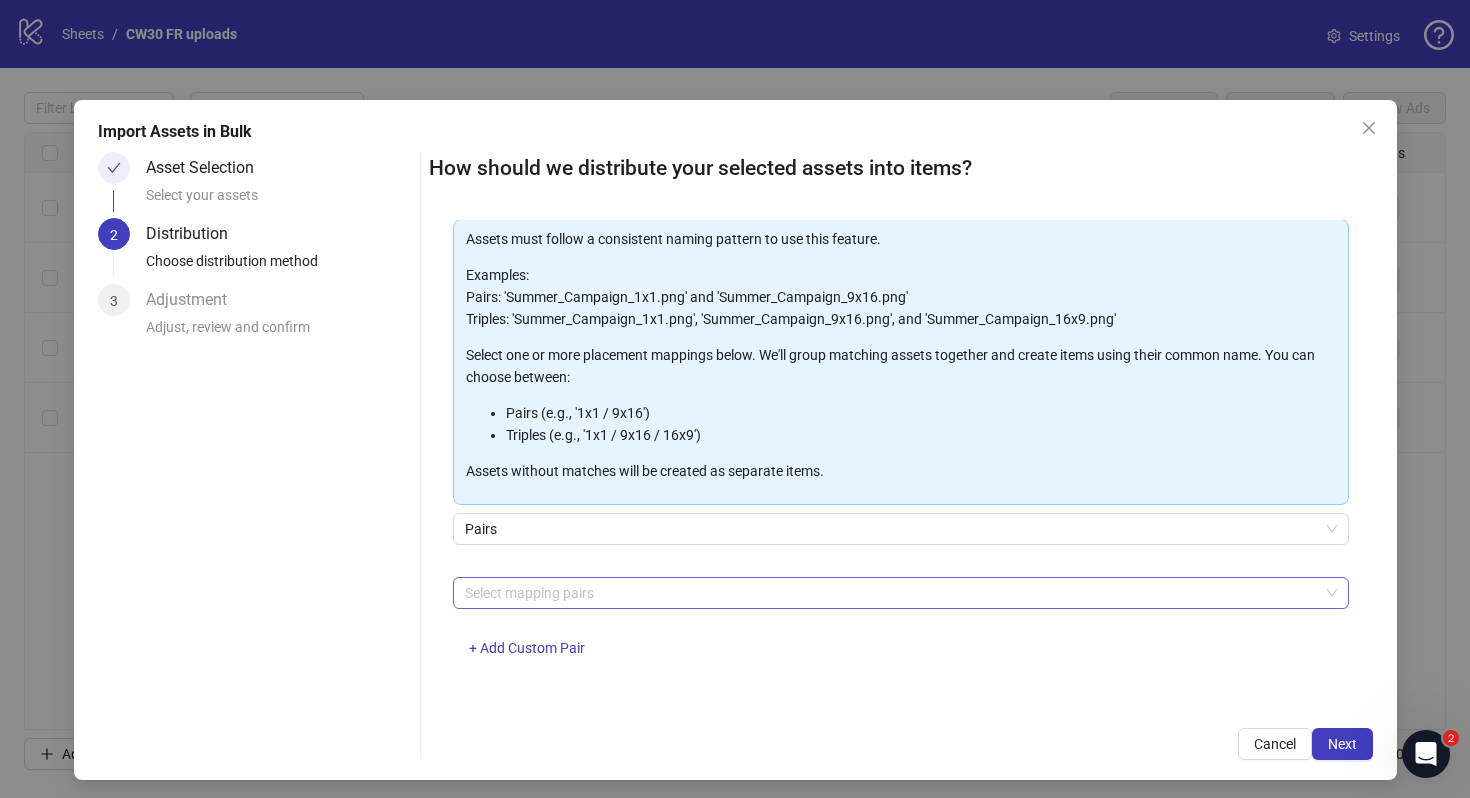 click at bounding box center (890, 593) 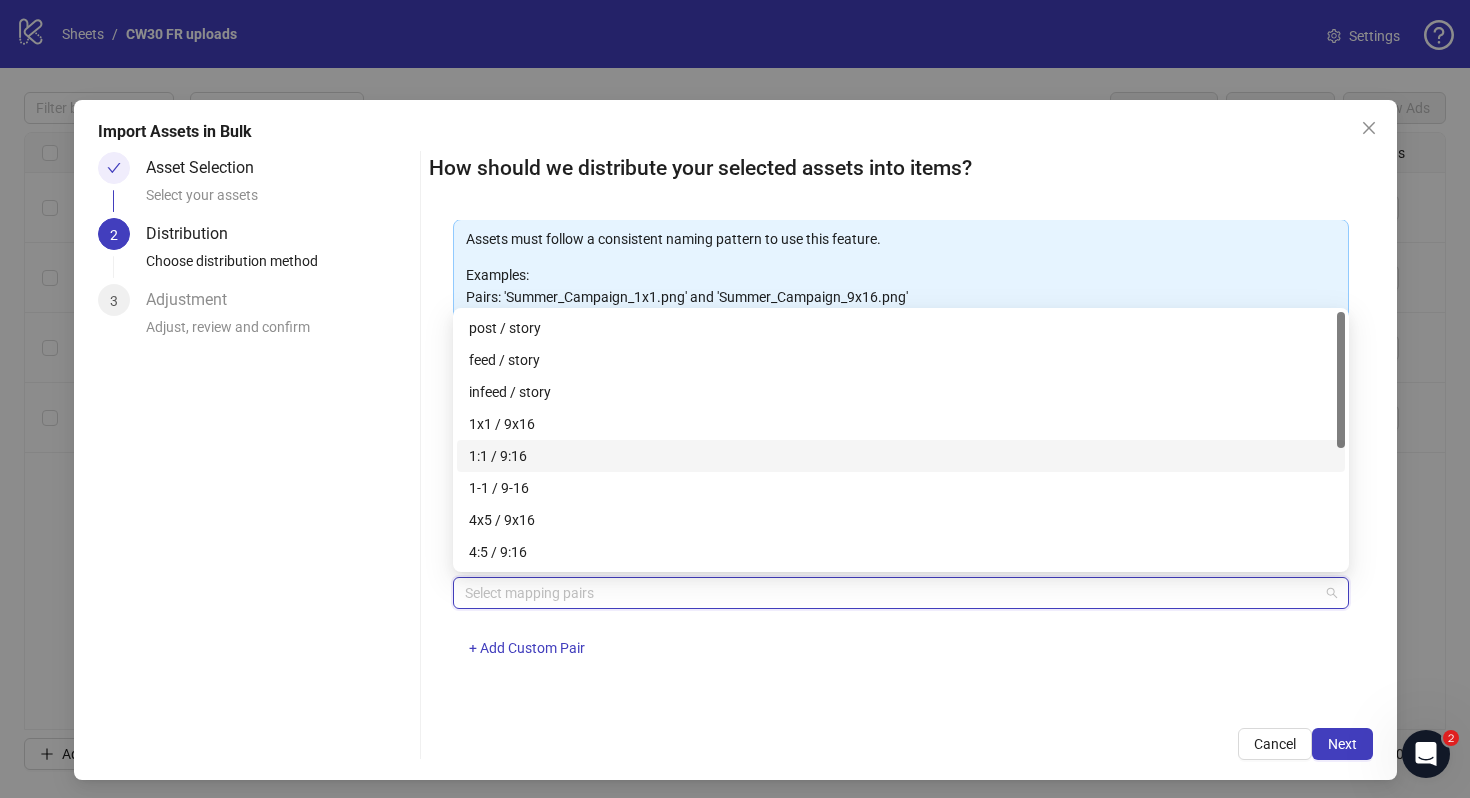 click on "1:1 / 9:16" at bounding box center [901, 456] 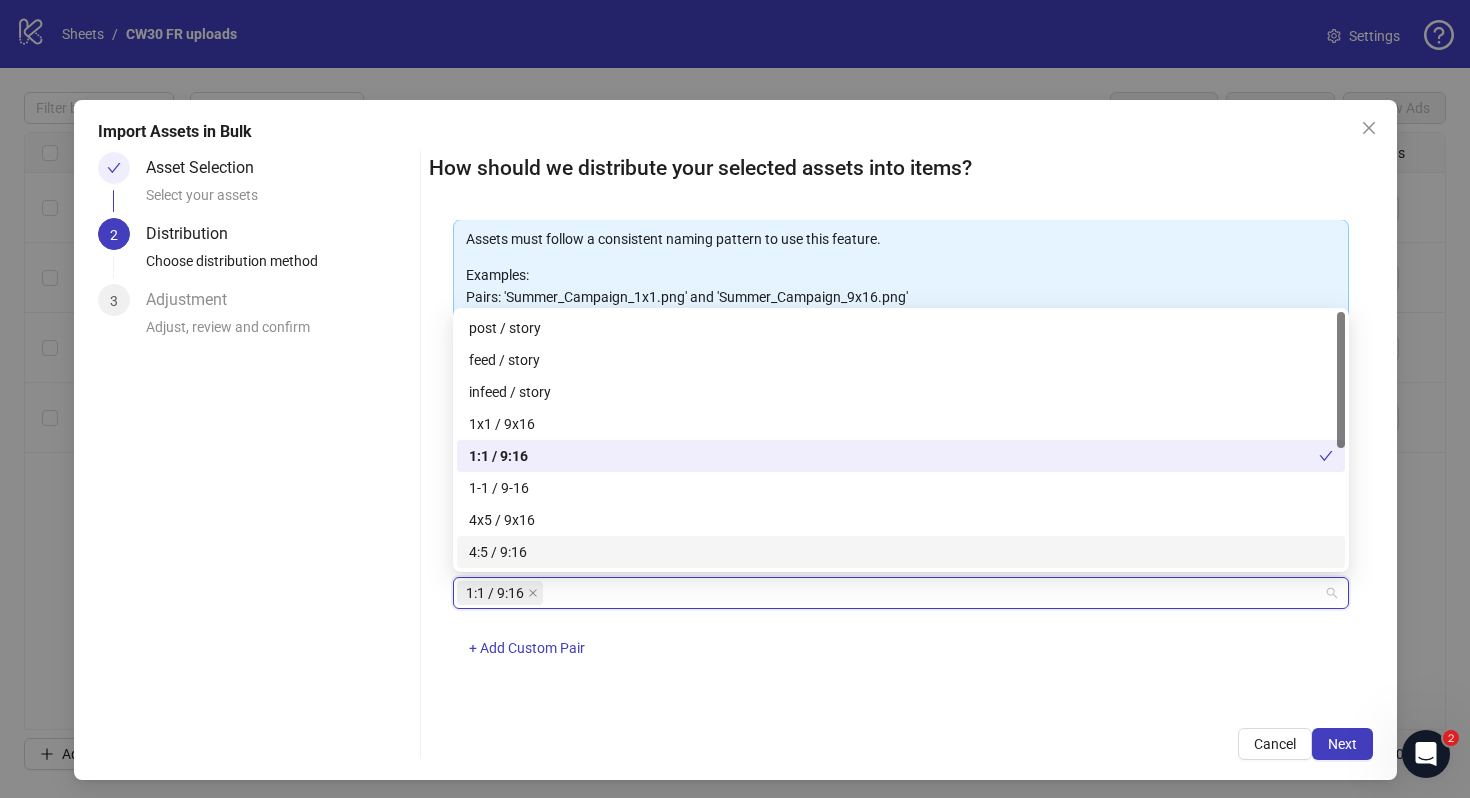 click on "1:1 / 9:16   + Add Custom Pair" at bounding box center (901, 629) 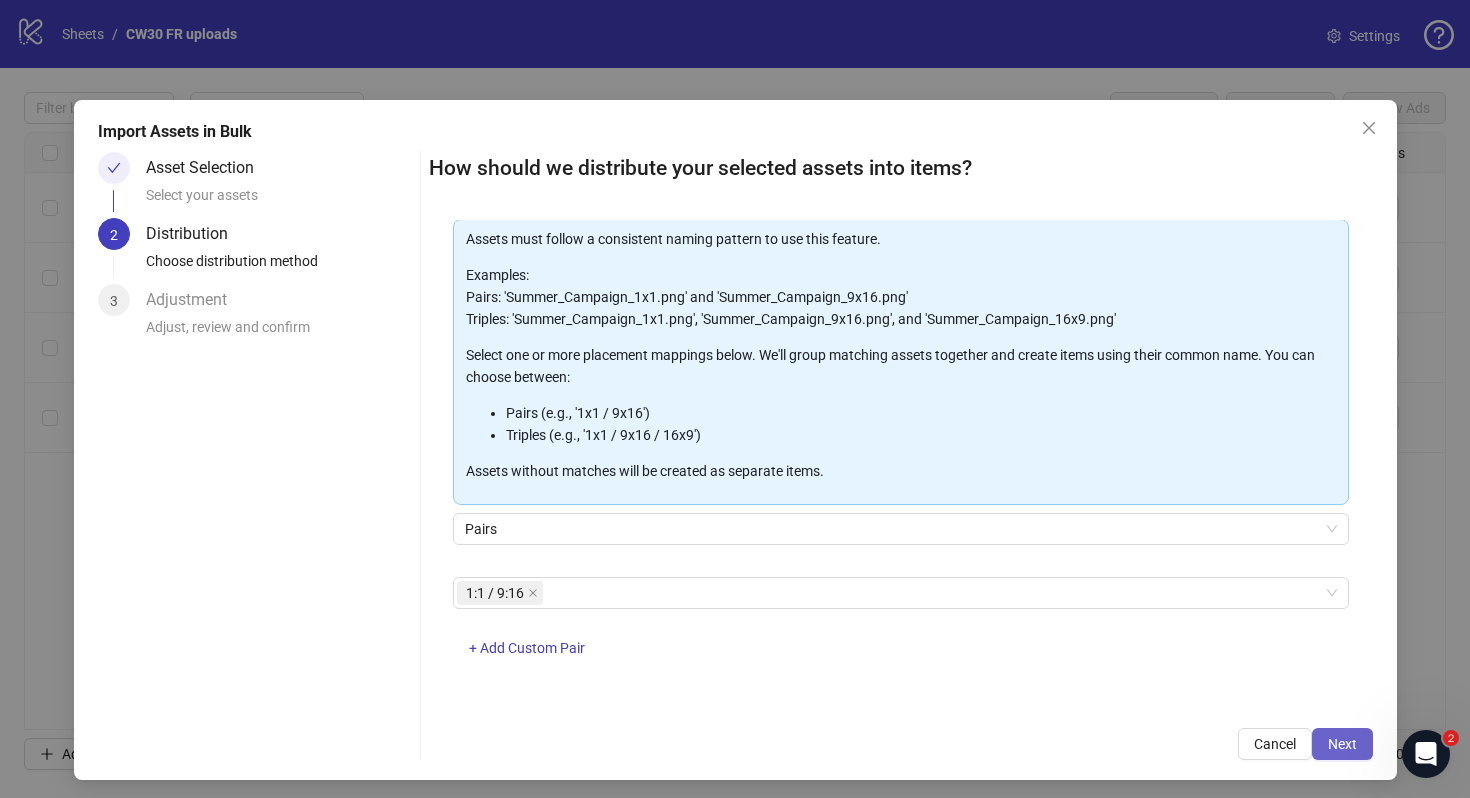 click on "Next" at bounding box center [1342, 744] 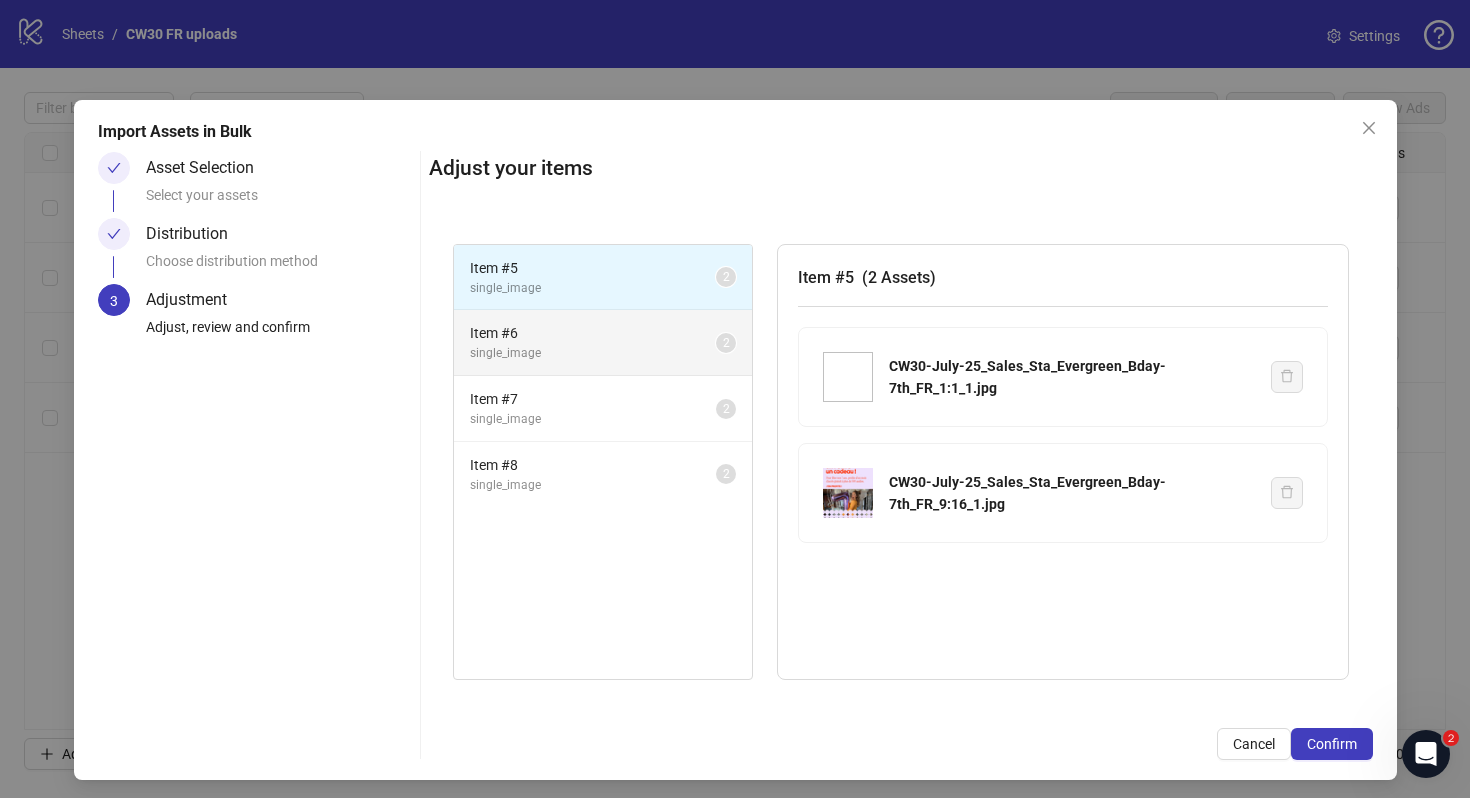 click on "Item # 6" at bounding box center (593, 333) 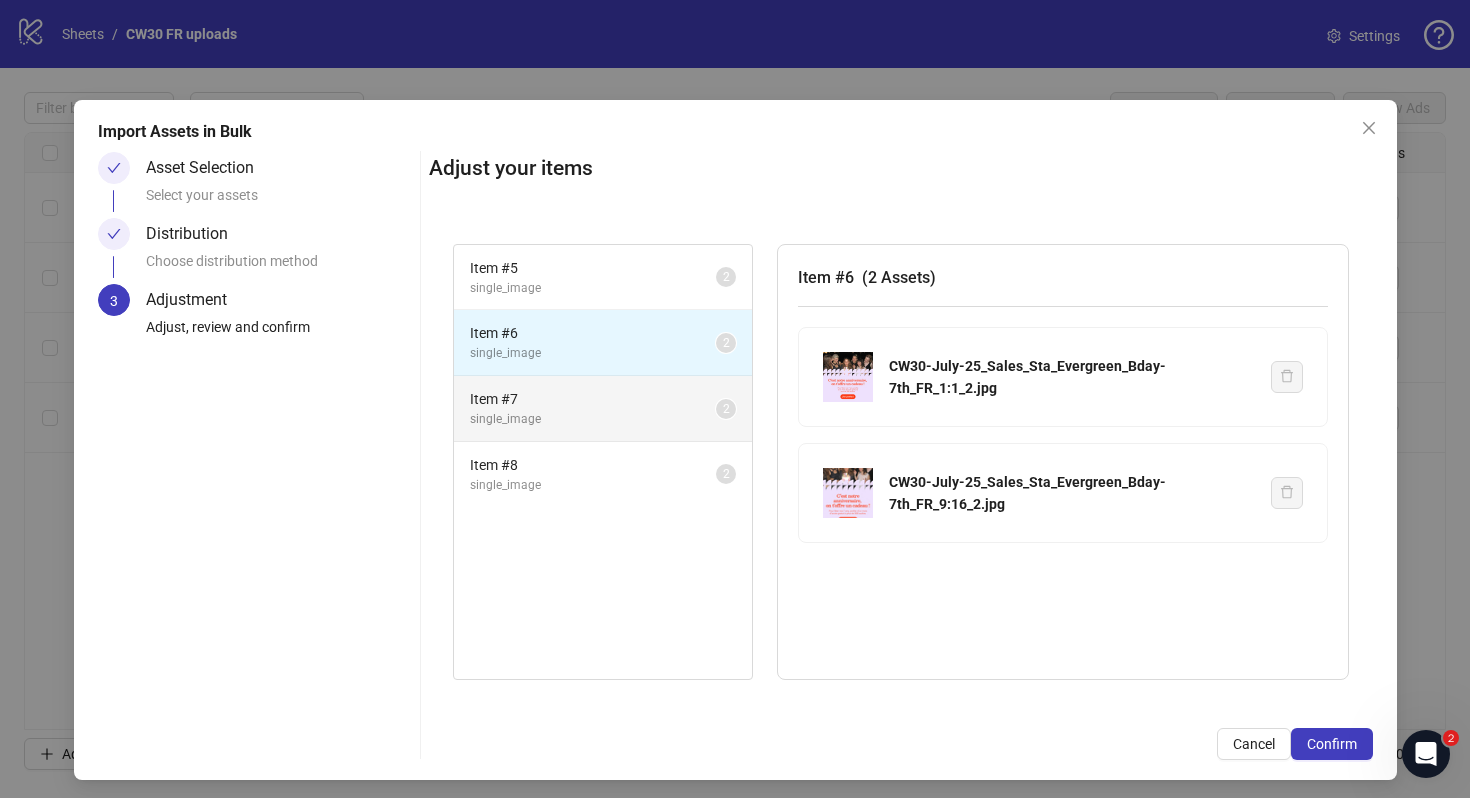 click on "Item # 7 single_image 2" at bounding box center (603, 409) 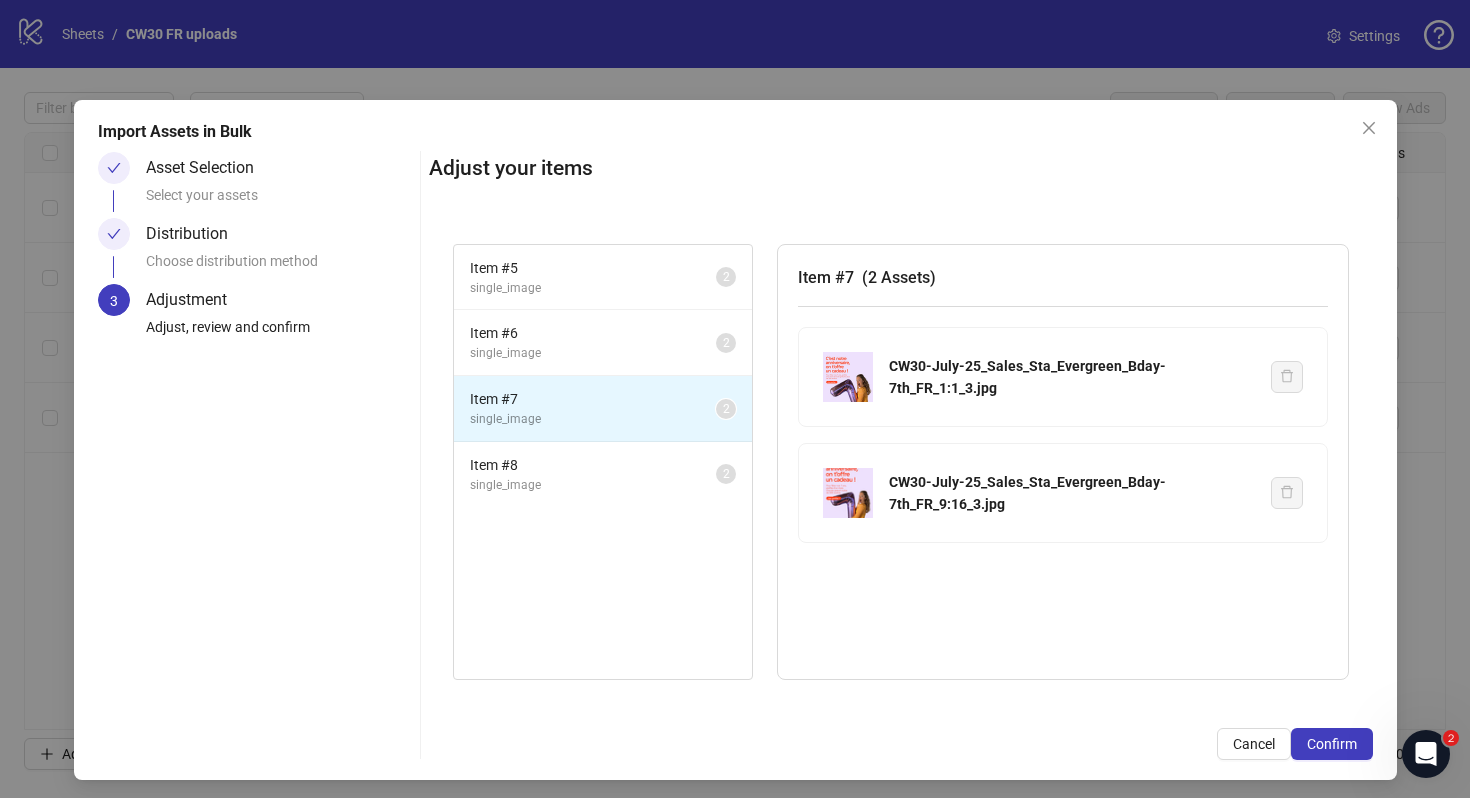 click on "Item # 7 single_image 2" at bounding box center [603, 409] 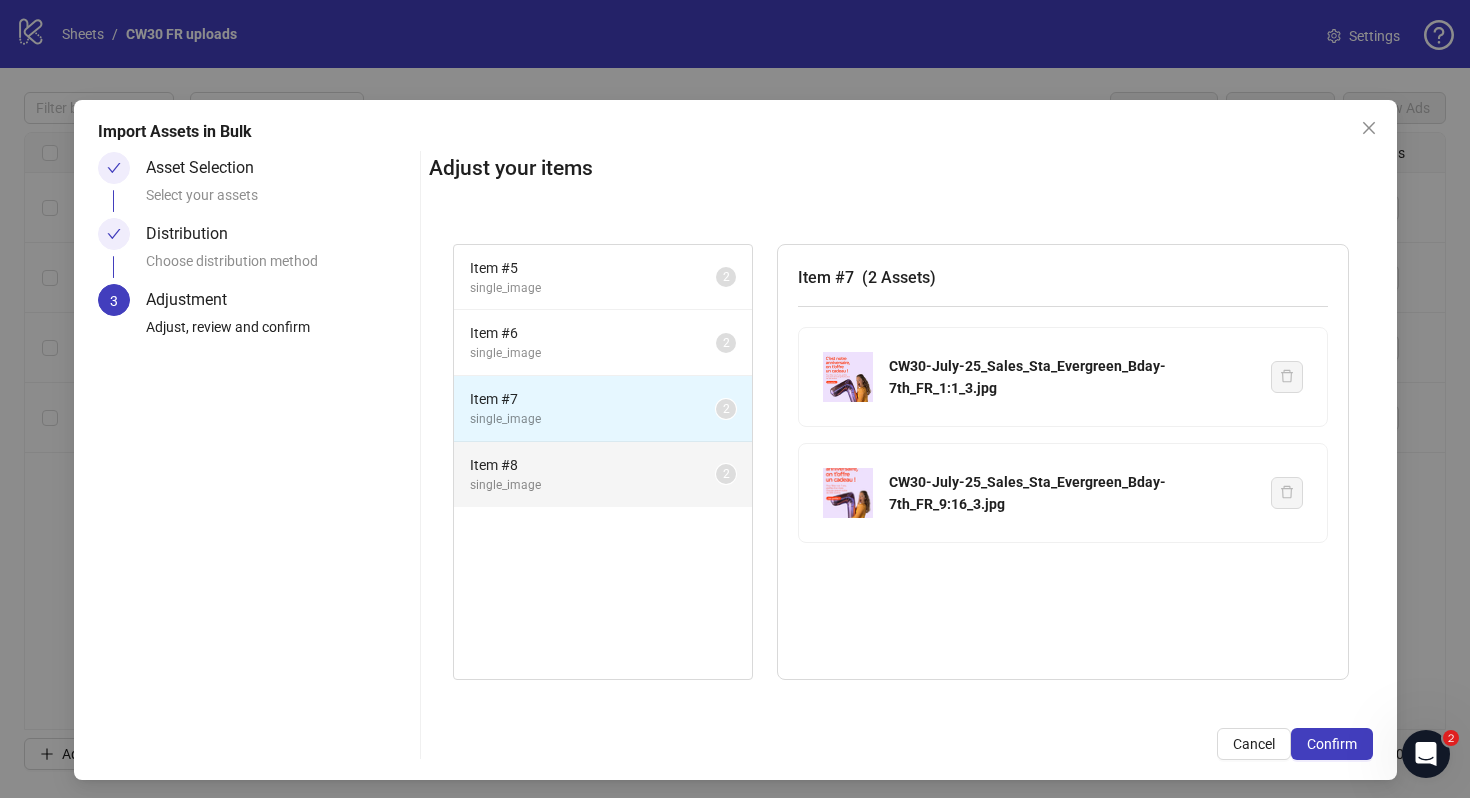 click on "Item # 8" at bounding box center (593, 465) 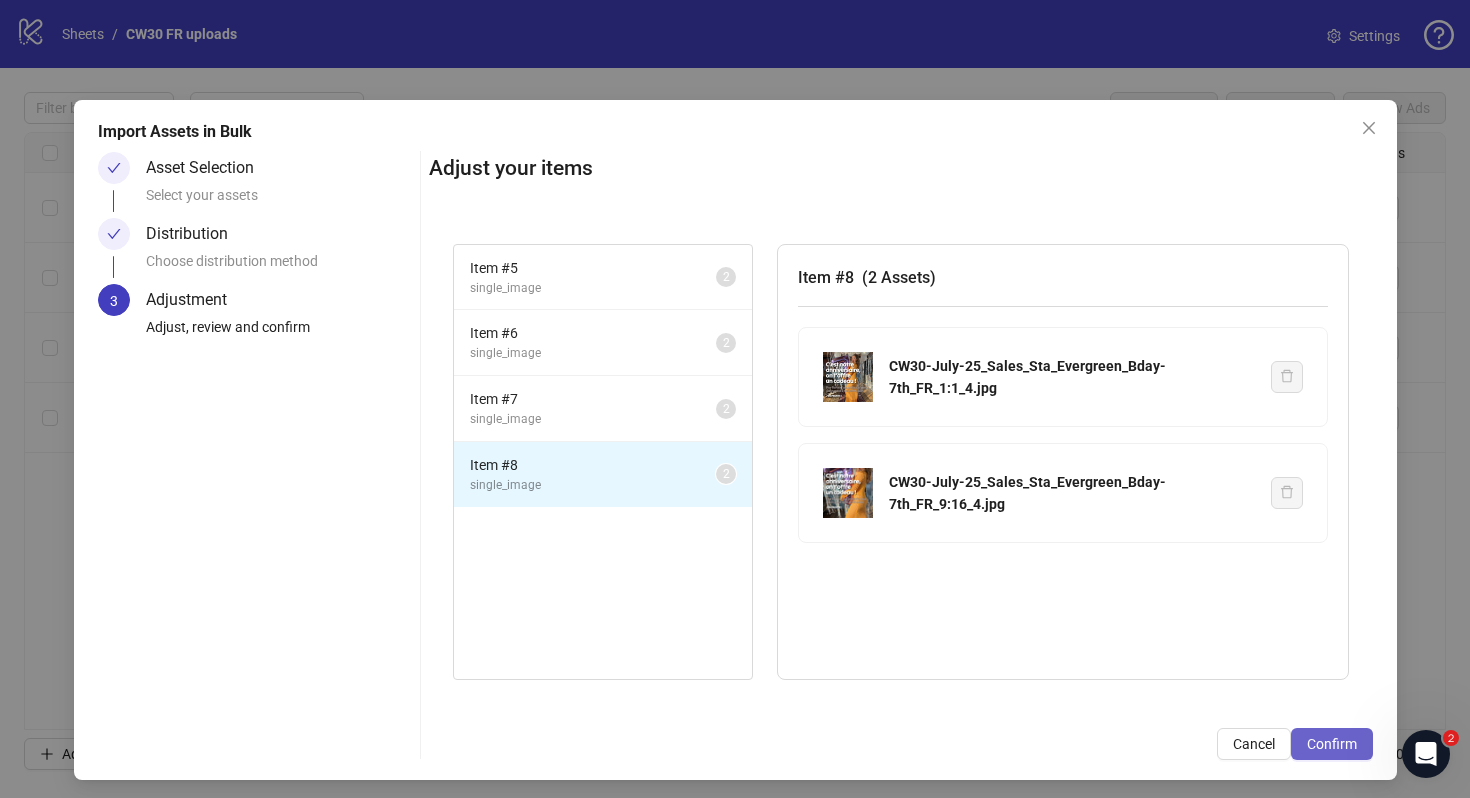 click on "Confirm" at bounding box center (1332, 744) 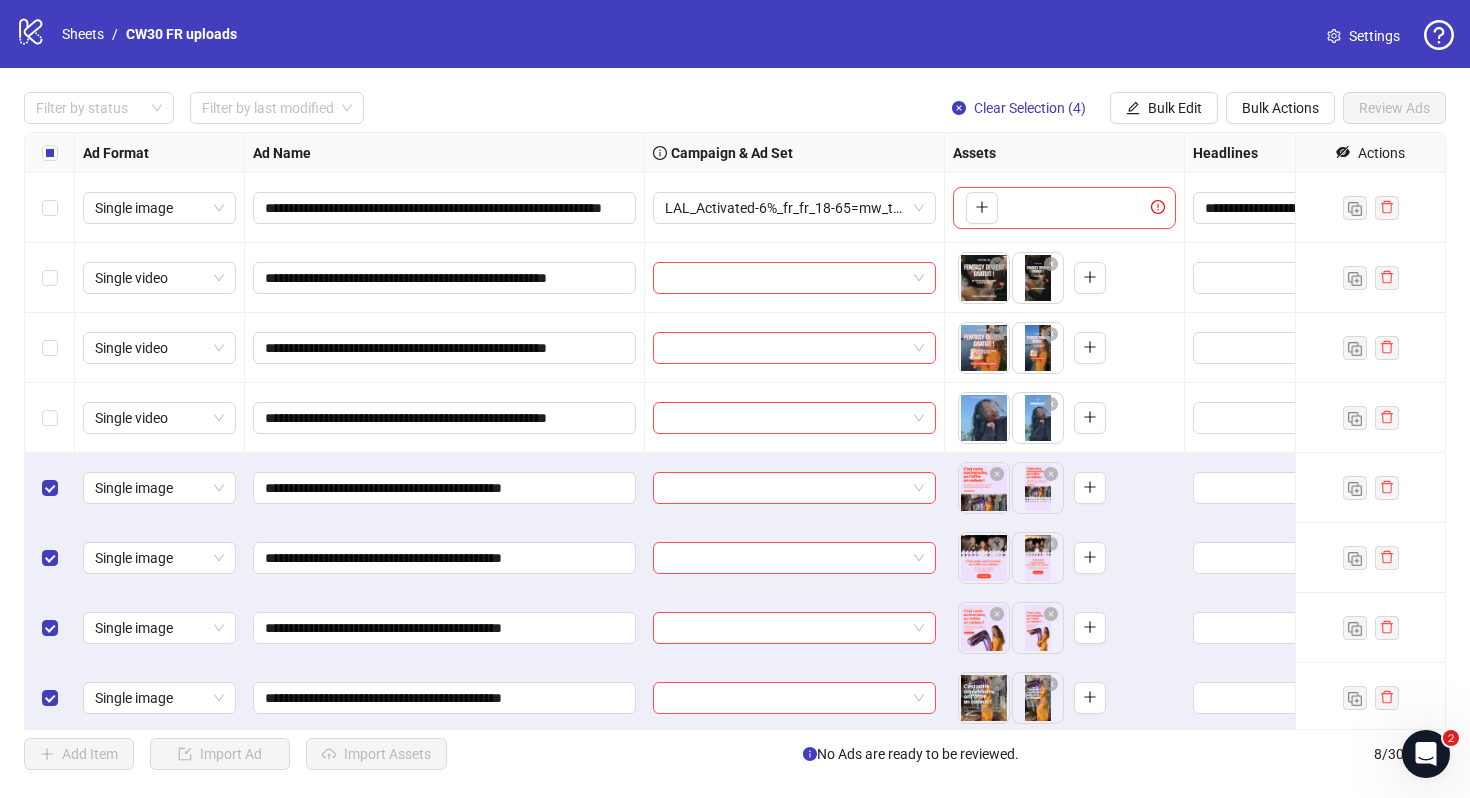 scroll, scrollTop: 4, scrollLeft: 0, axis: vertical 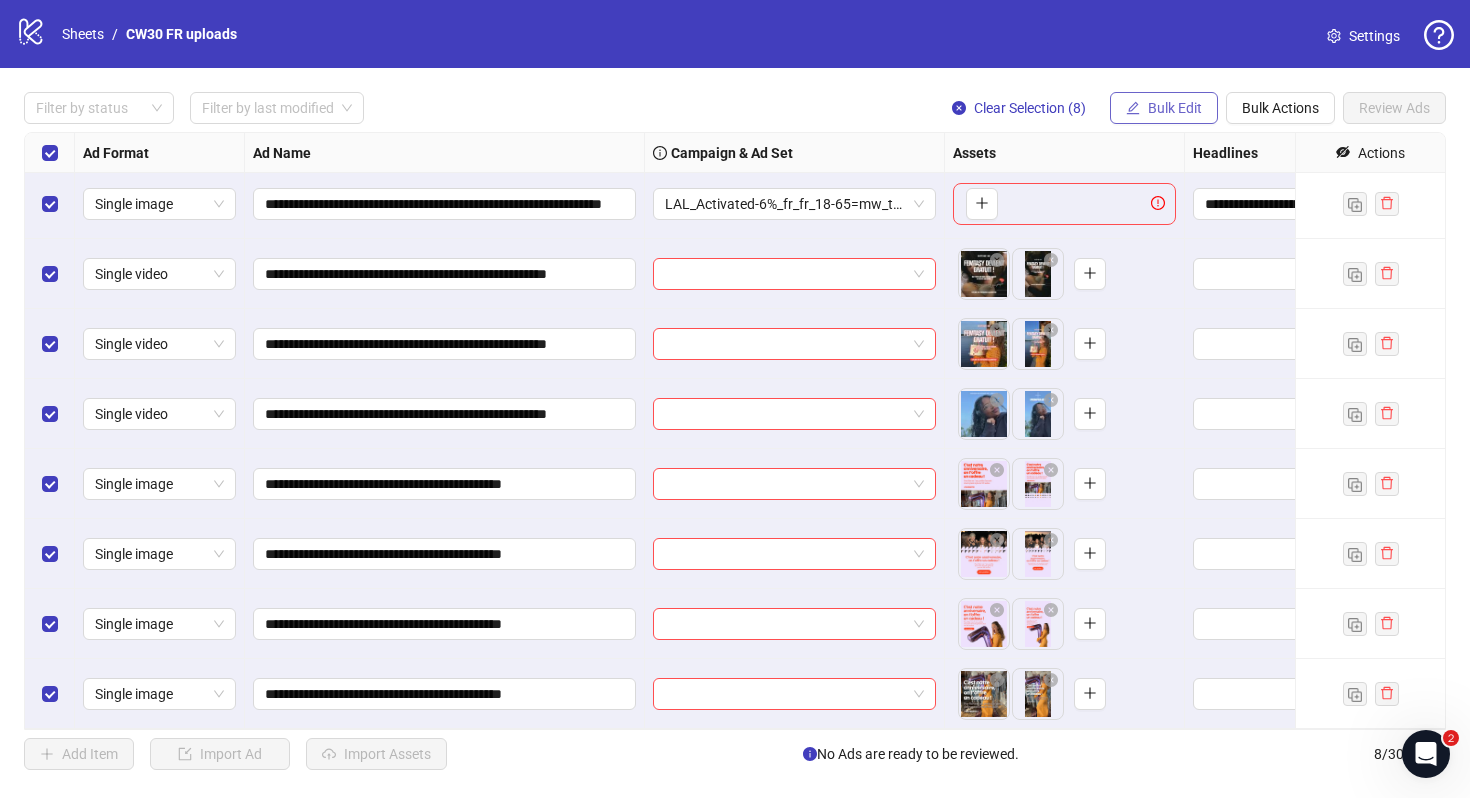 click on "Bulk Edit" at bounding box center (1175, 108) 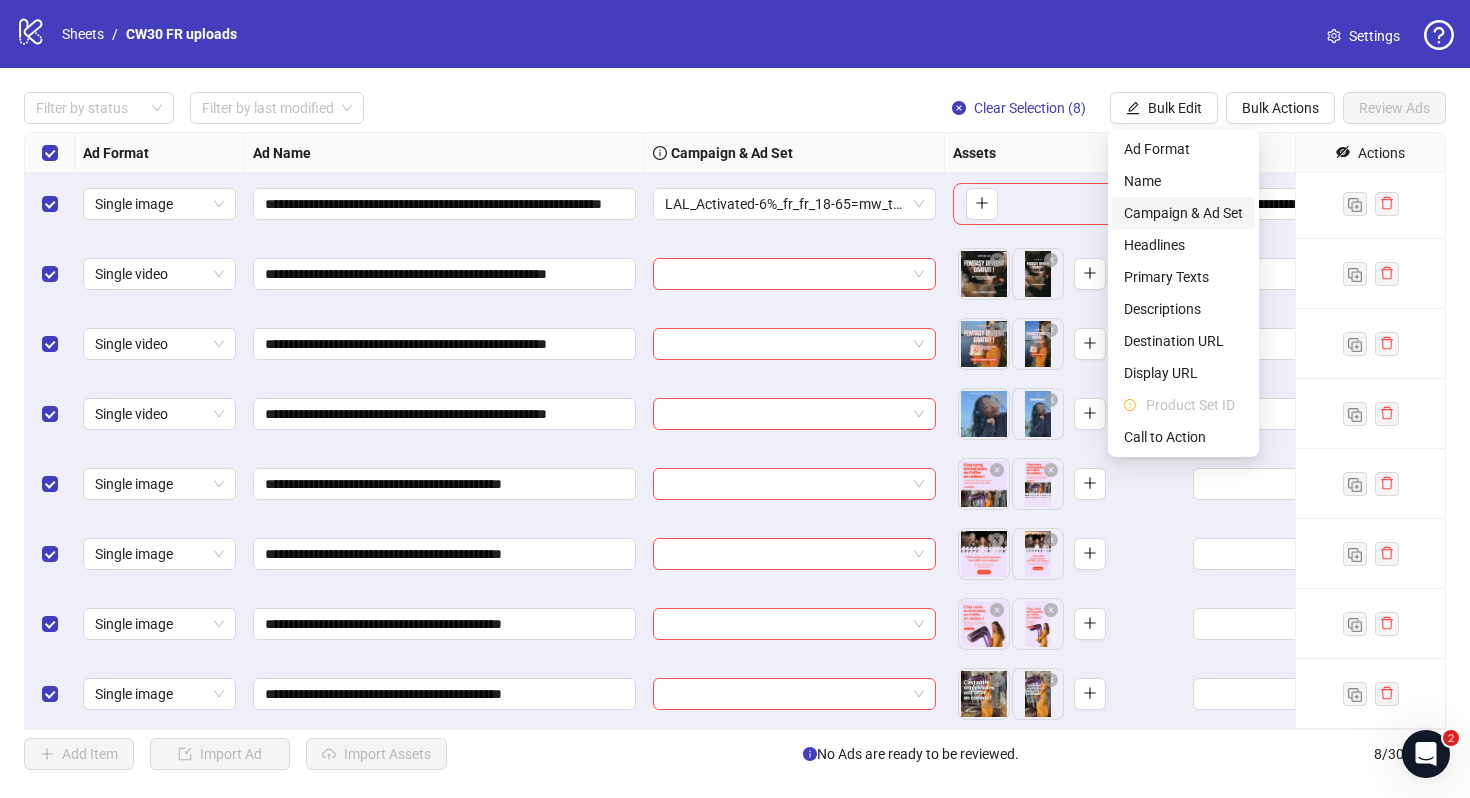 click on "Campaign & Ad Set" at bounding box center (1183, 213) 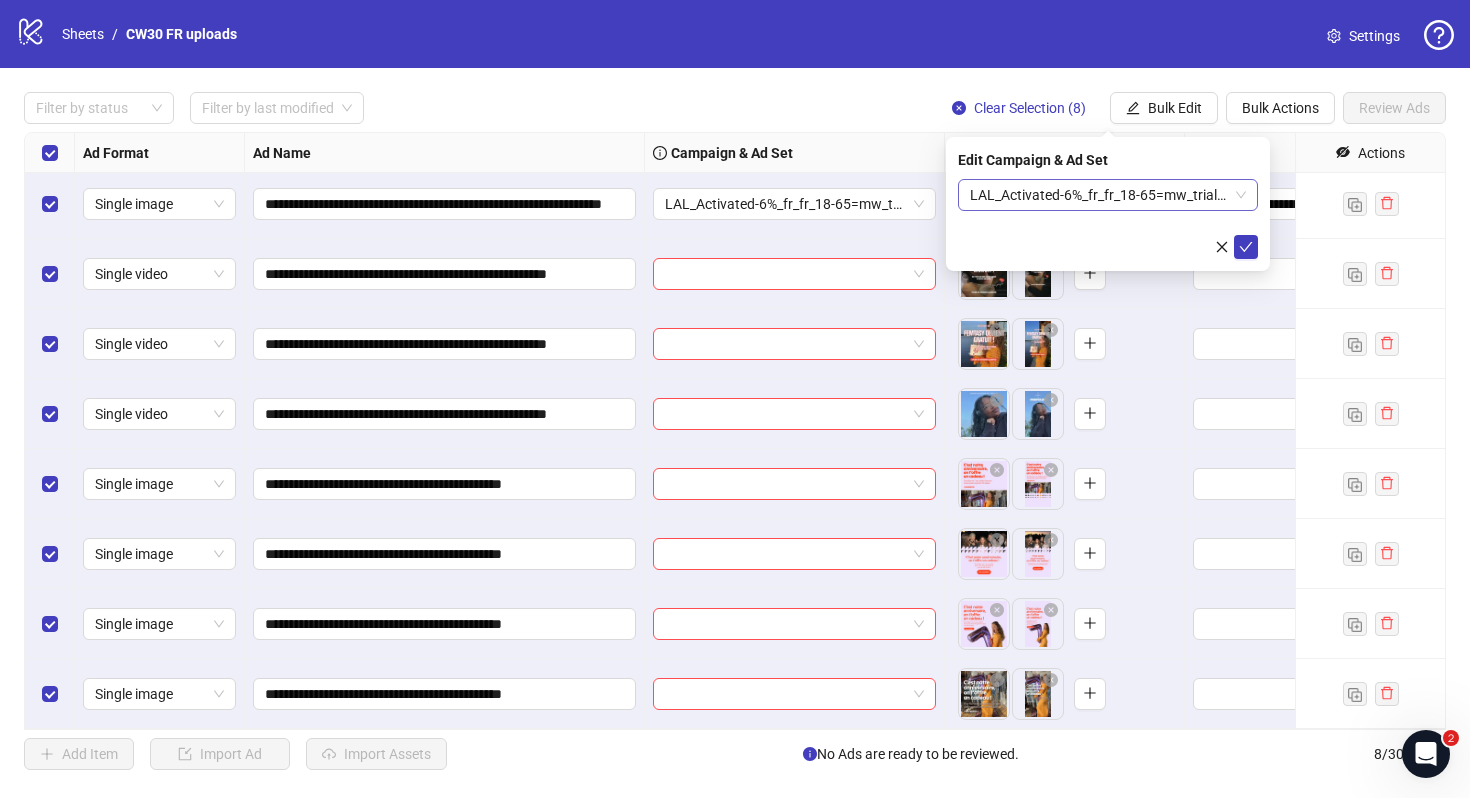 click on "LAL_Activated-6%_fr_fr_18-65=mw_trial_com=240725" at bounding box center [1108, 195] 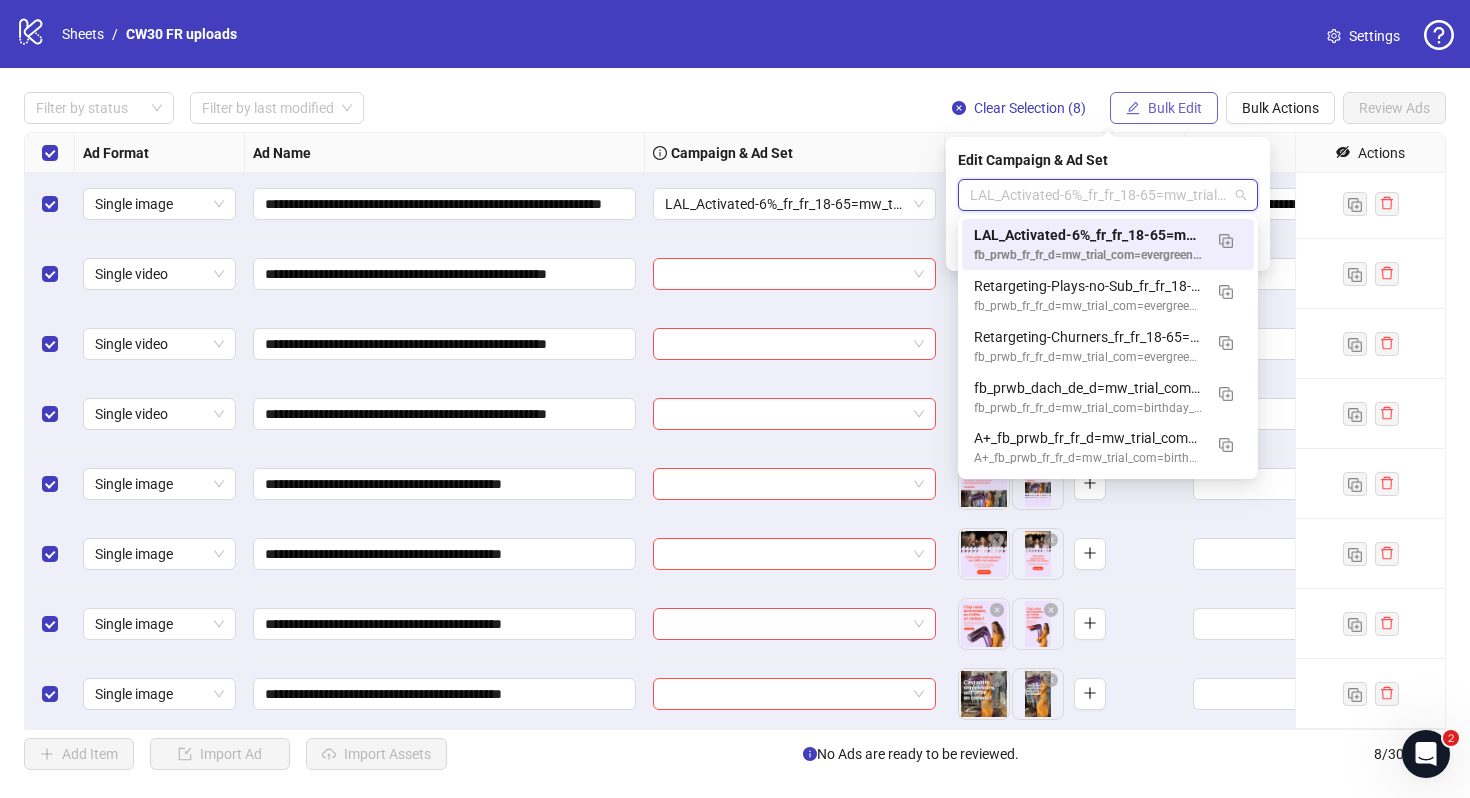 click on "Bulk Edit" at bounding box center (1164, 108) 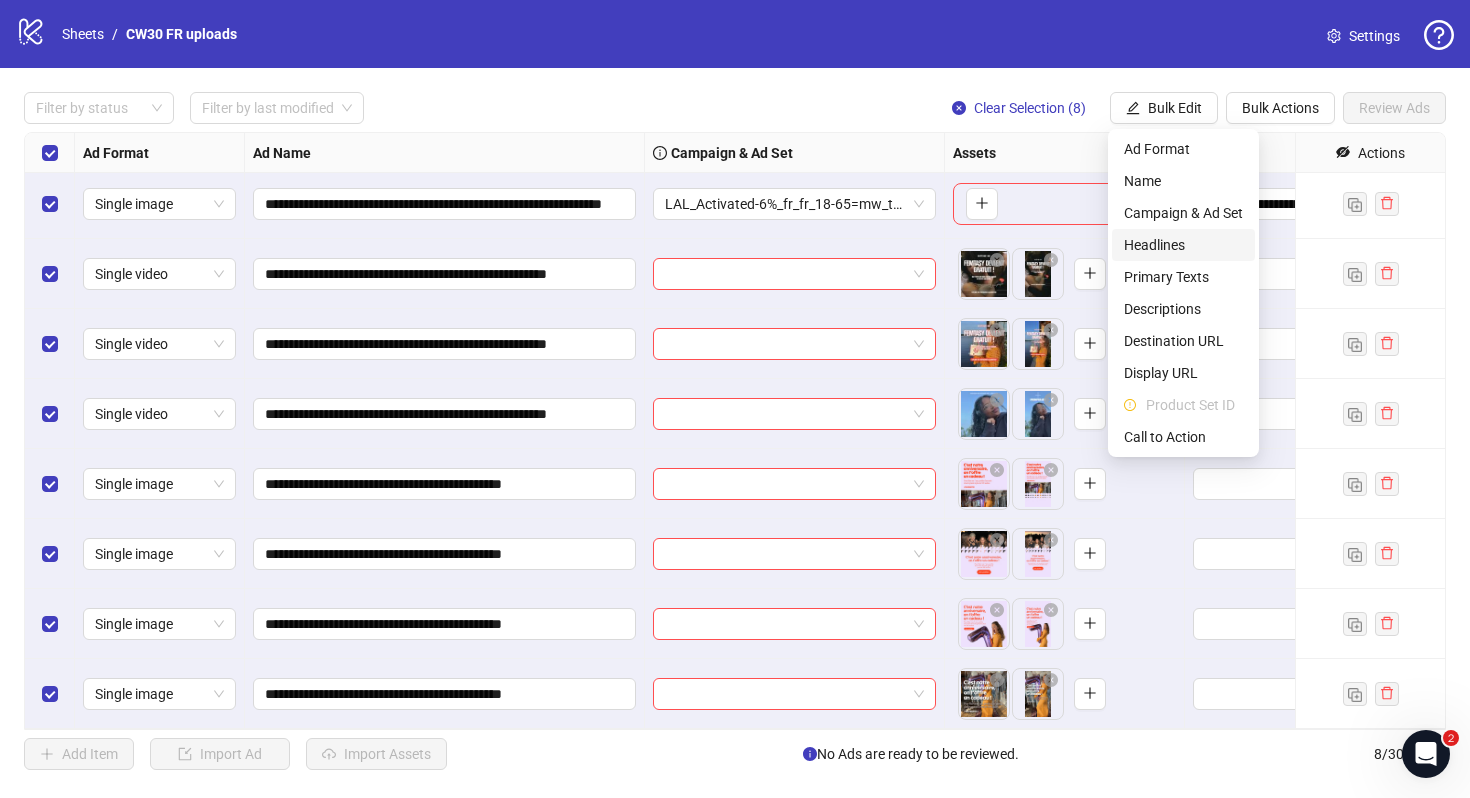 click on "Headlines" at bounding box center [1183, 245] 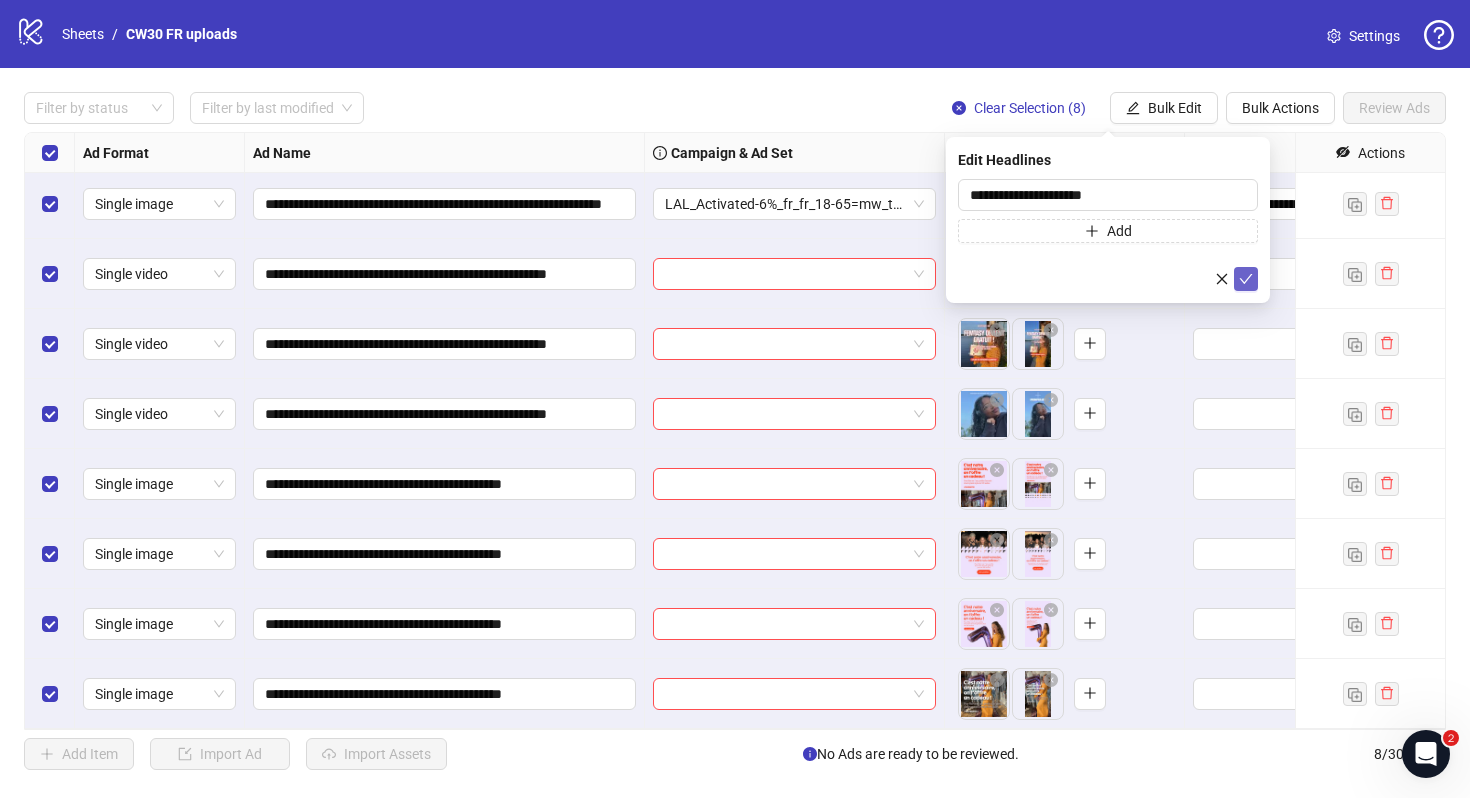 click 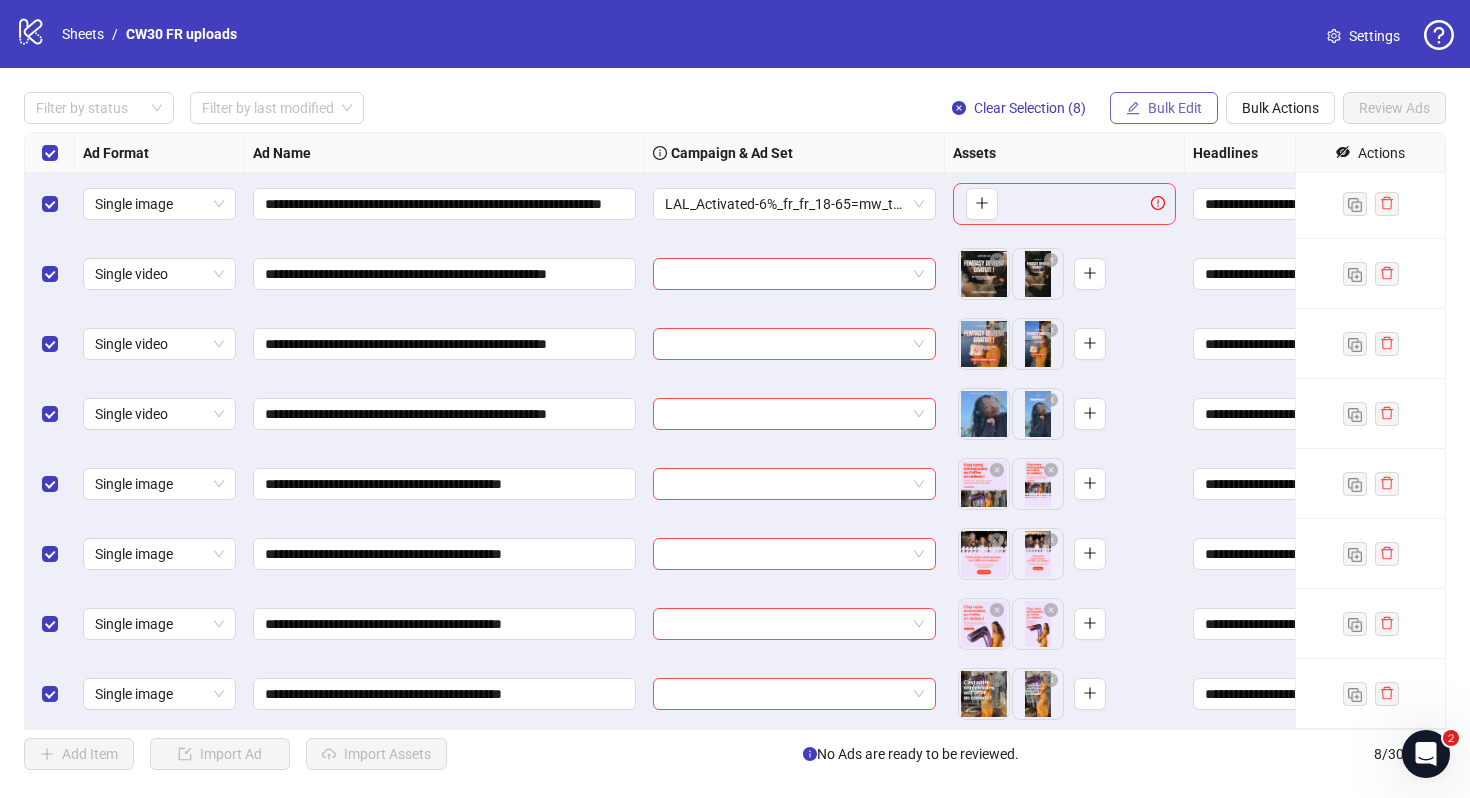 click on "Bulk Edit" at bounding box center [1175, 108] 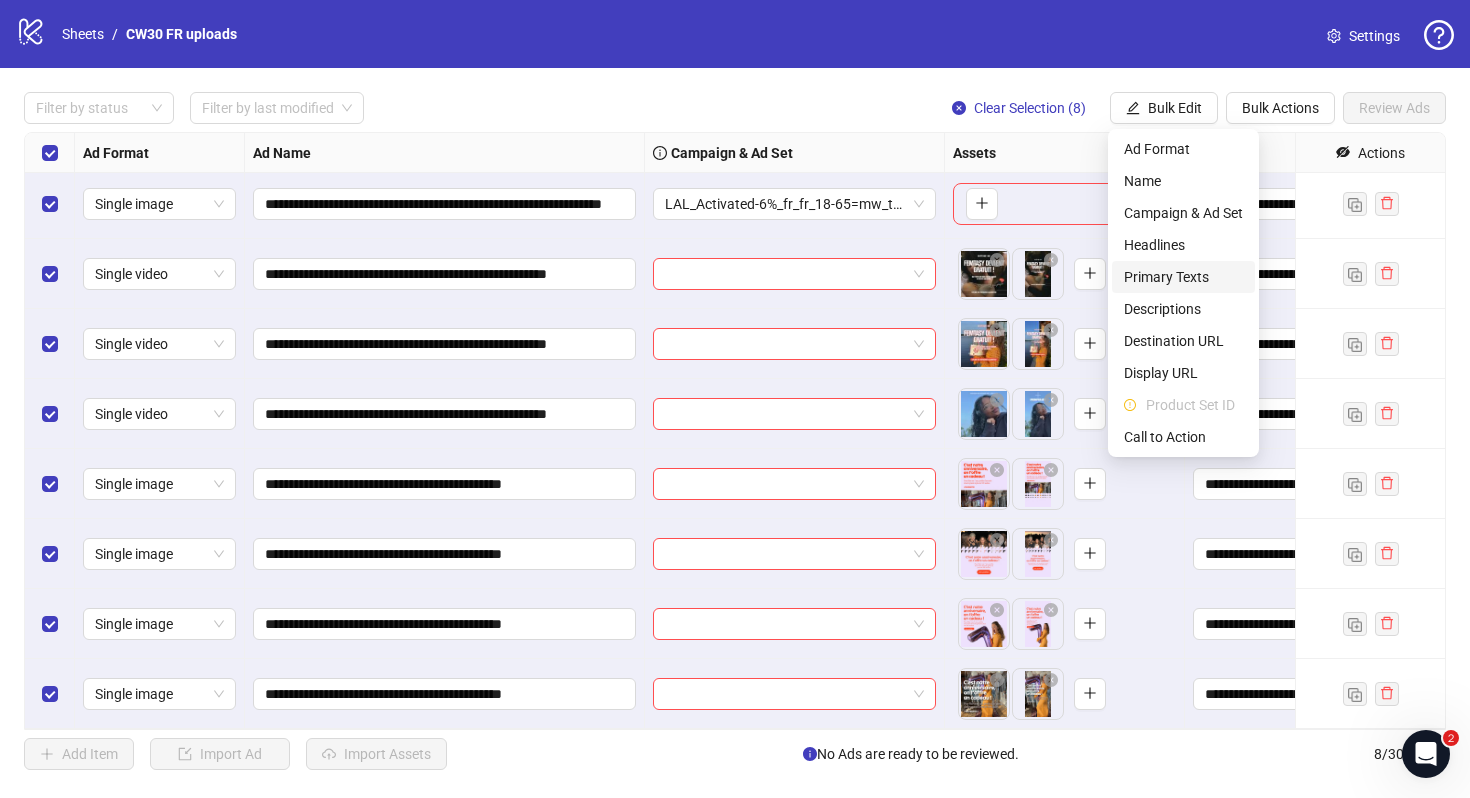 click on "Primary Texts" at bounding box center (1183, 277) 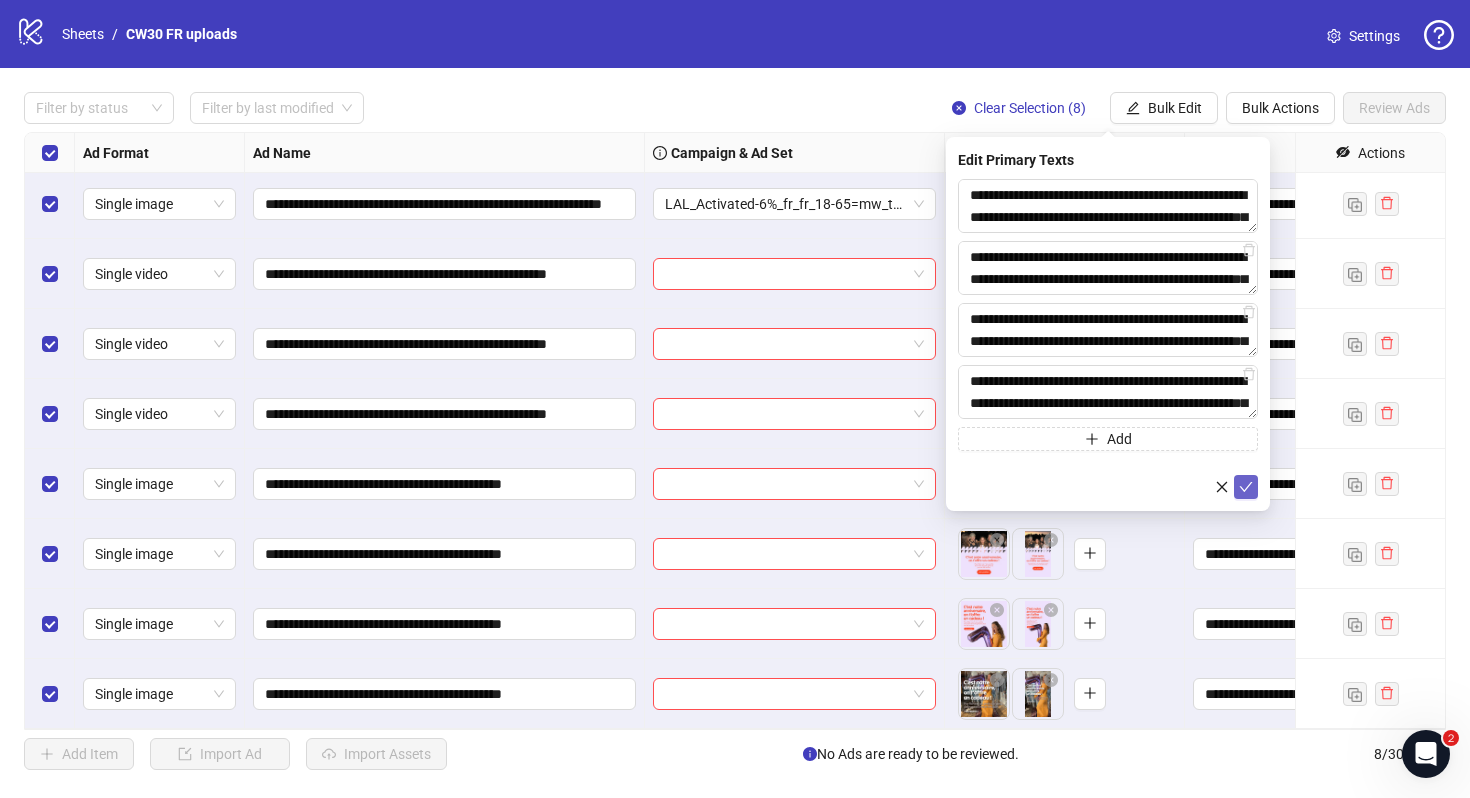 click at bounding box center [1246, 487] 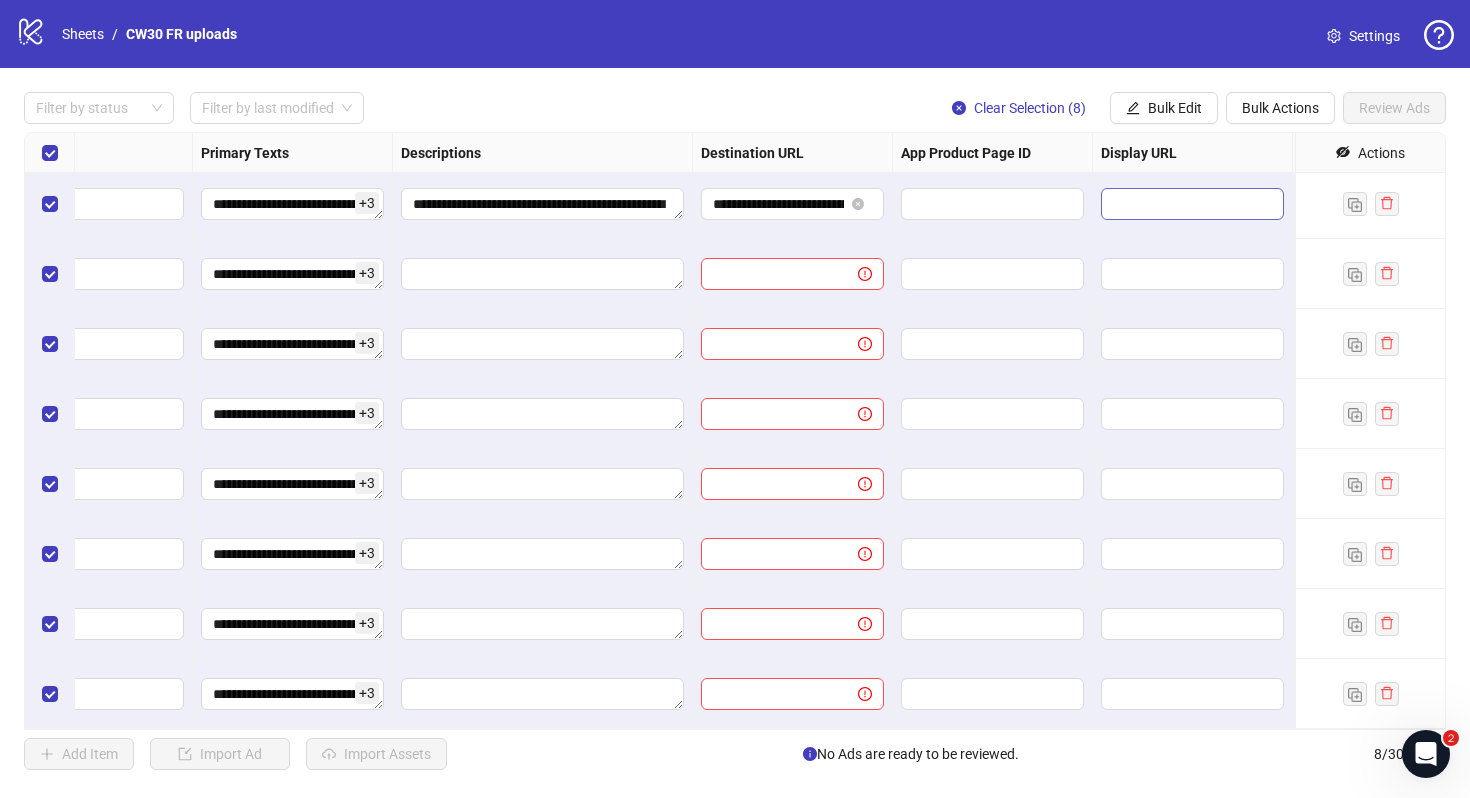 scroll, scrollTop: 4, scrollLeft: 1850, axis: both 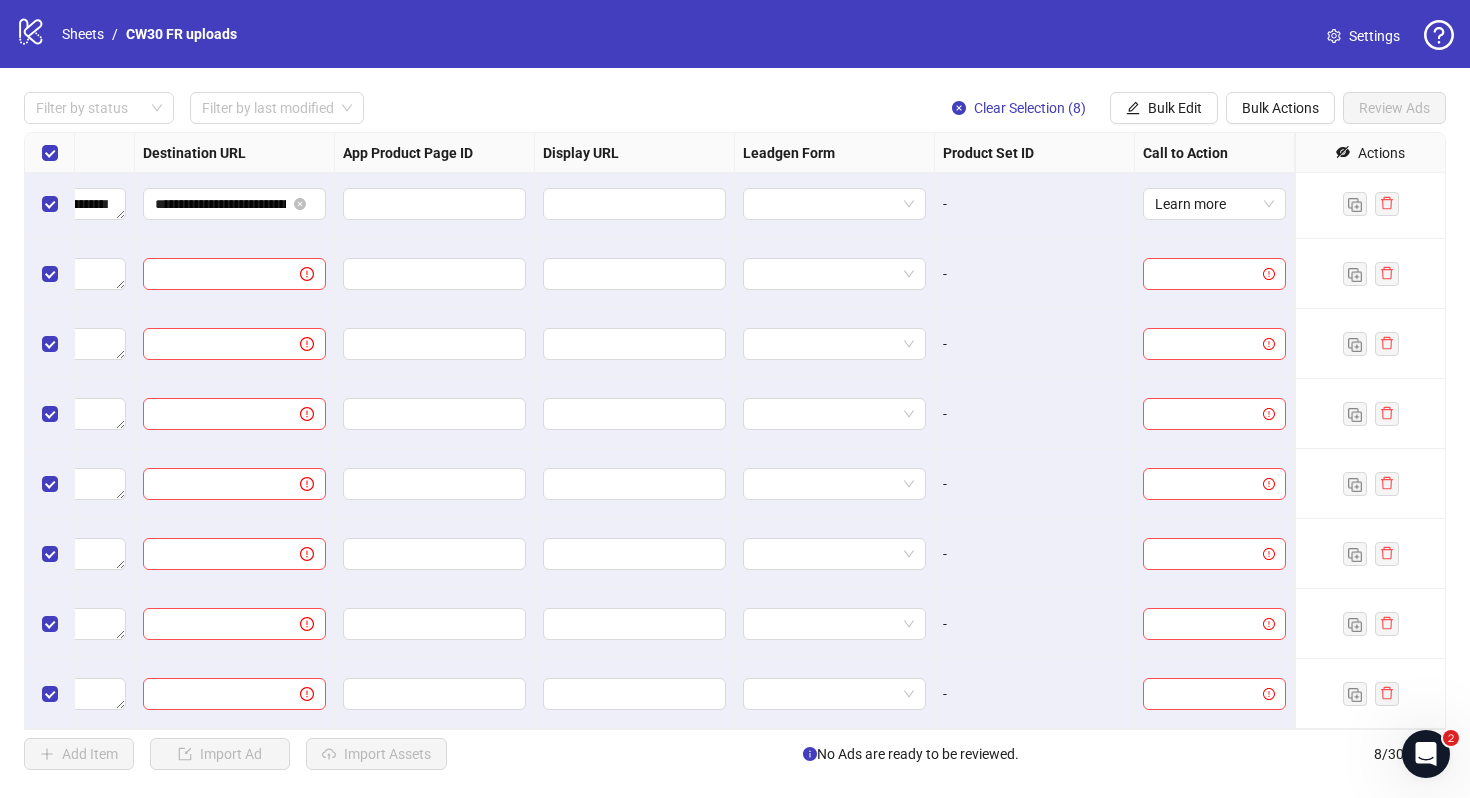 click on "**********" at bounding box center (735, 431) 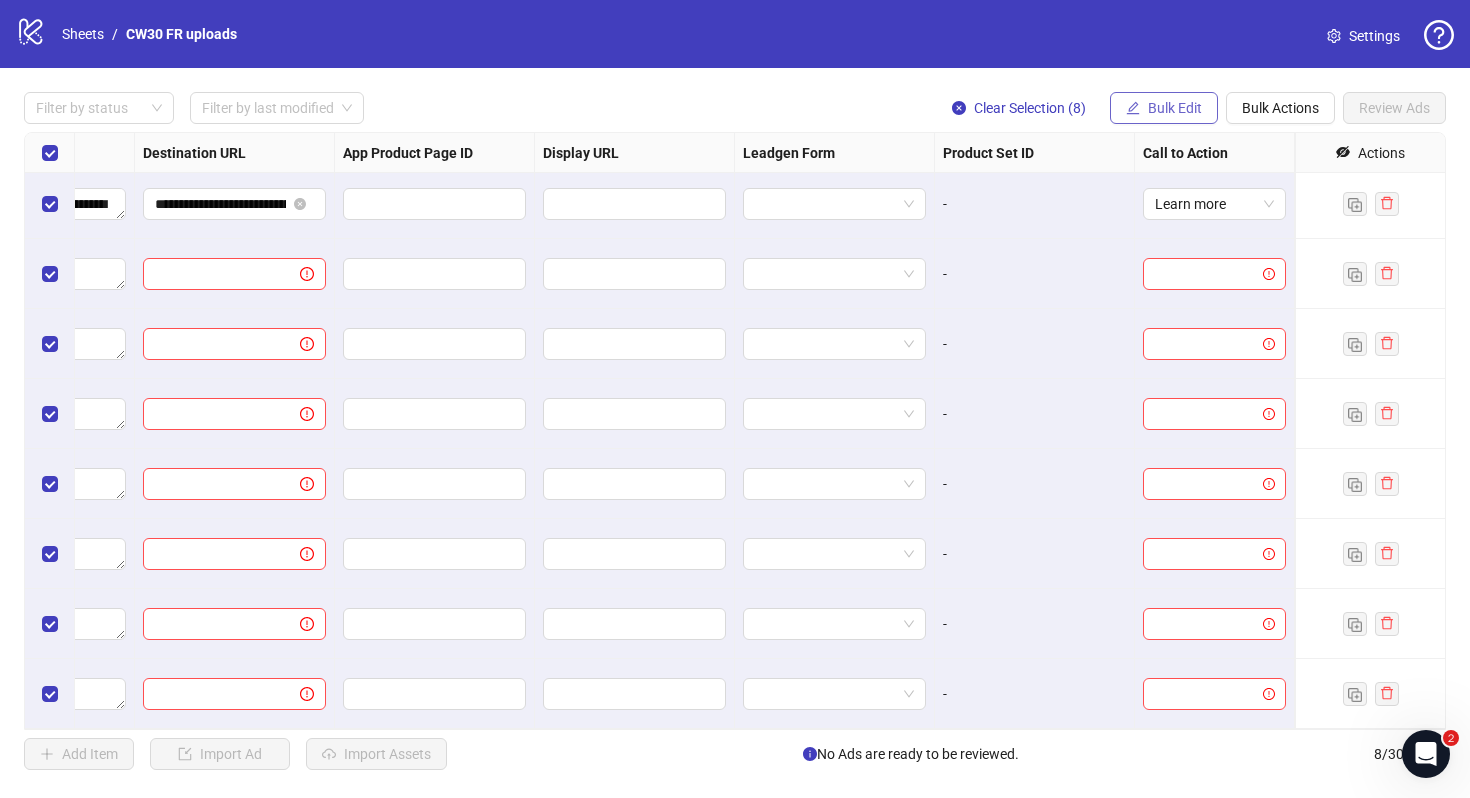 click on "Bulk Edit" at bounding box center [1175, 108] 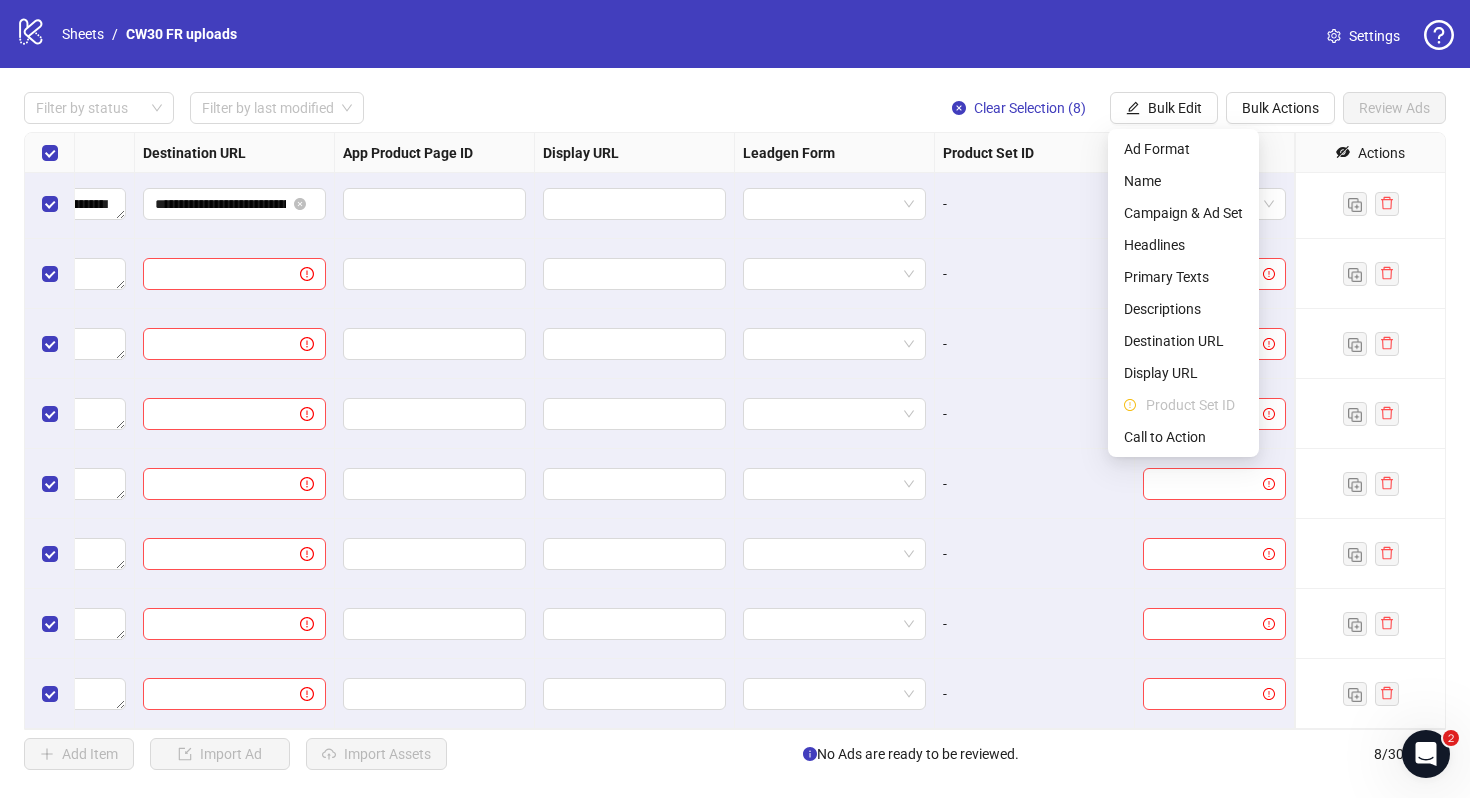 click on "Product Set ID" at bounding box center (1183, 405) 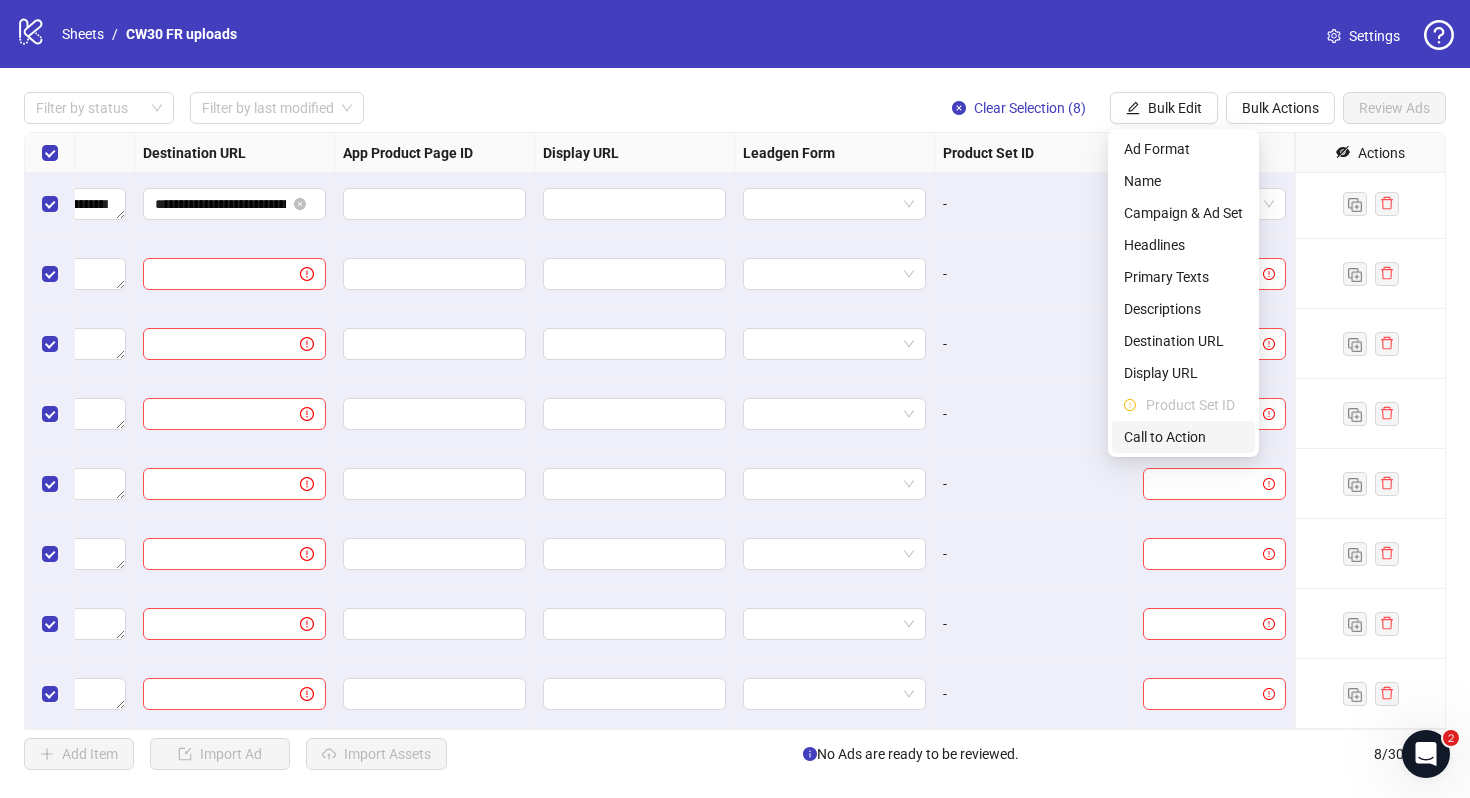 click on "Call to Action" at bounding box center [1183, 437] 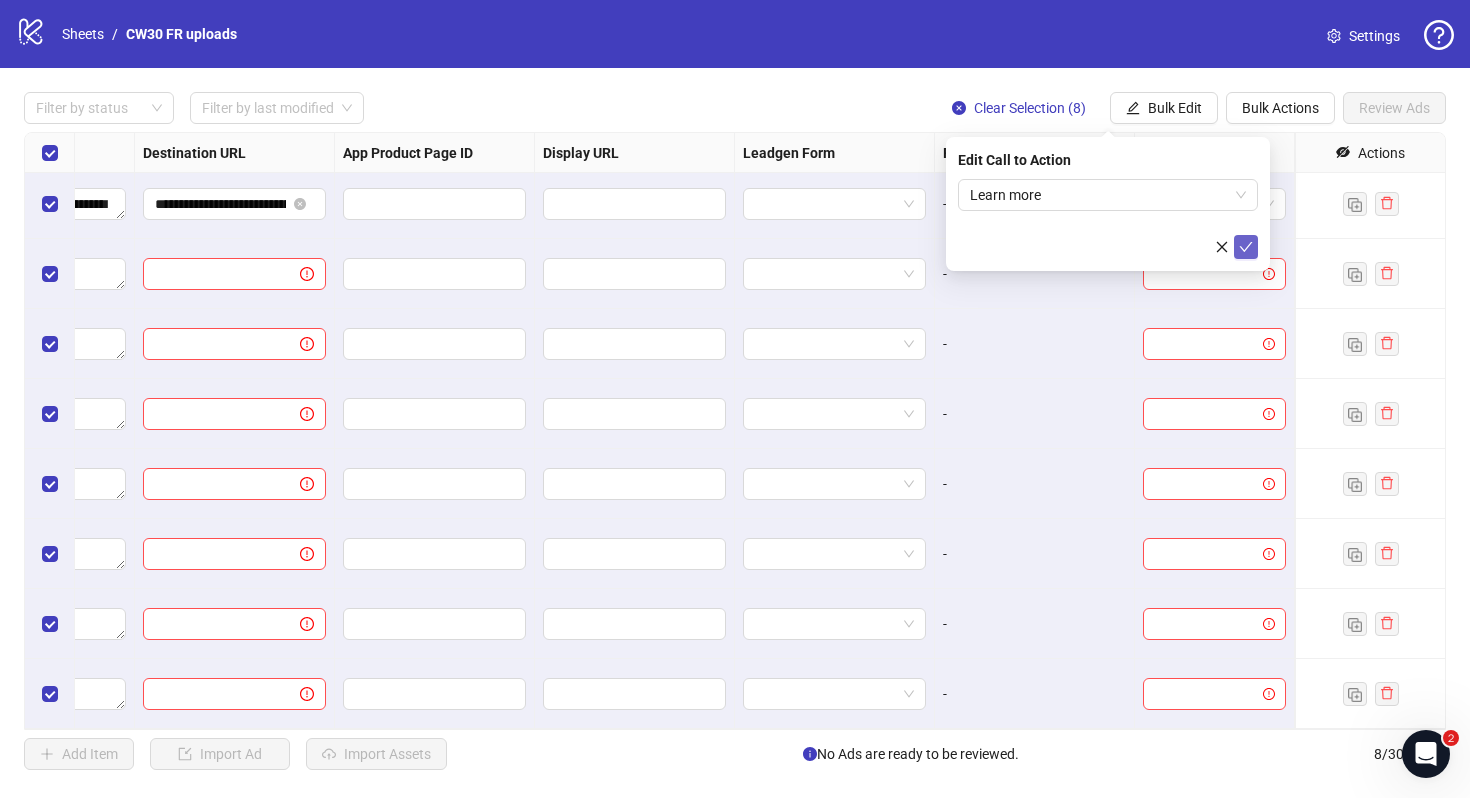 click 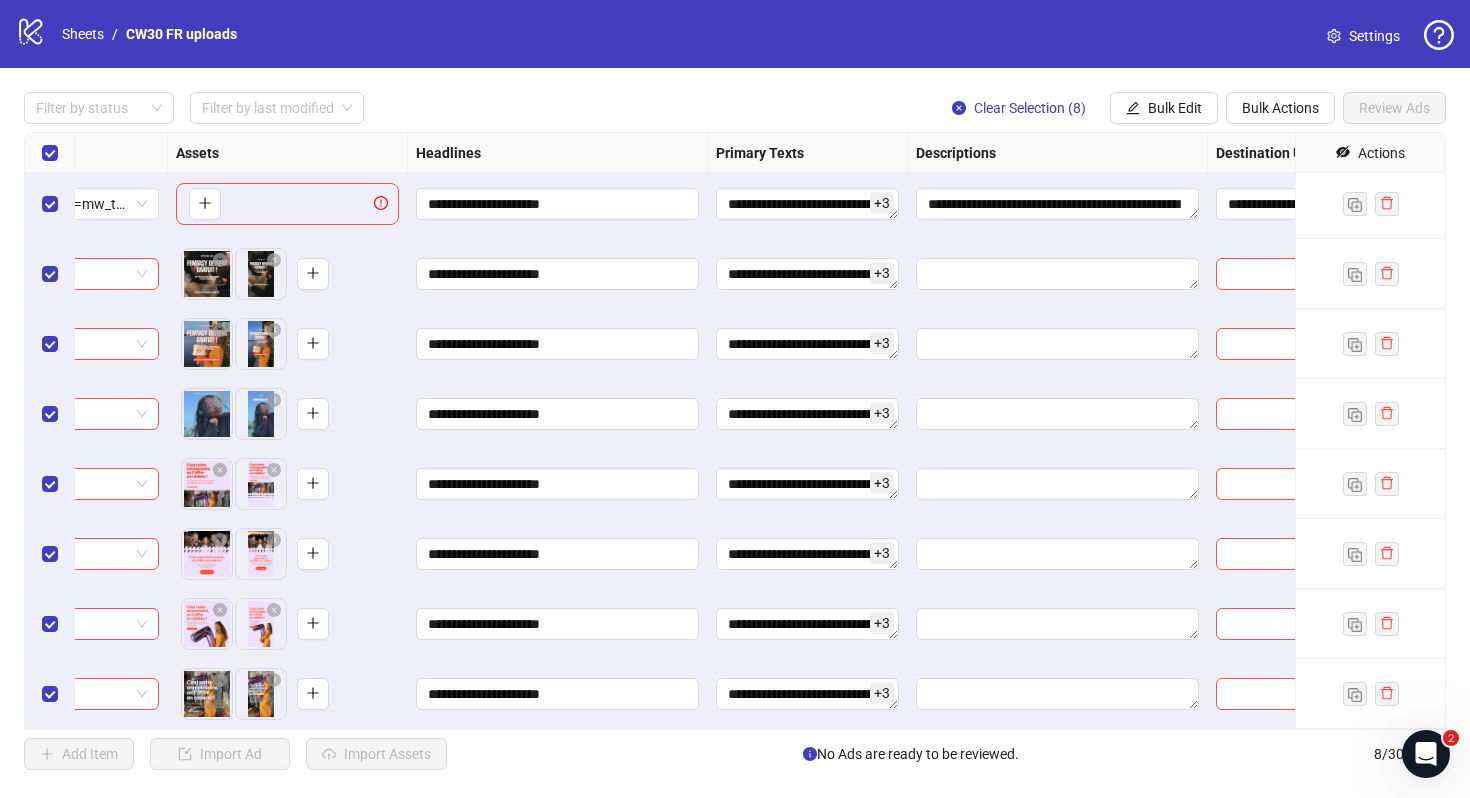 scroll, scrollTop: 4, scrollLeft: 0, axis: vertical 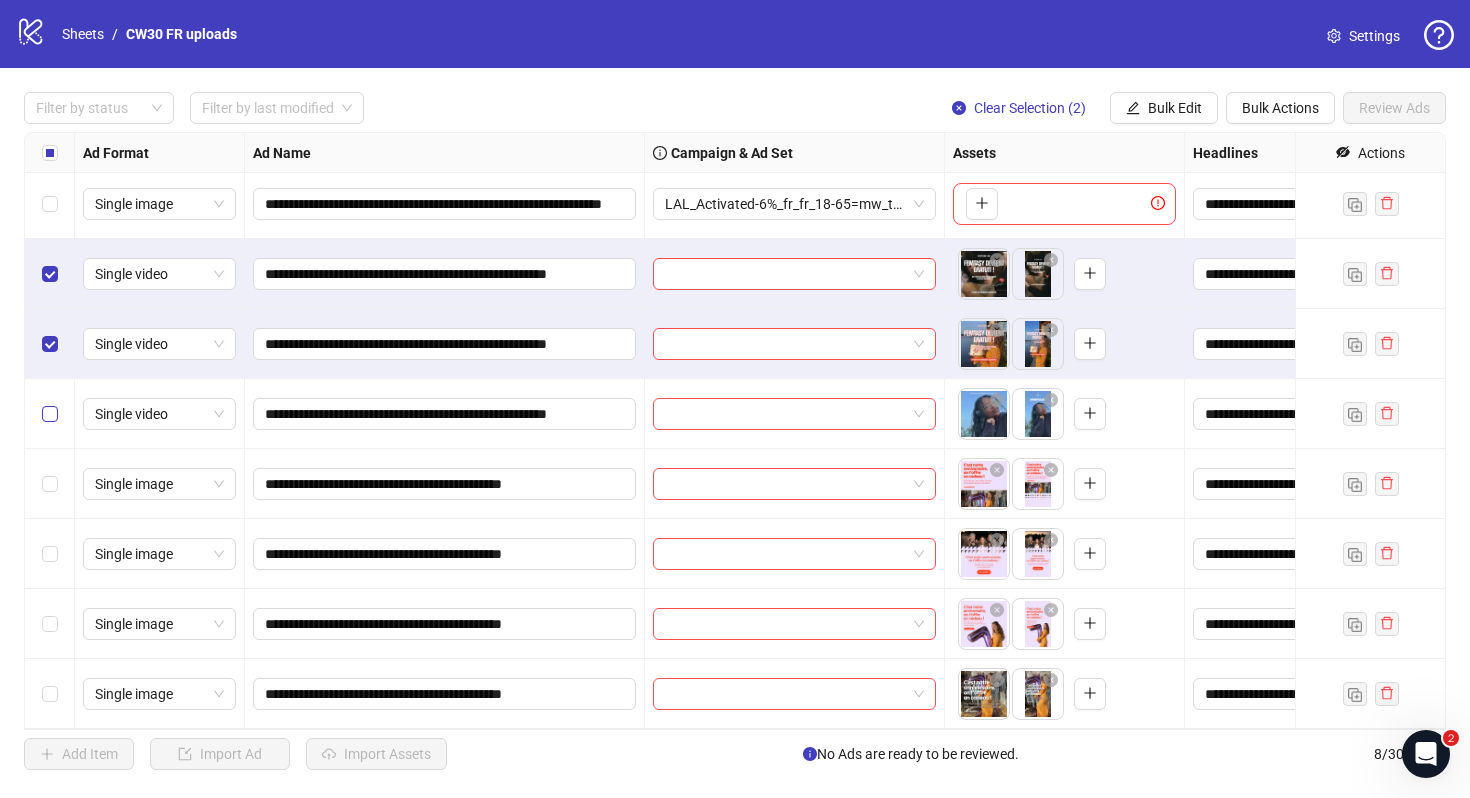 click at bounding box center [50, 414] 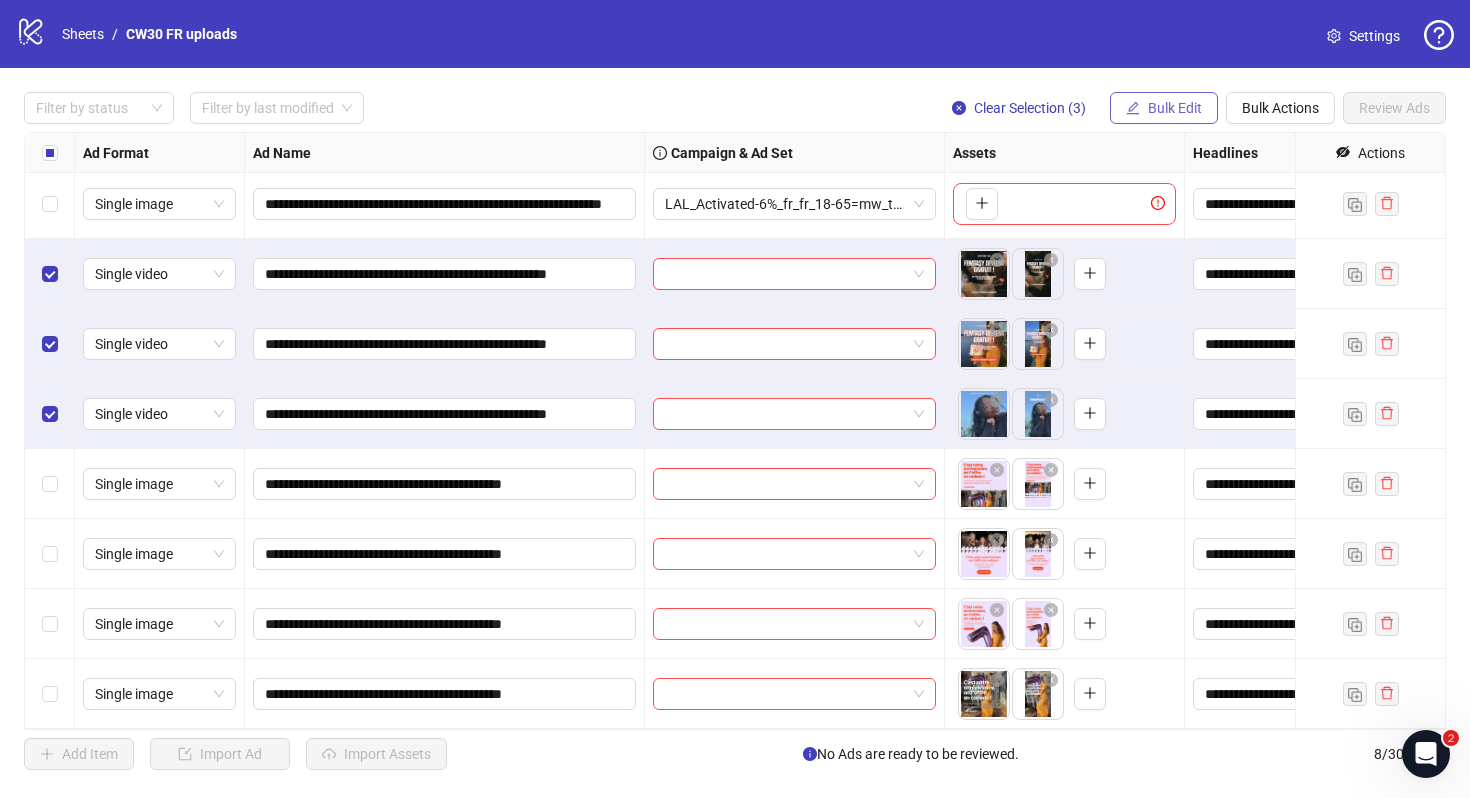 click on "Bulk Edit" at bounding box center (1175, 108) 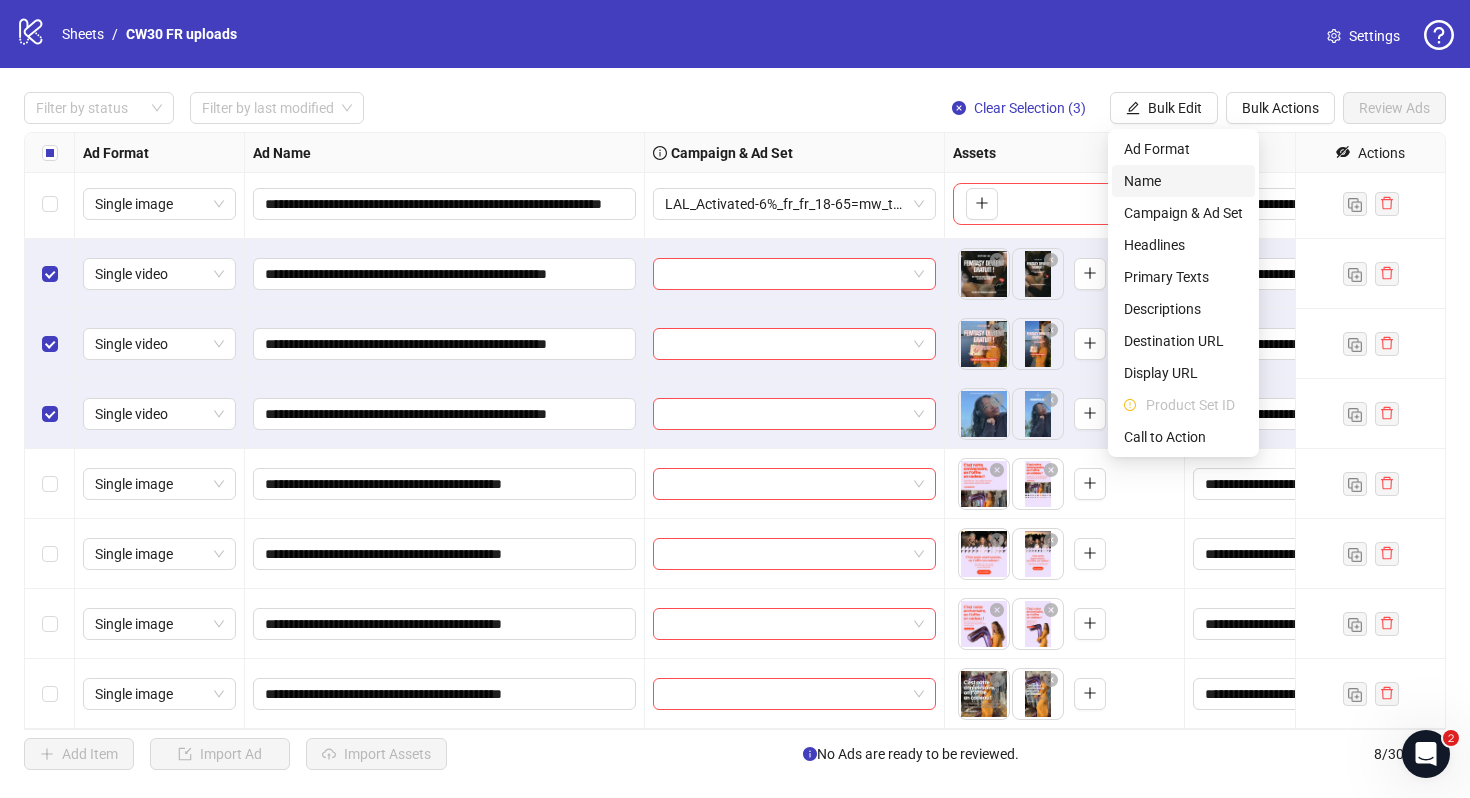 click on "Name" at bounding box center [1183, 181] 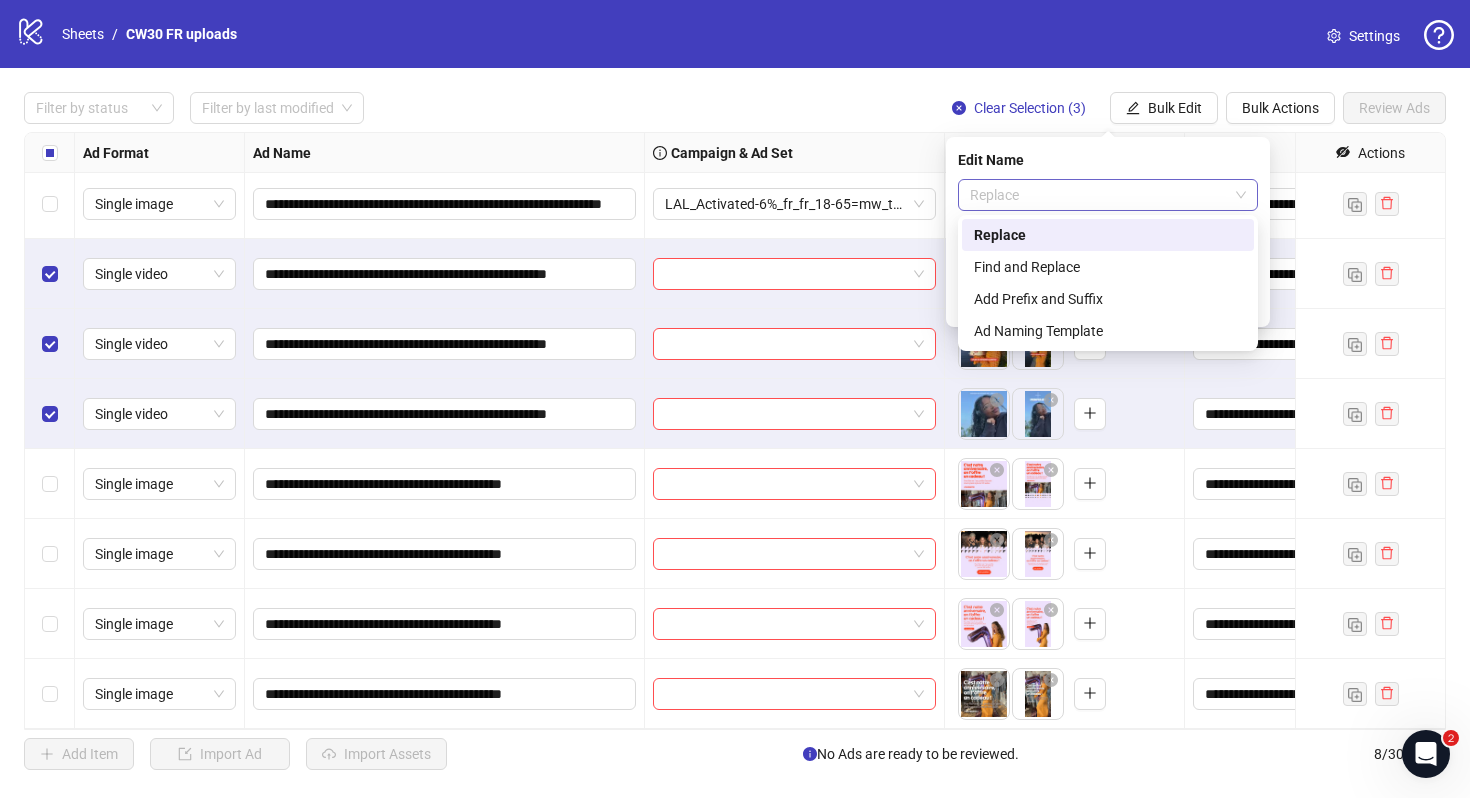 click on "Replace" at bounding box center (1108, 195) 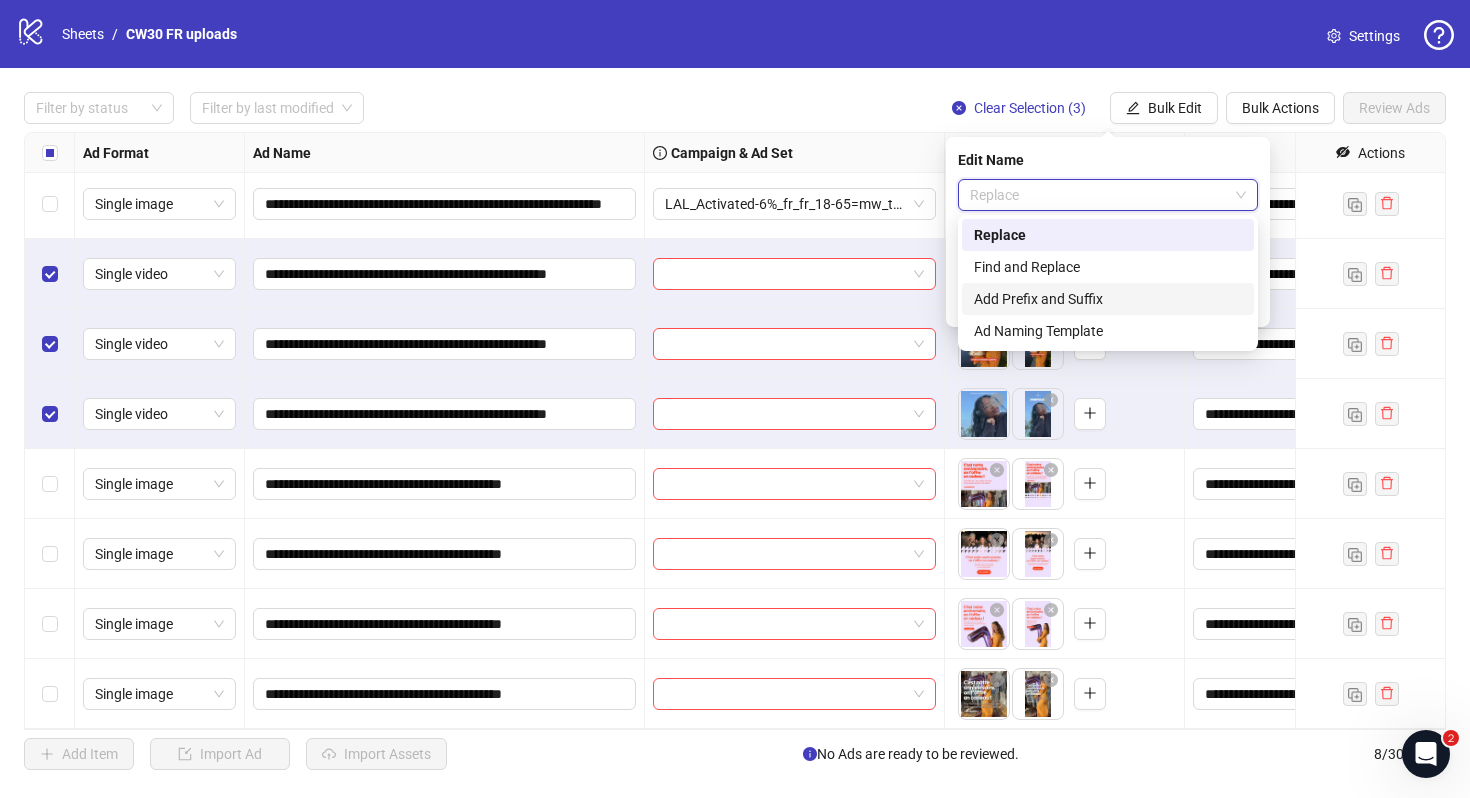 click on "Add Prefix and Suffix" at bounding box center (1108, 299) 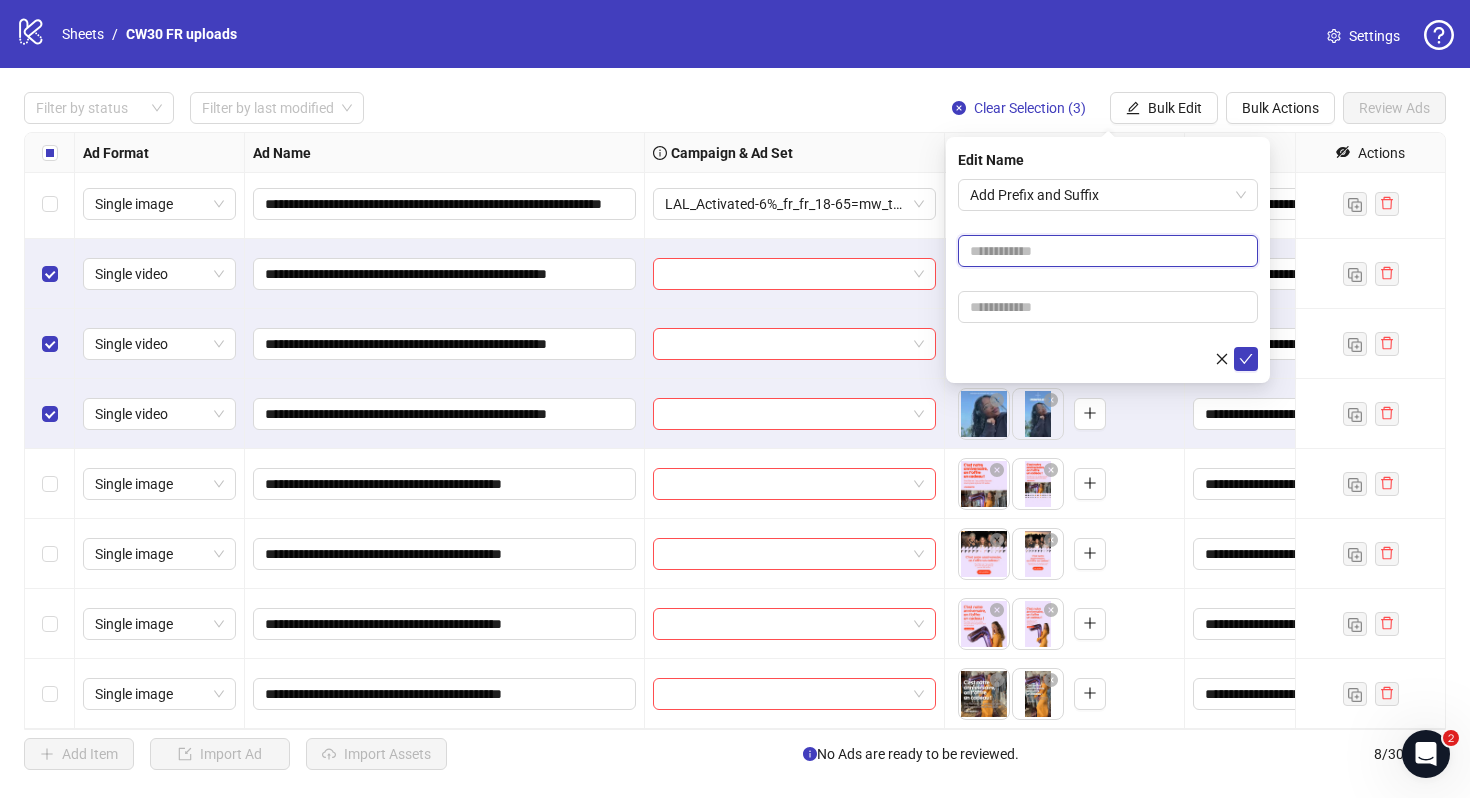 click at bounding box center [1108, 251] 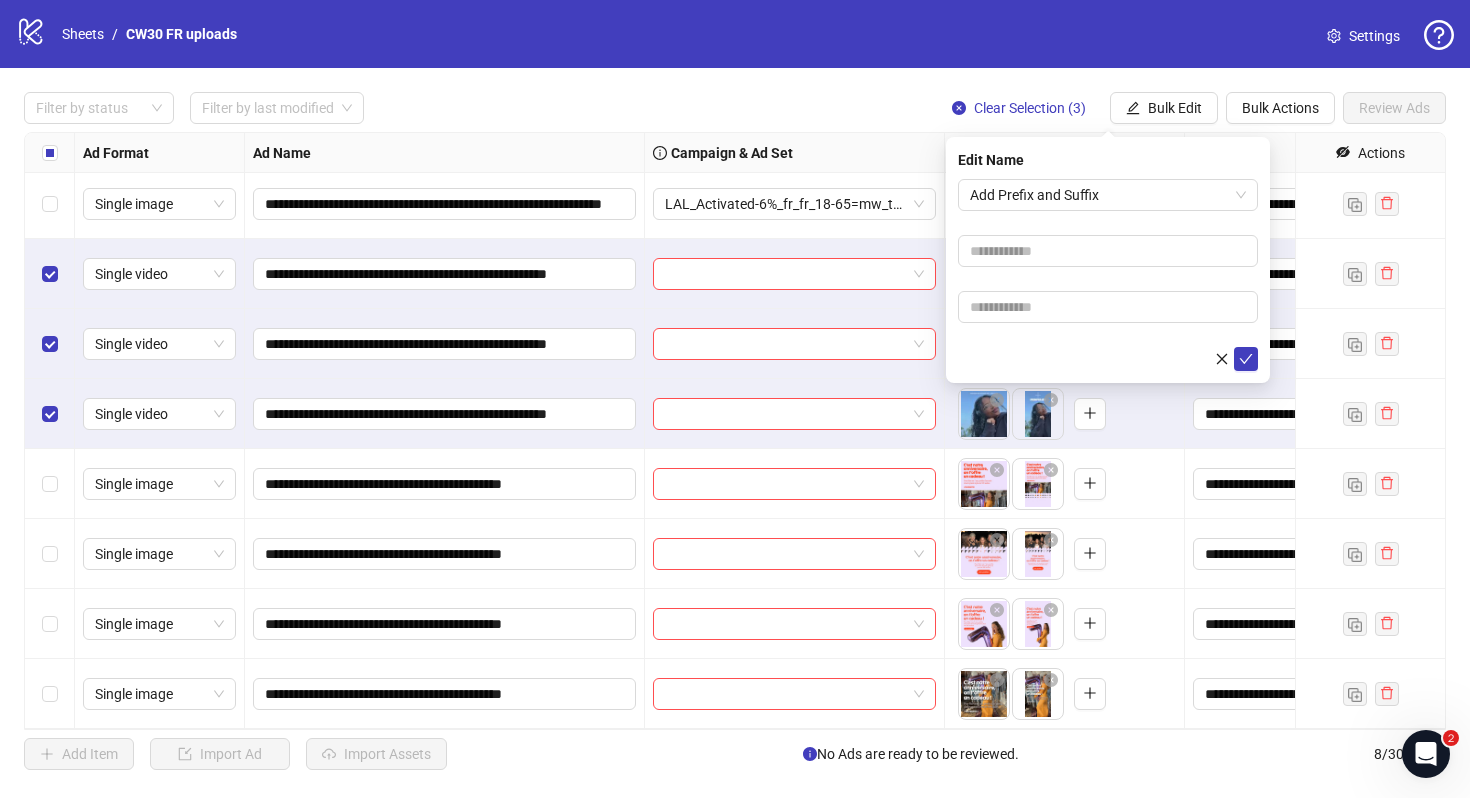 click on "Add Prefix and Suffix" at bounding box center [1108, 275] 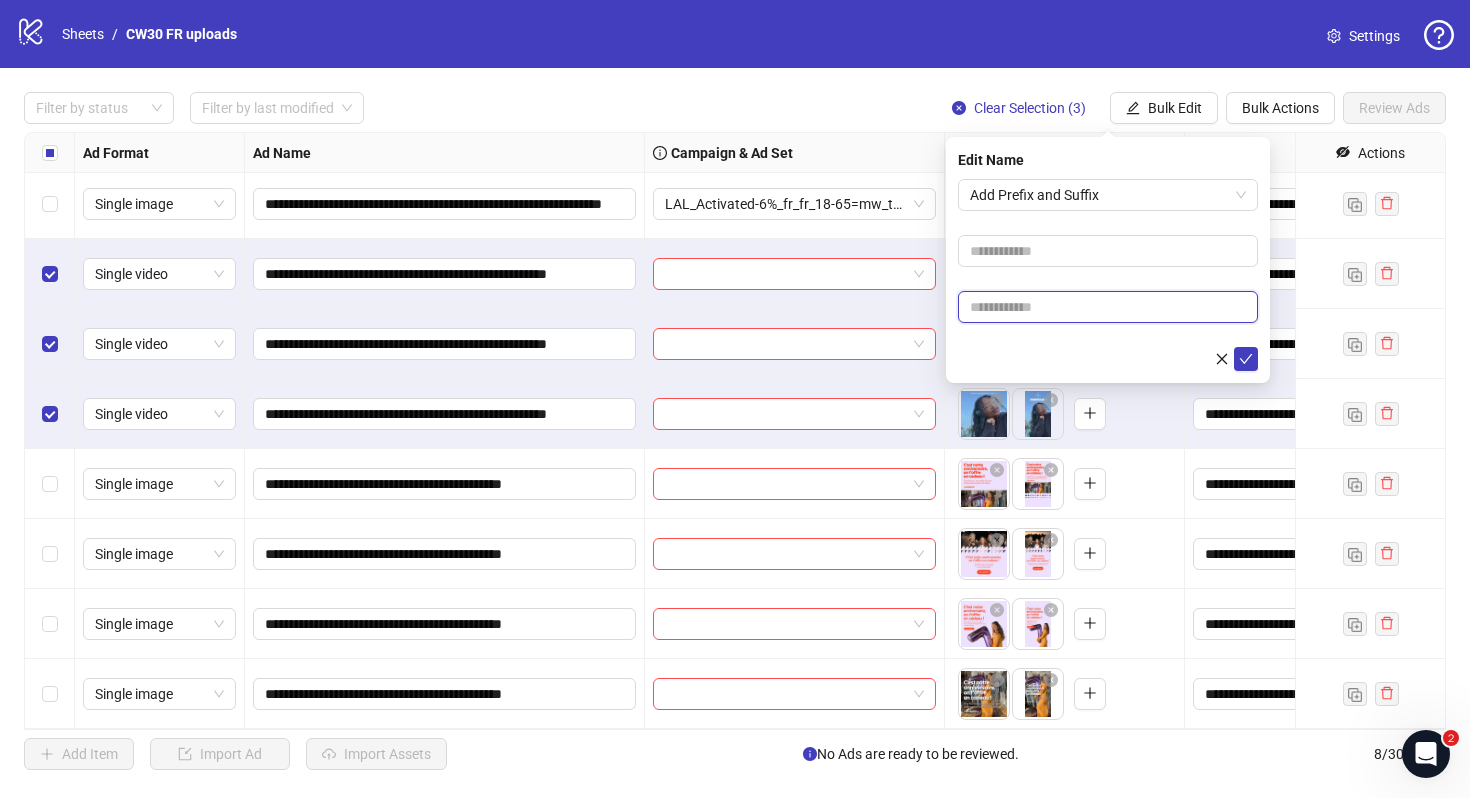 click at bounding box center (1108, 307) 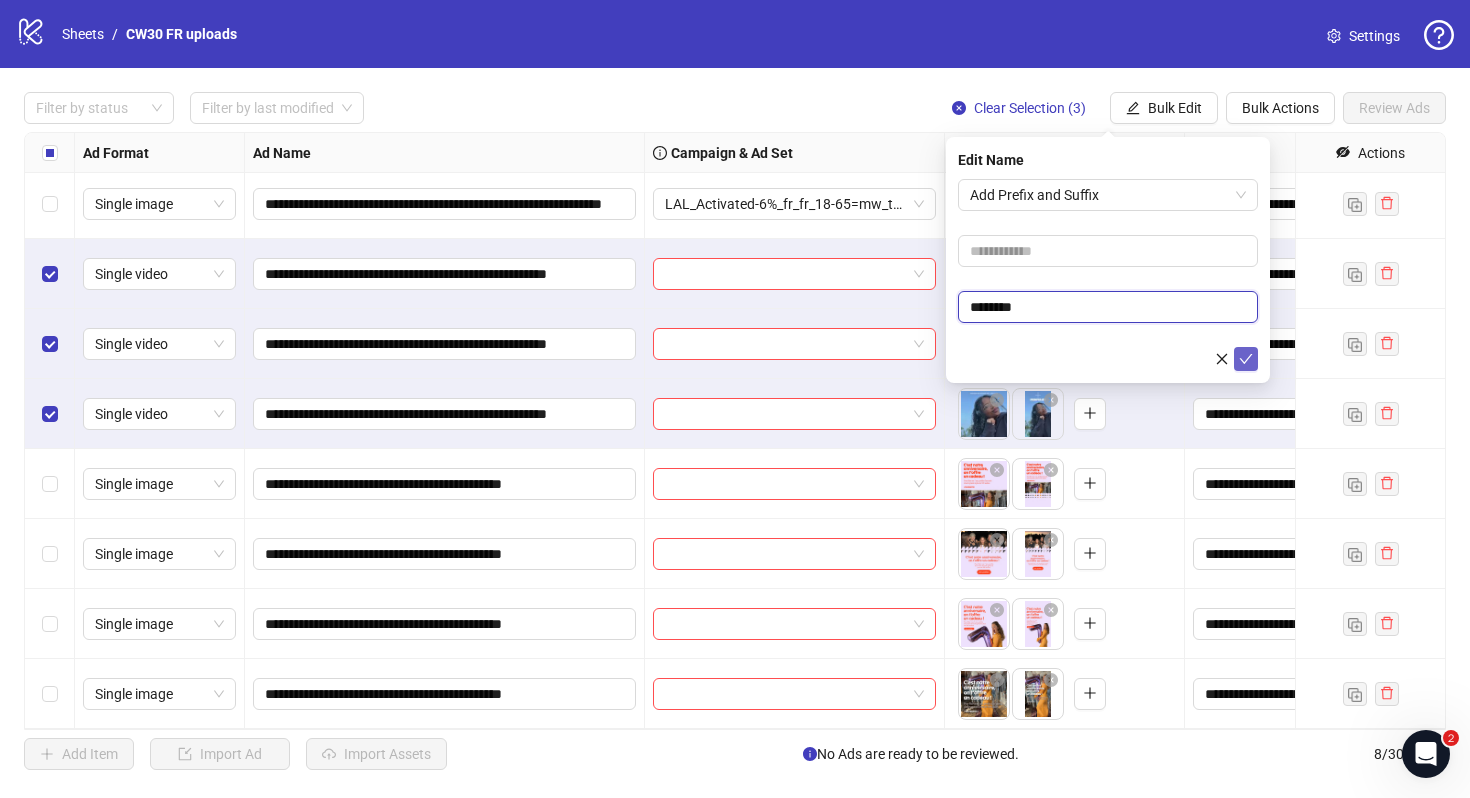 type on "********" 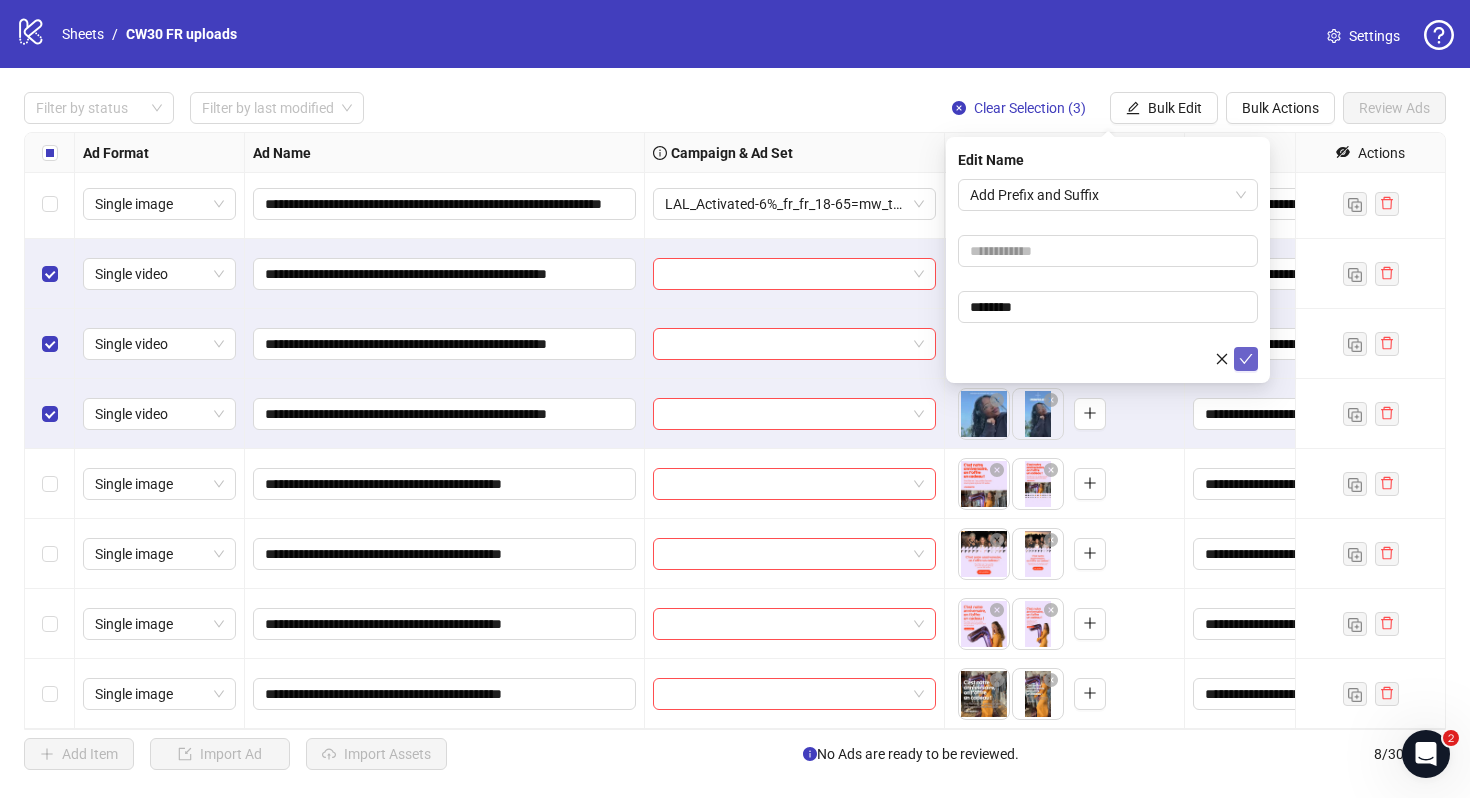 click 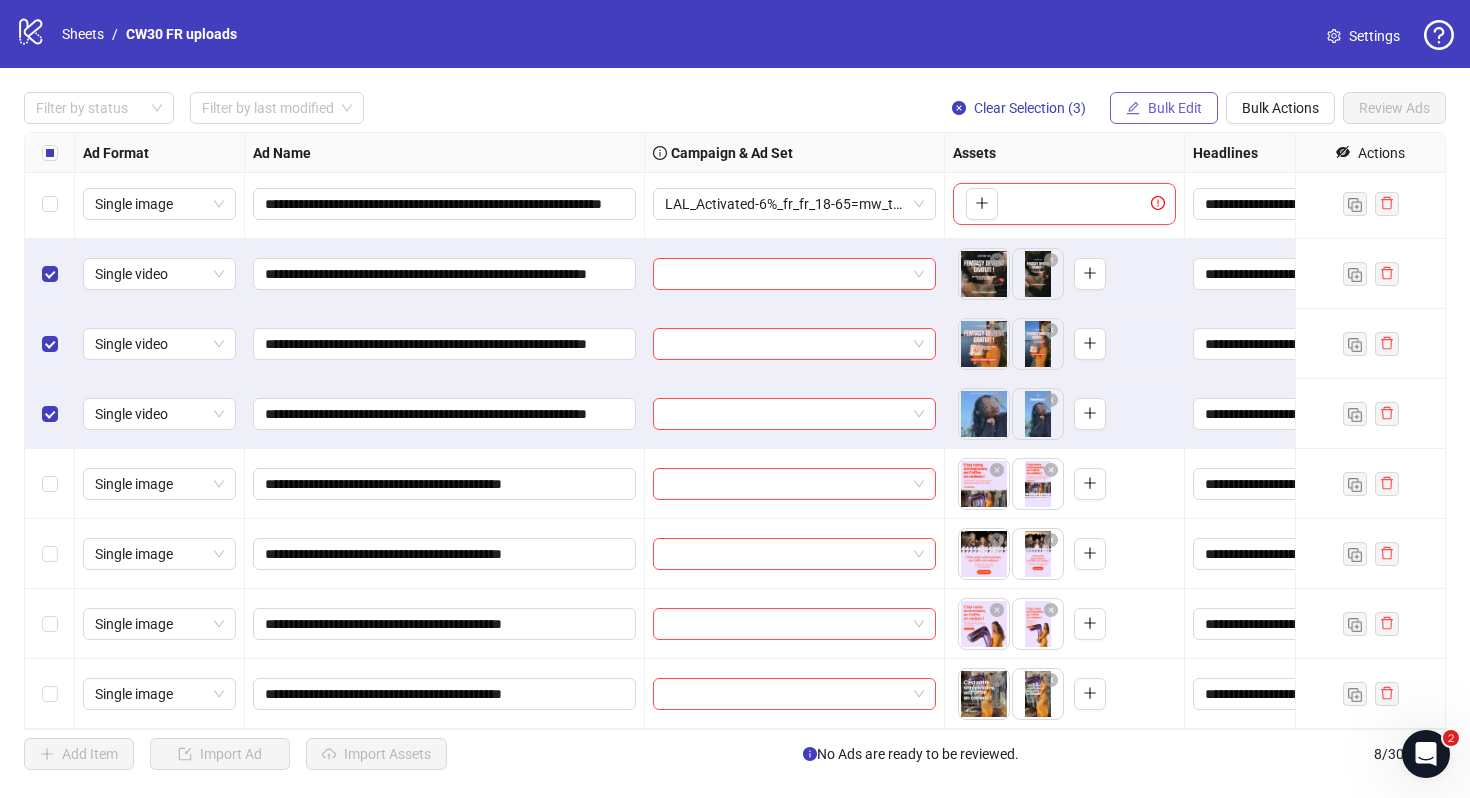 click on "Bulk Edit" at bounding box center [1175, 108] 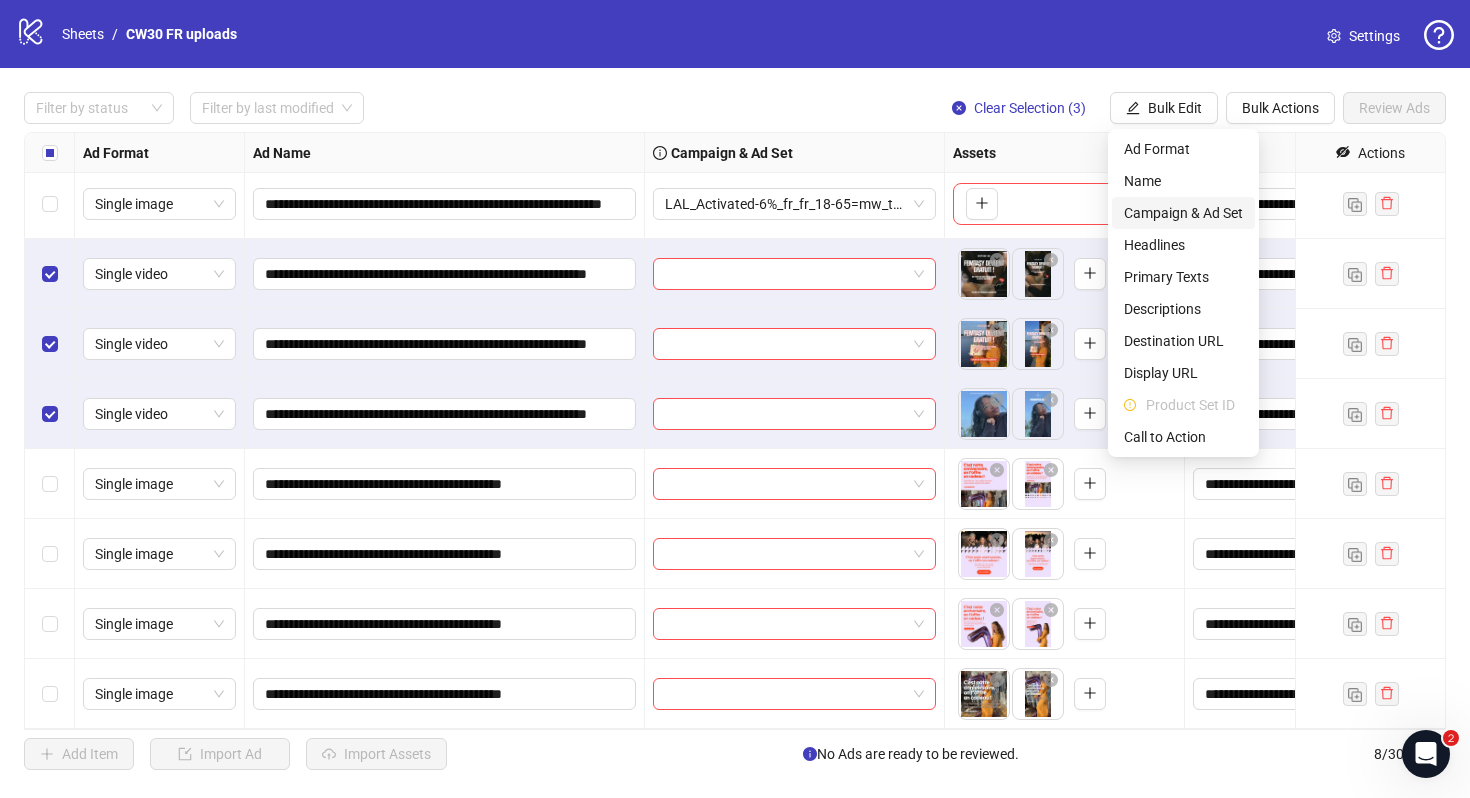 click on "Campaign & Ad Set" at bounding box center [1183, 213] 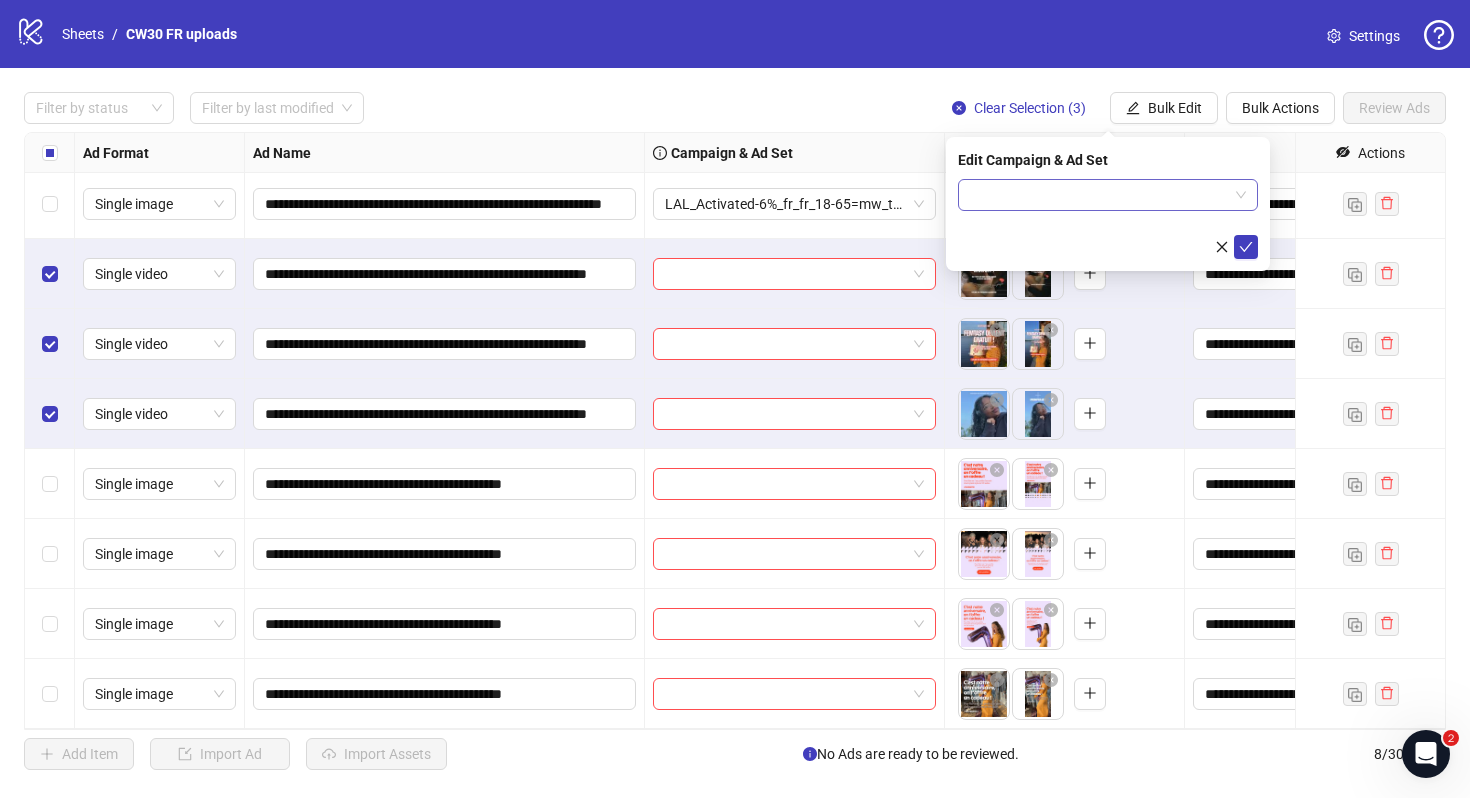 click at bounding box center [1099, 195] 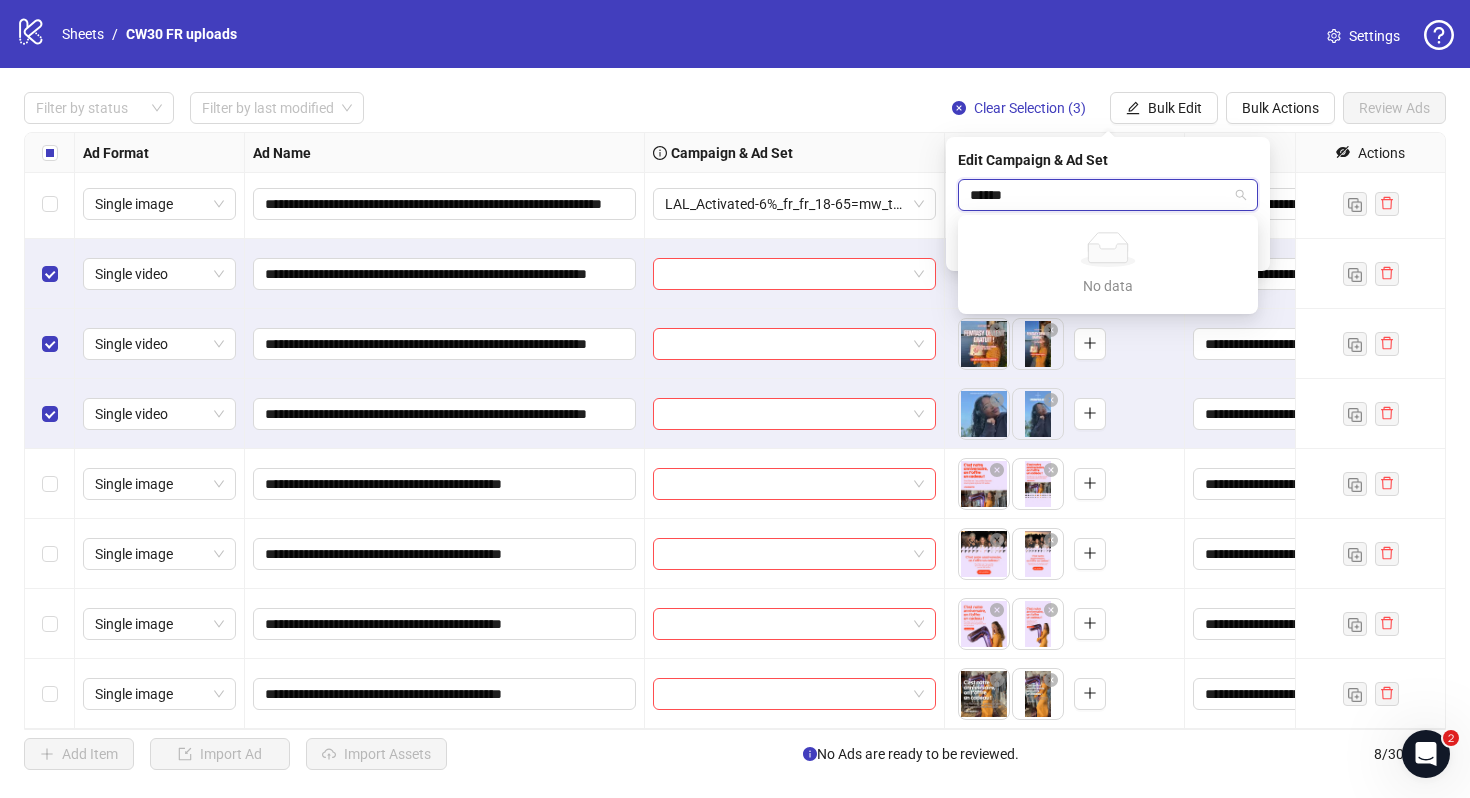 type on "*****" 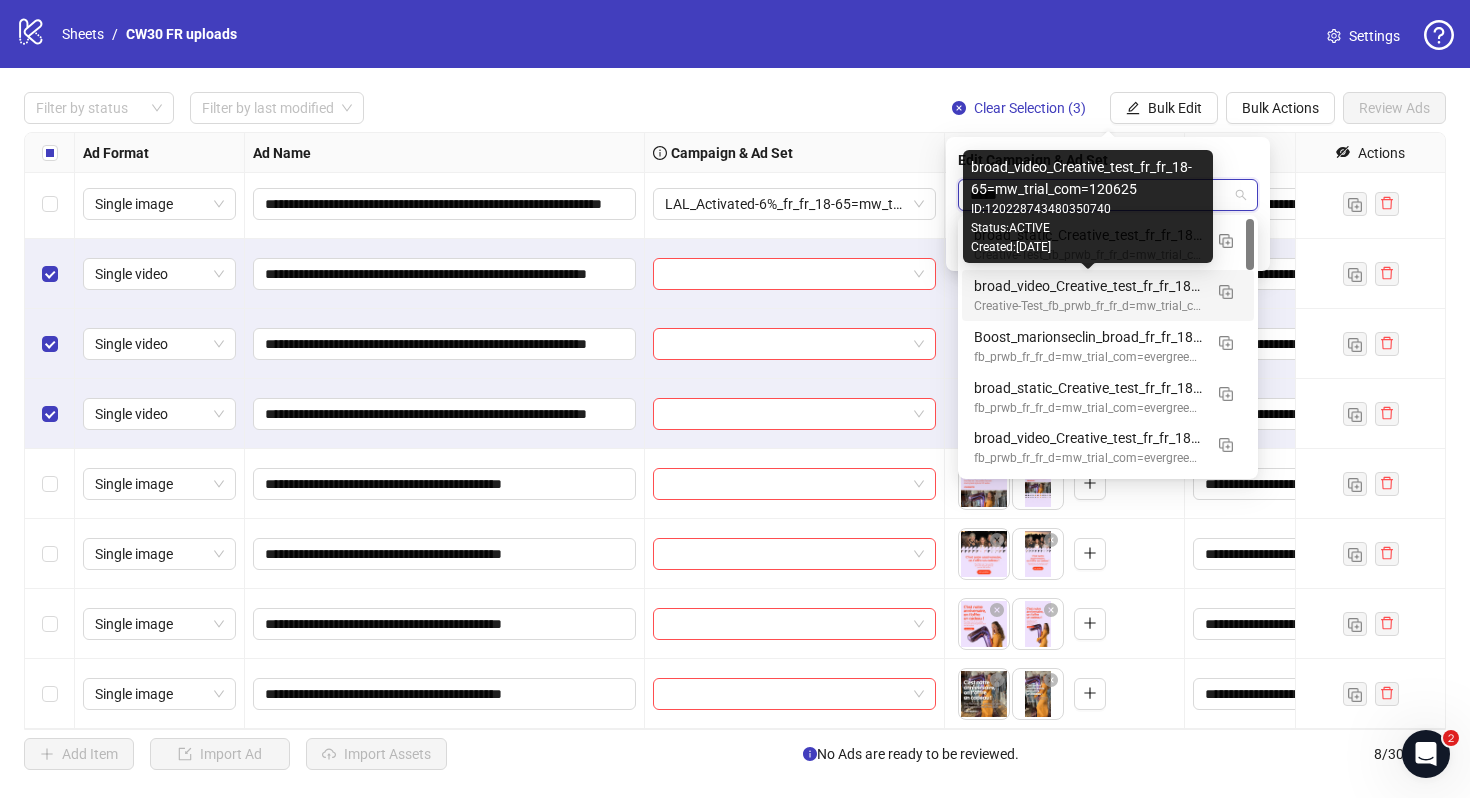 click on "broad_video_Creative_test_fr_fr_18-65=mw_trial_com=120625" at bounding box center (1088, 286) 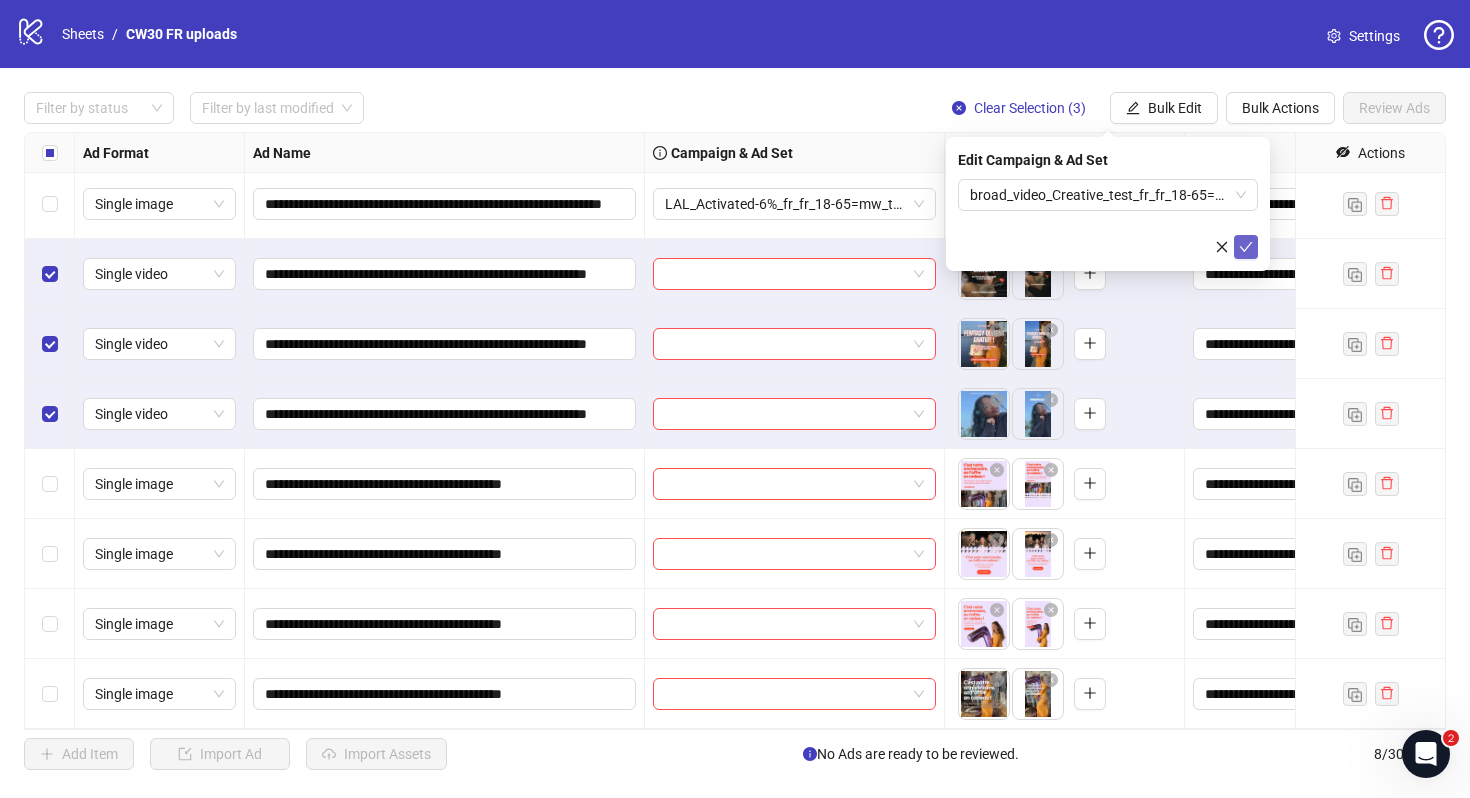 click 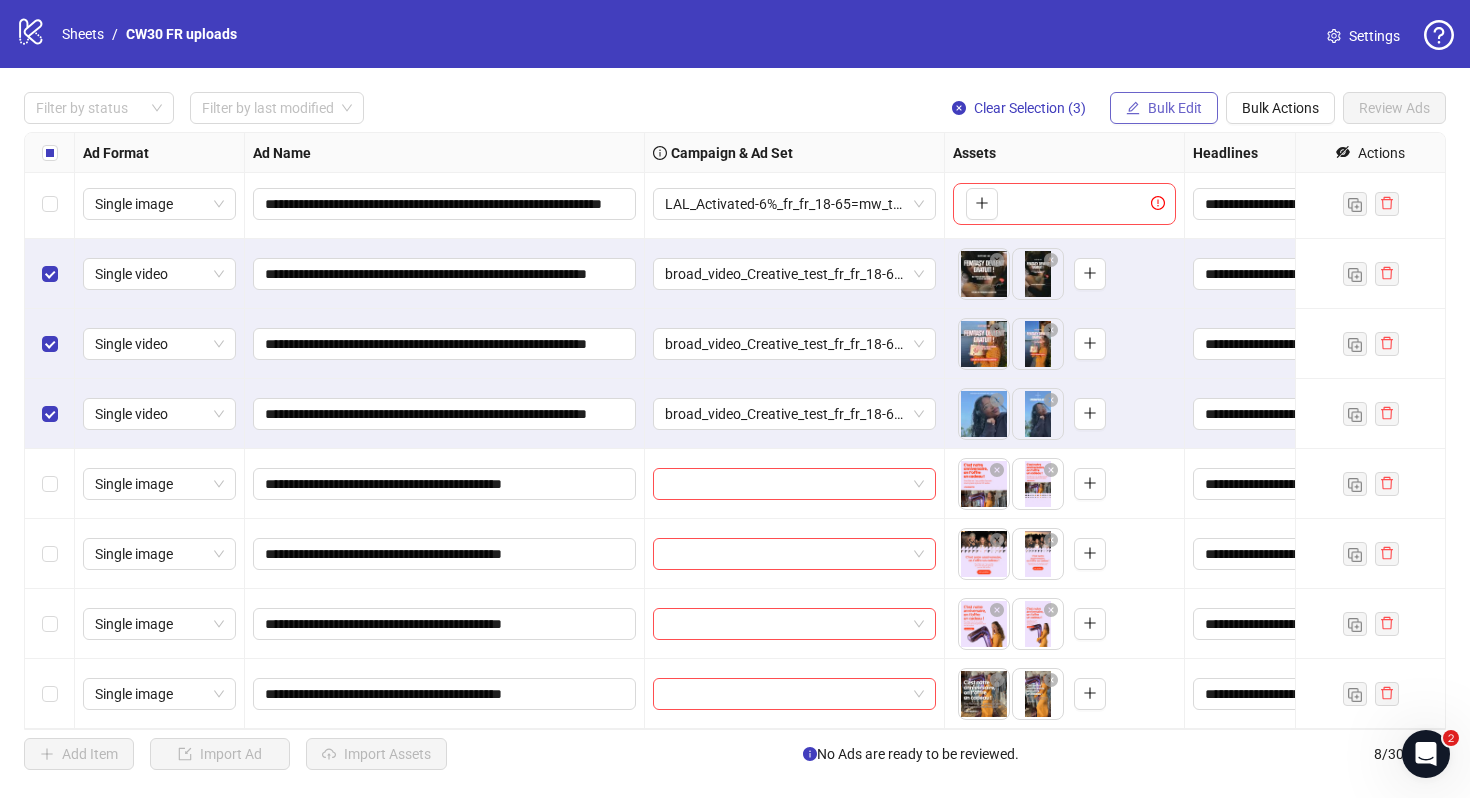click on "Bulk Edit" at bounding box center (1164, 108) 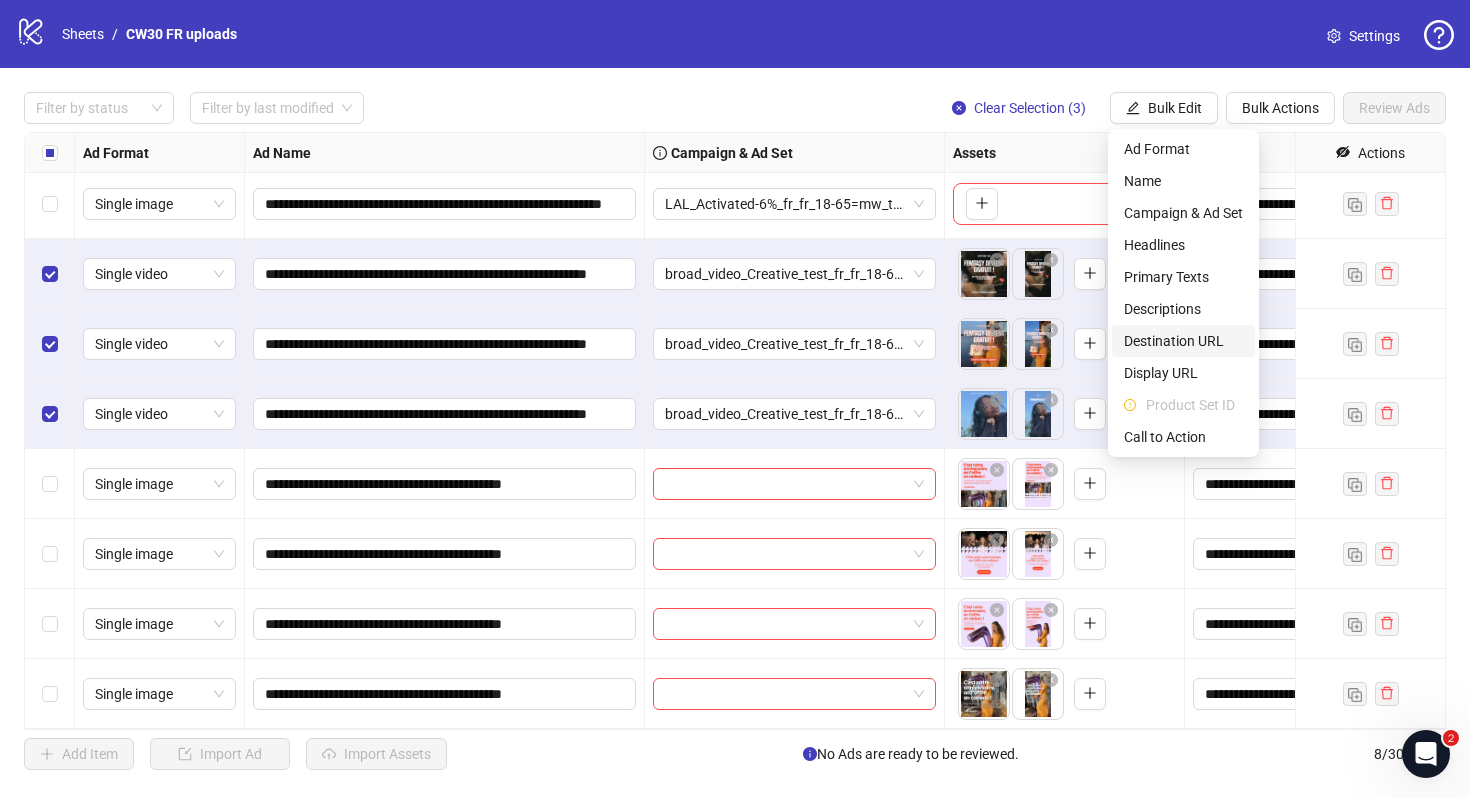 click on "Destination URL" at bounding box center (1183, 341) 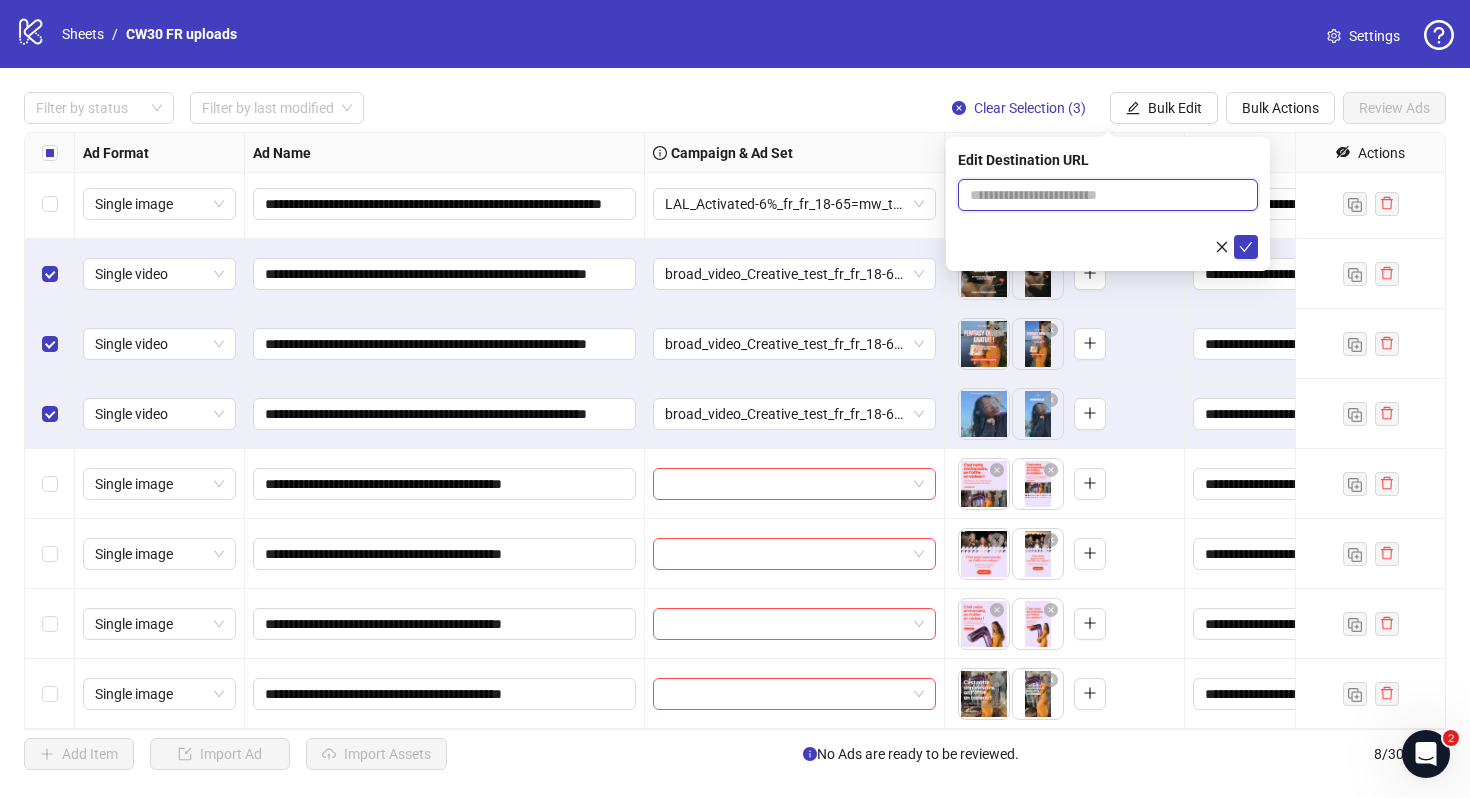 click at bounding box center [1100, 195] 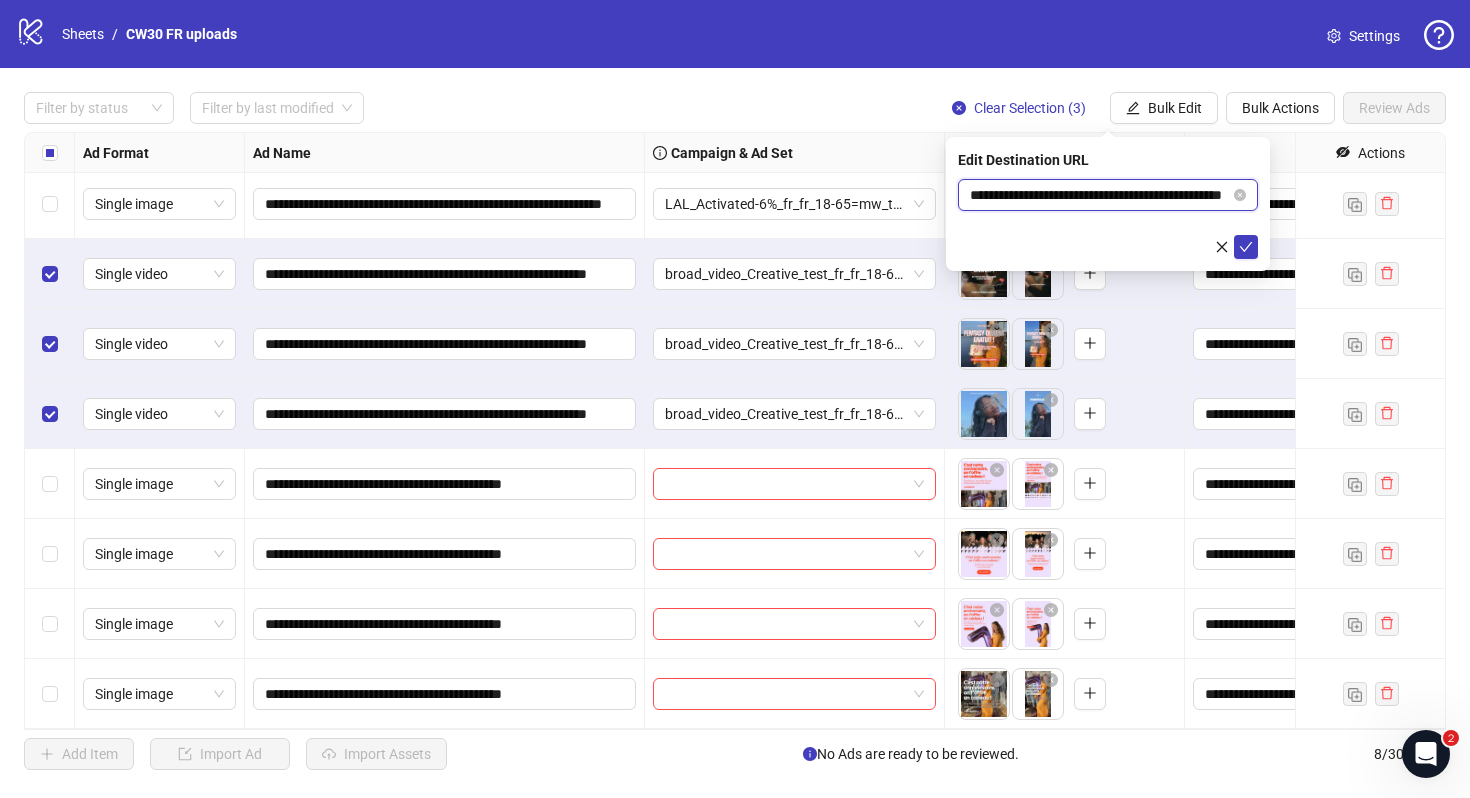 scroll, scrollTop: 0, scrollLeft: 68, axis: horizontal 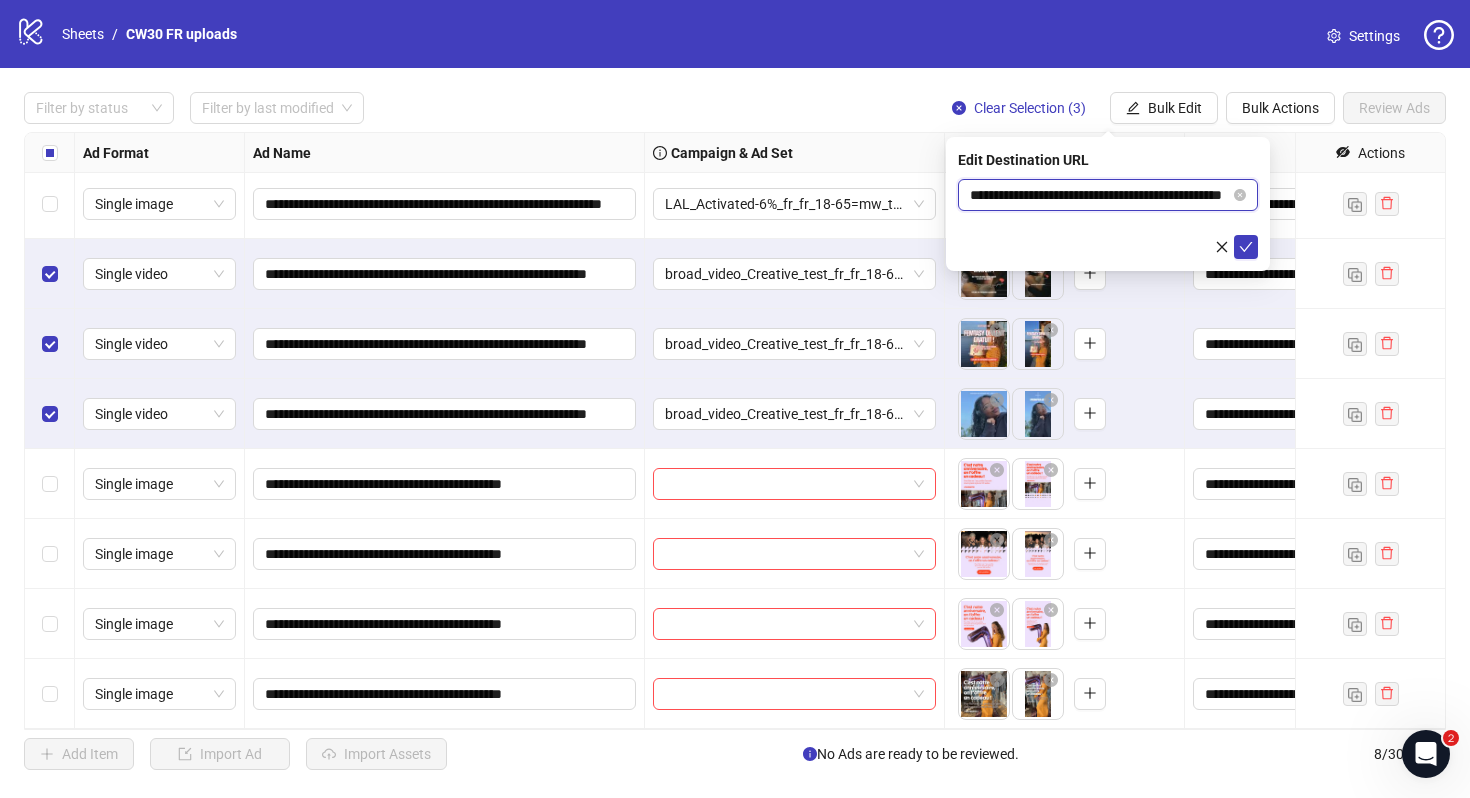 click on "**********" at bounding box center [1100, 195] 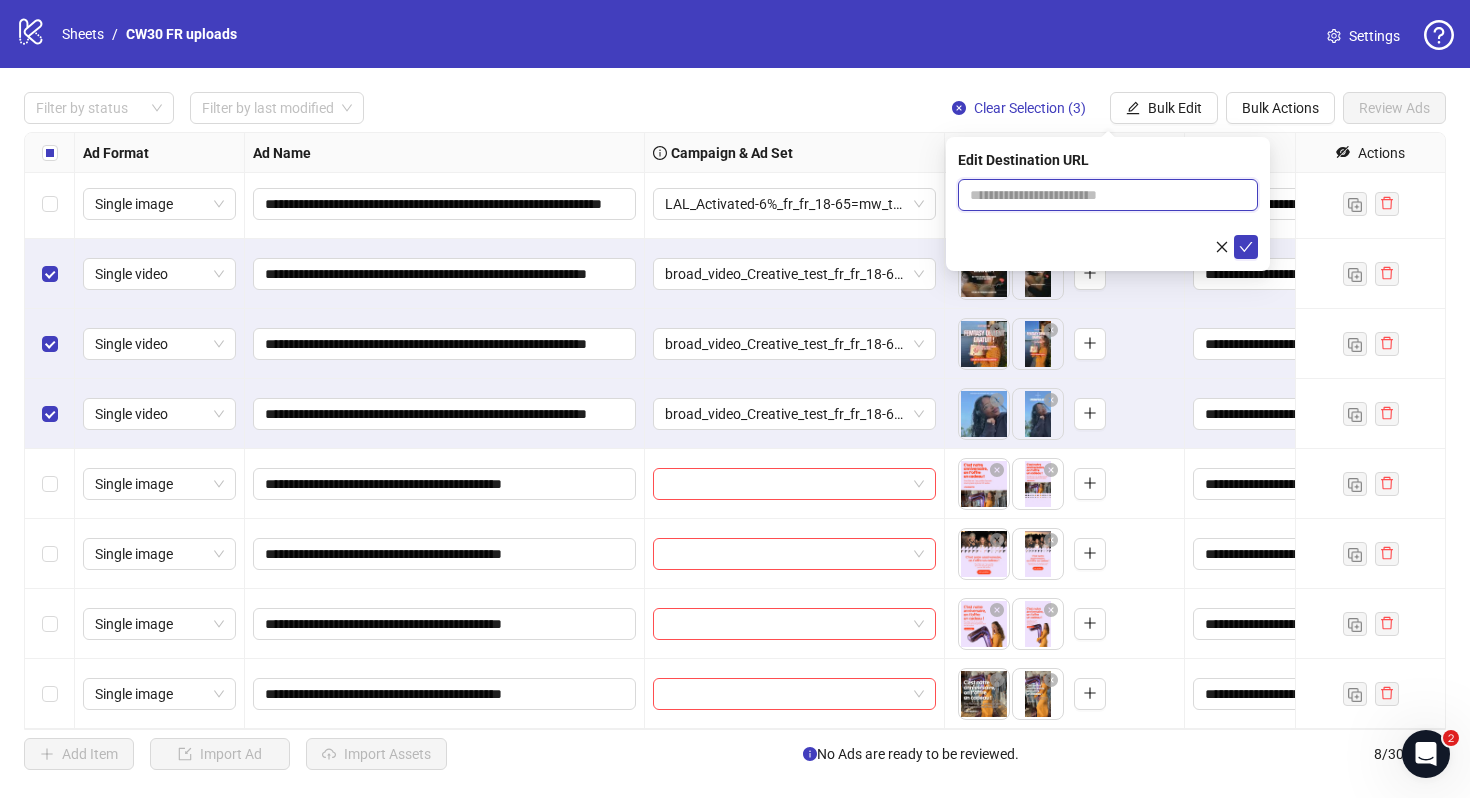 paste on "**********" 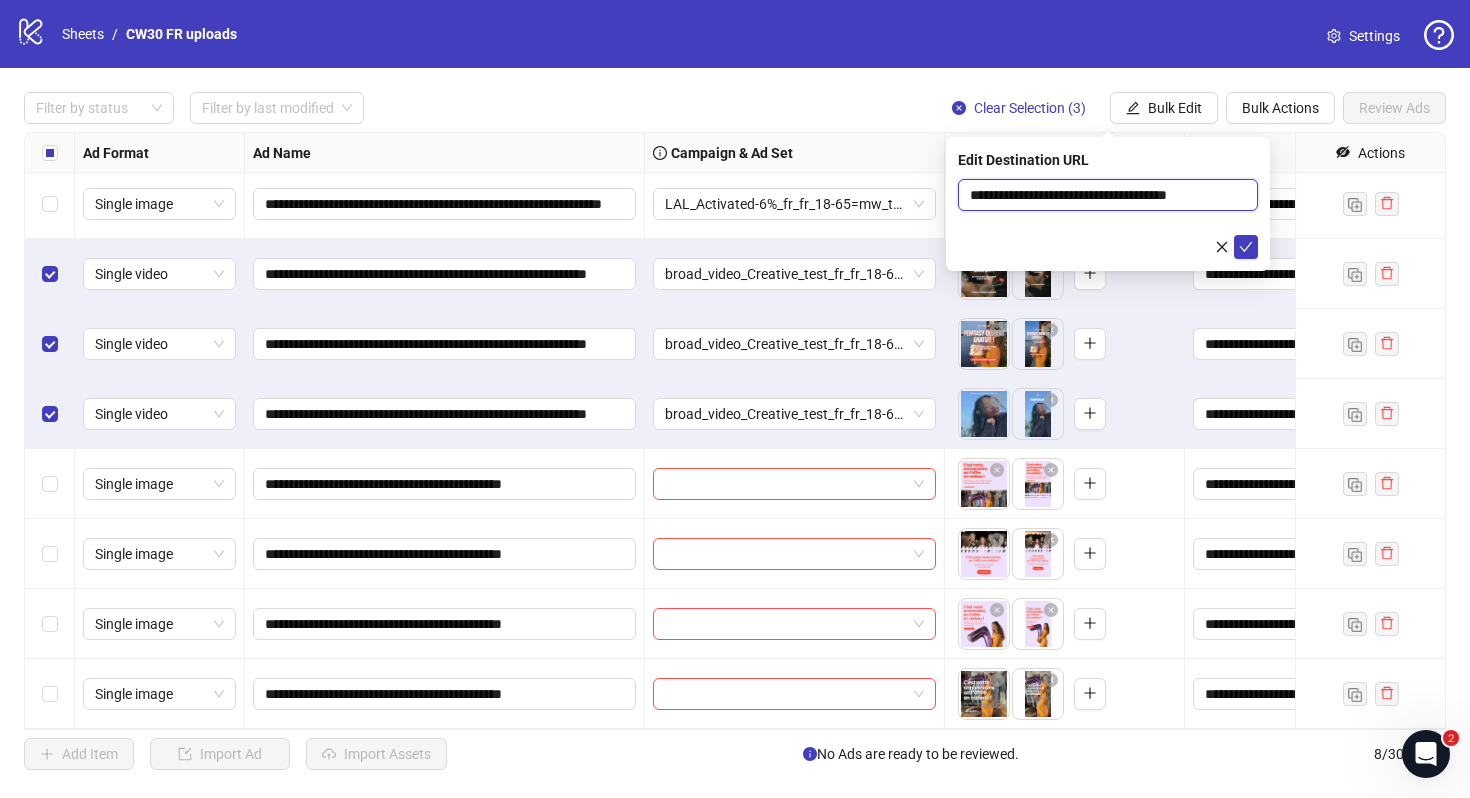 scroll, scrollTop: 0, scrollLeft: 1, axis: horizontal 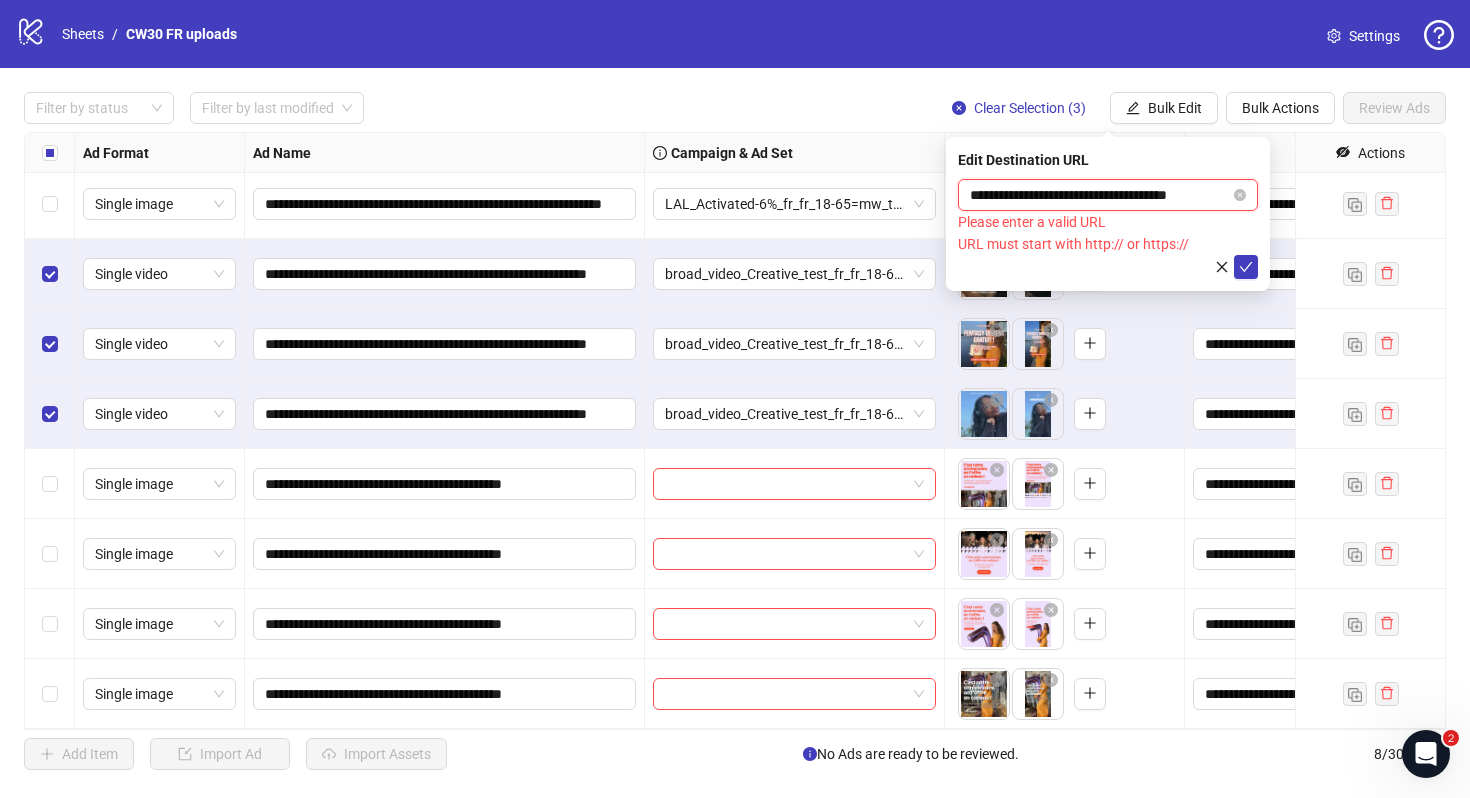 click on "**********" at bounding box center (1100, 195) 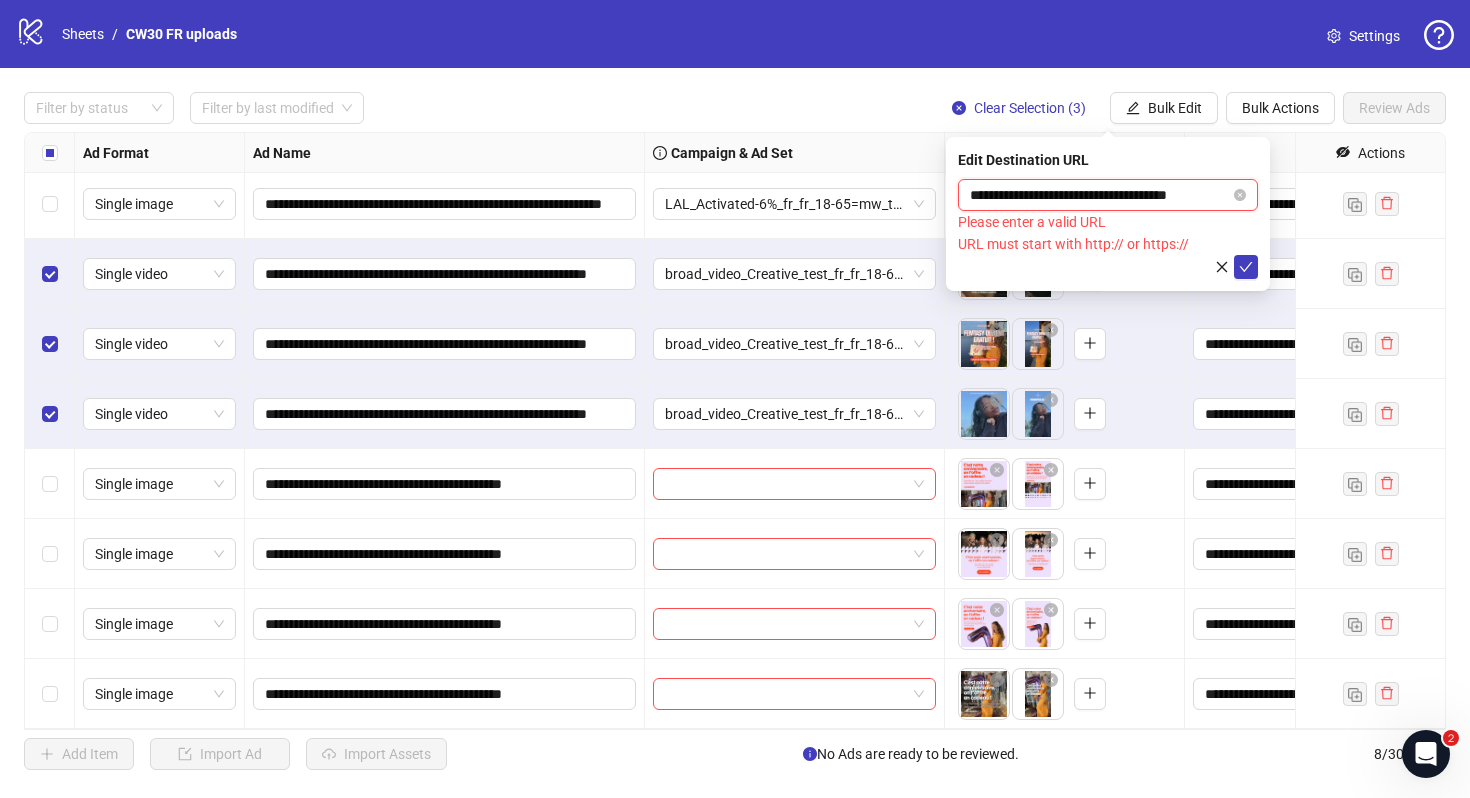 click on "**********" at bounding box center [1100, 195] 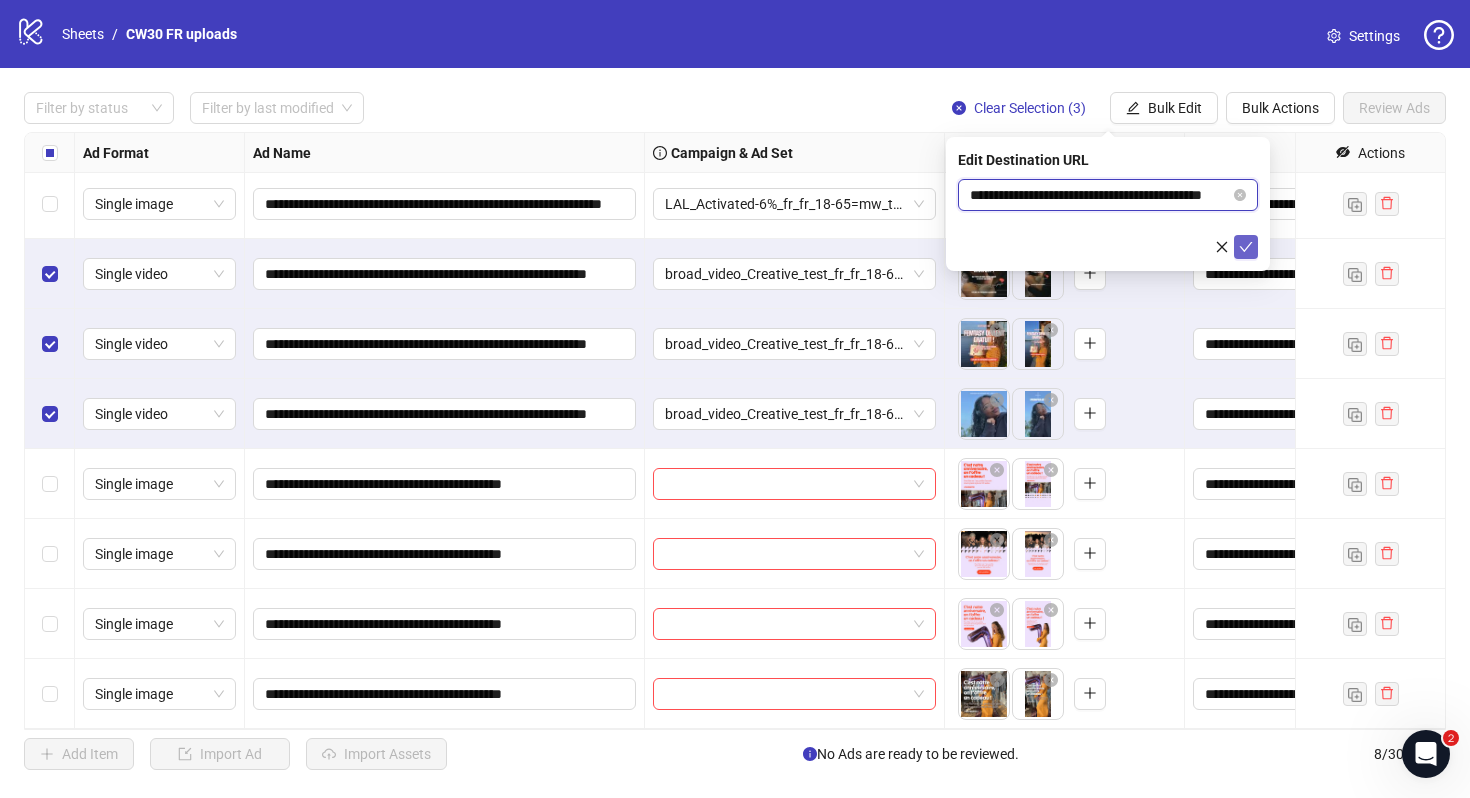 type on "**********" 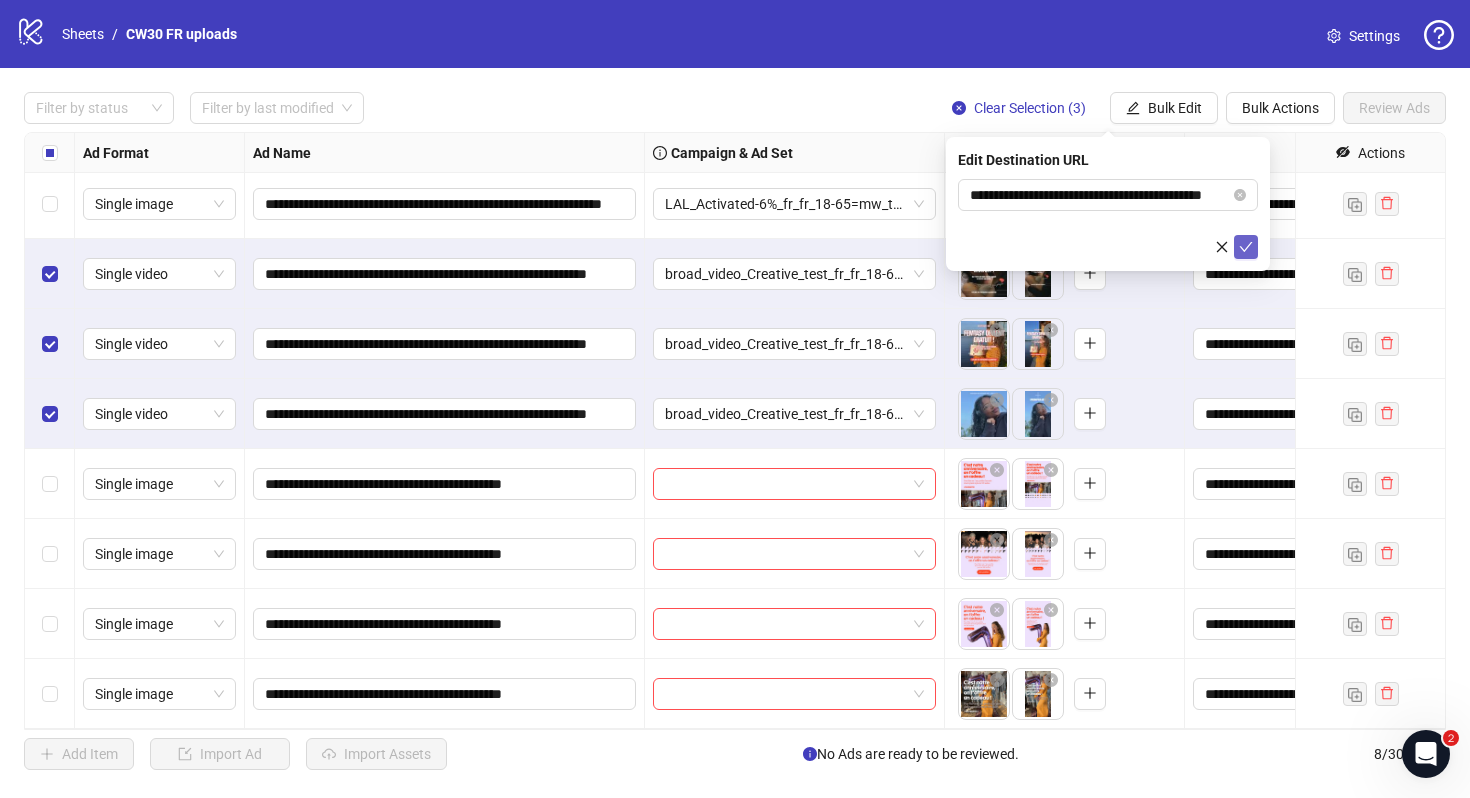 click 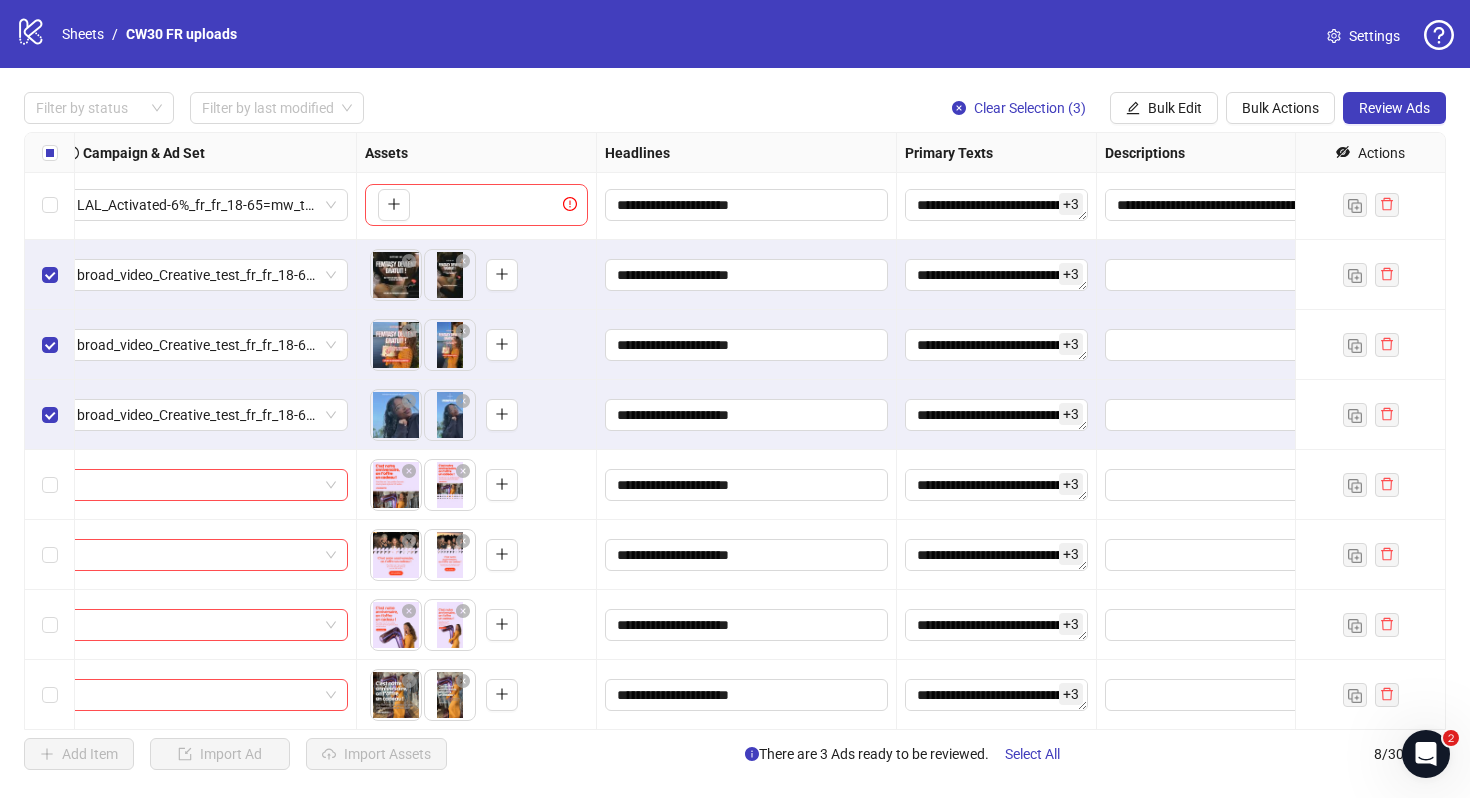 scroll, scrollTop: 3, scrollLeft: 0, axis: vertical 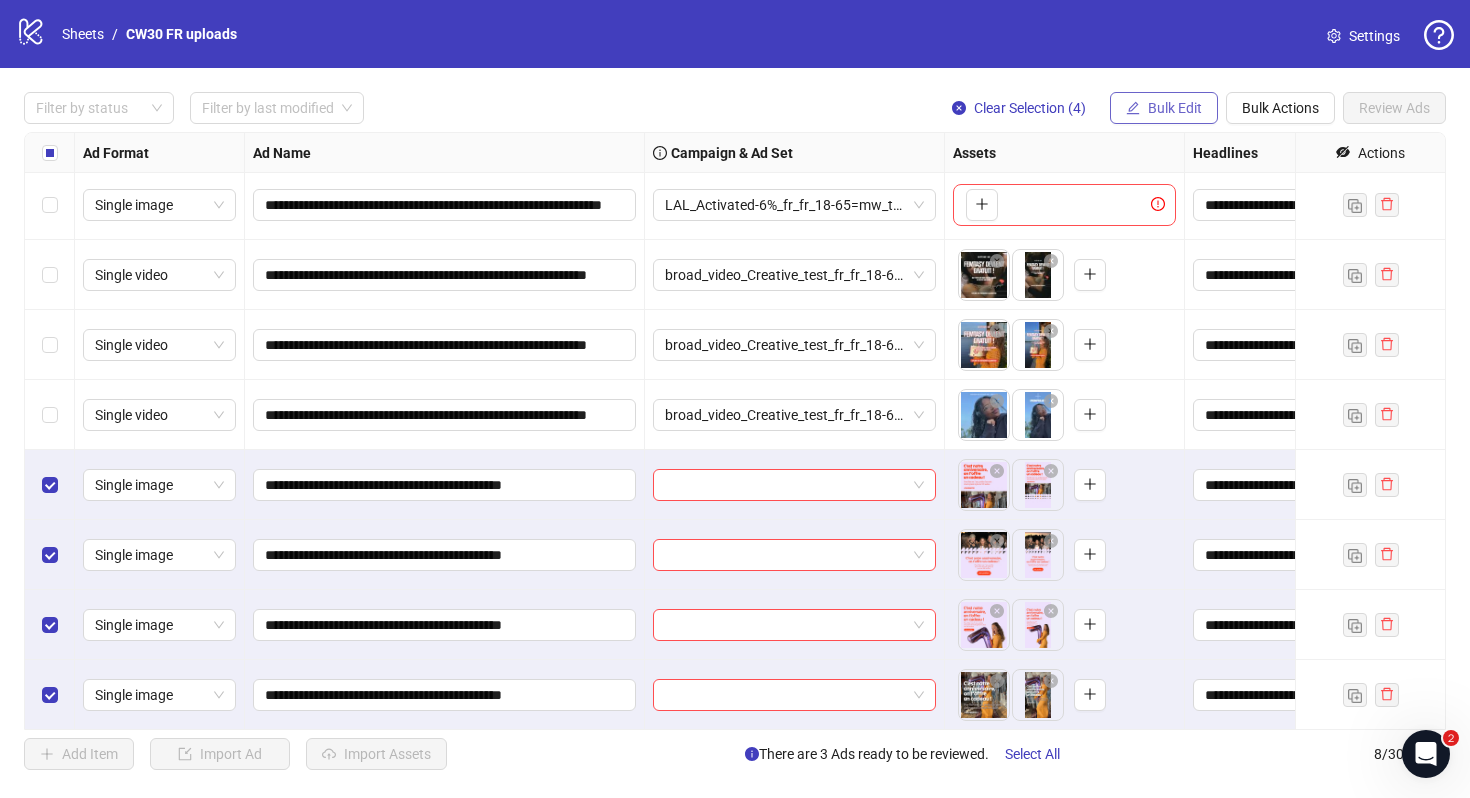 click on "Bulk Edit" at bounding box center [1164, 108] 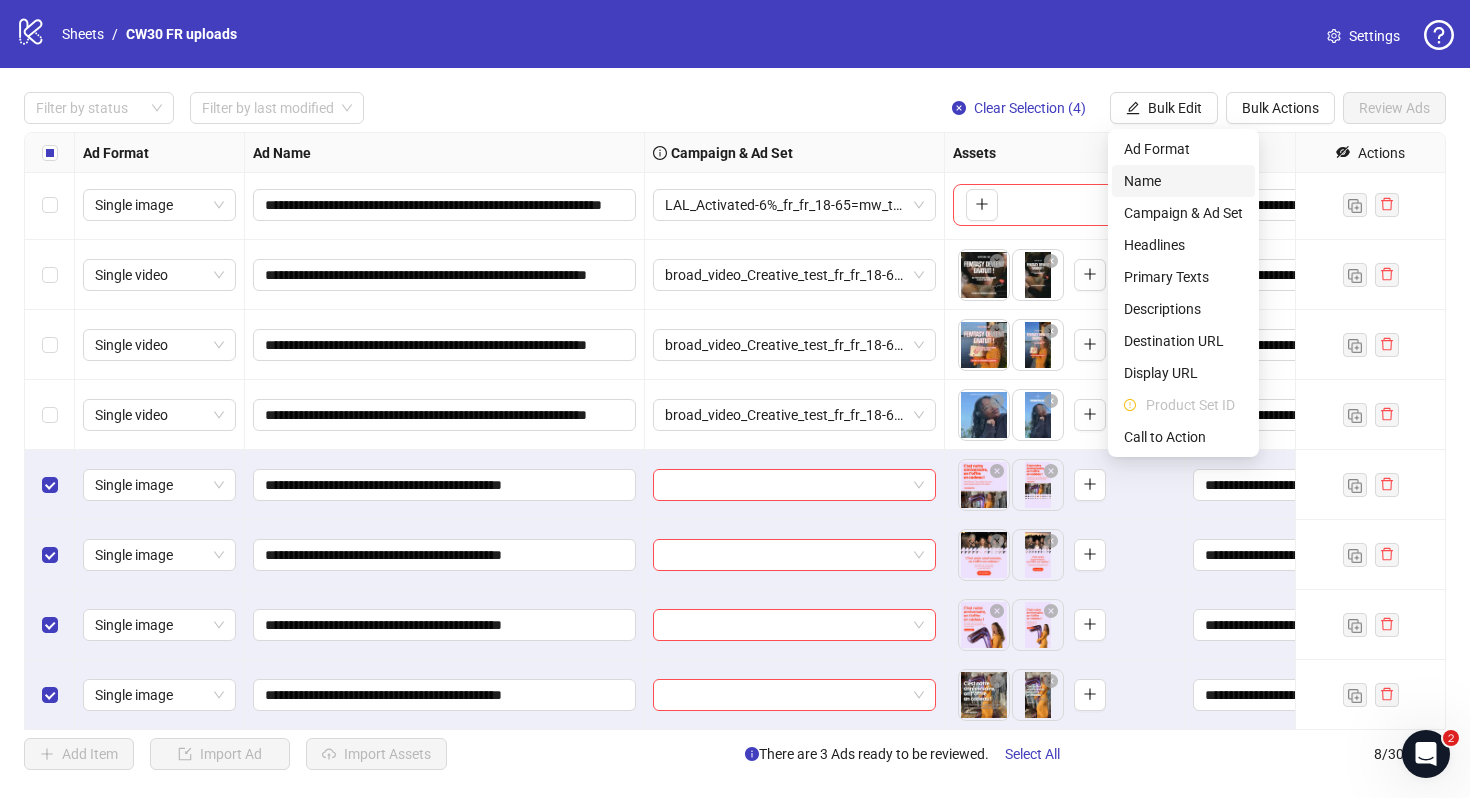 click on "Name" at bounding box center (1183, 181) 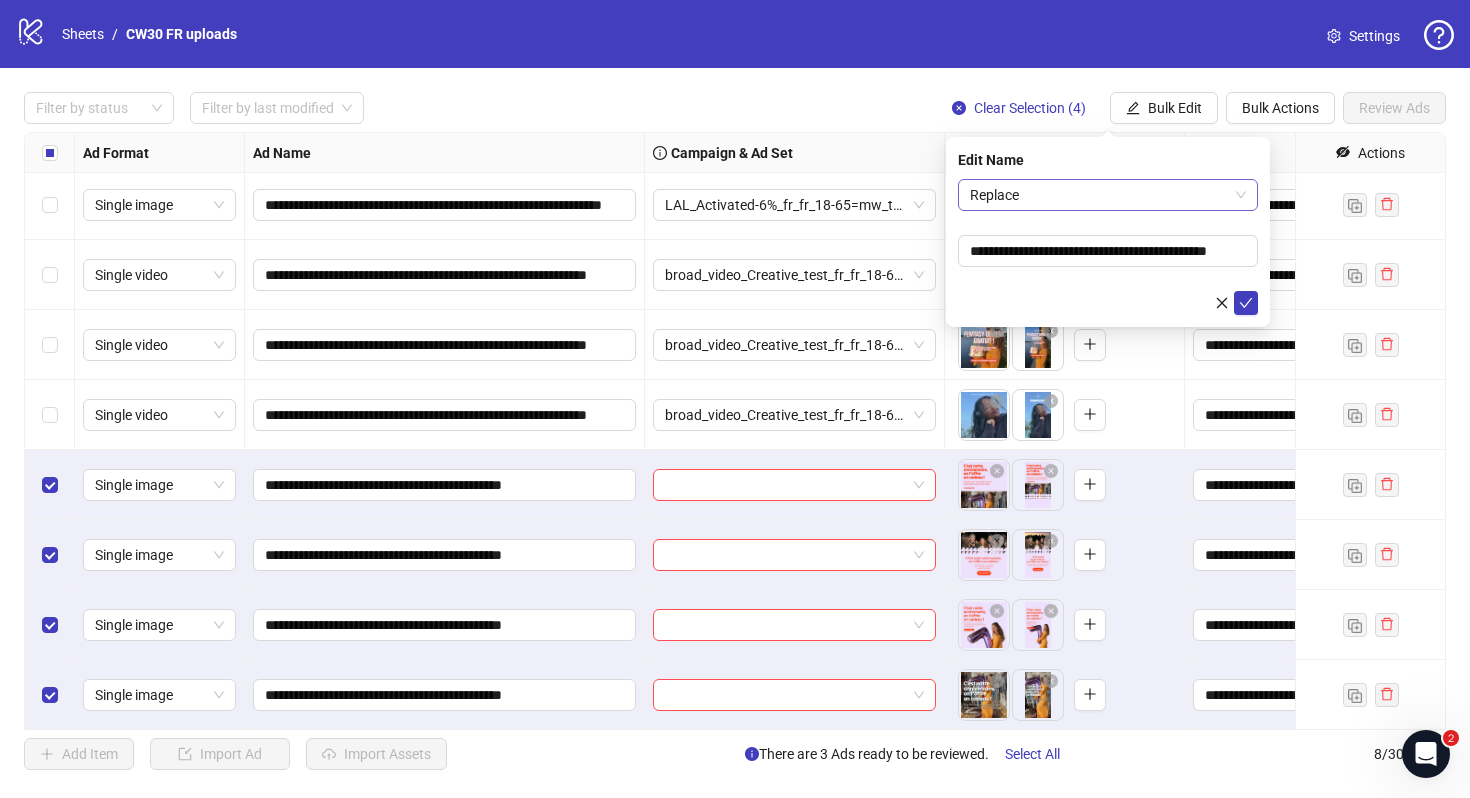 click on "Replace" at bounding box center [1108, 195] 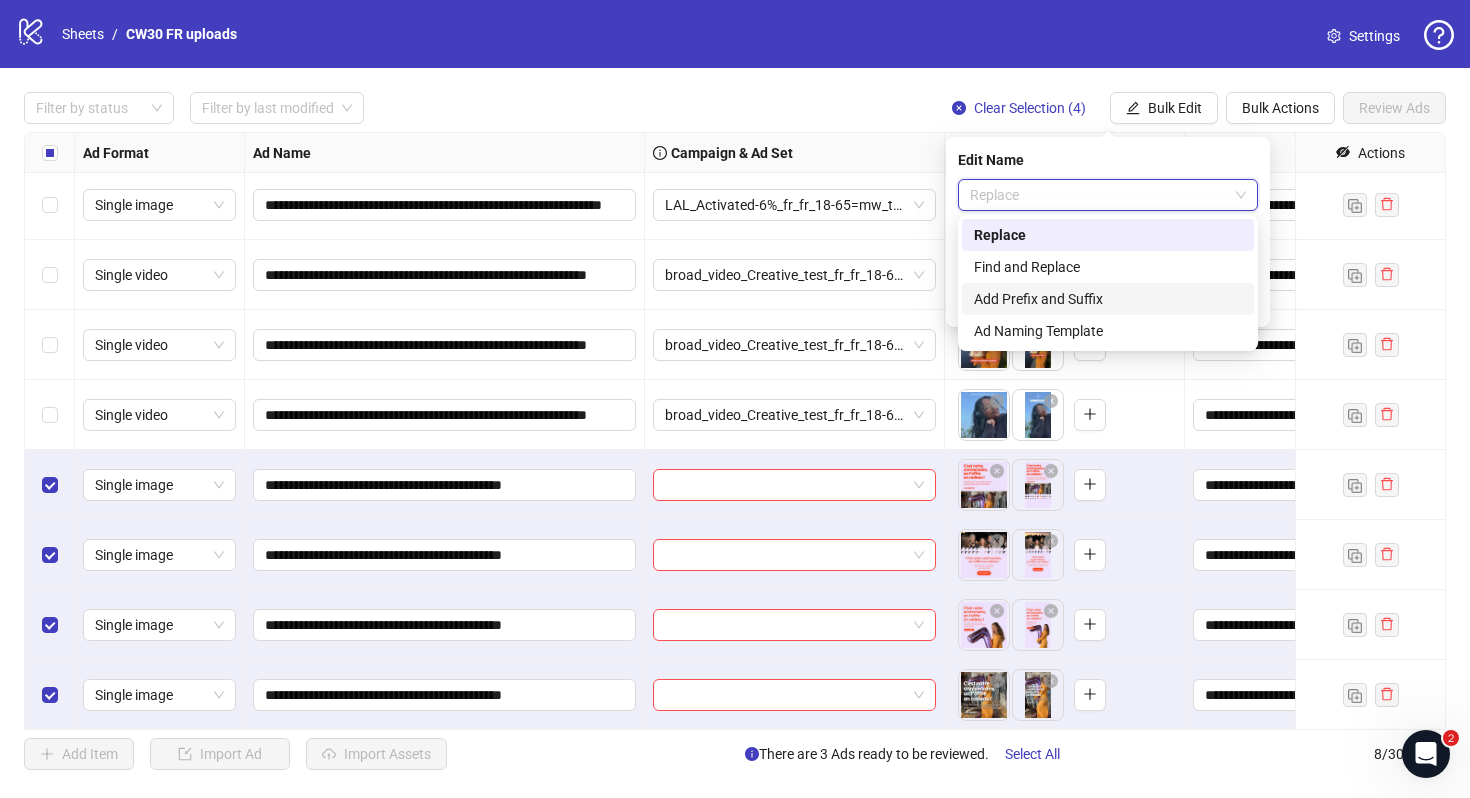click on "Add Prefix and Suffix" at bounding box center (1108, 299) 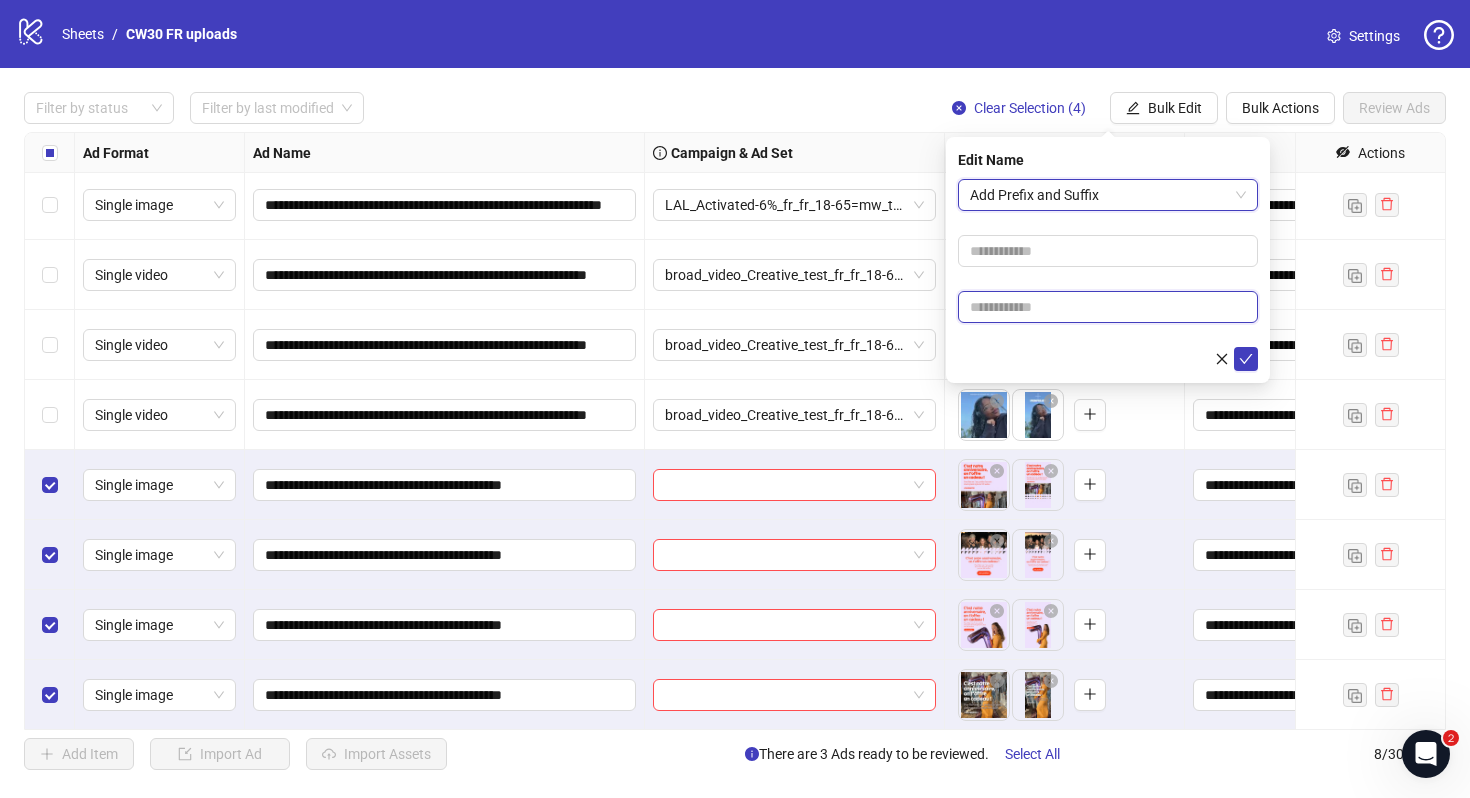 click at bounding box center (1108, 307) 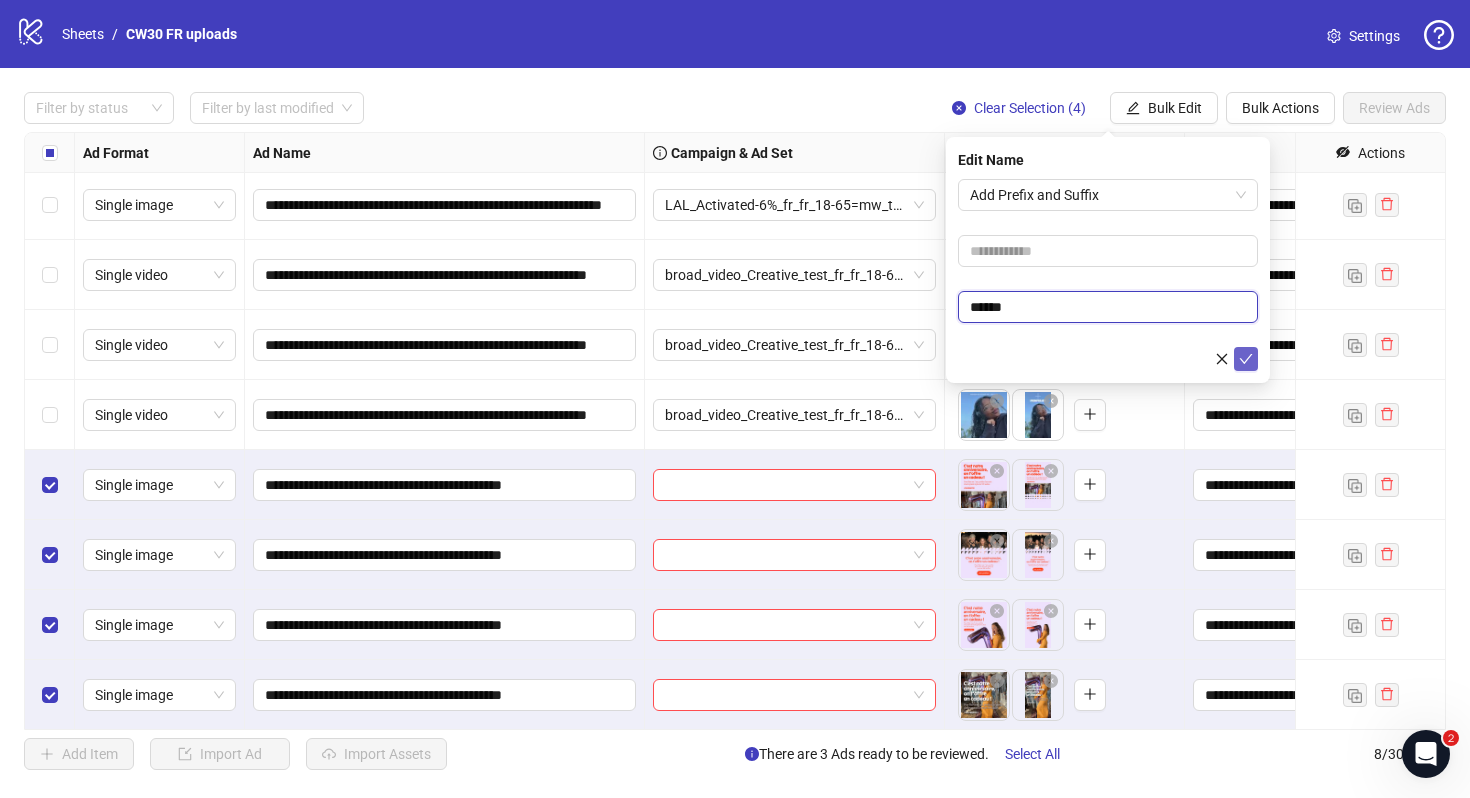 type on "******" 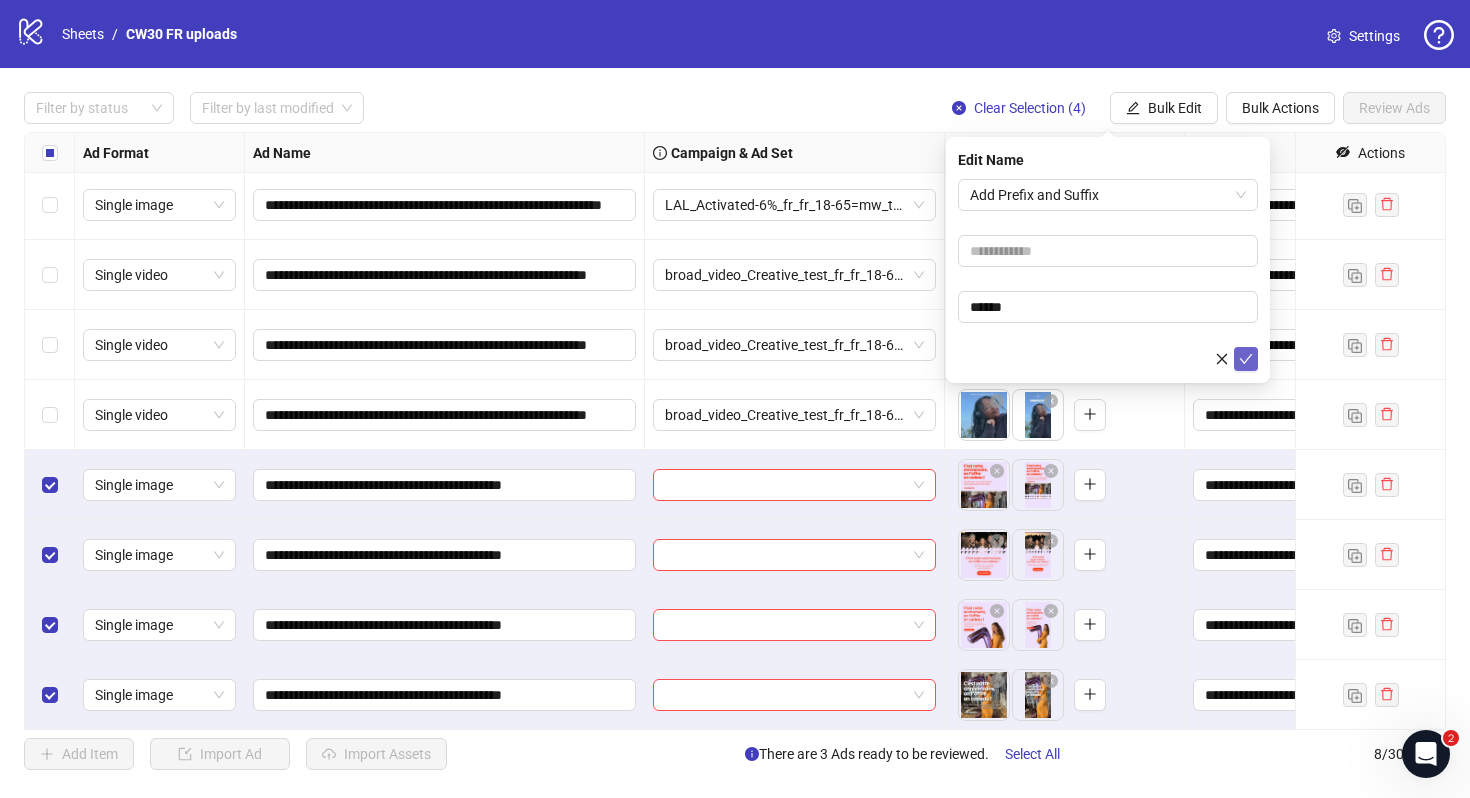 click at bounding box center (1246, 359) 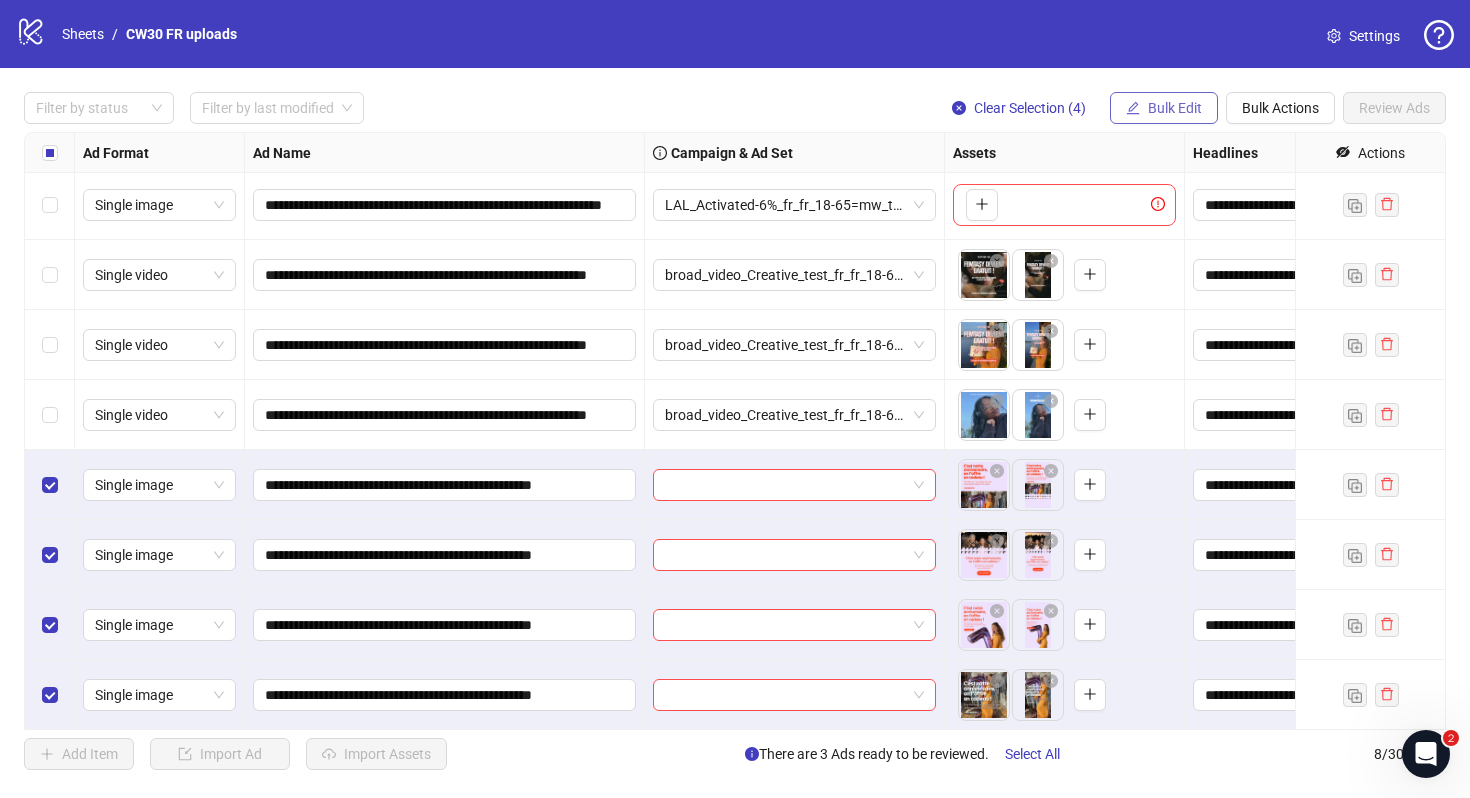 click on "Bulk Edit" at bounding box center (1175, 108) 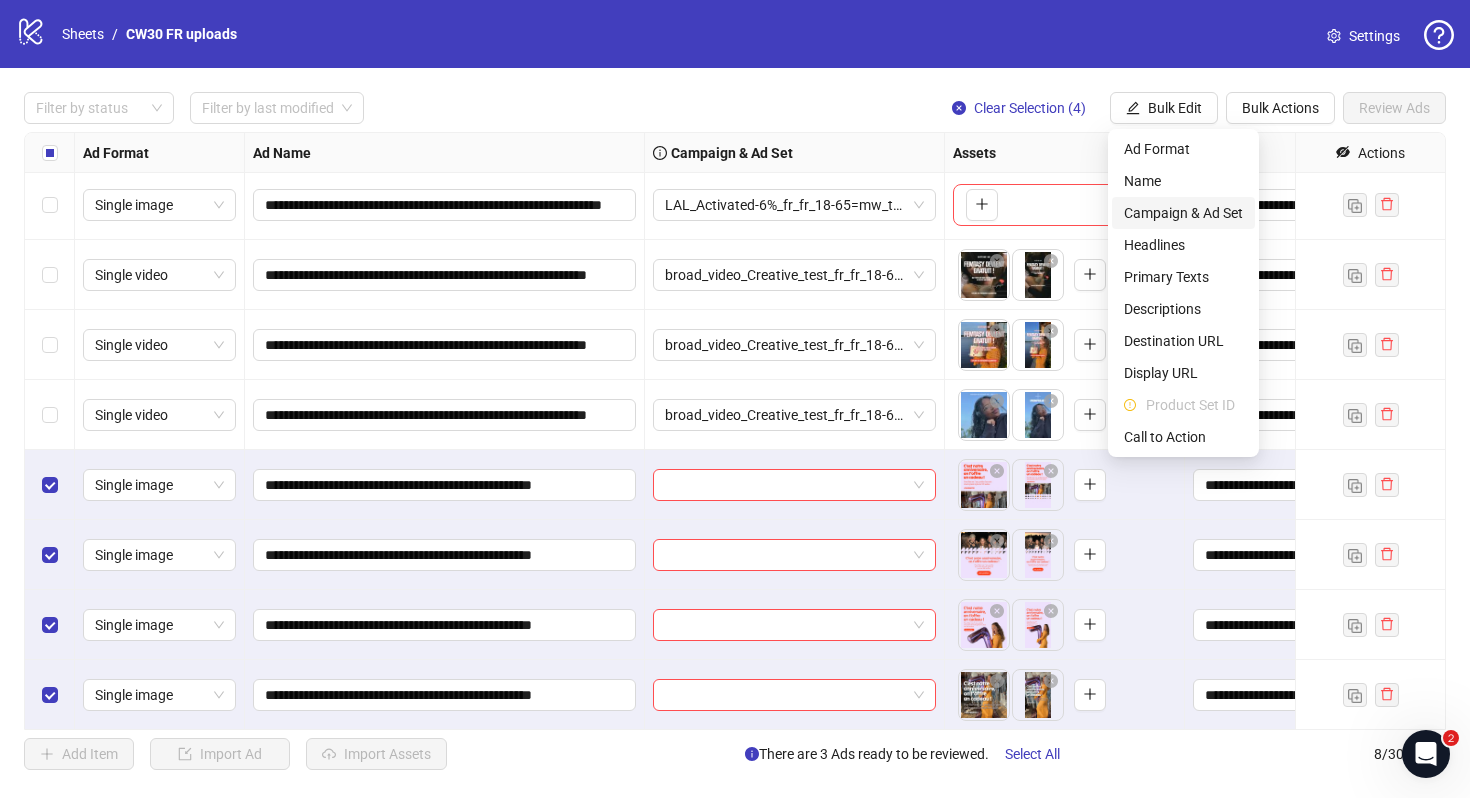 click on "Campaign & Ad Set" at bounding box center [1183, 213] 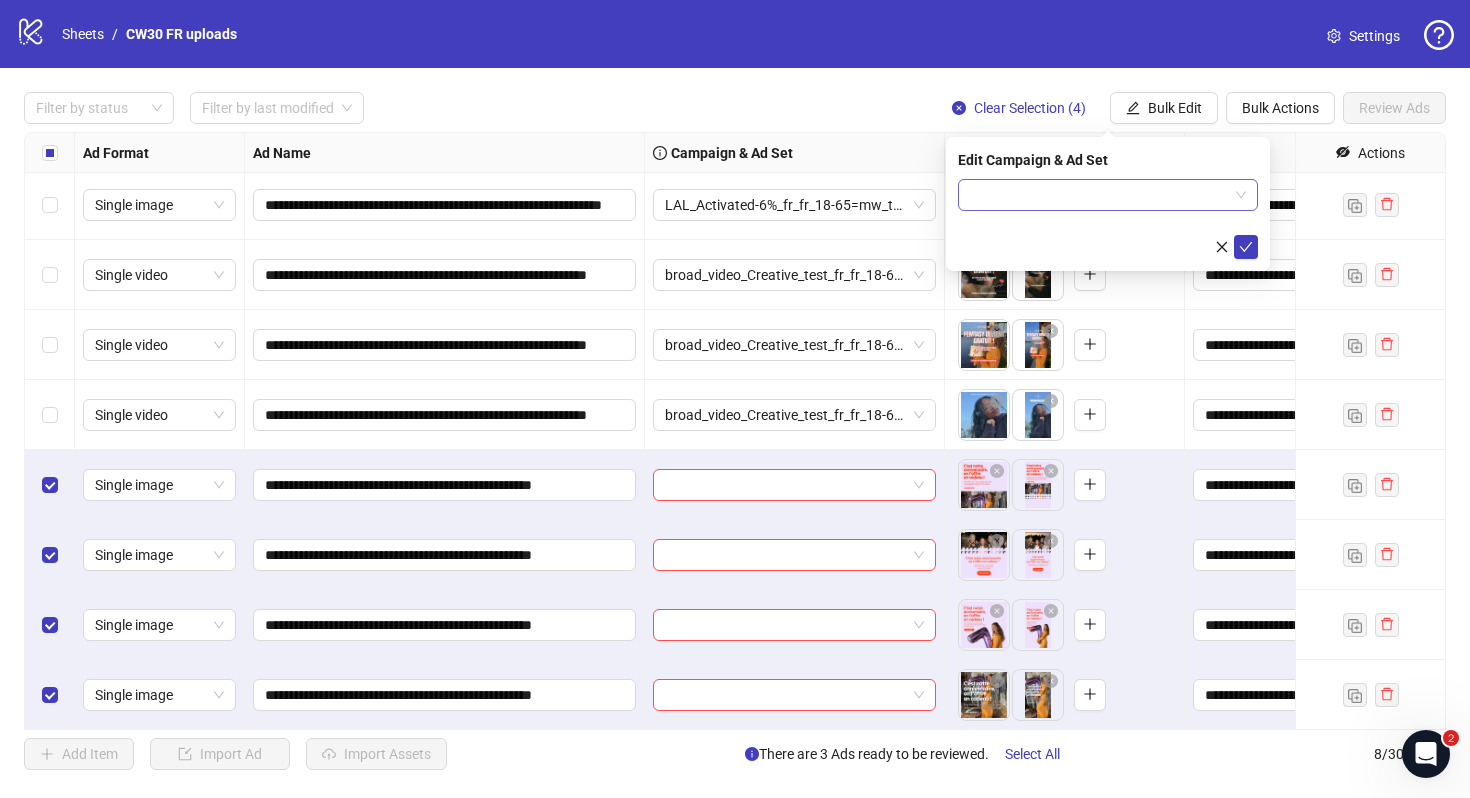 click at bounding box center (1099, 195) 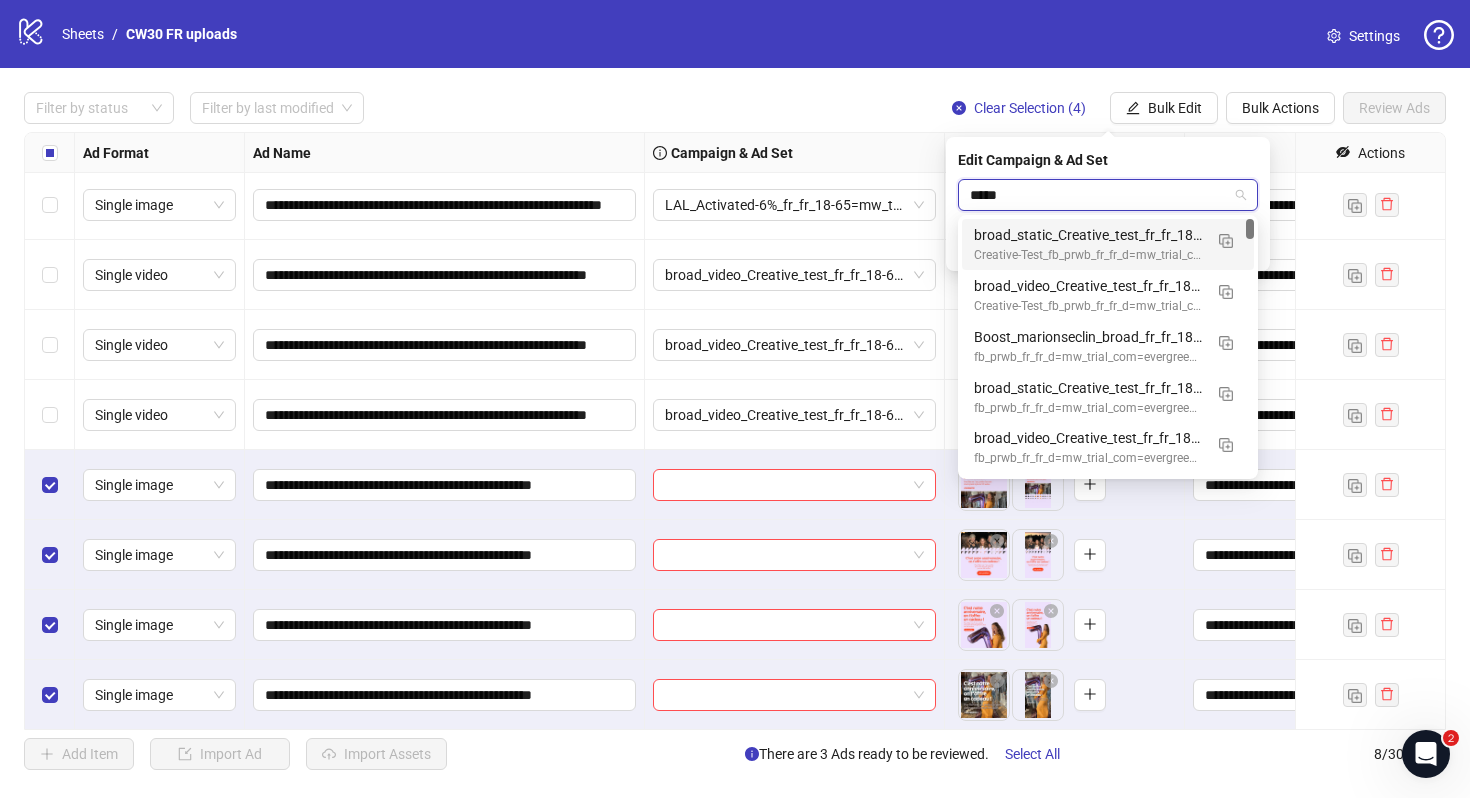 type on "******" 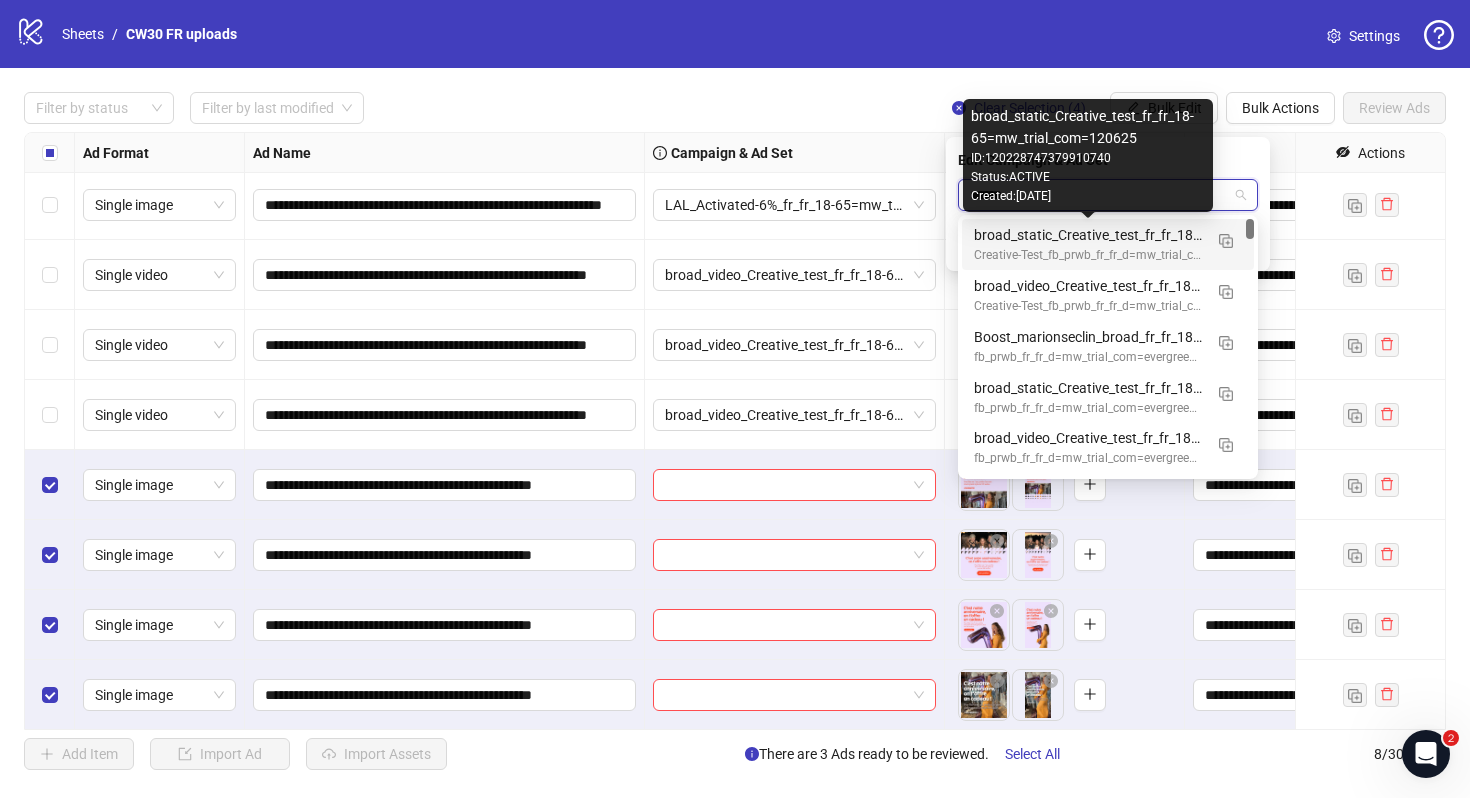 click on "broad_static_Creative_test_fr_fr_18-65=mw_trial_com=120625" at bounding box center (1088, 235) 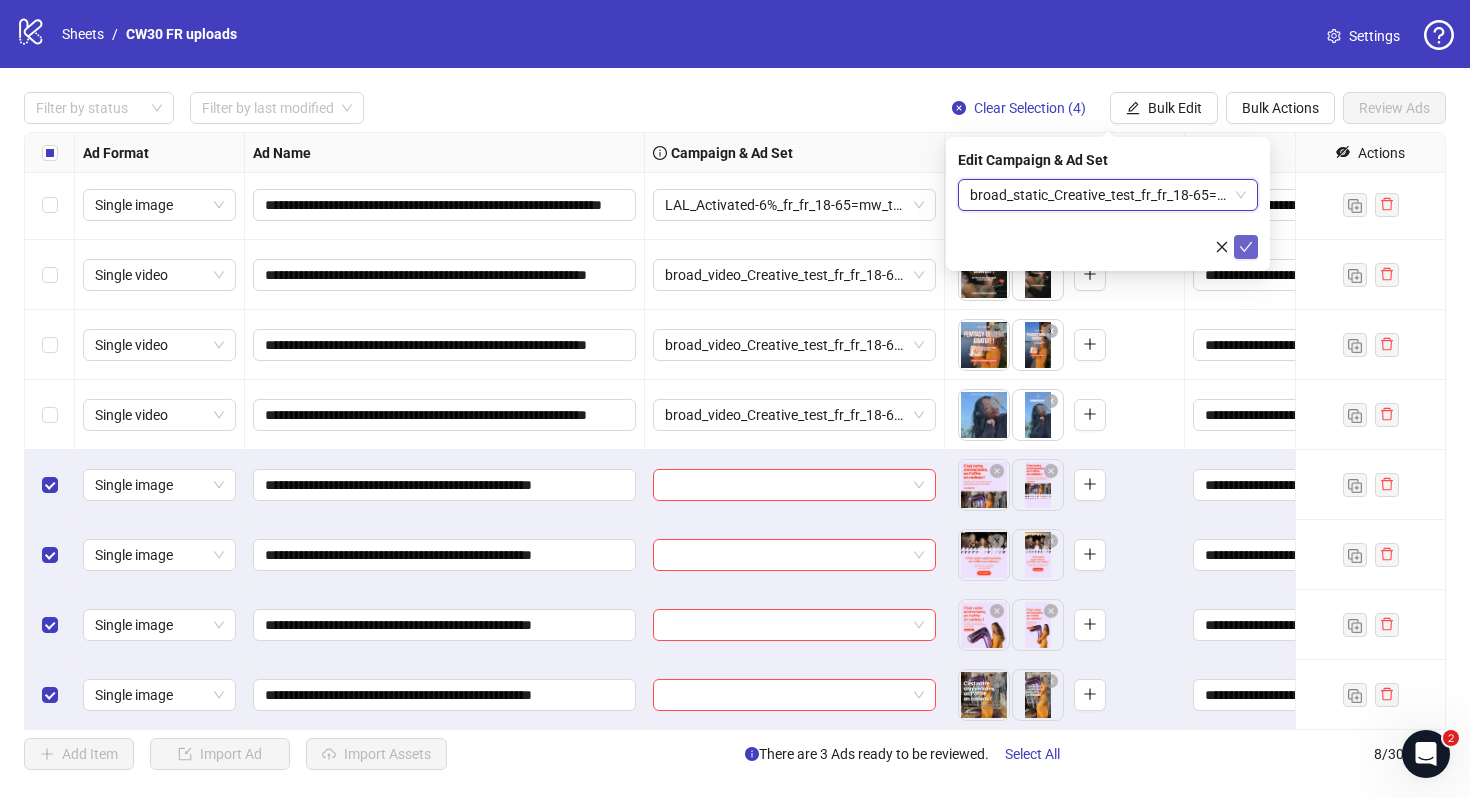 click at bounding box center [1246, 247] 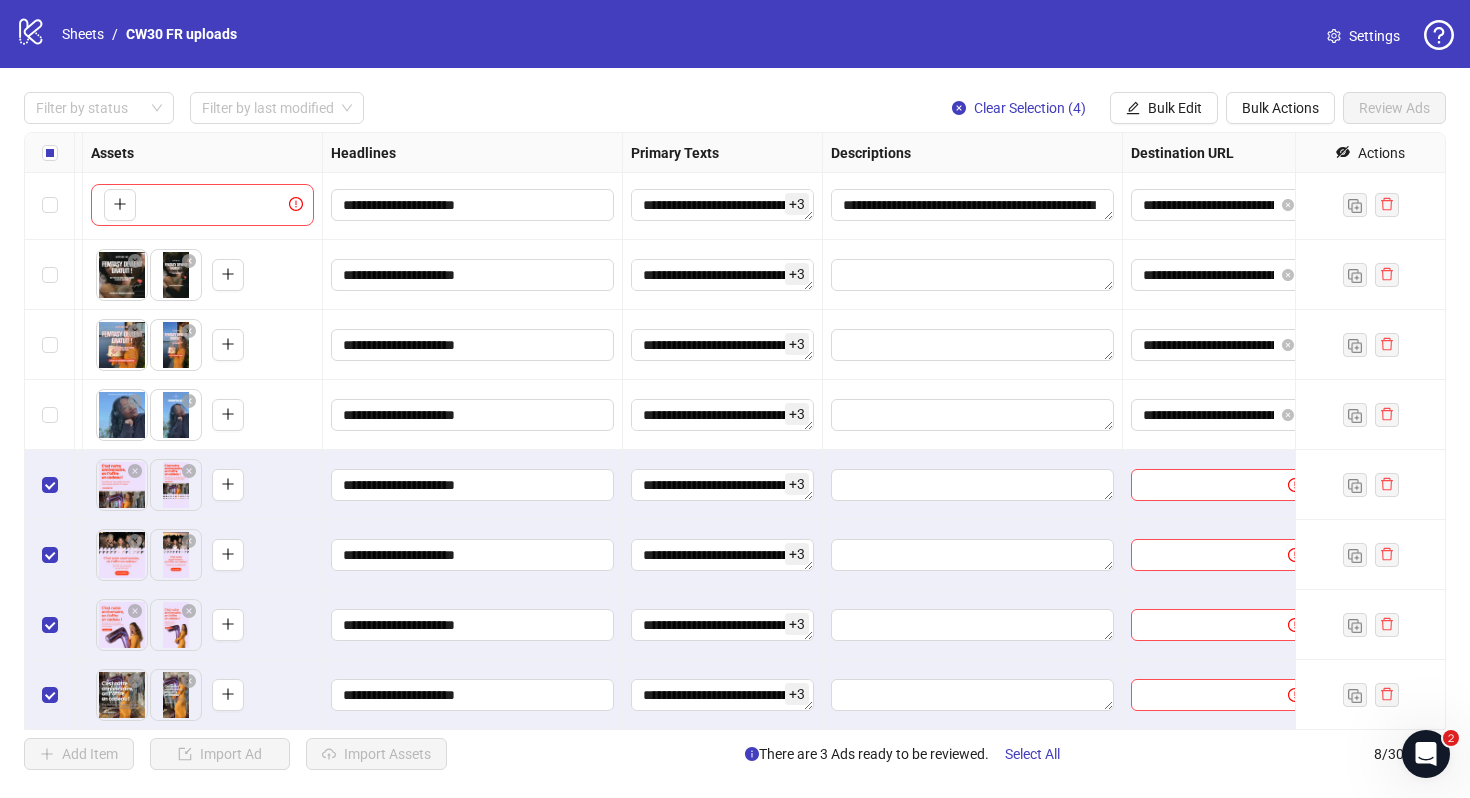 scroll, scrollTop: 3, scrollLeft: 864, axis: both 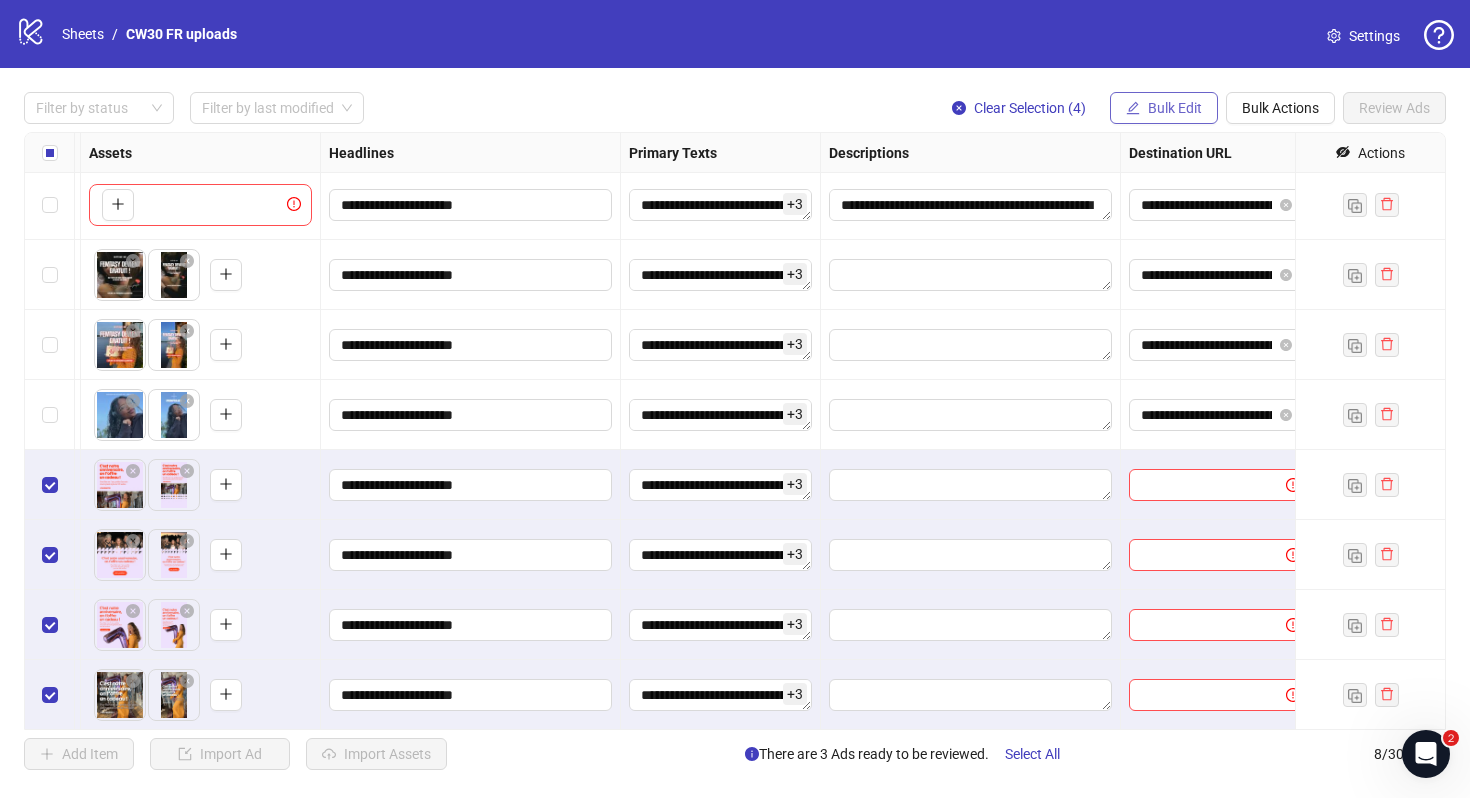 click on "Bulk Edit" at bounding box center (1175, 108) 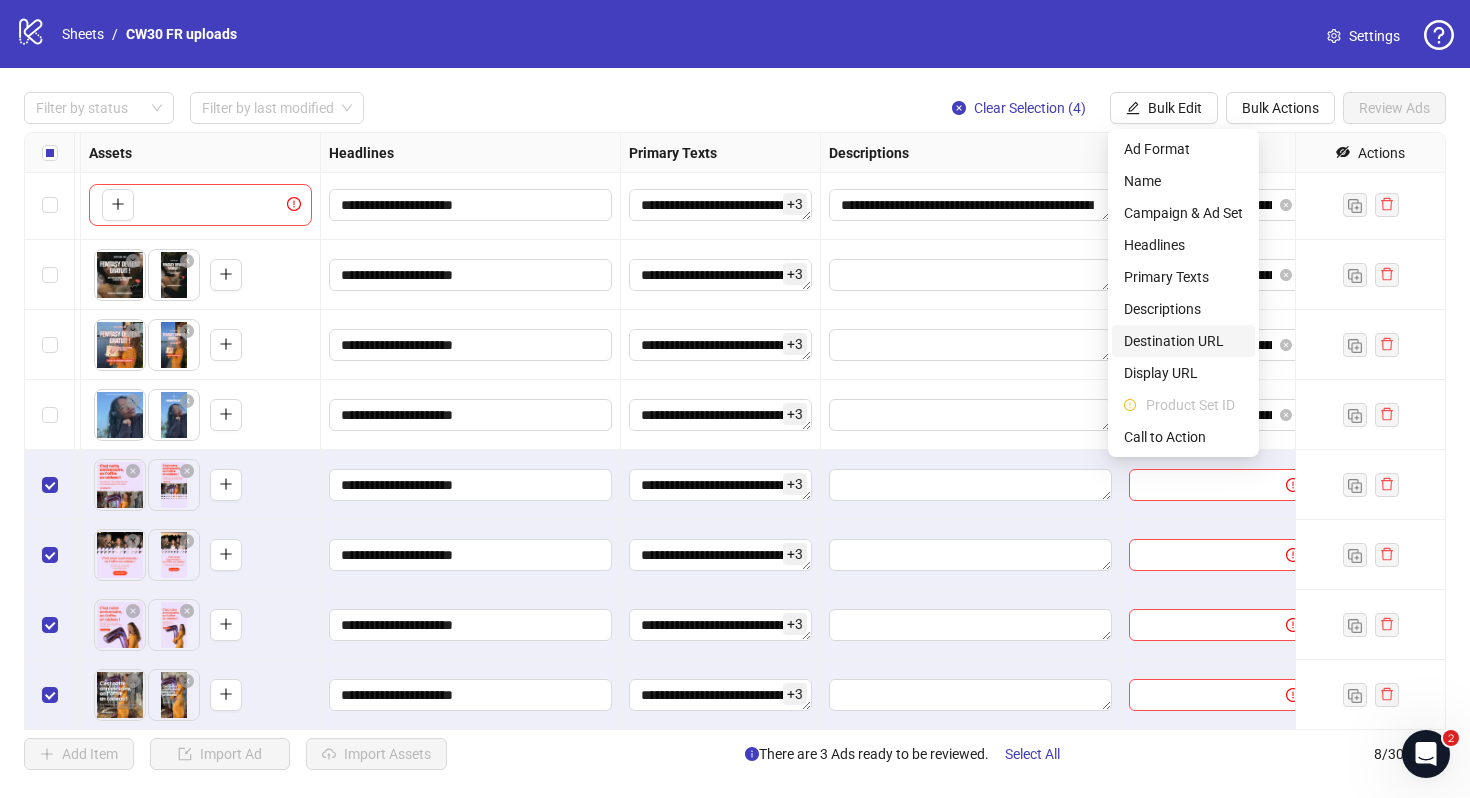 click on "Destination URL" at bounding box center (1183, 341) 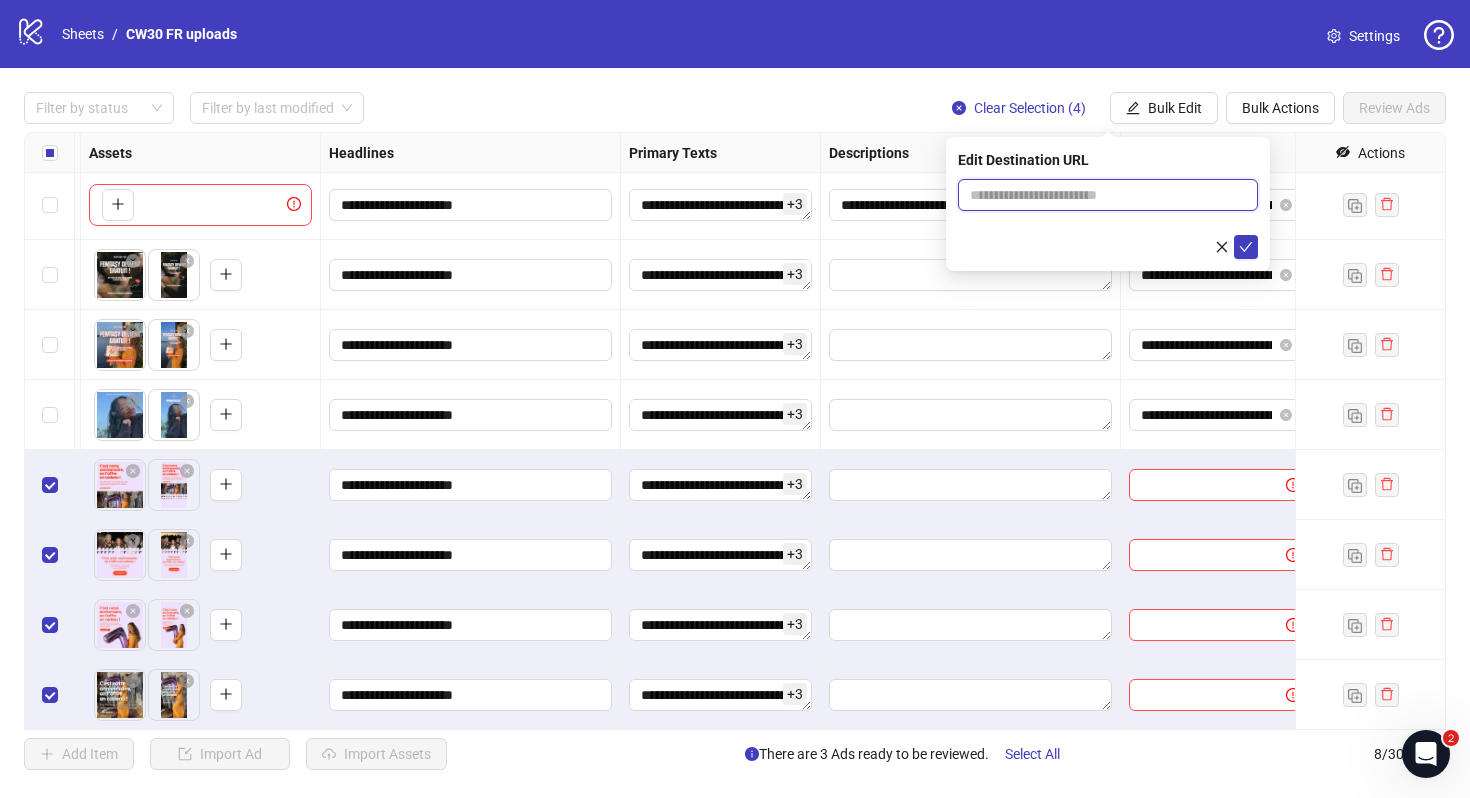 click at bounding box center (1100, 195) 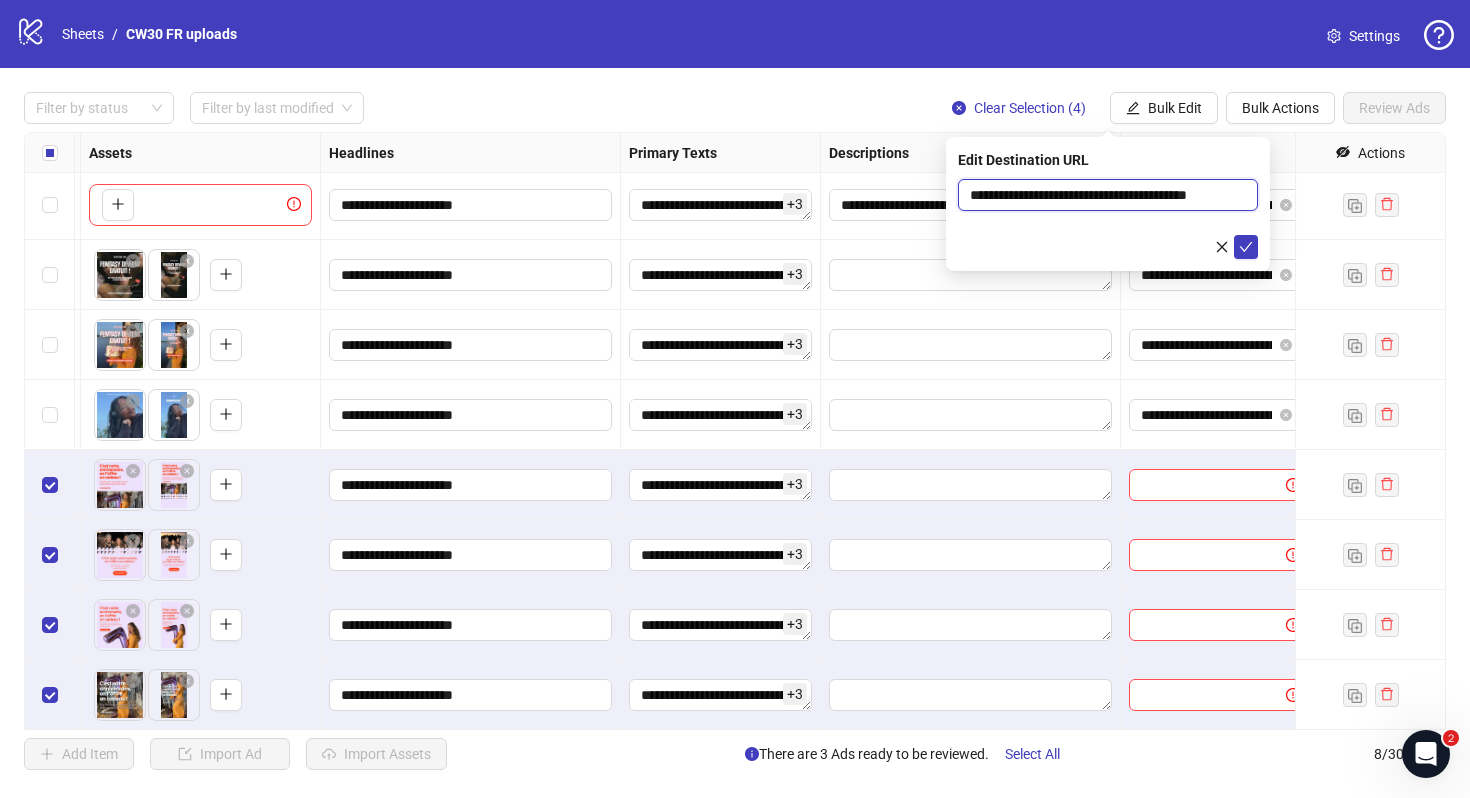 scroll, scrollTop: 0, scrollLeft: 12, axis: horizontal 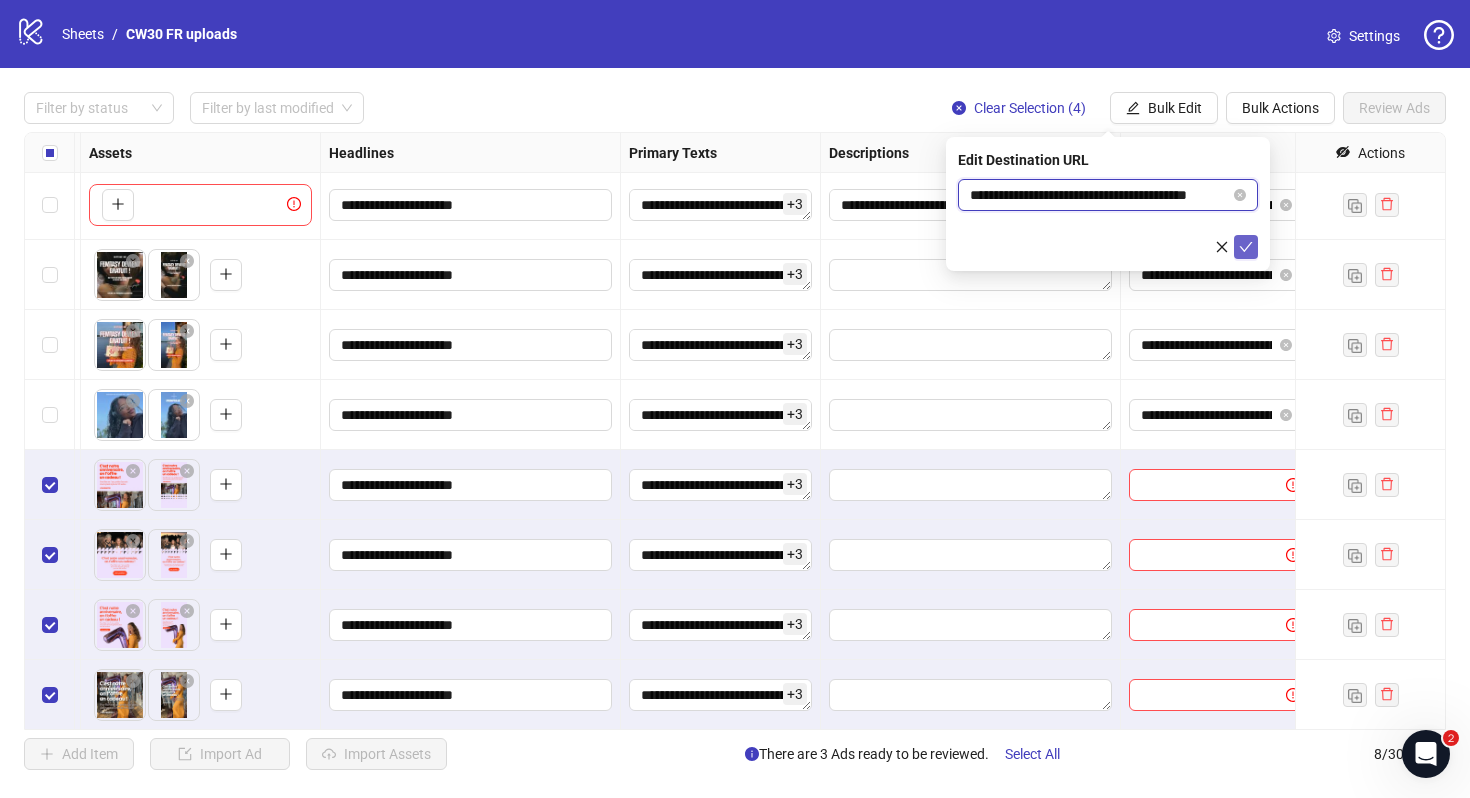 type on "**********" 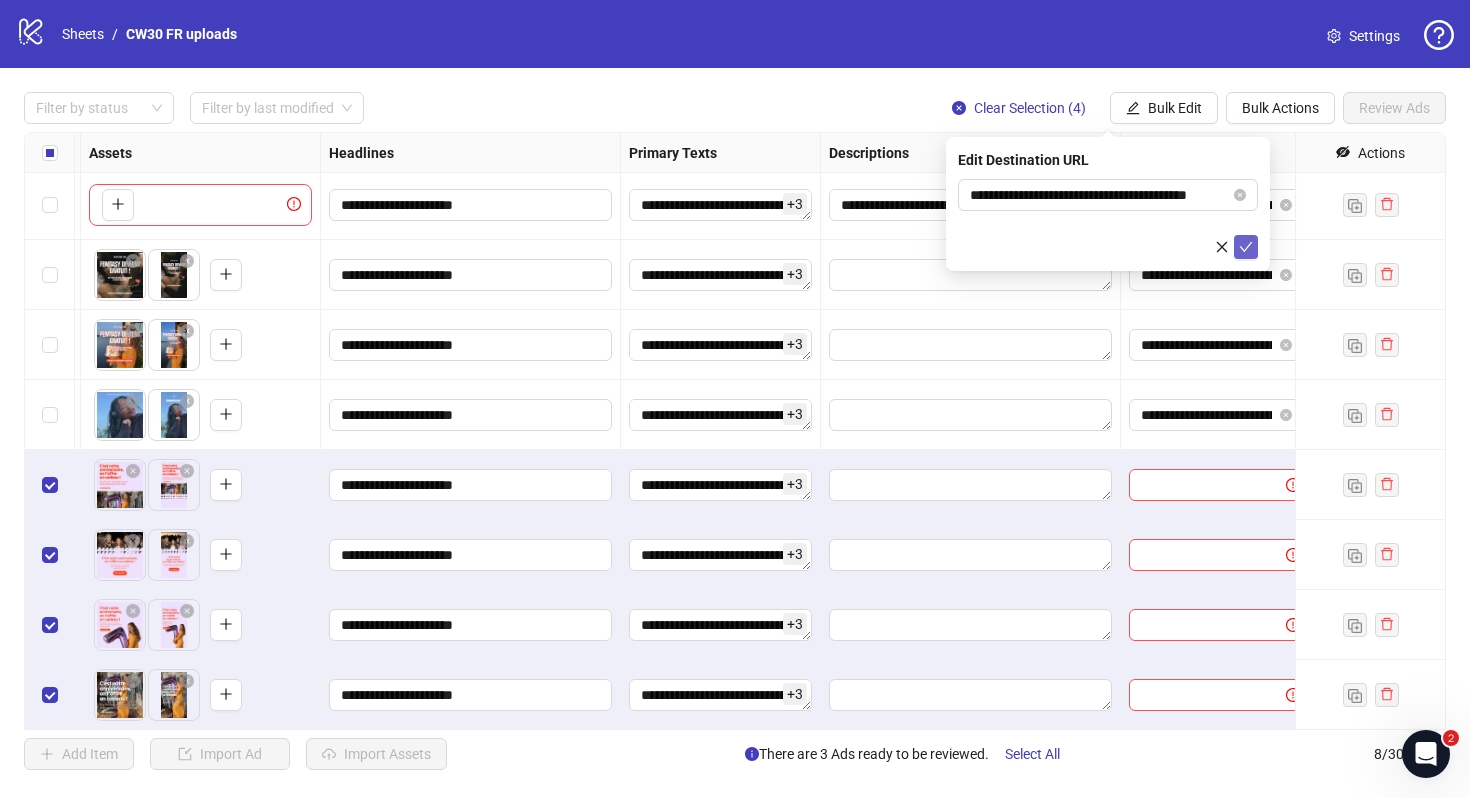 click 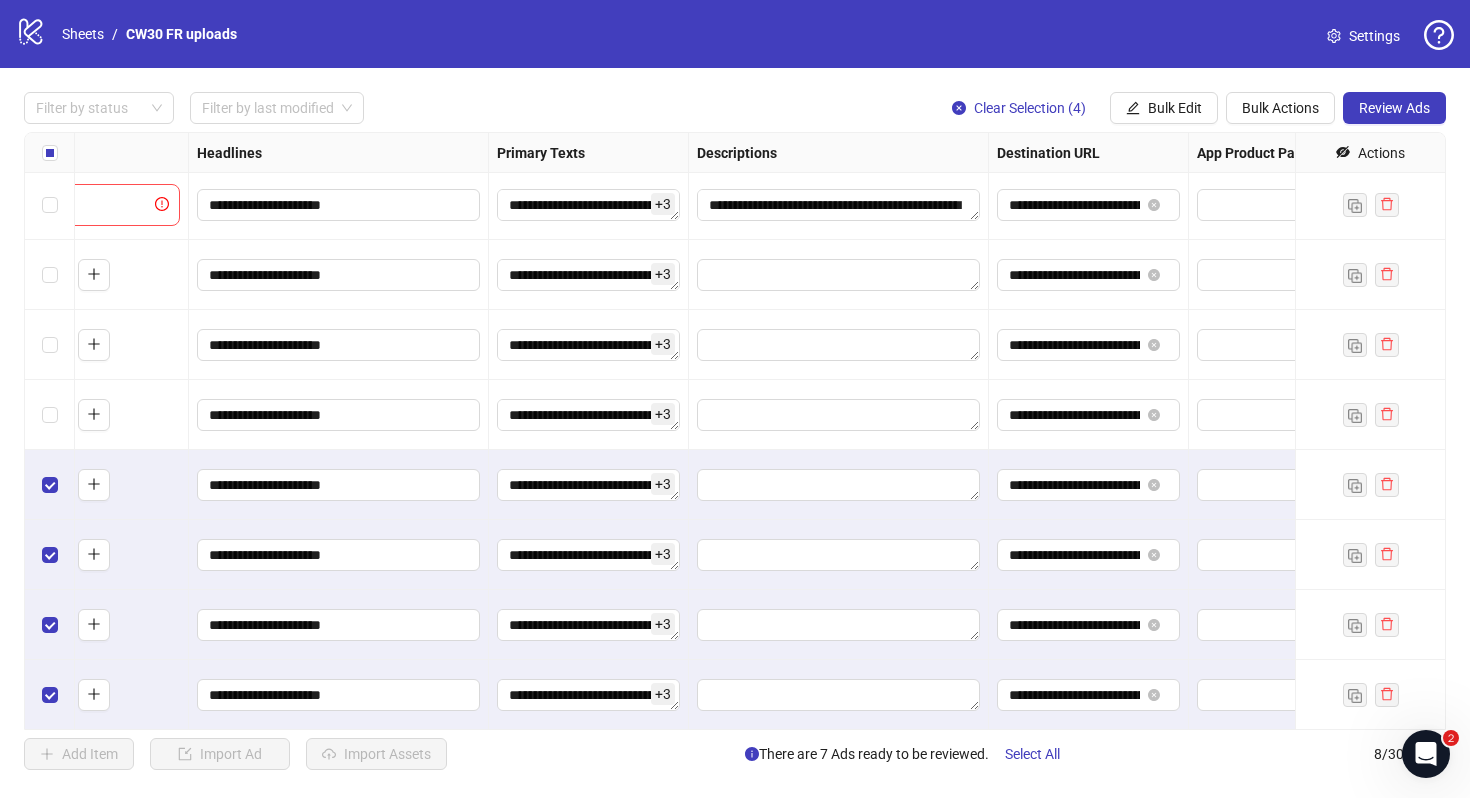 scroll, scrollTop: 3, scrollLeft: 0, axis: vertical 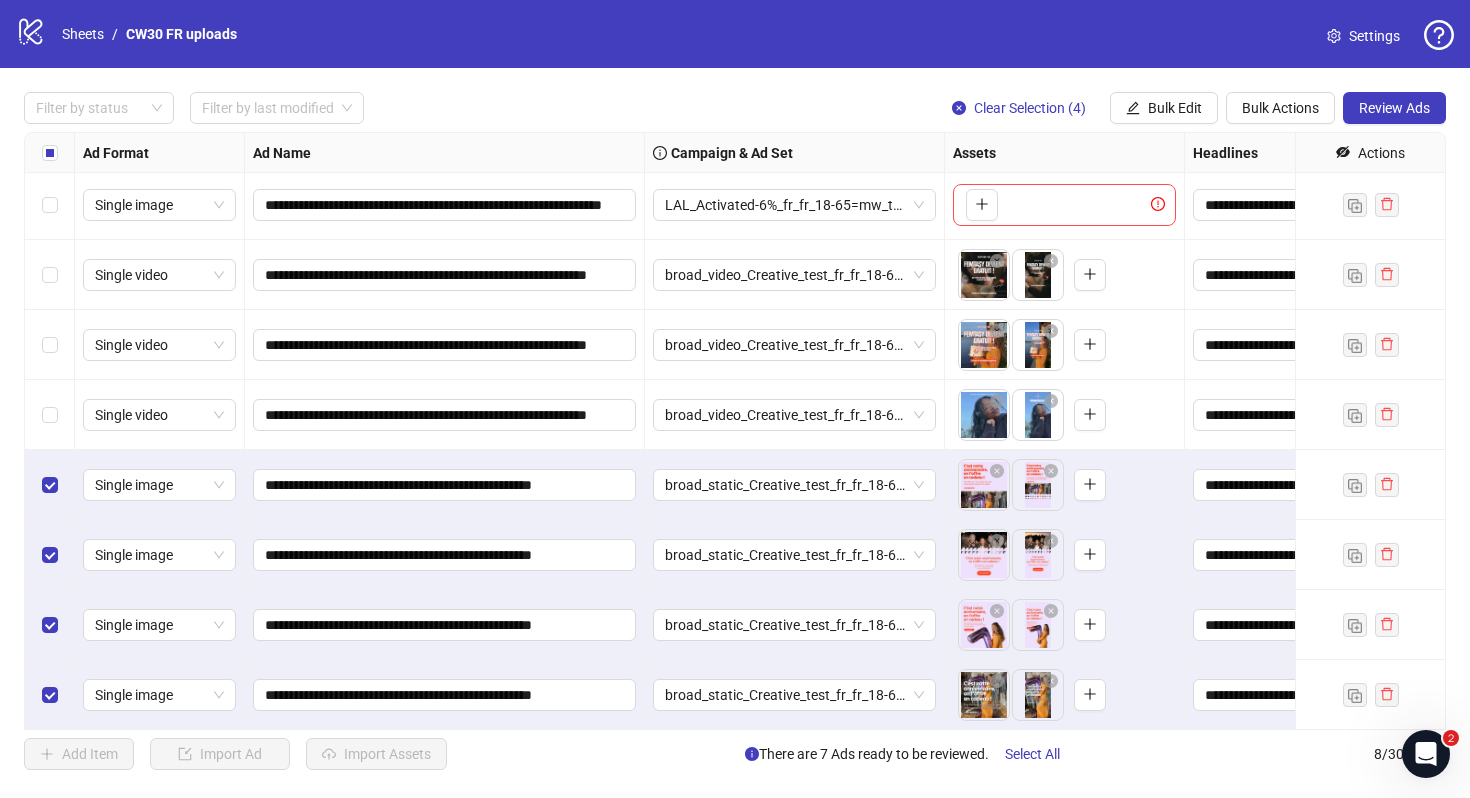 click at bounding box center (50, 153) 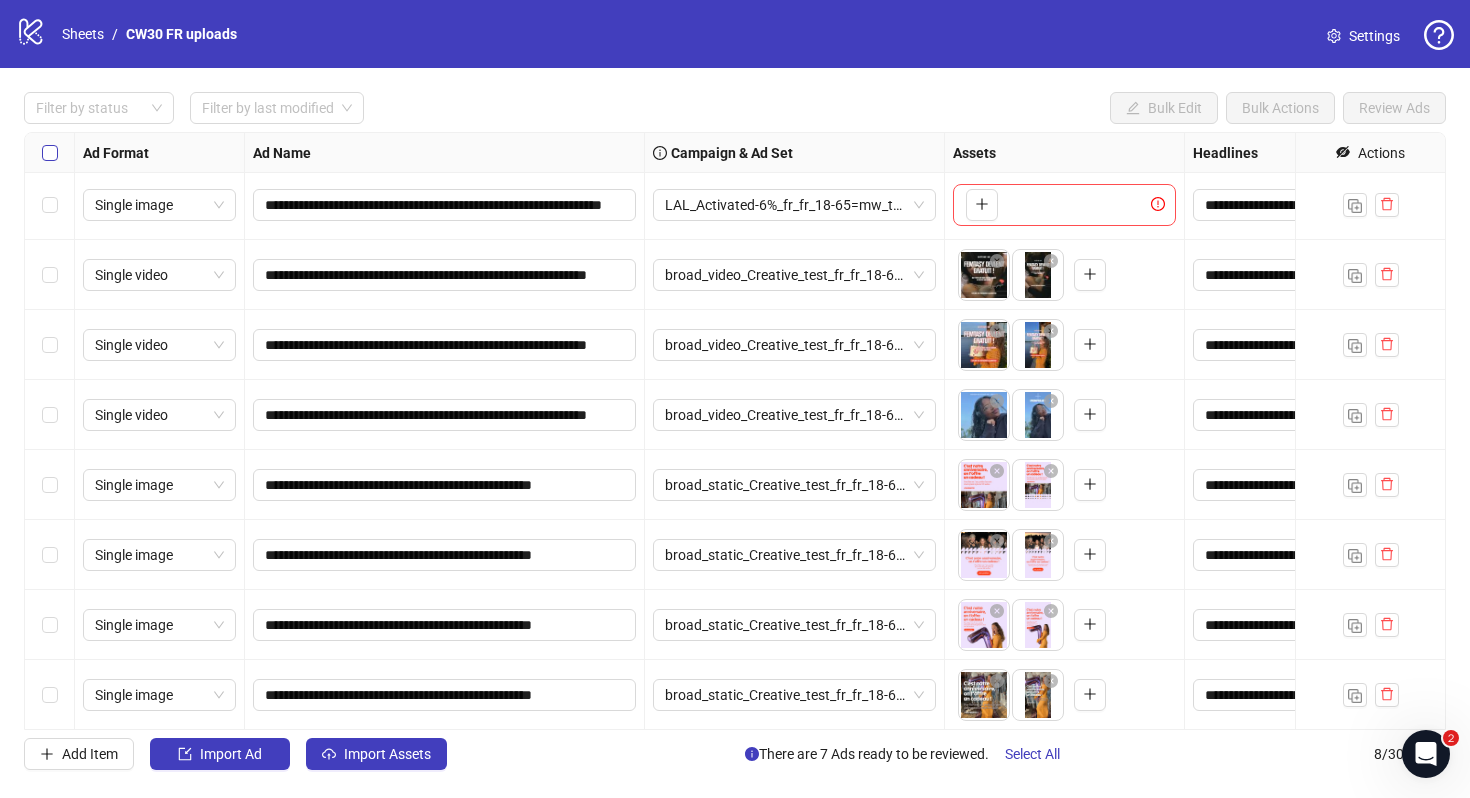 click at bounding box center (50, 153) 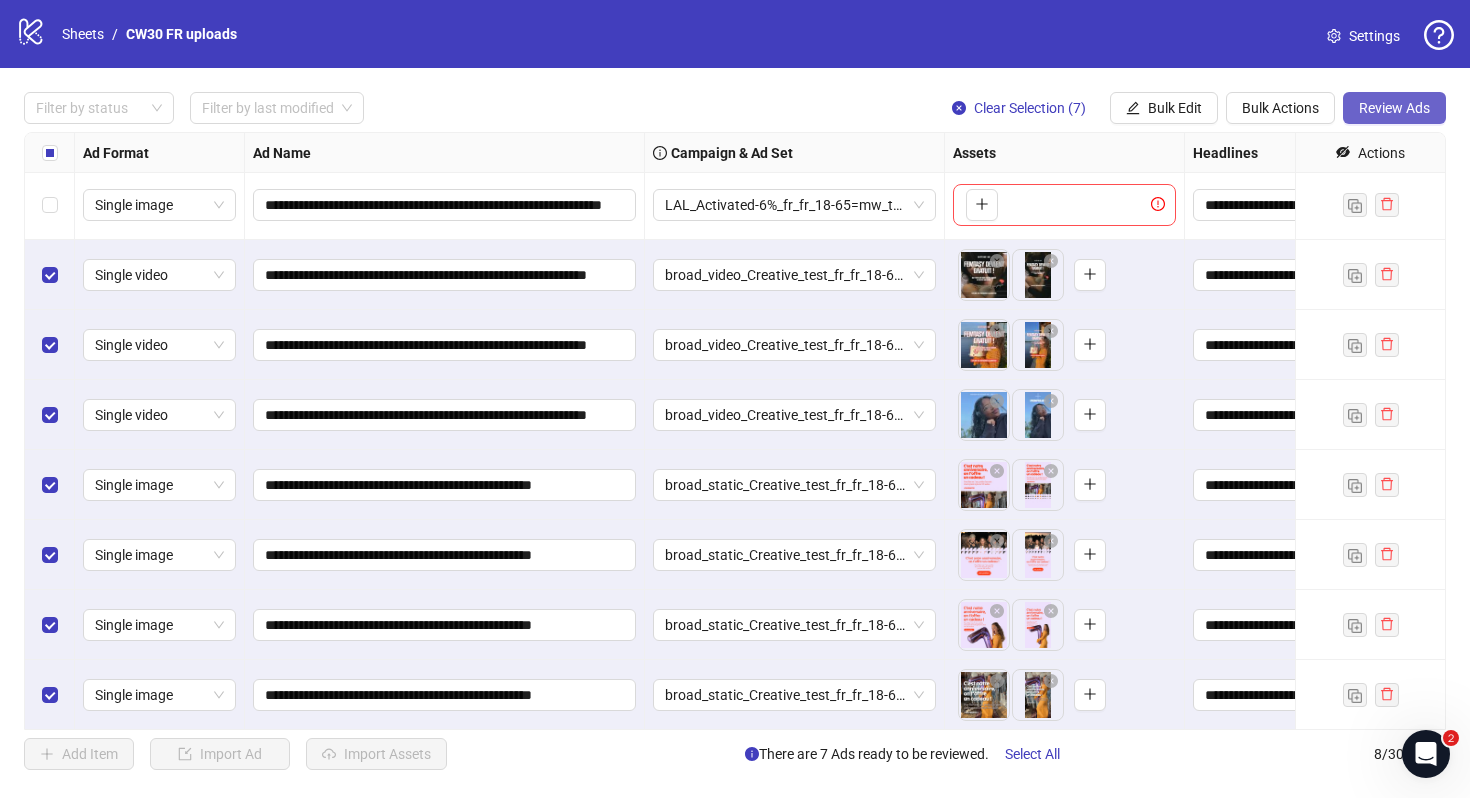 click on "Review Ads" at bounding box center [1394, 108] 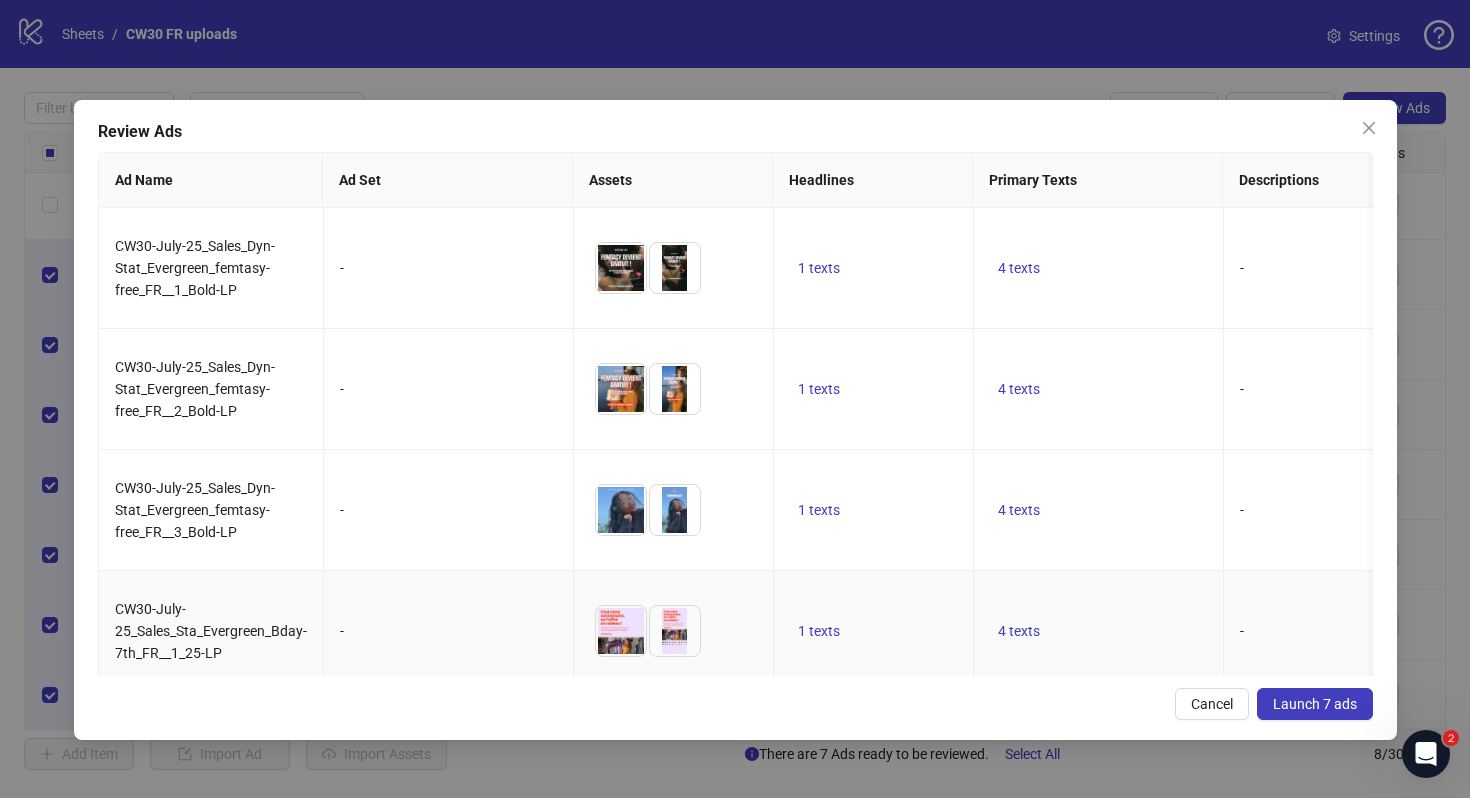scroll, scrollTop: 225, scrollLeft: 0, axis: vertical 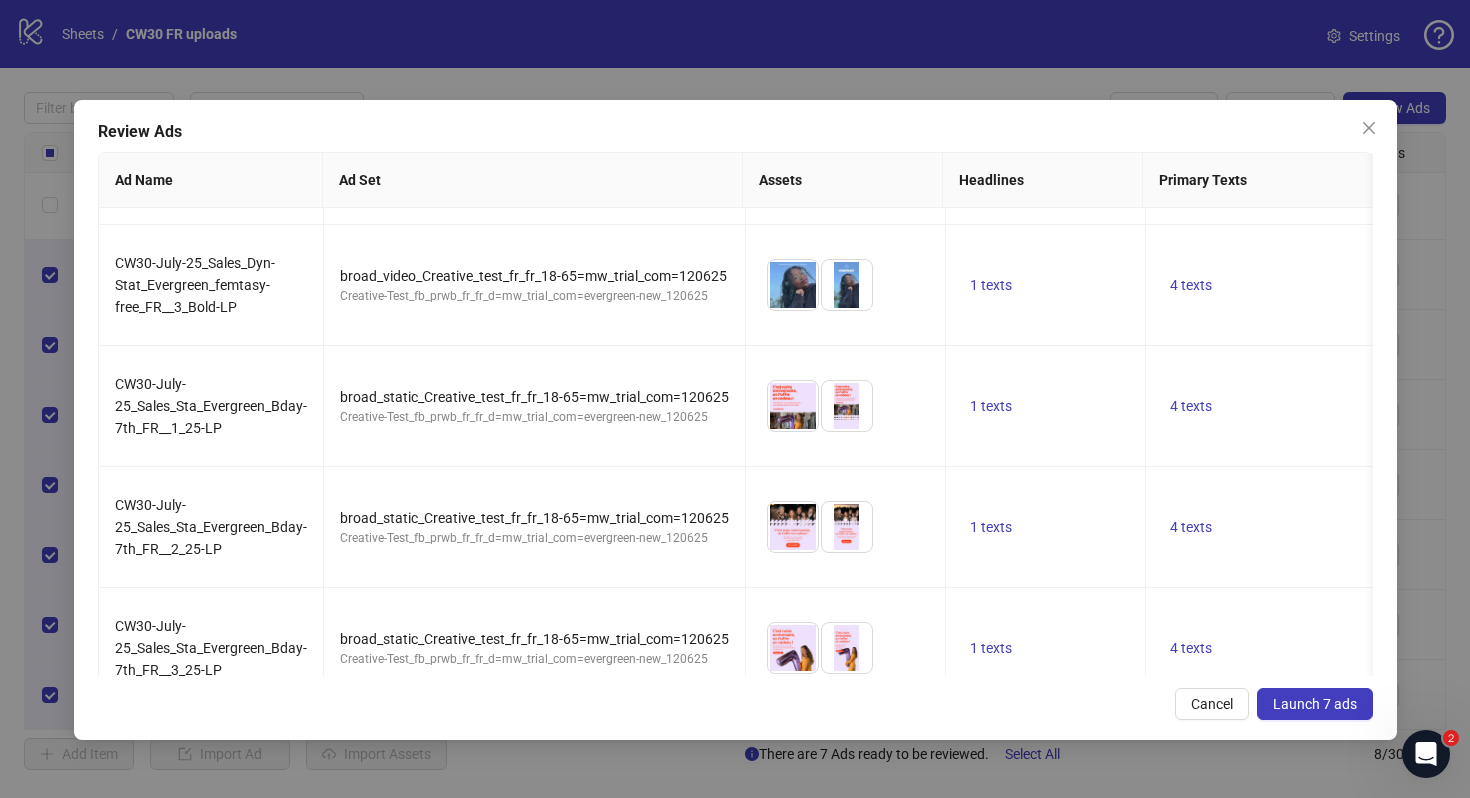 click on "Launch 7 ads" at bounding box center [1315, 704] 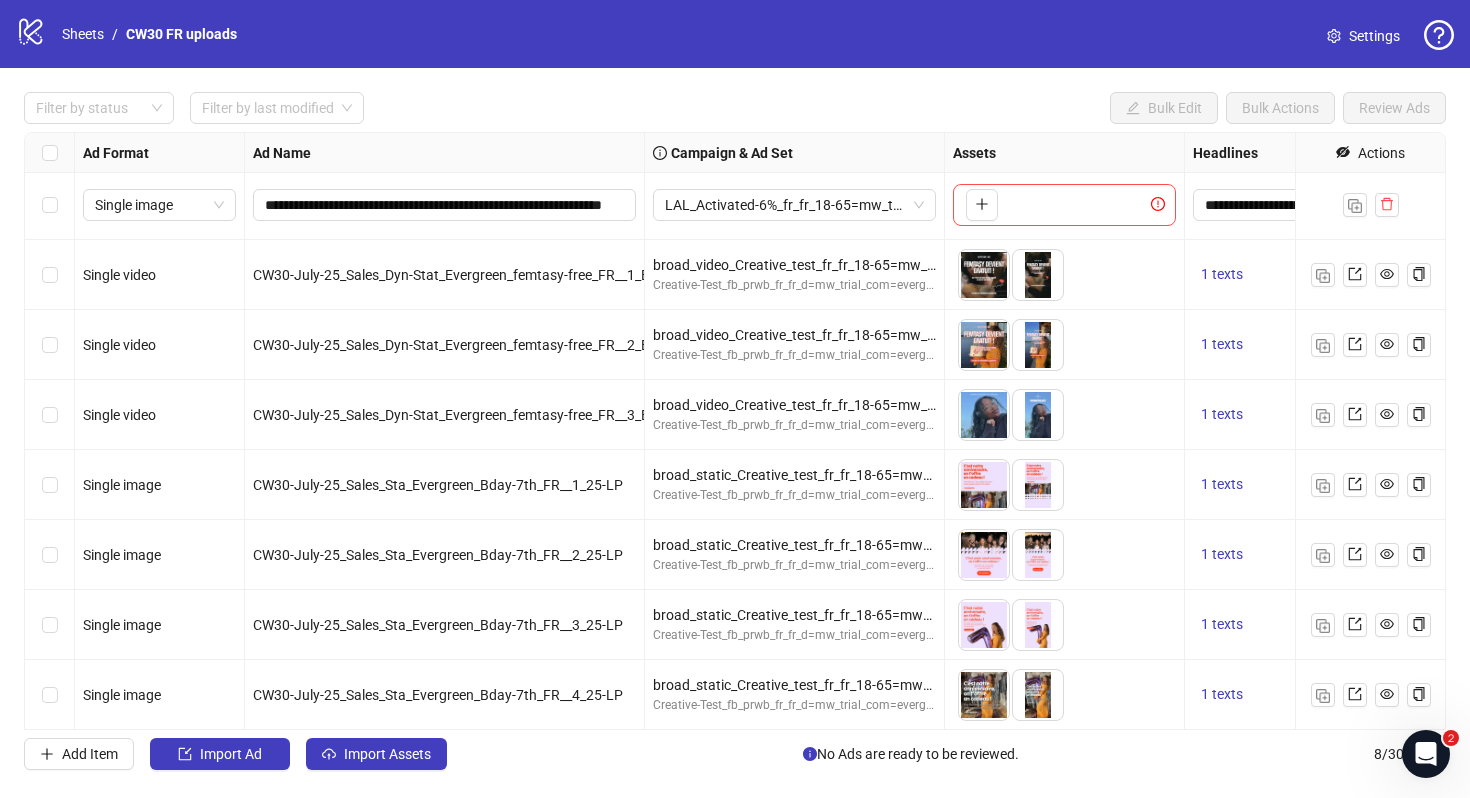 scroll, scrollTop: 4, scrollLeft: 0, axis: vertical 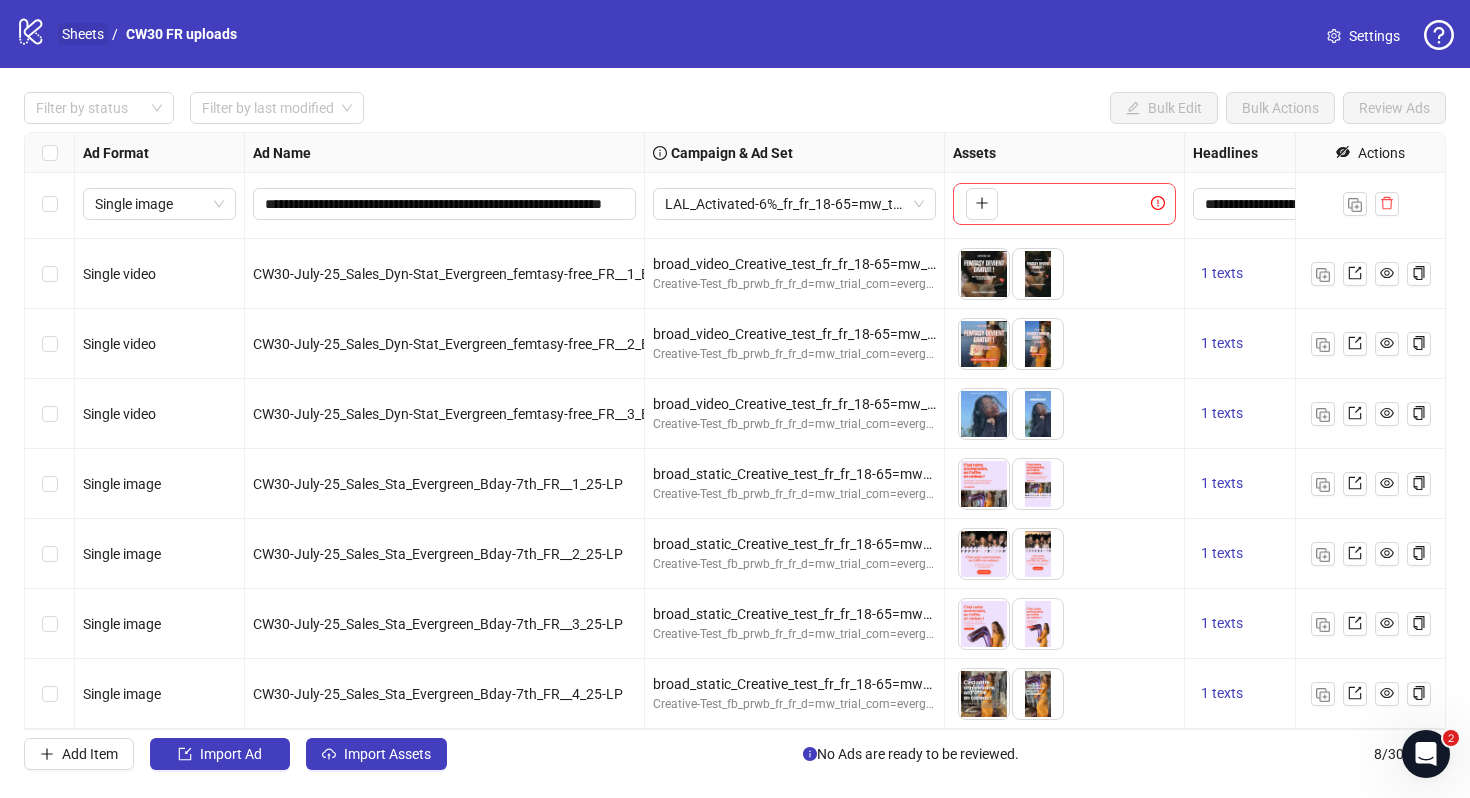 click on "Sheets" at bounding box center (83, 34) 